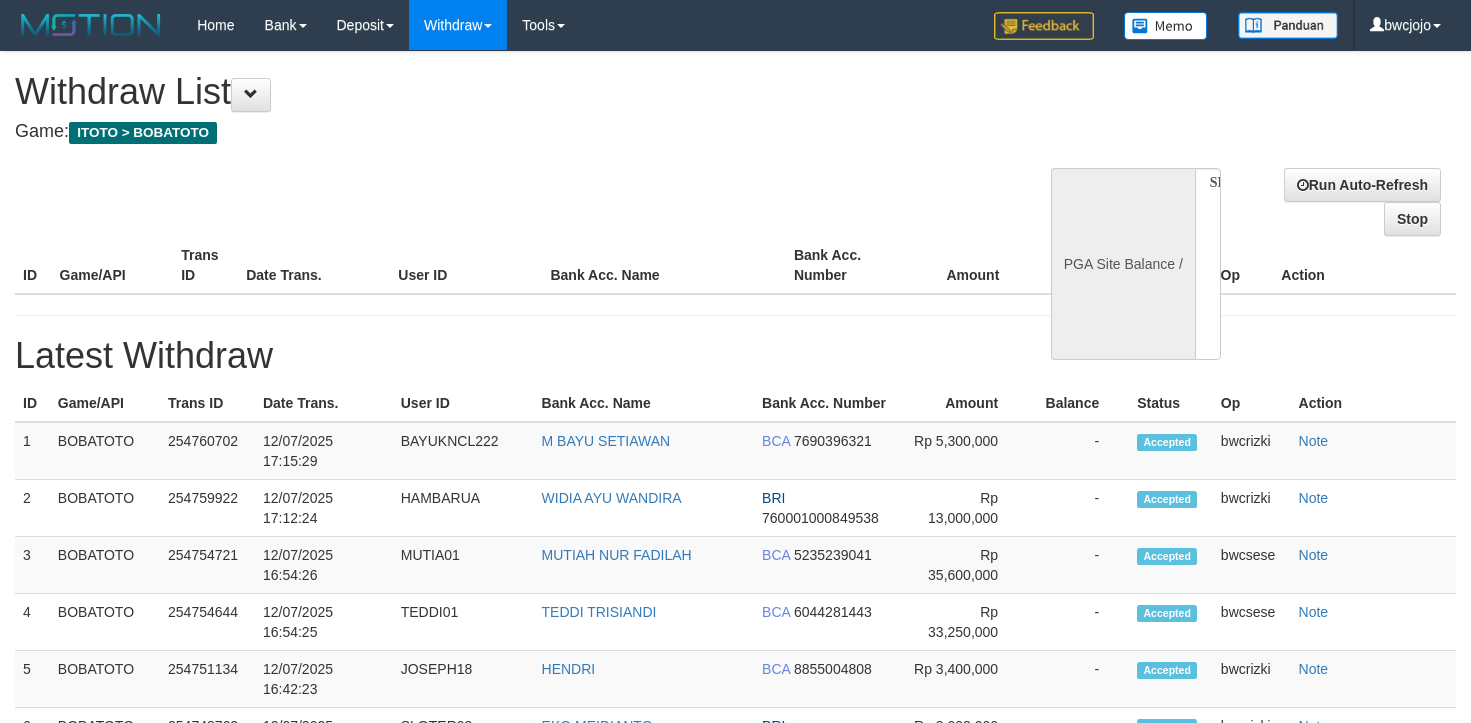 select 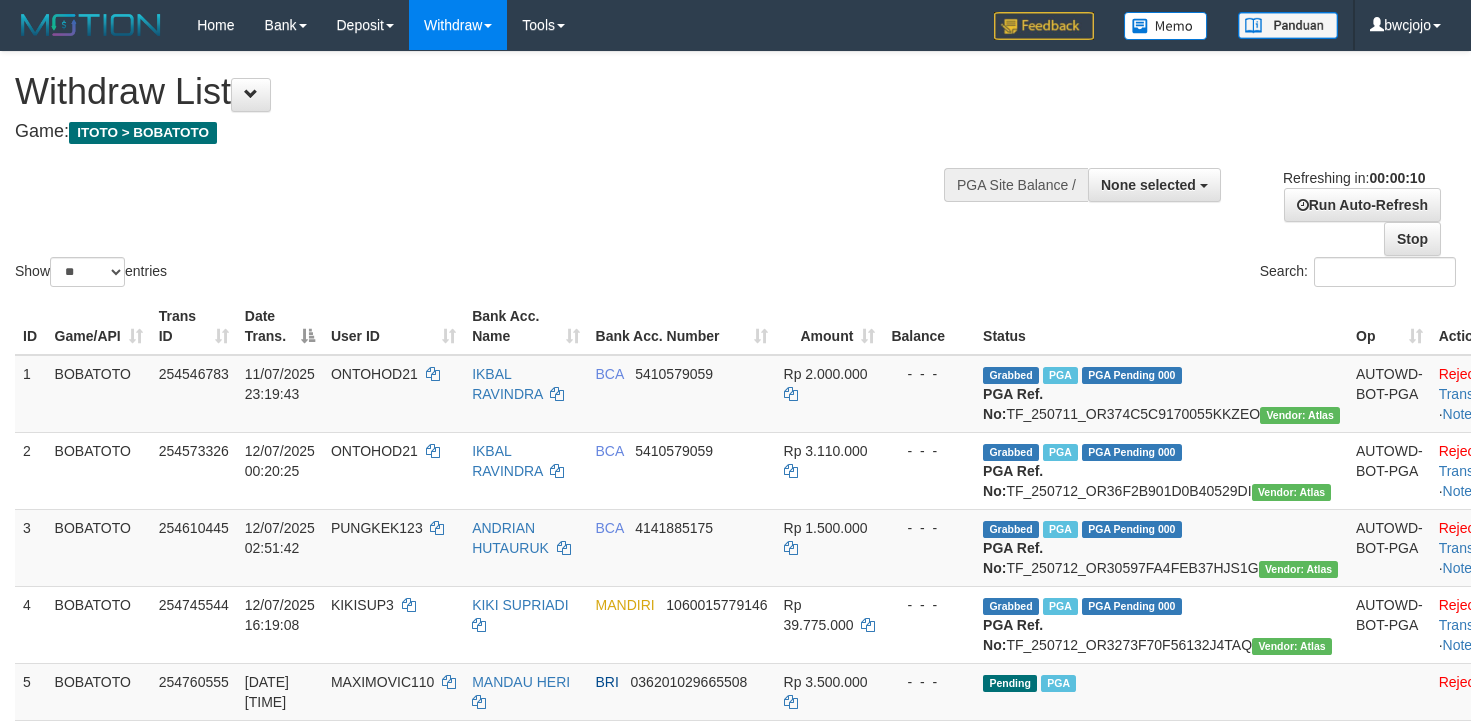 select 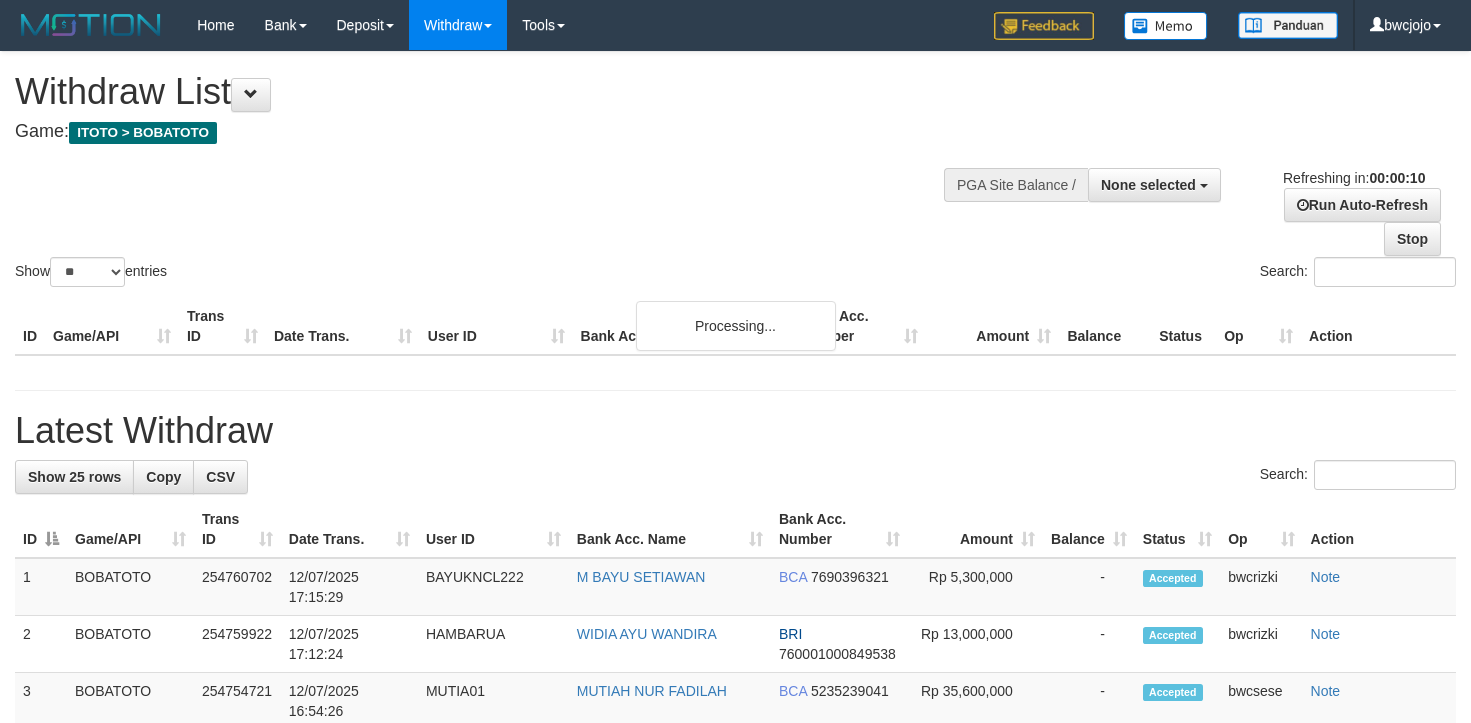 select 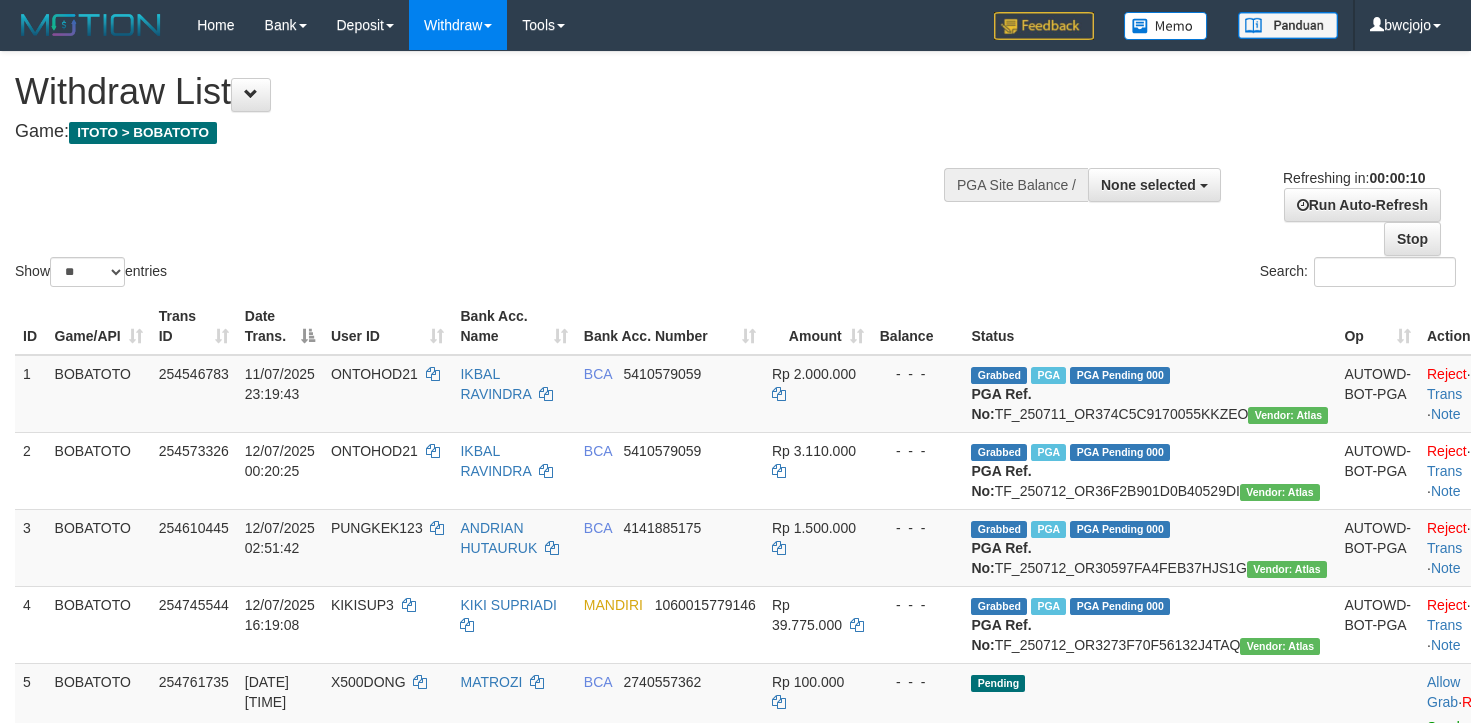select 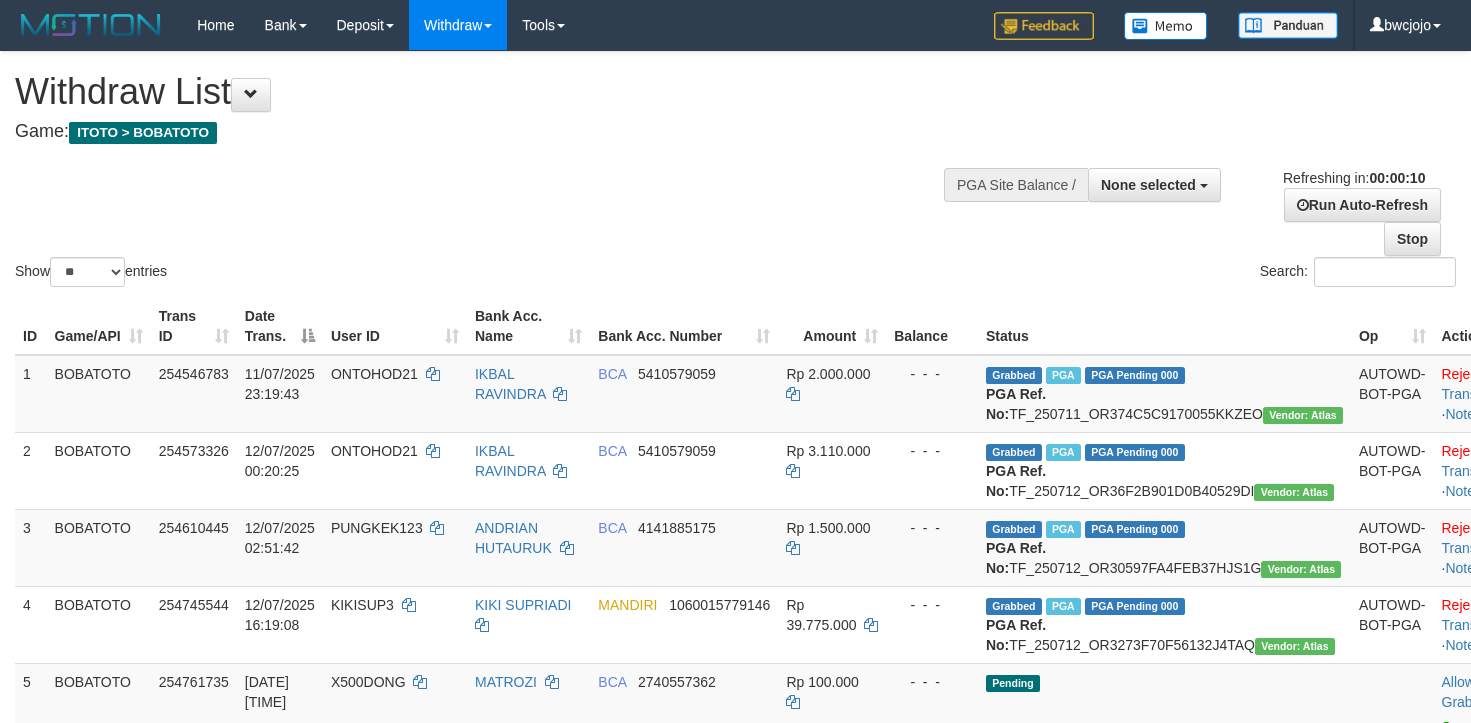 select 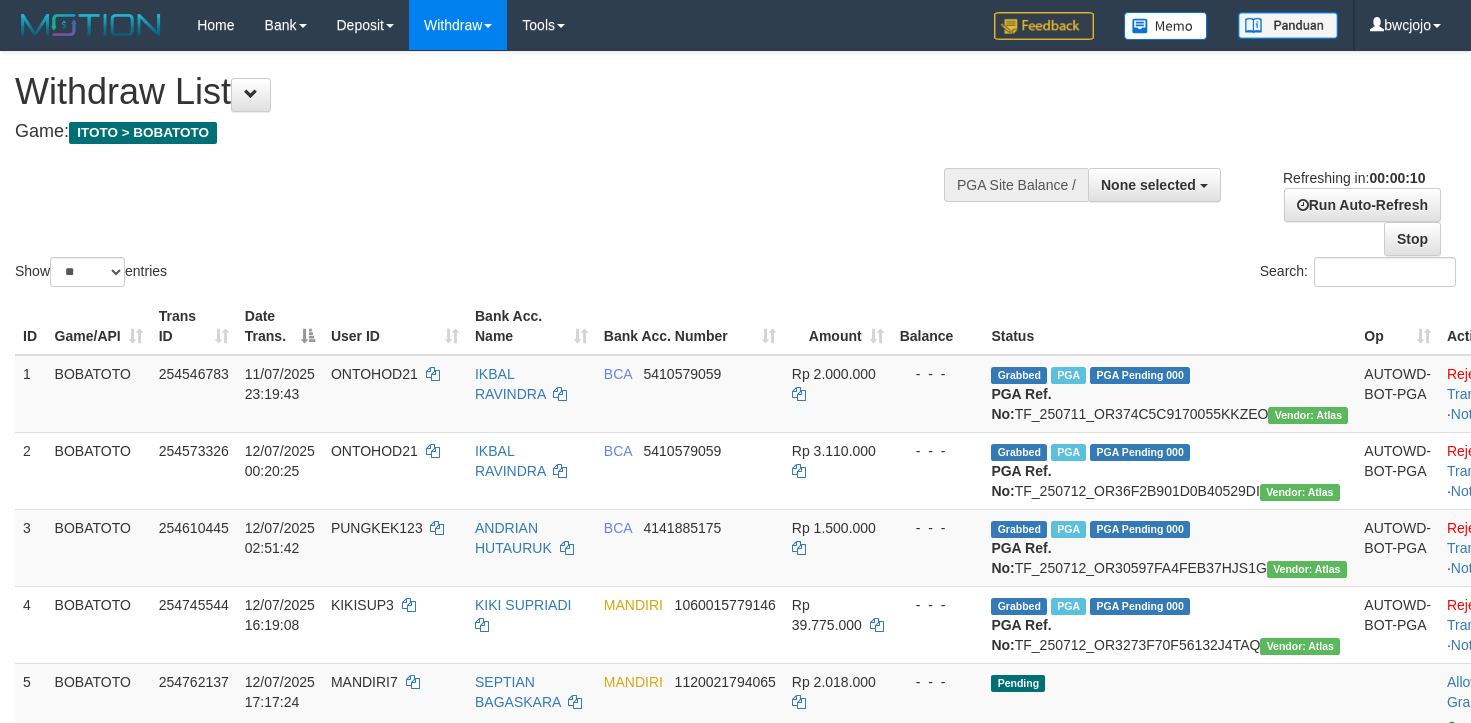 select 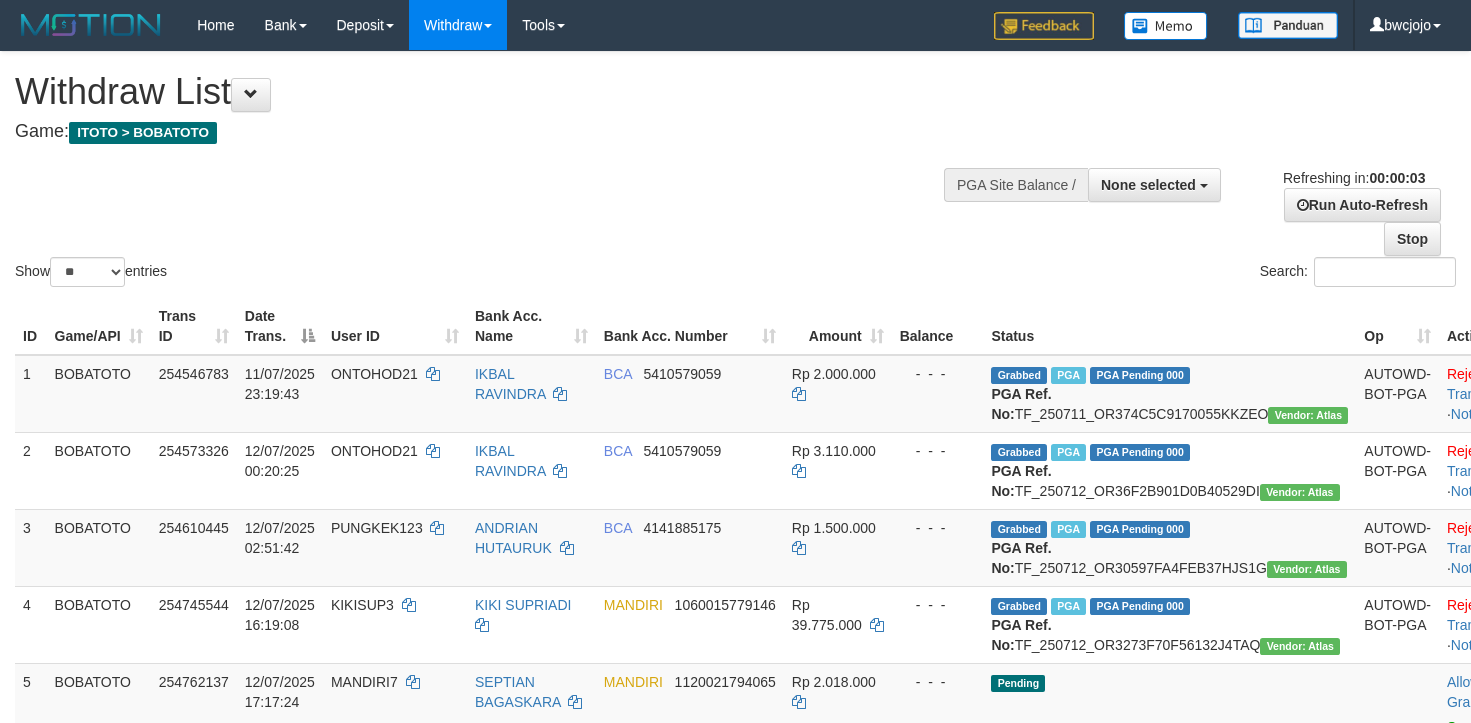 scroll, scrollTop: 0, scrollLeft: 0, axis: both 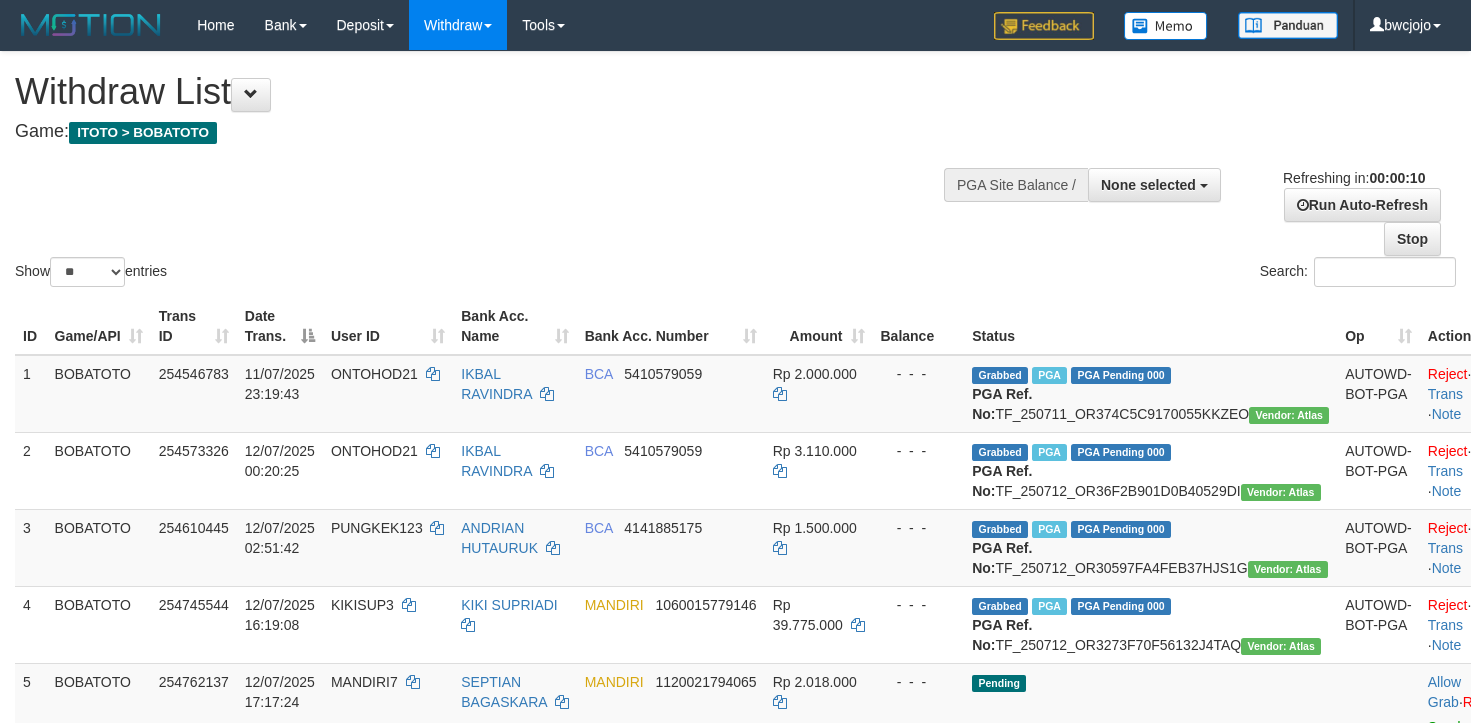 select 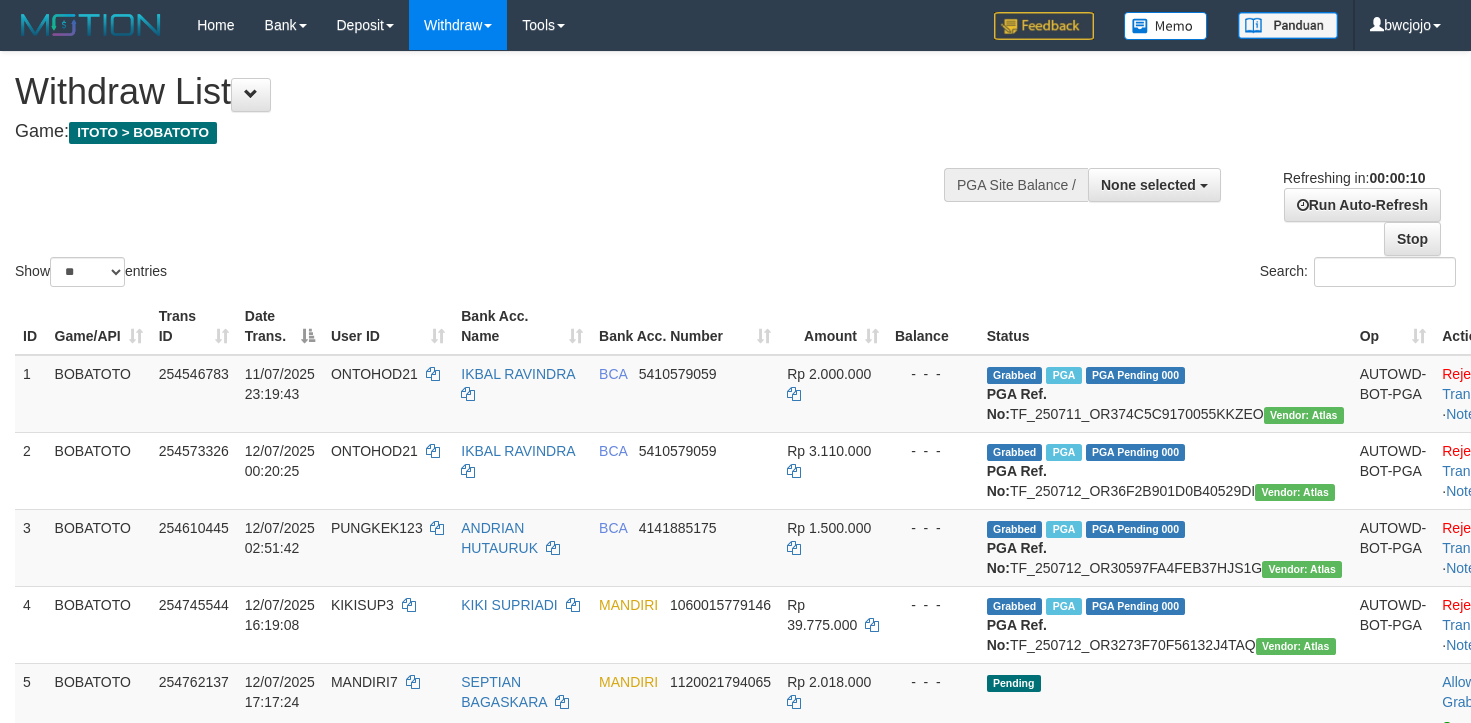 select 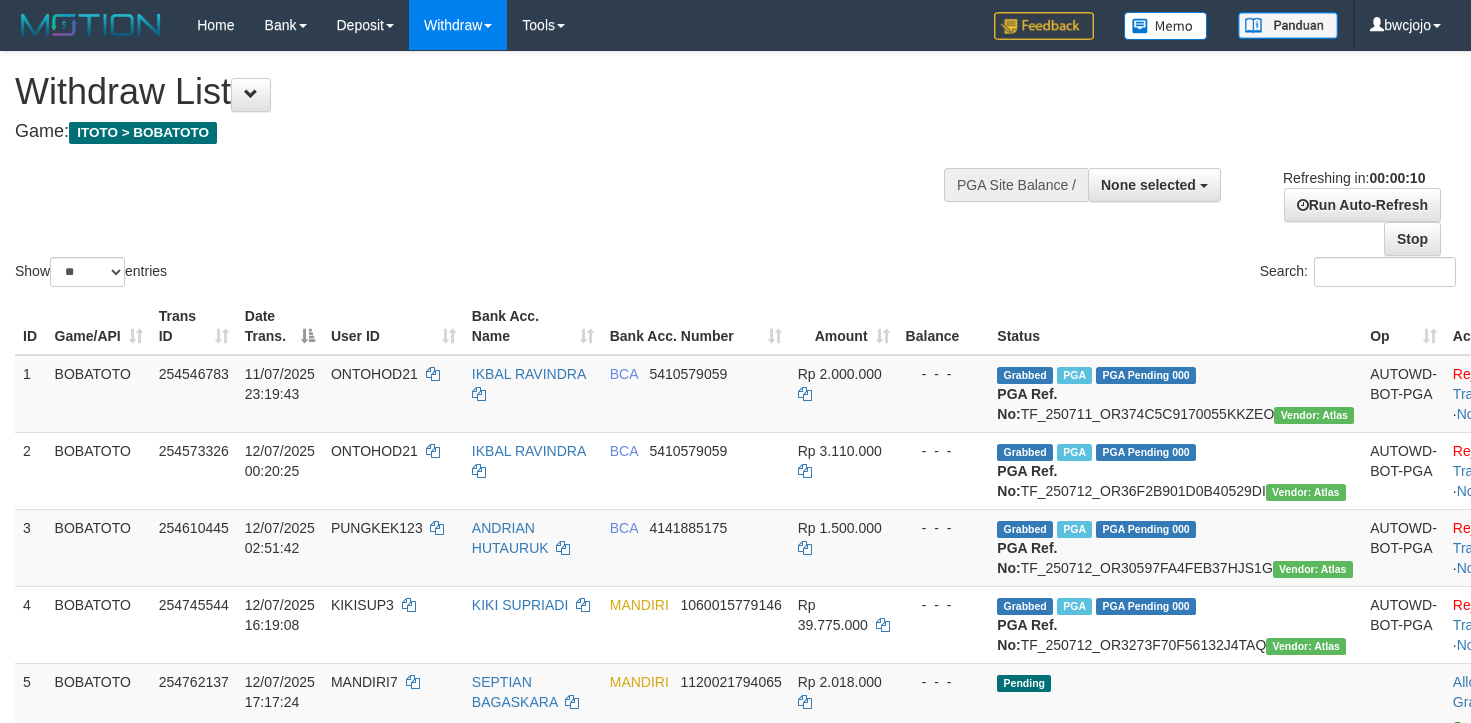 select 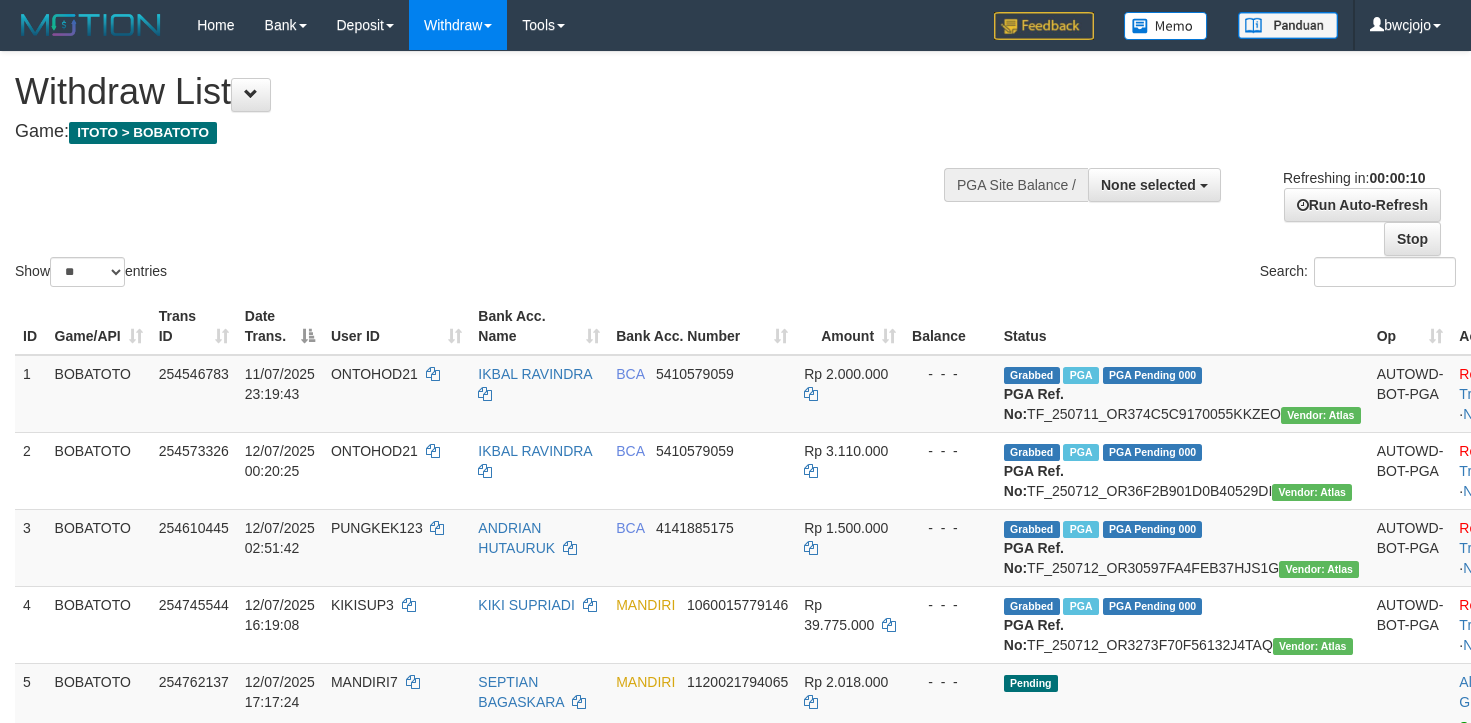 select 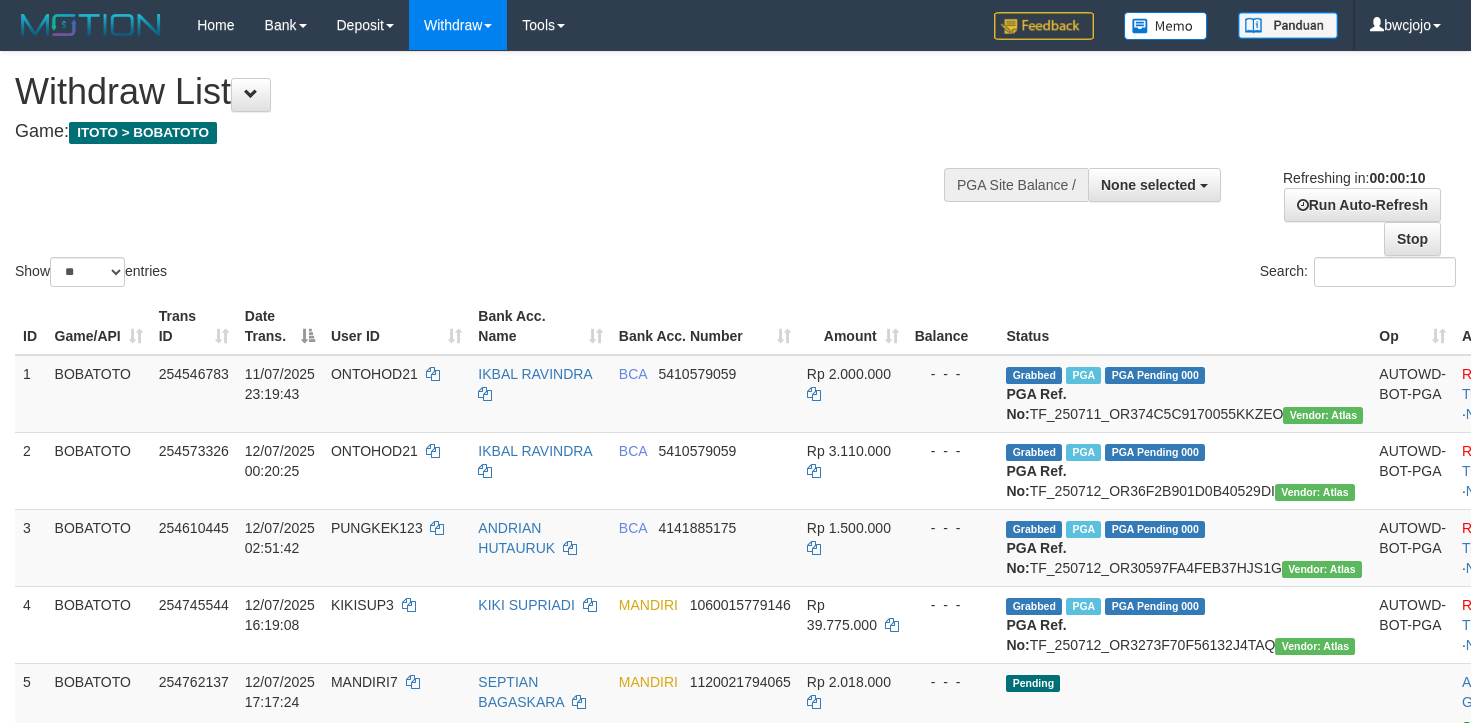 select 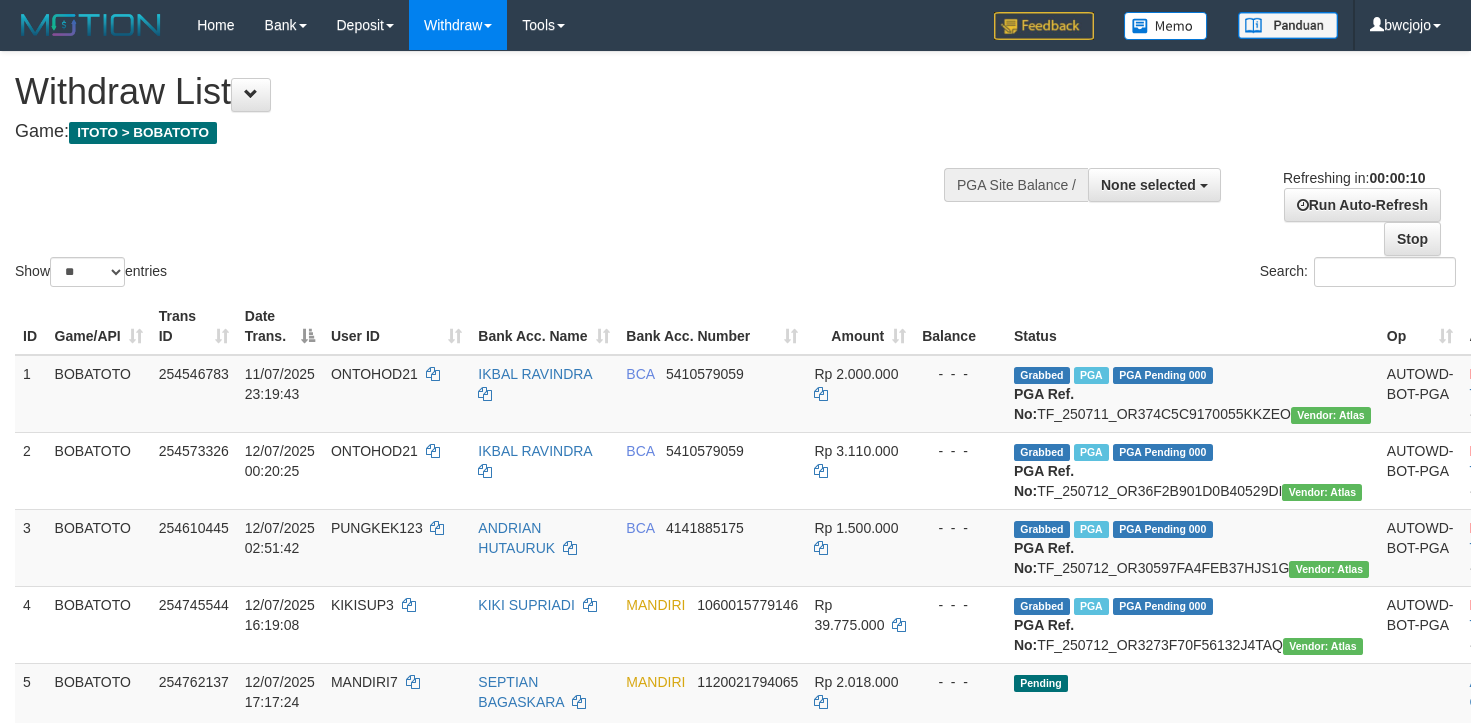 select 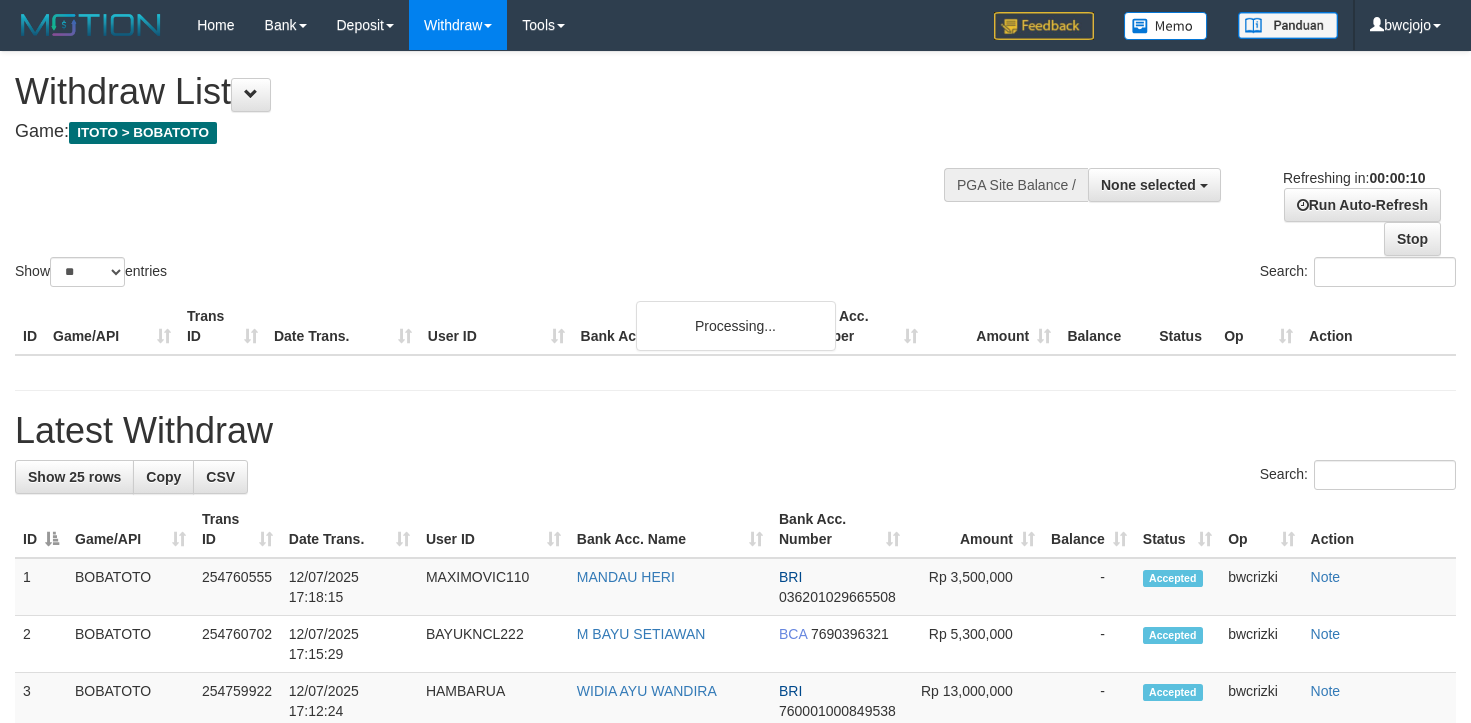select 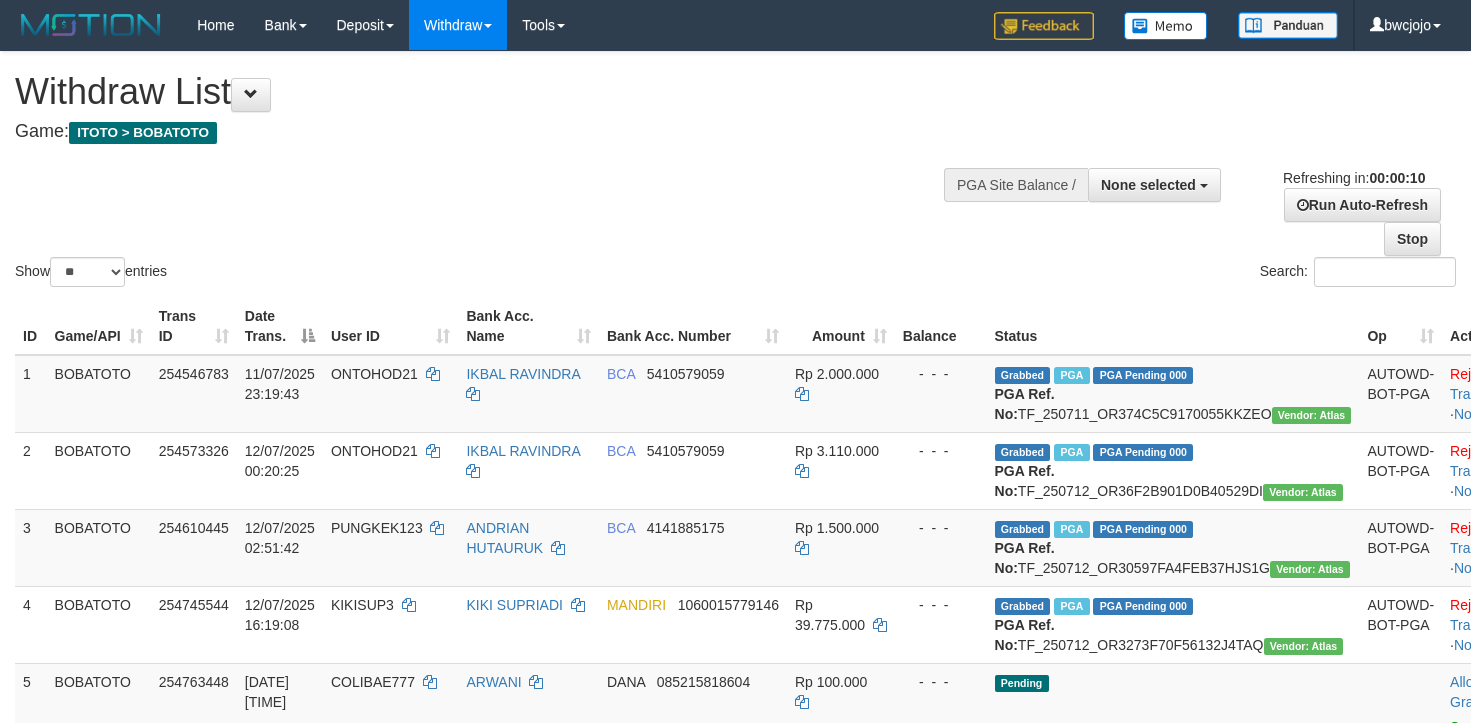 select 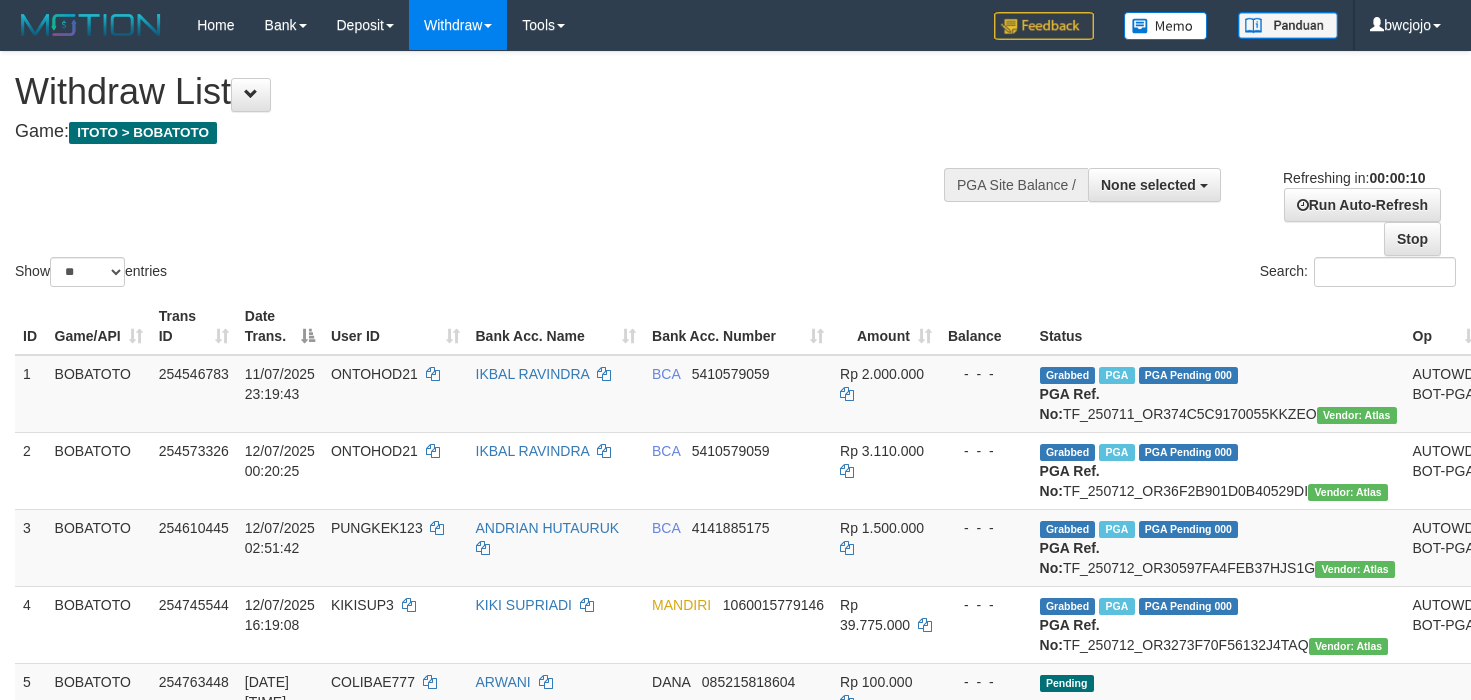 select 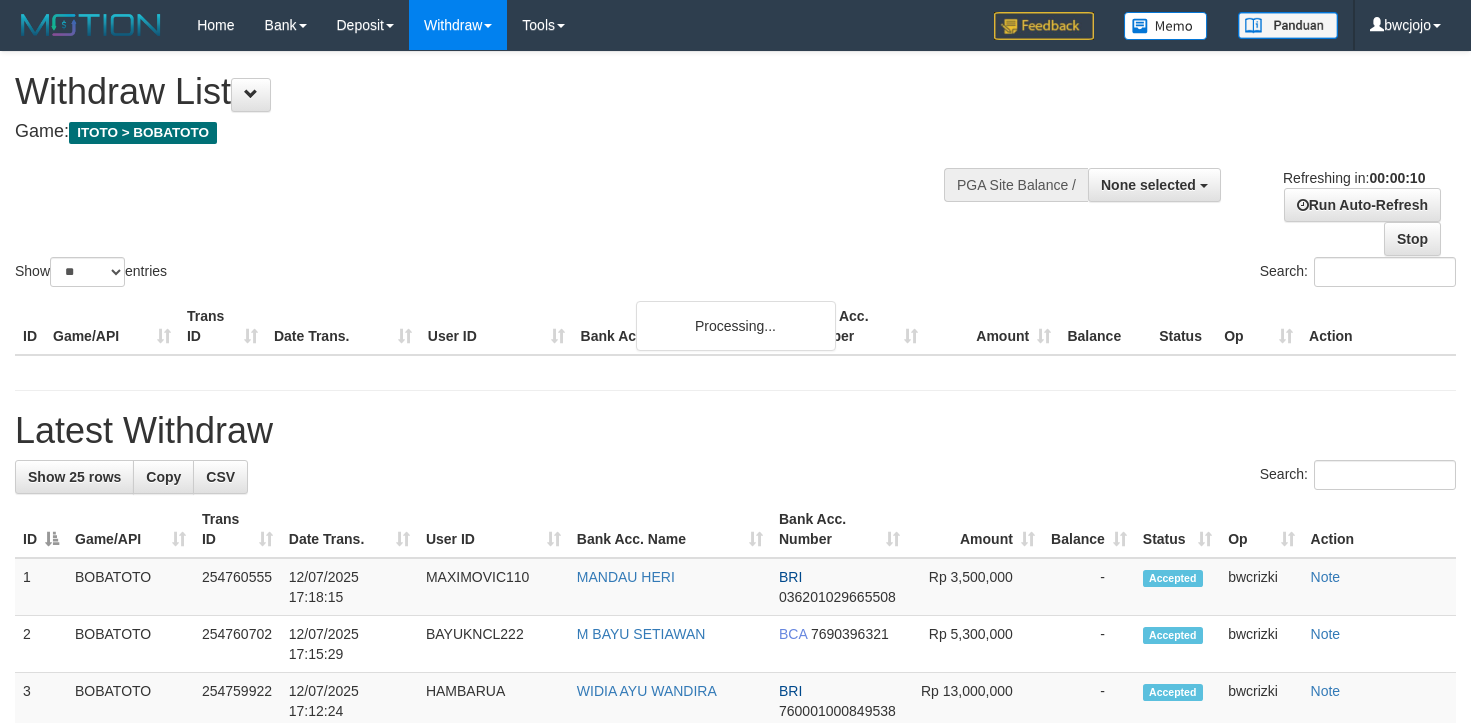 select 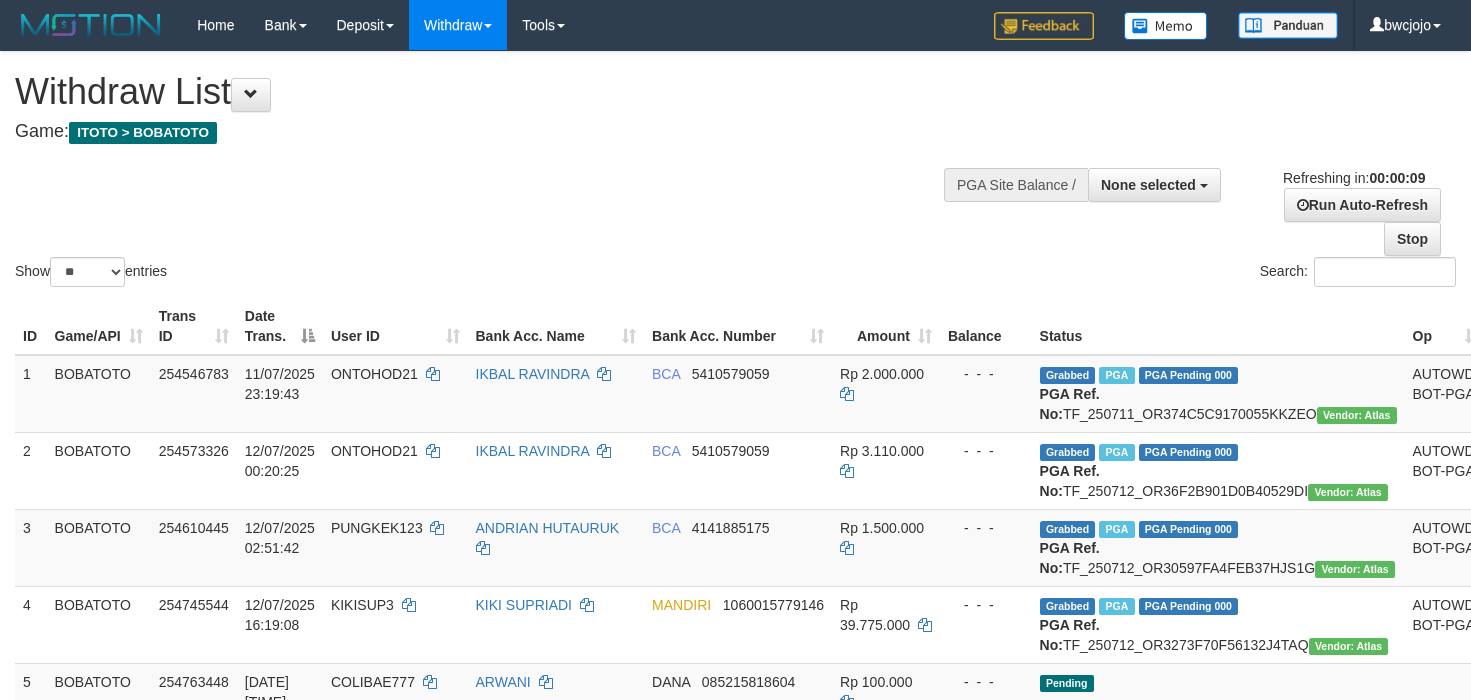 select 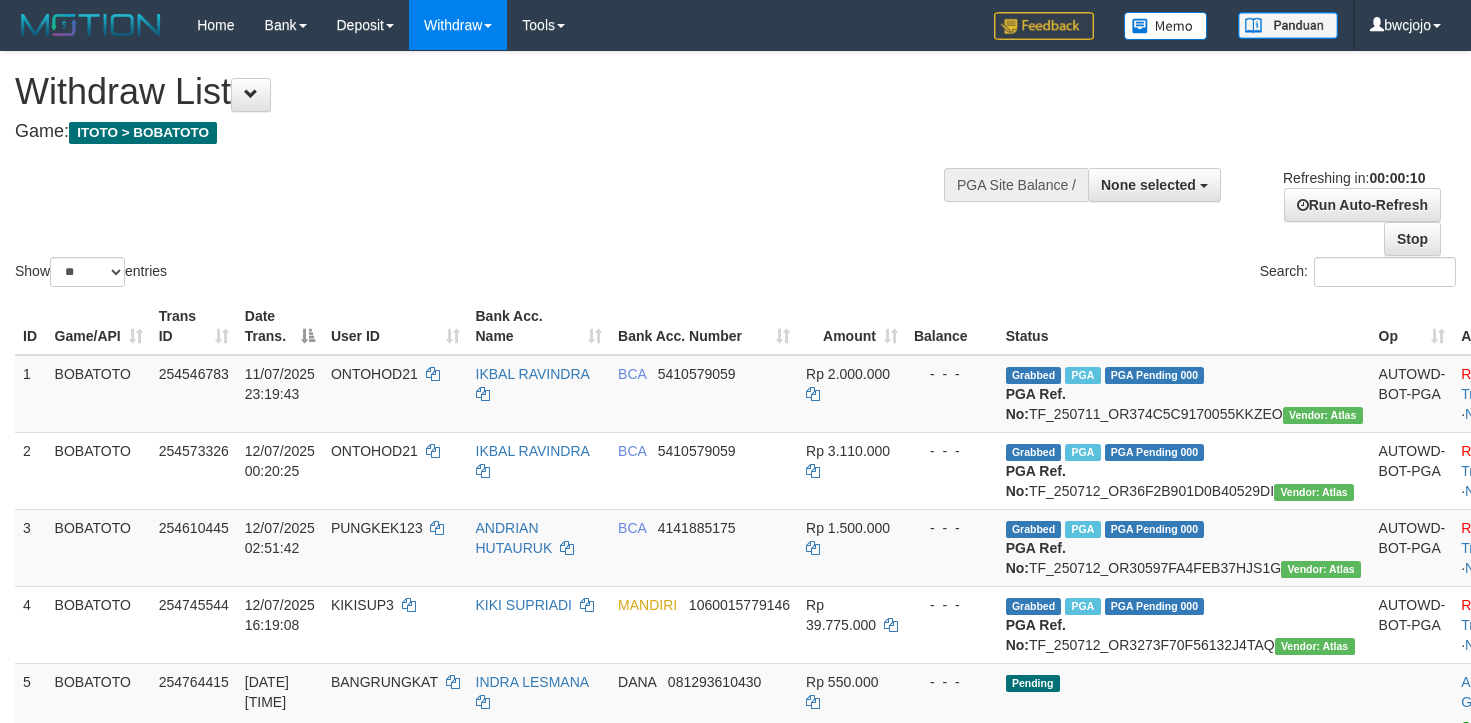 select 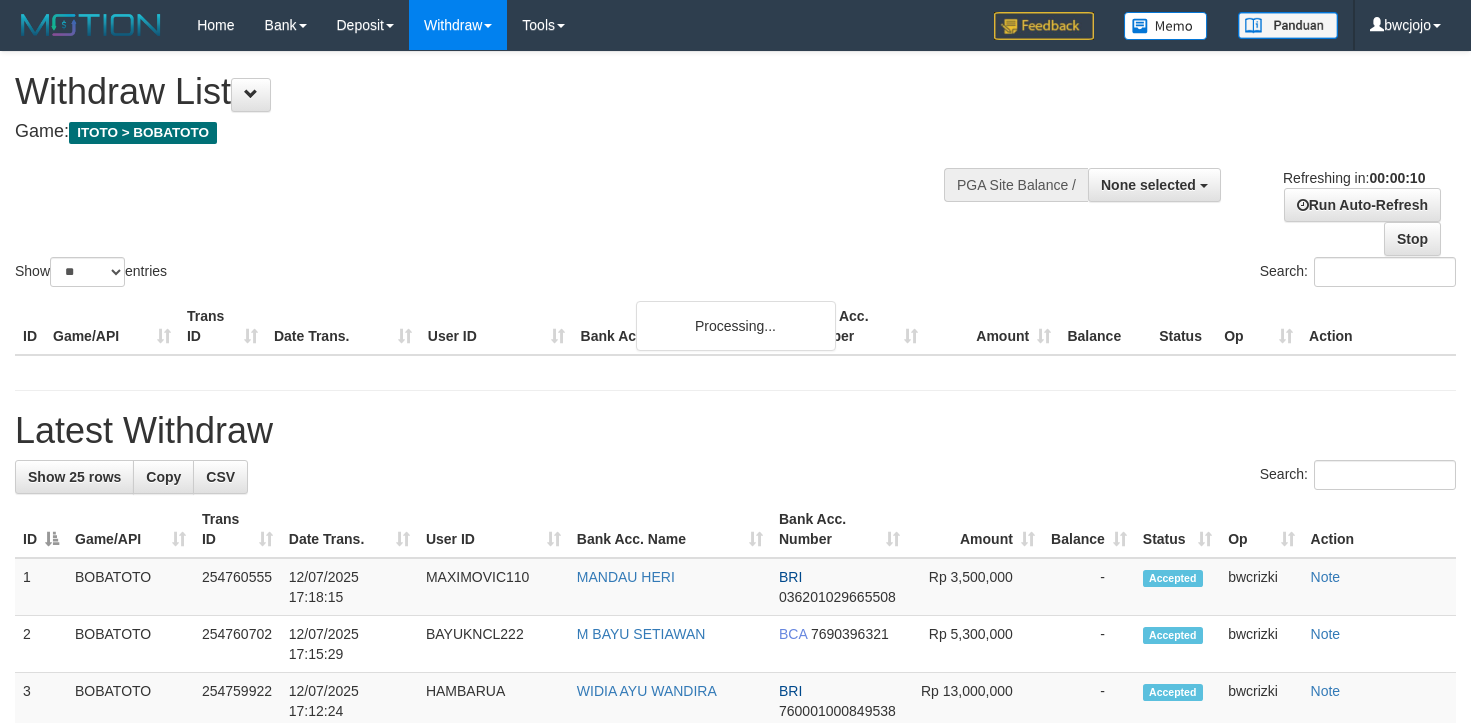 select 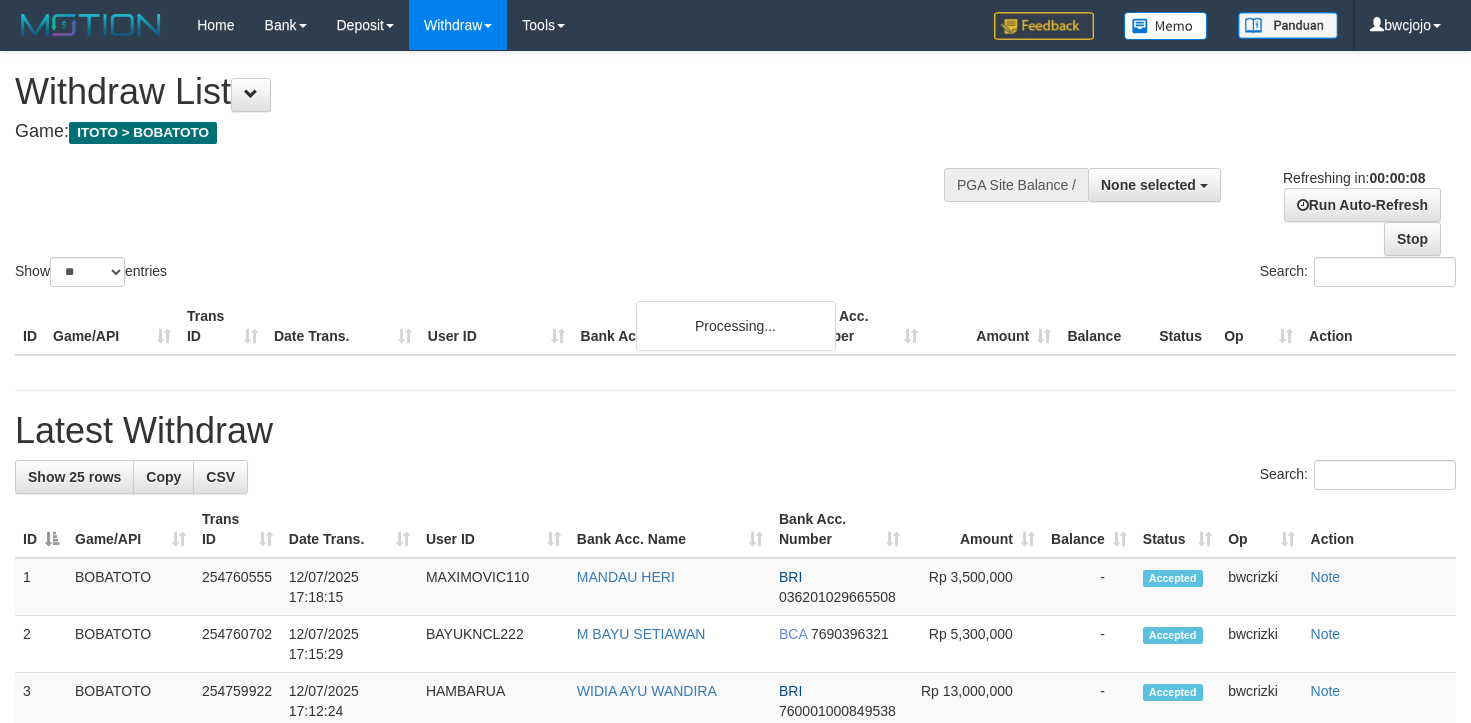 select 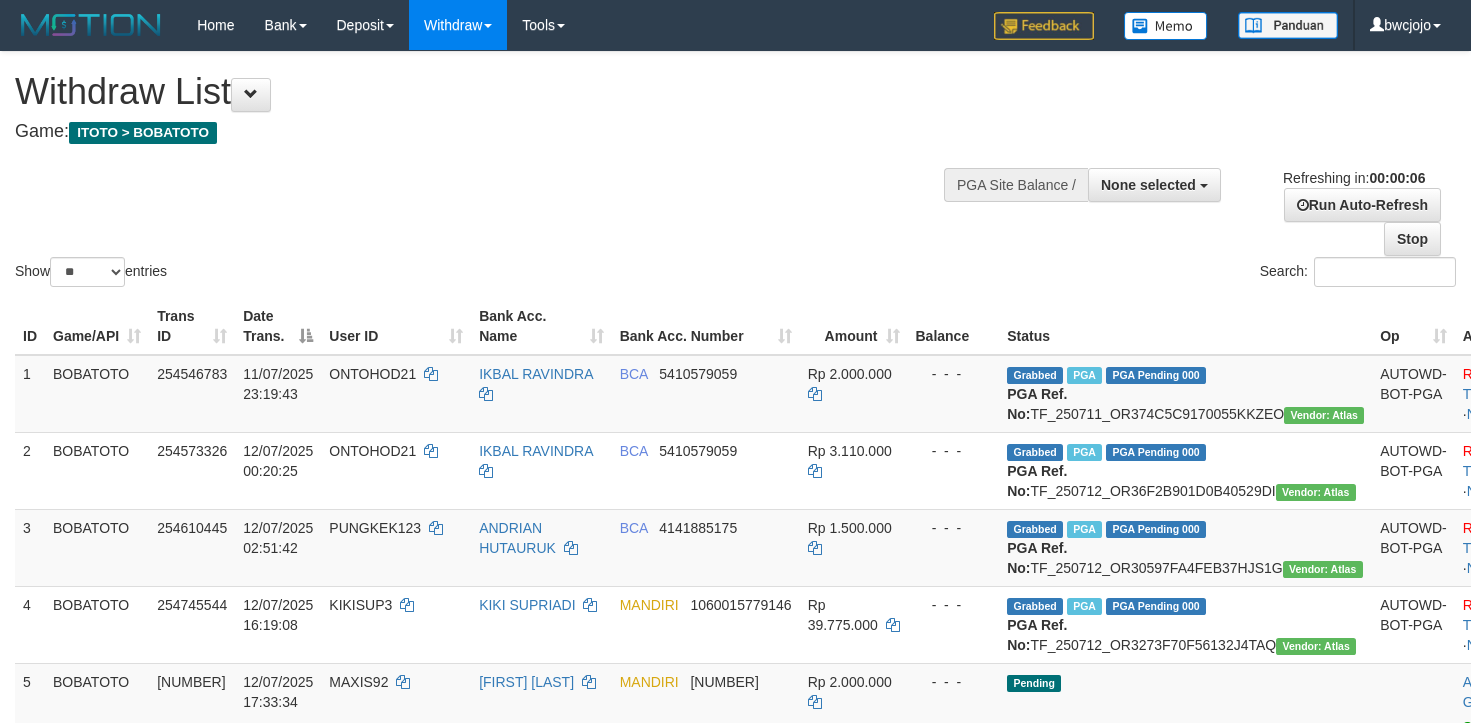 select 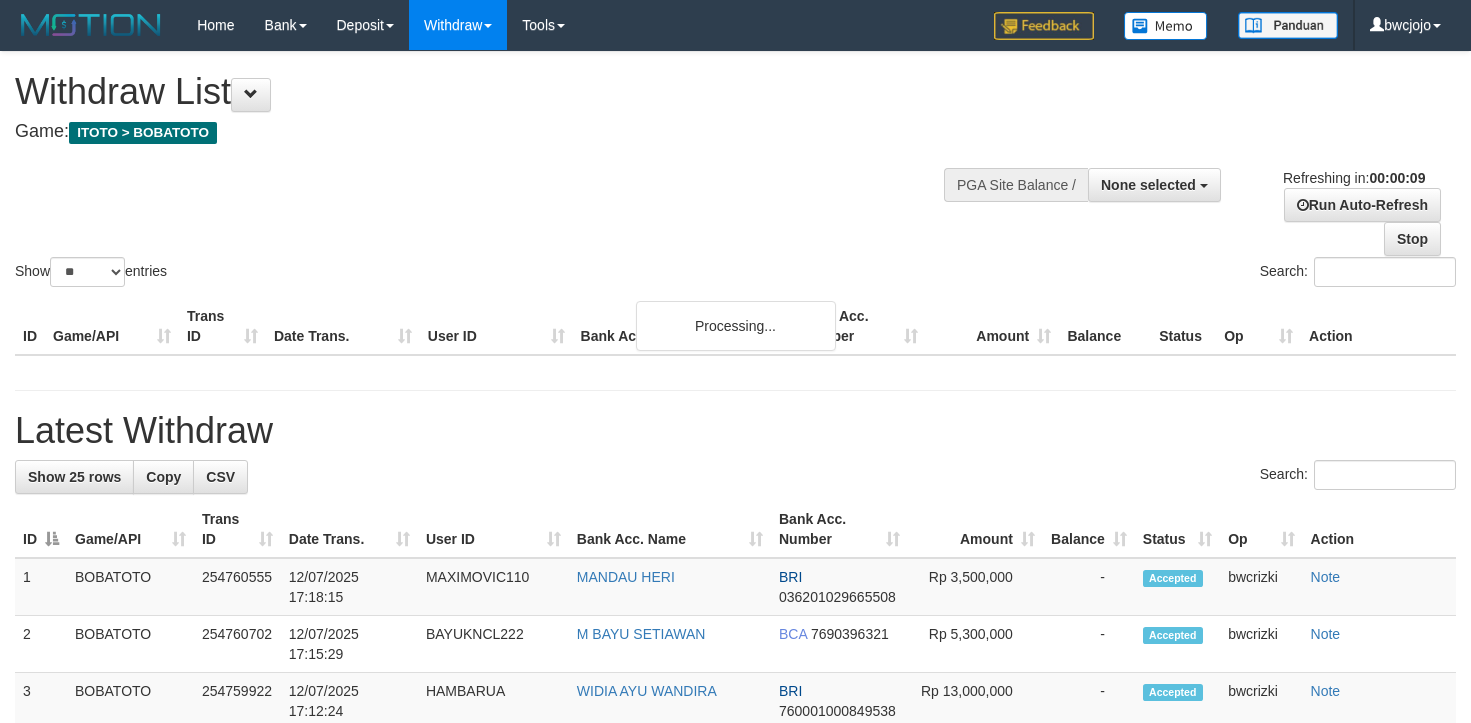 select 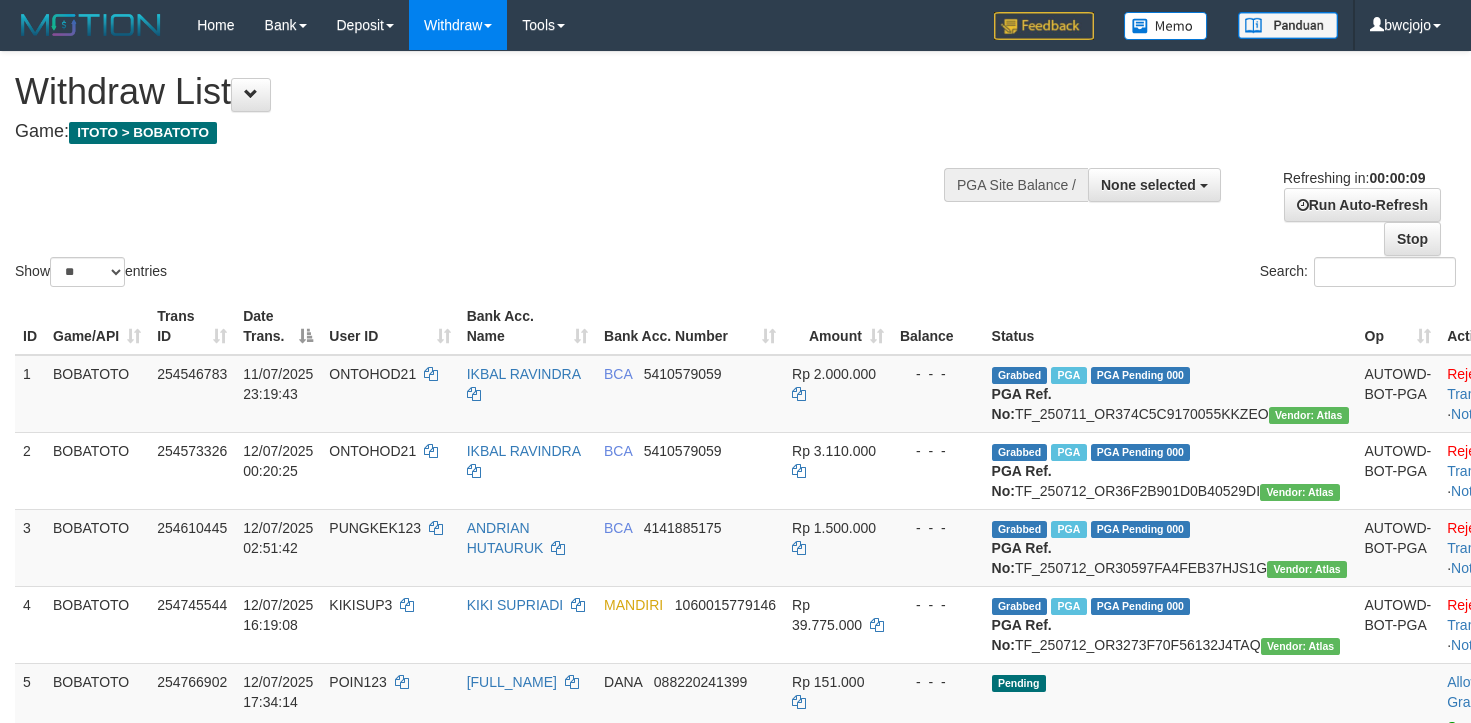 select 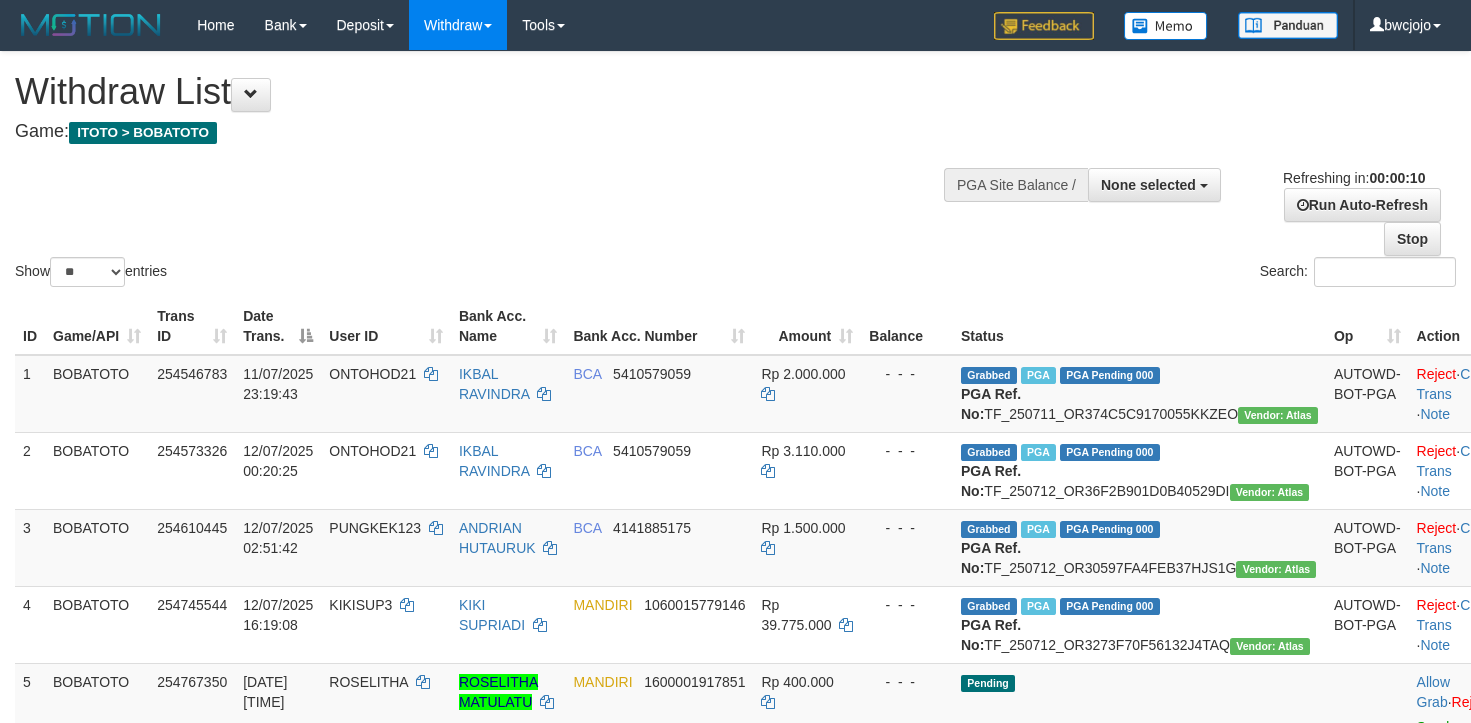 select 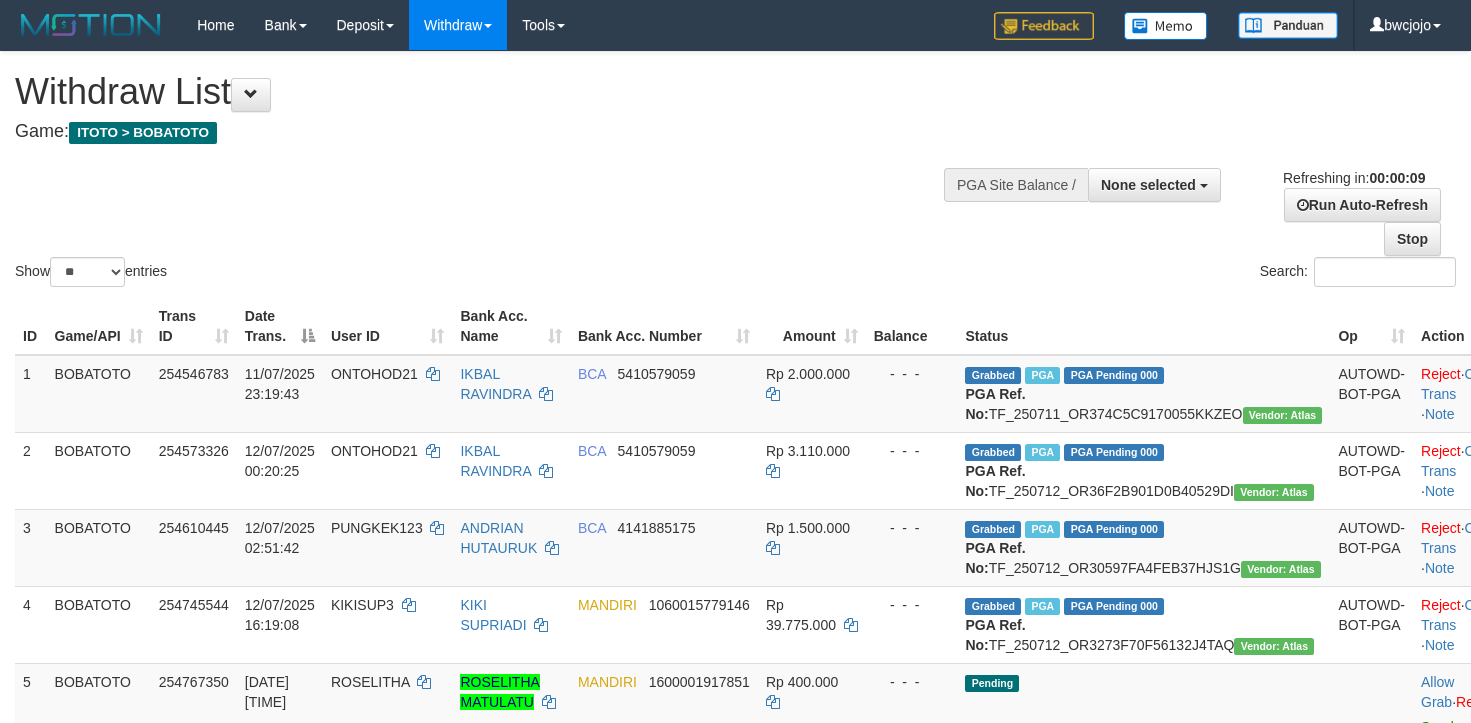 select 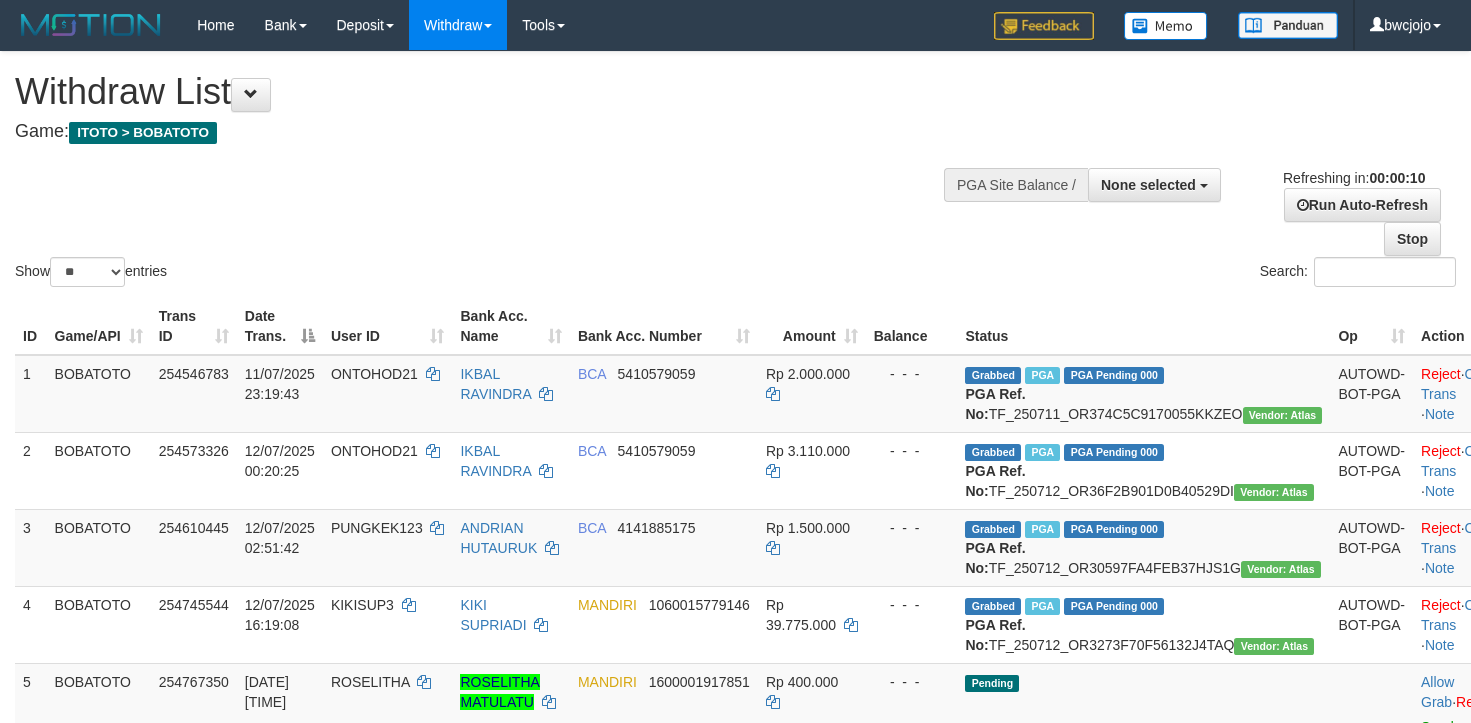 select 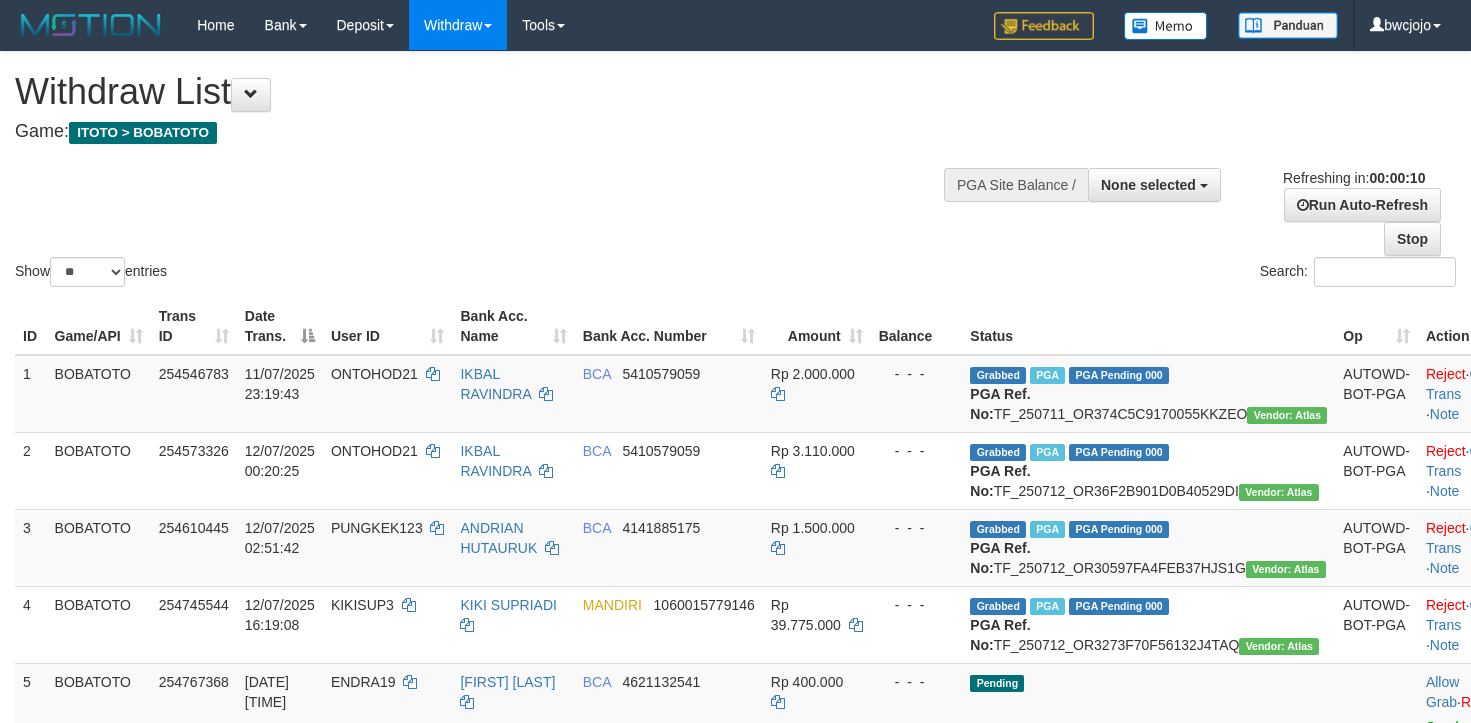 select 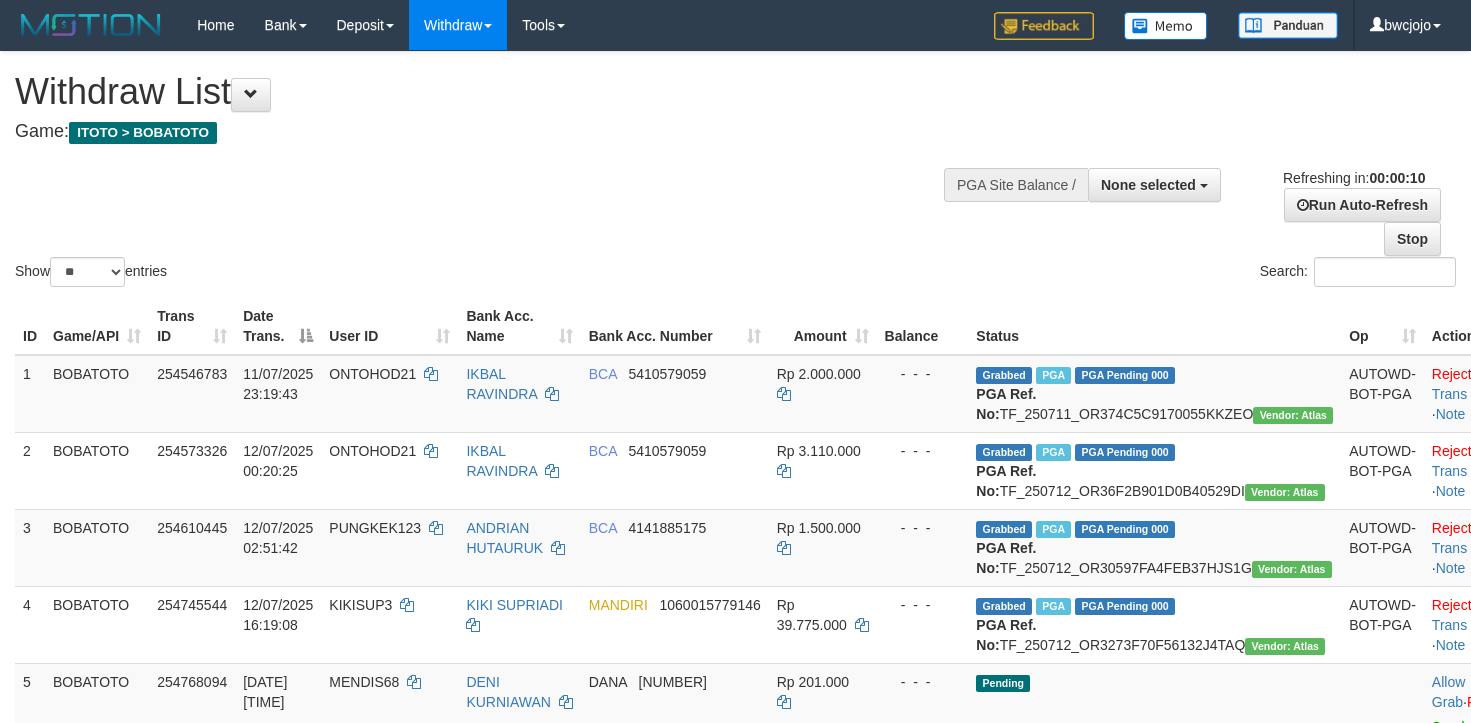 select 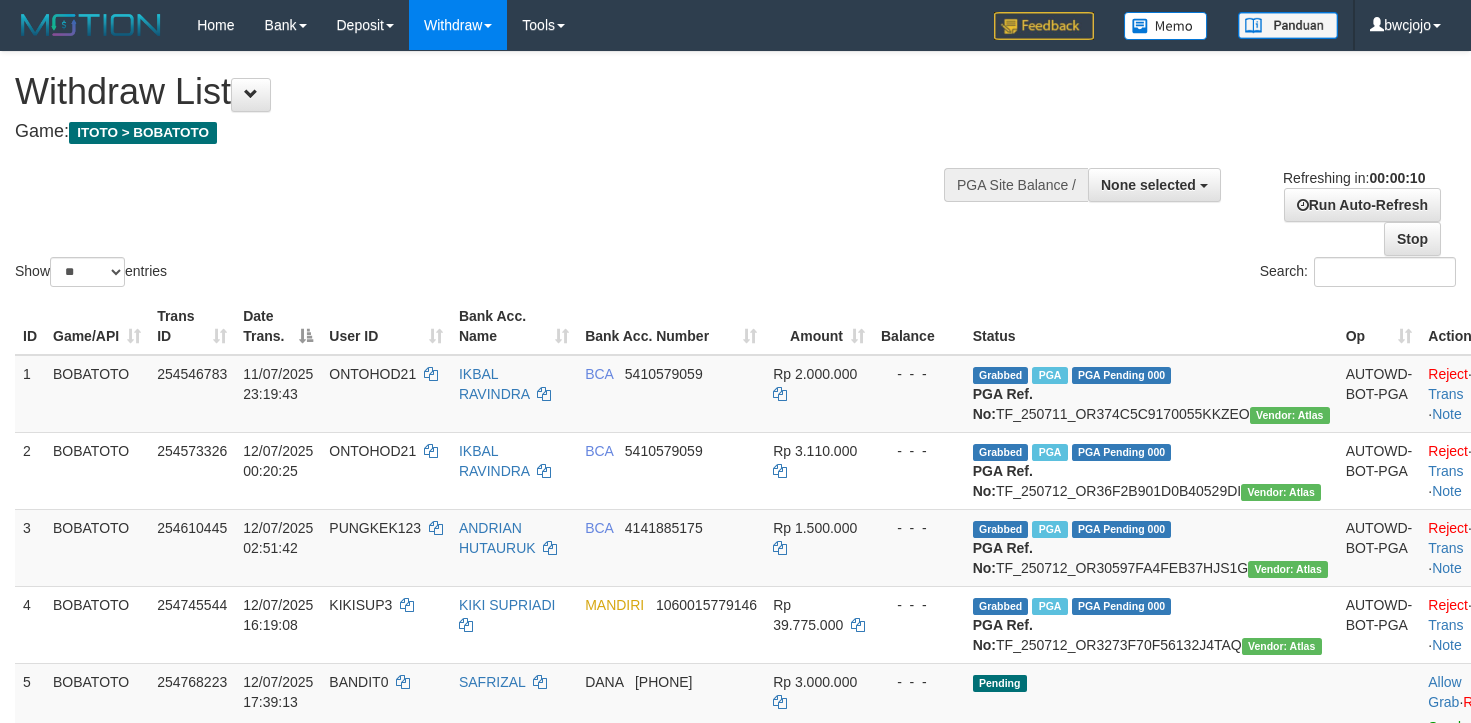 select 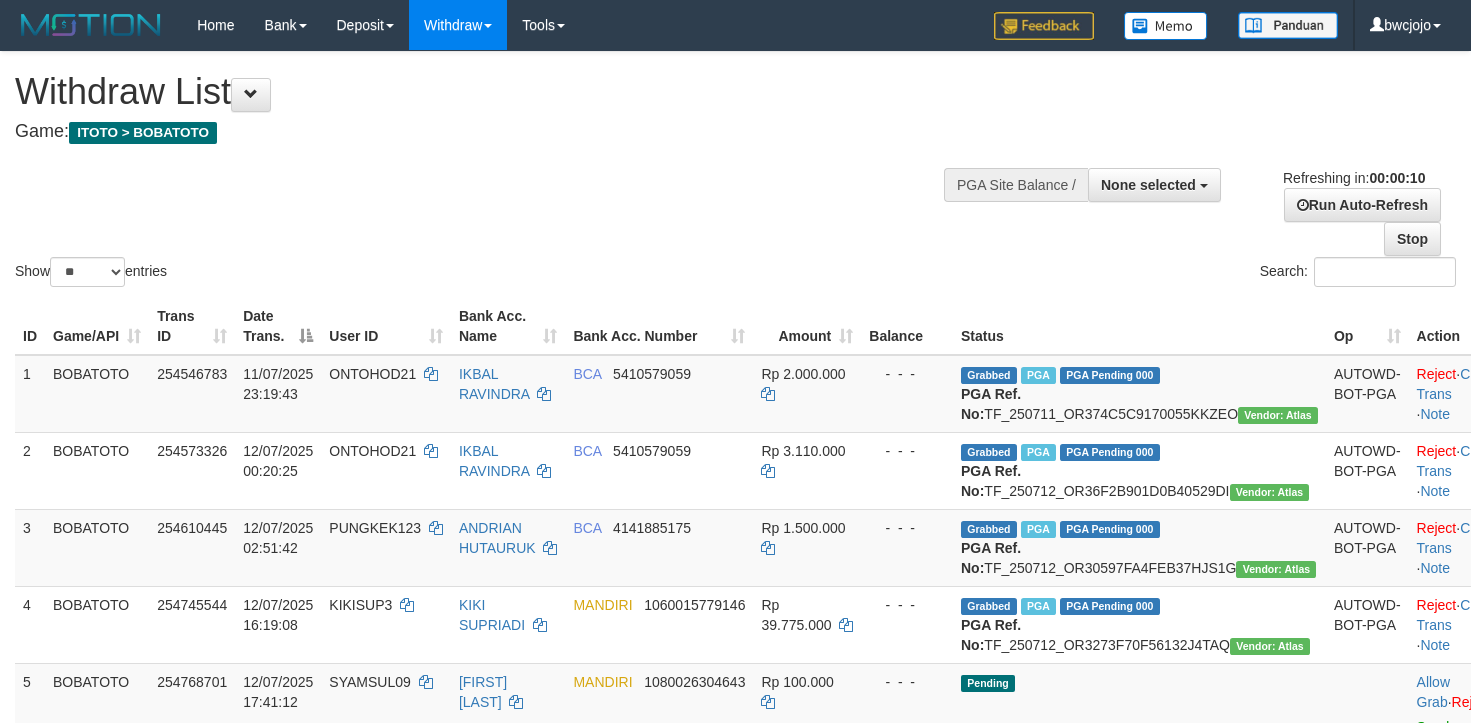 select 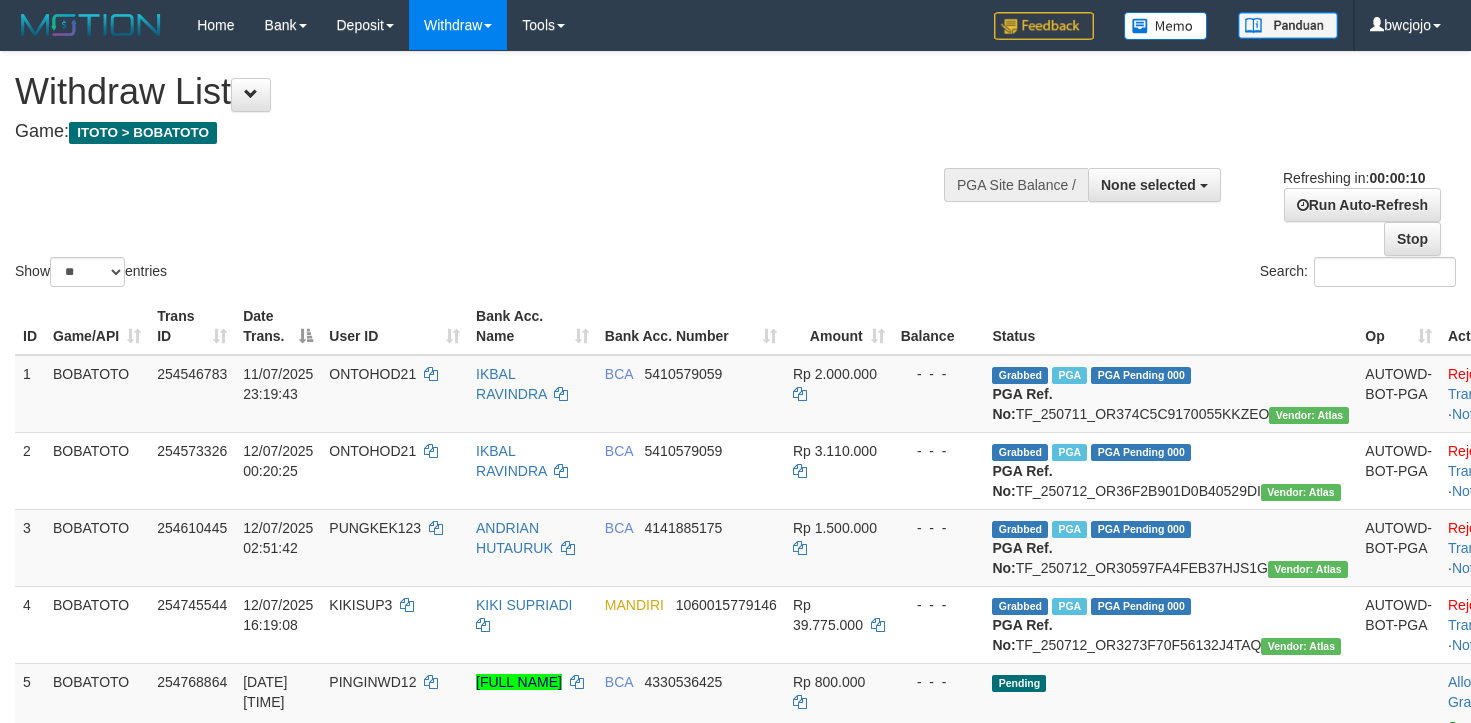 select 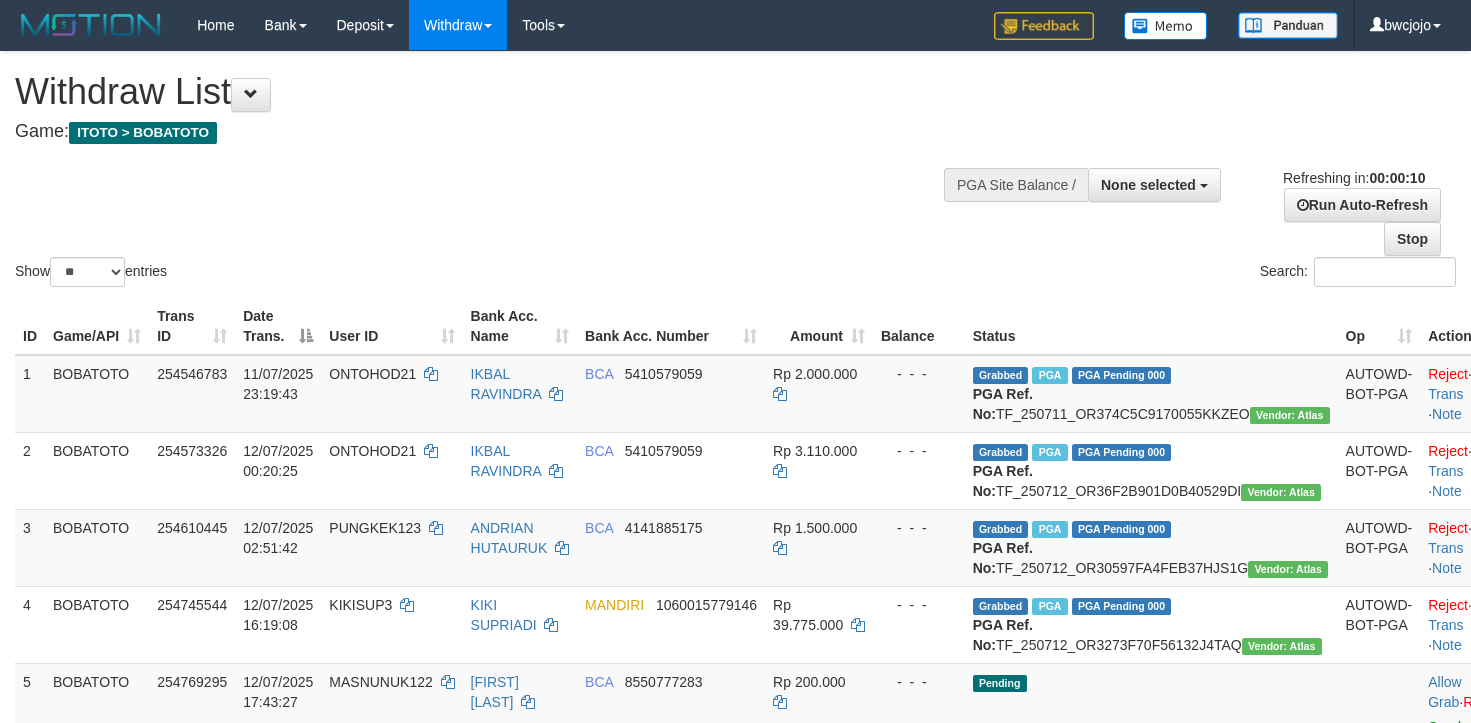 select 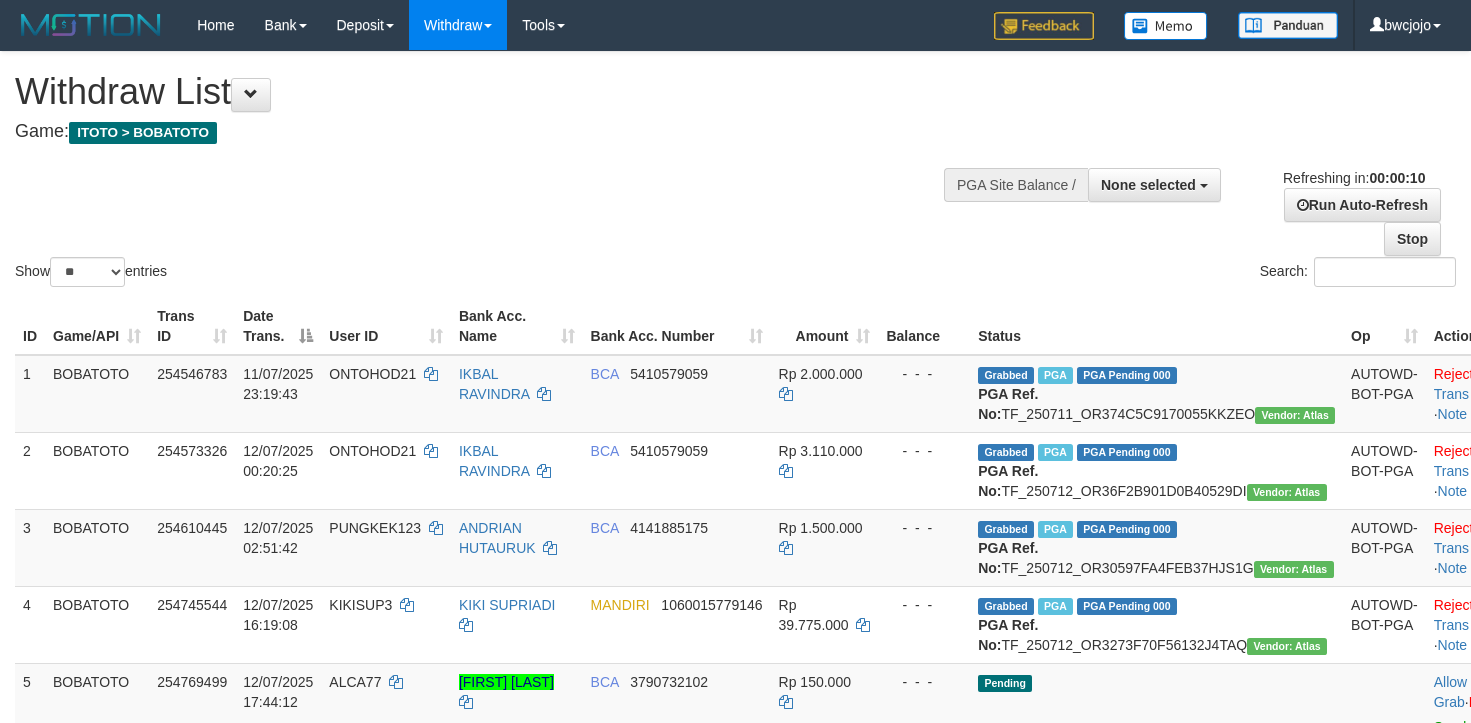 select 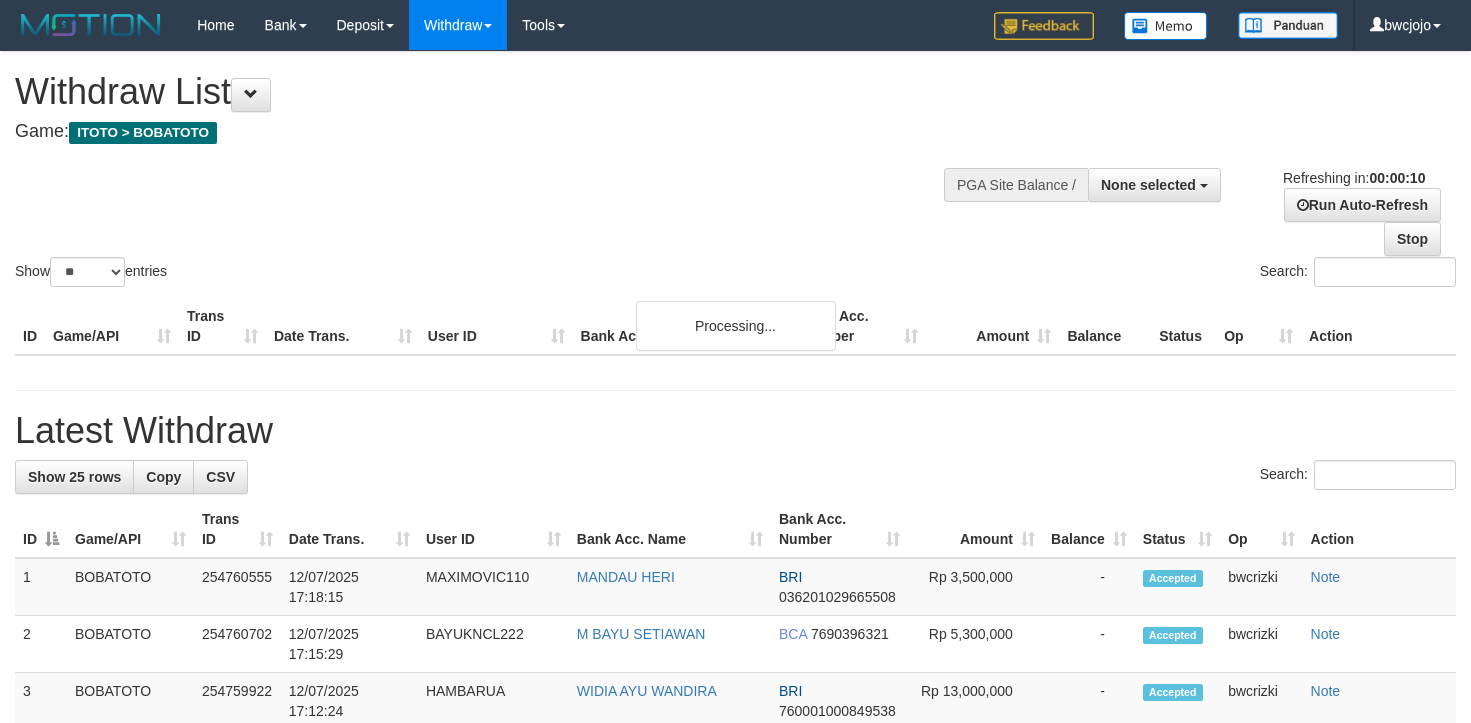select 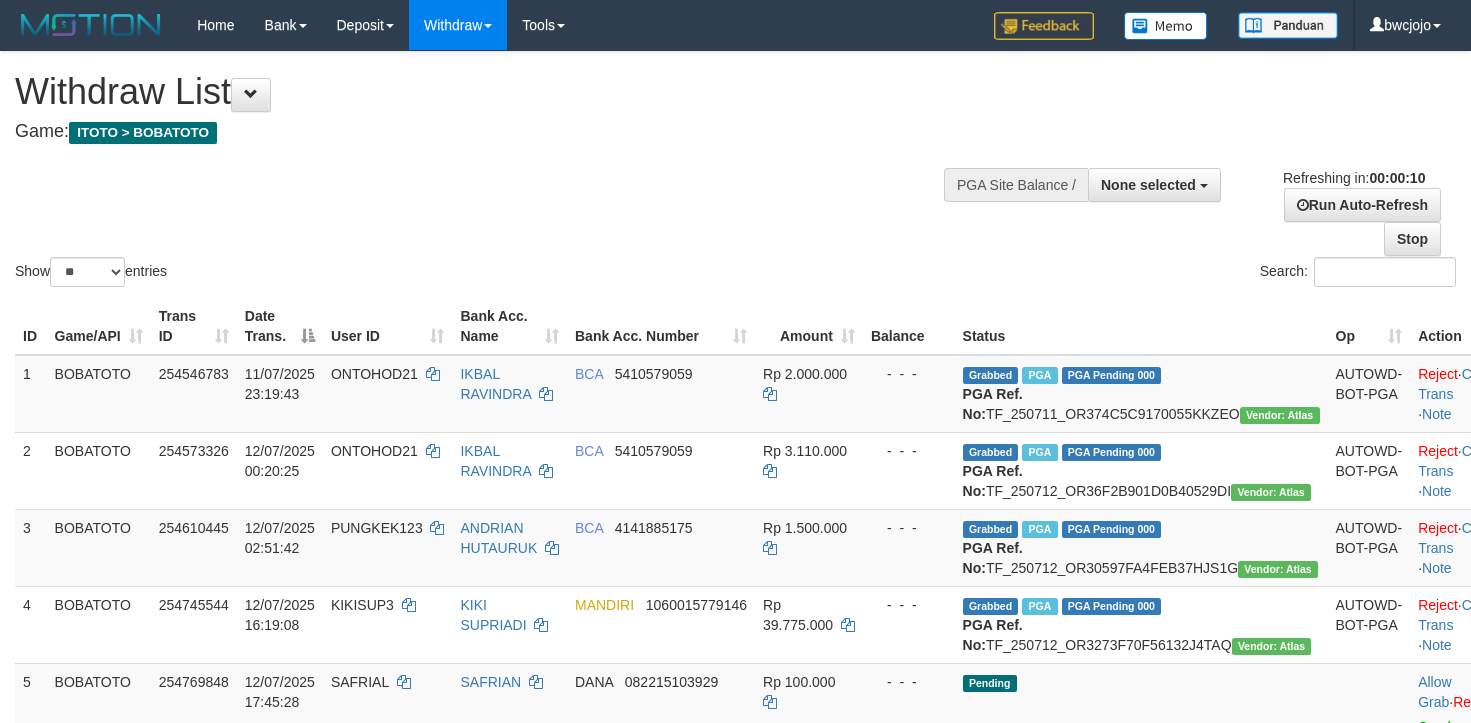 select 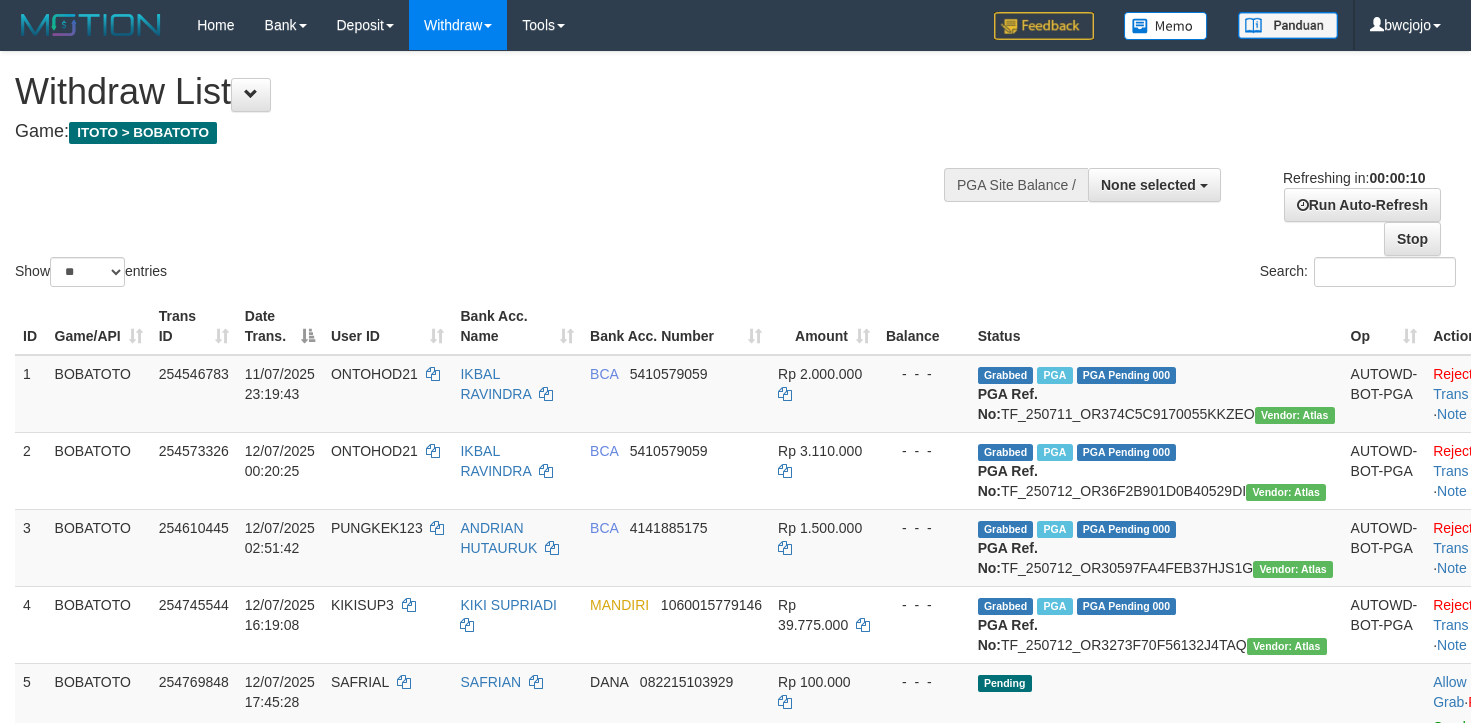 select 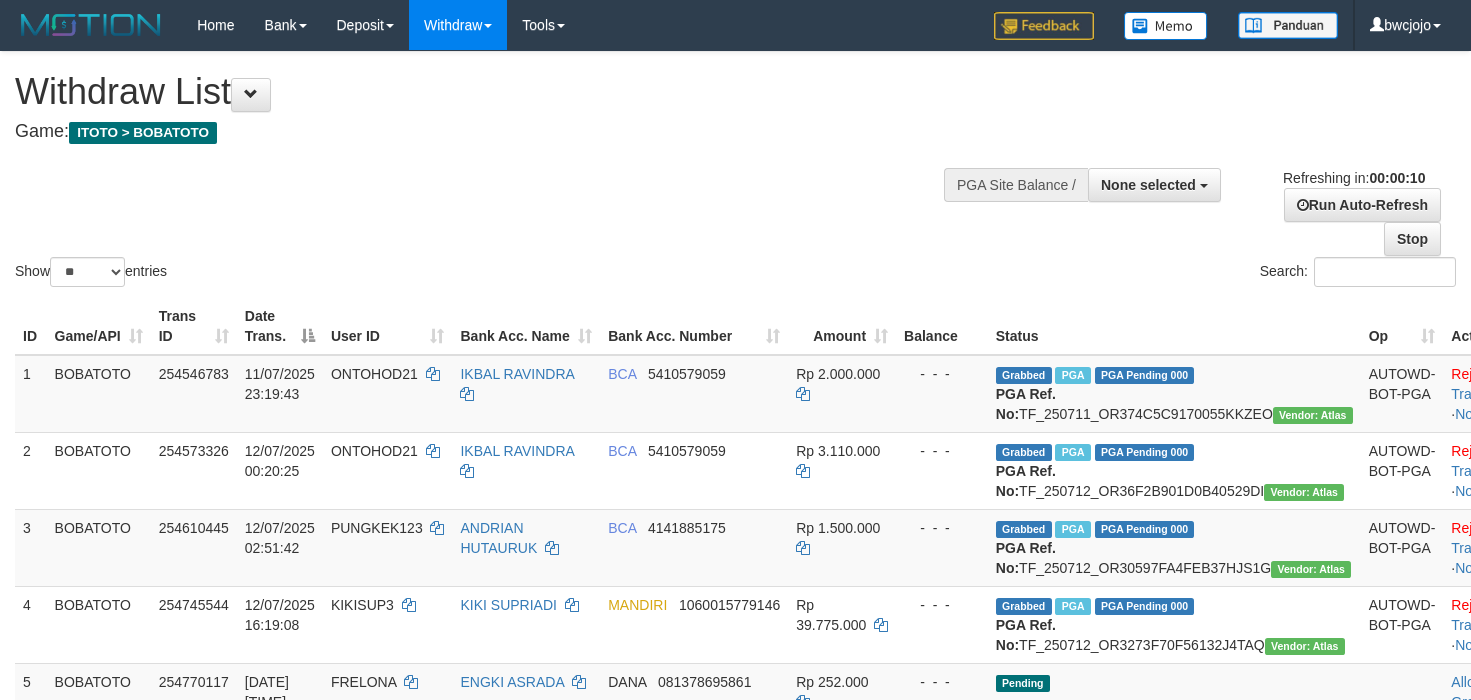 select 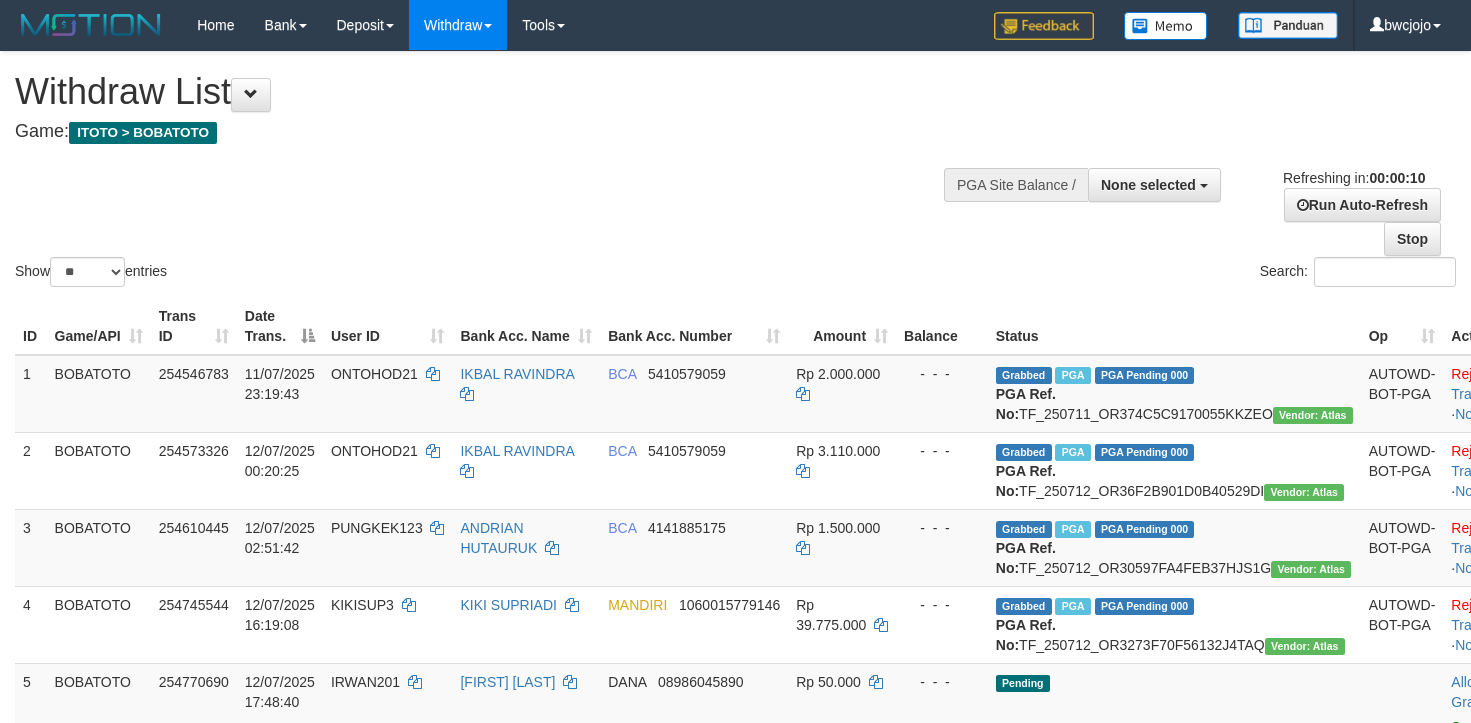 select 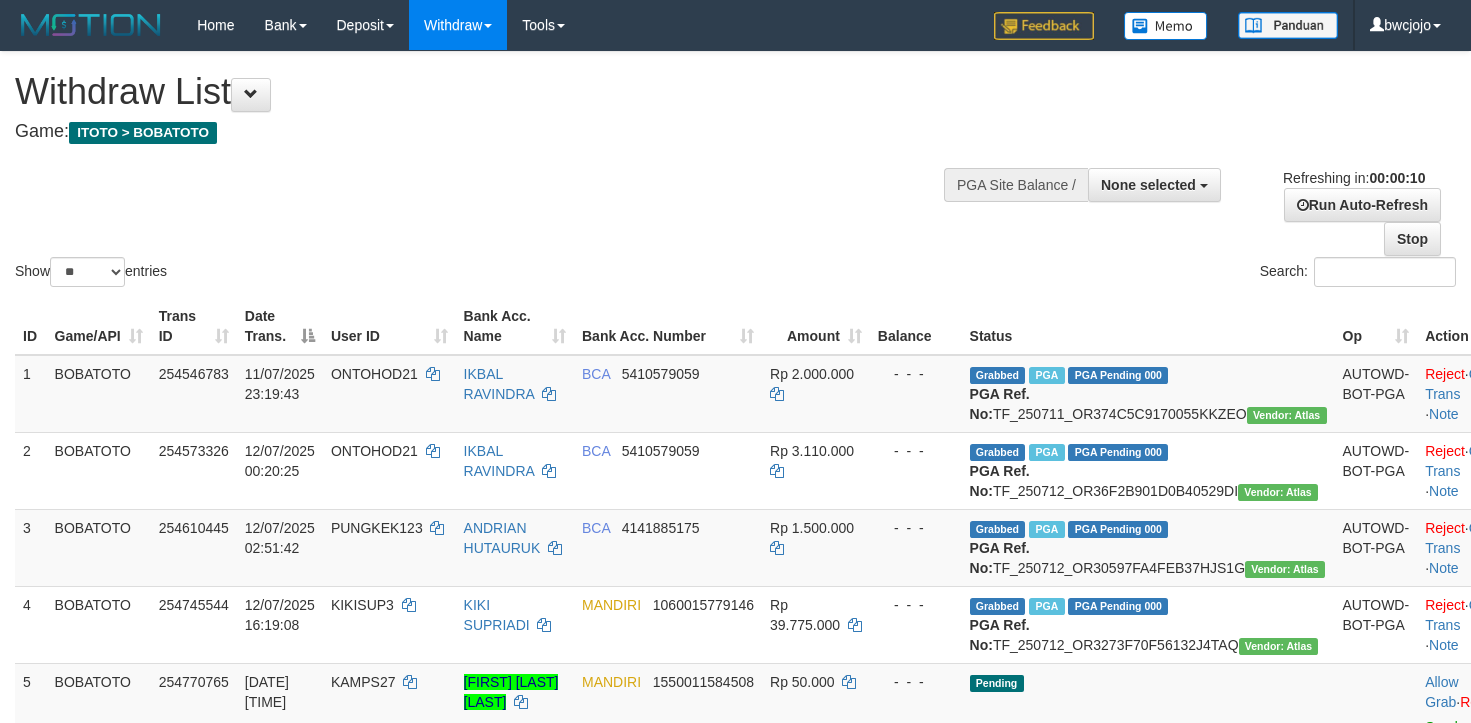 select 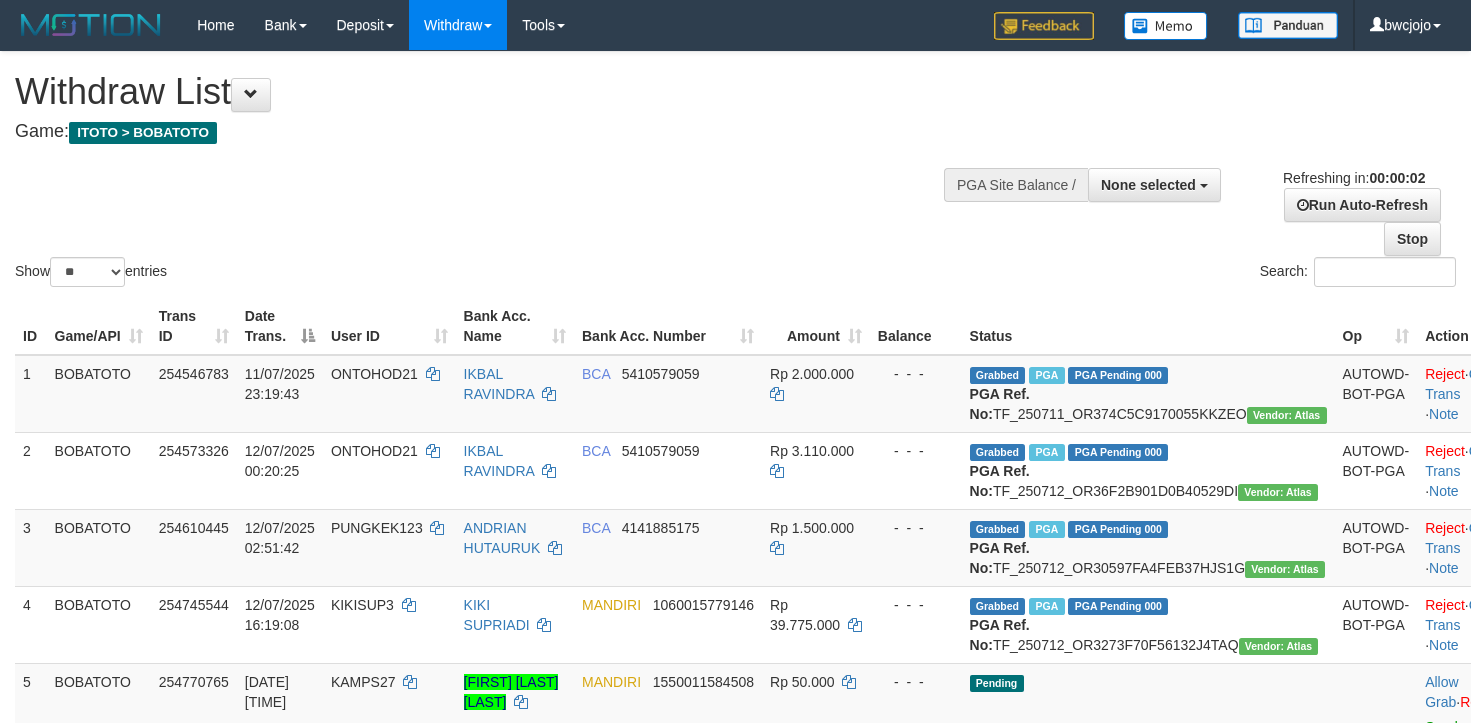 scroll, scrollTop: 0, scrollLeft: 0, axis: both 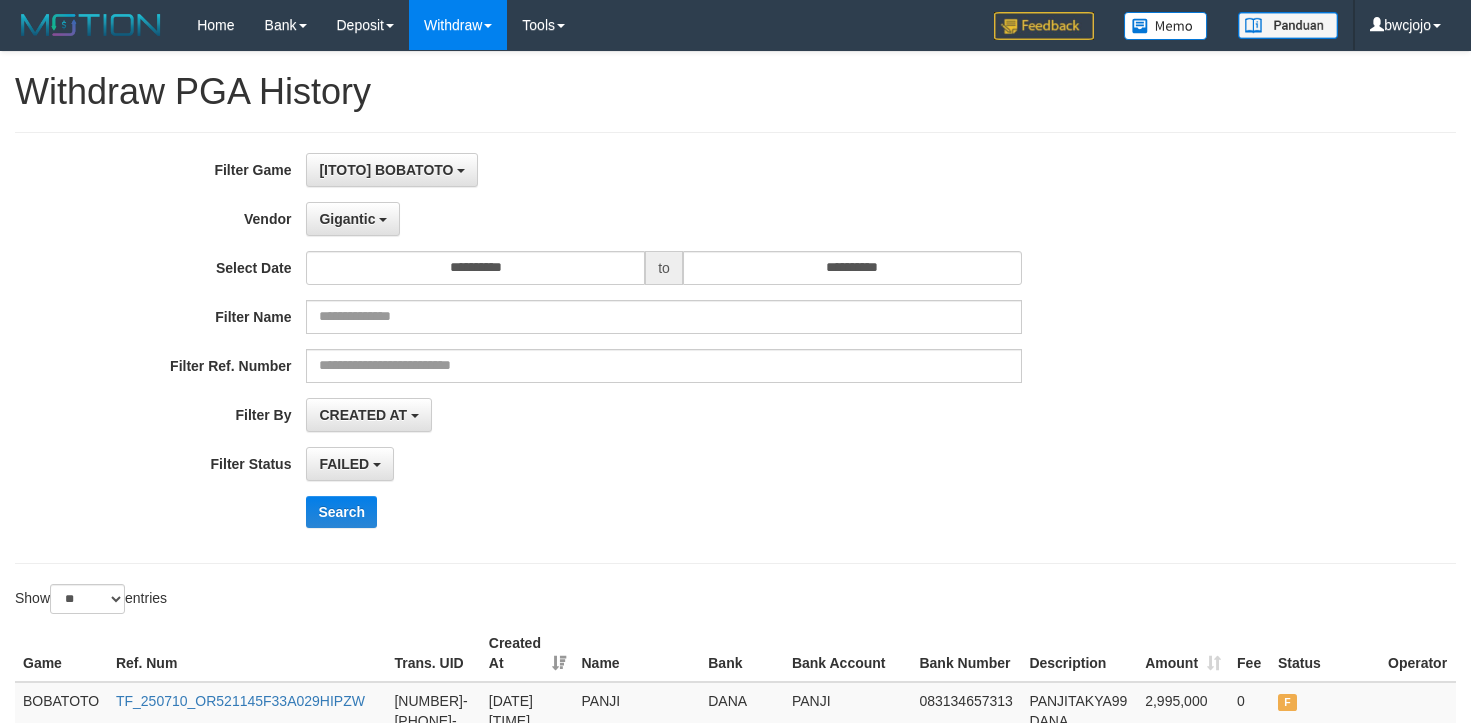 select on "**********" 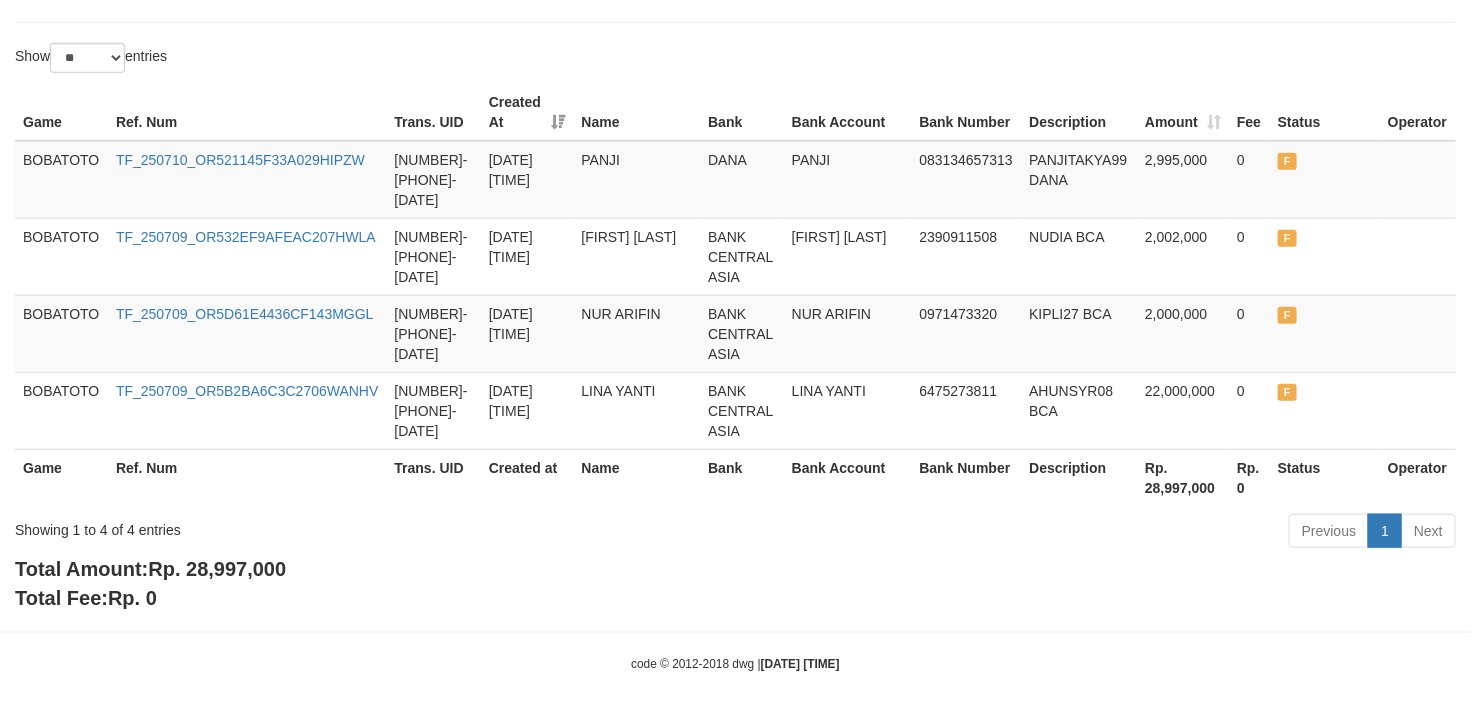 scroll, scrollTop: 0, scrollLeft: 0, axis: both 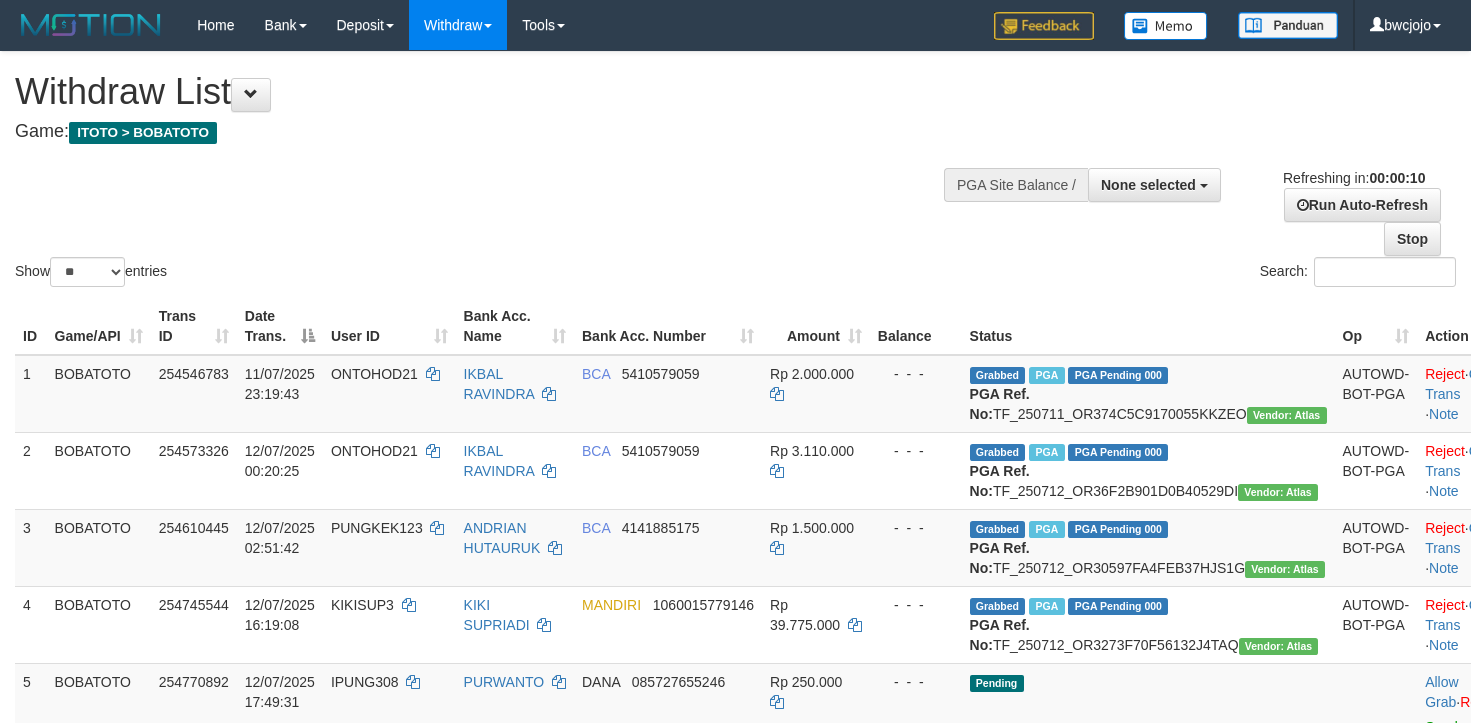 select 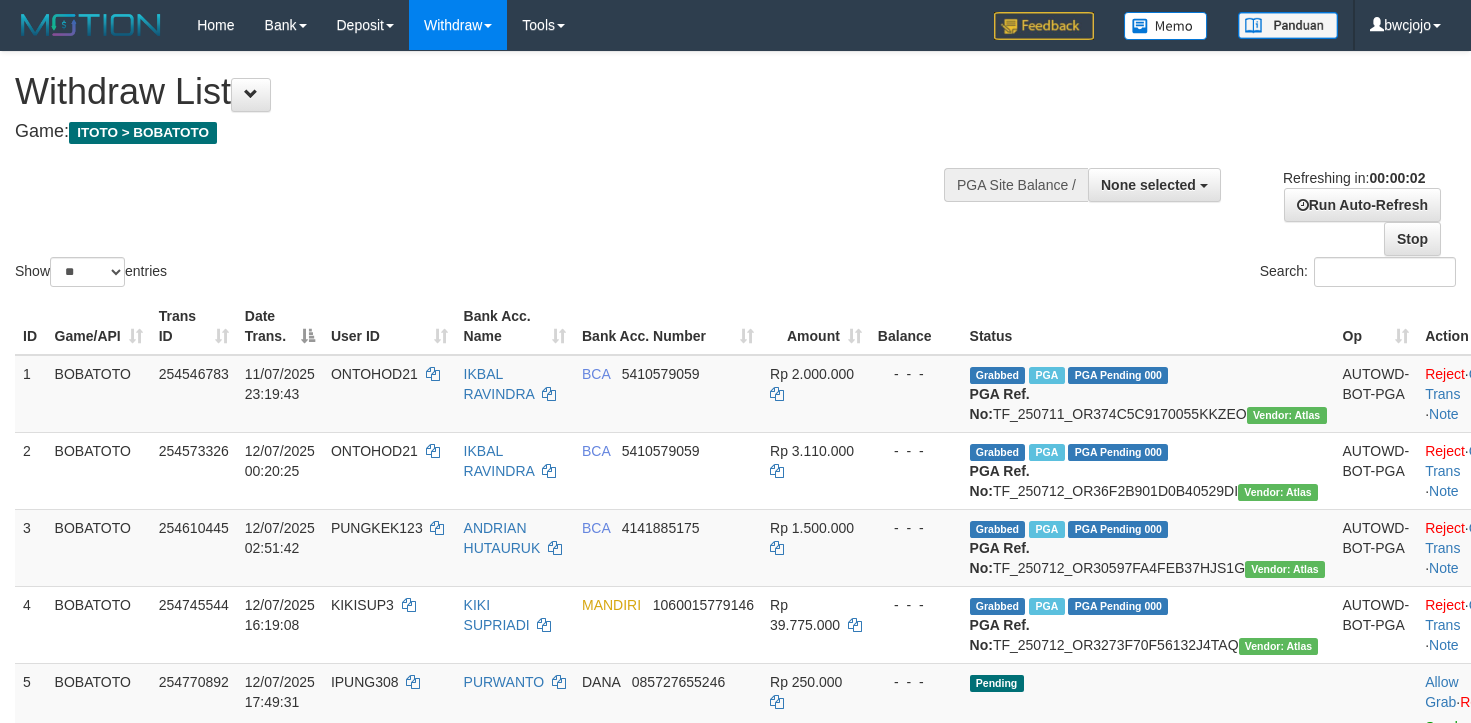 scroll, scrollTop: 0, scrollLeft: 0, axis: both 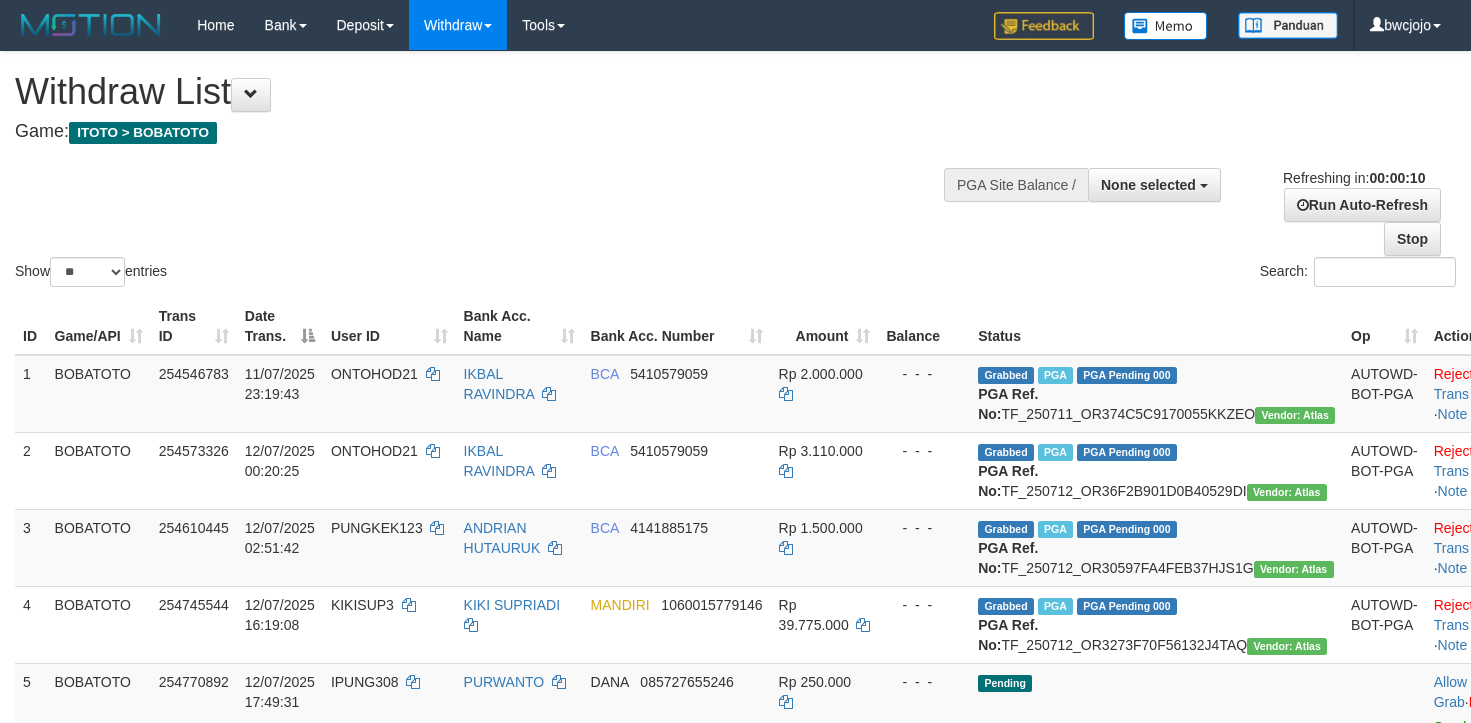 select 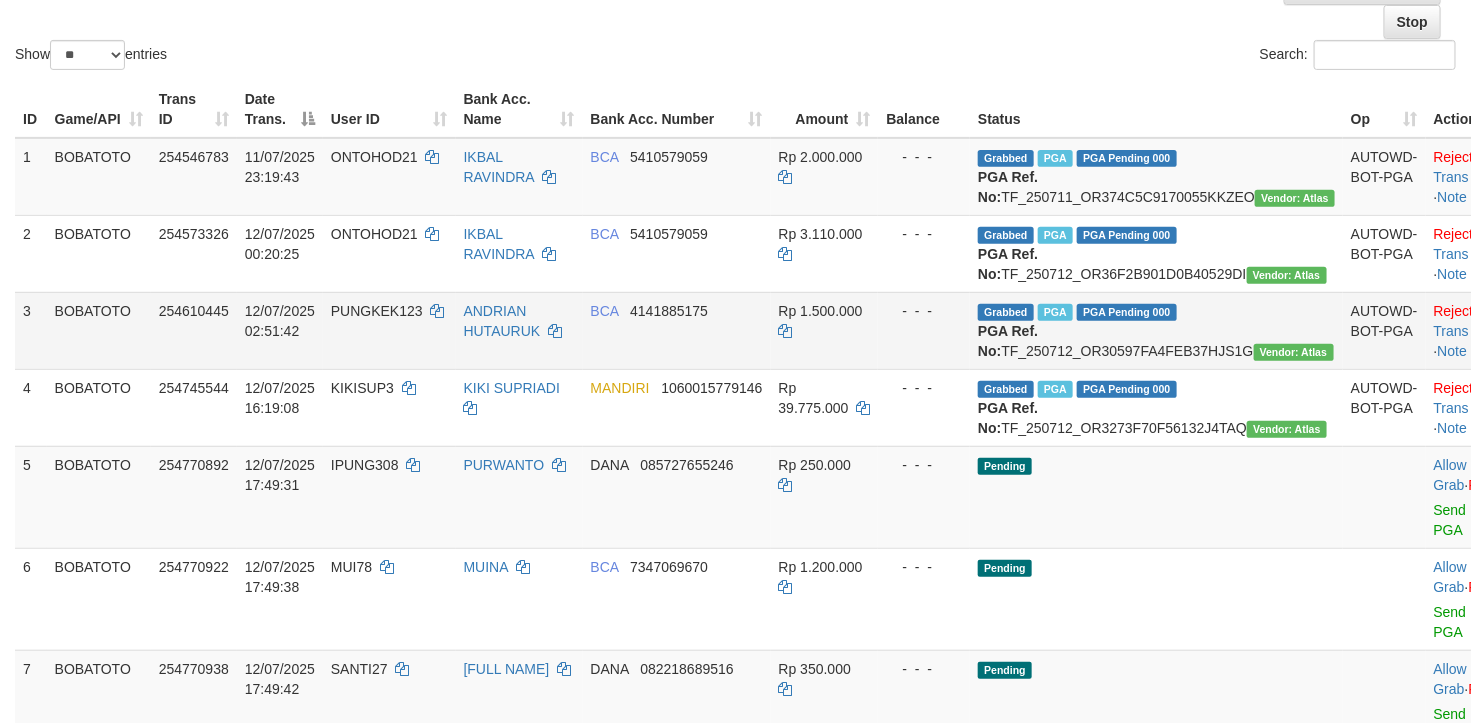 scroll, scrollTop: 300, scrollLeft: 0, axis: vertical 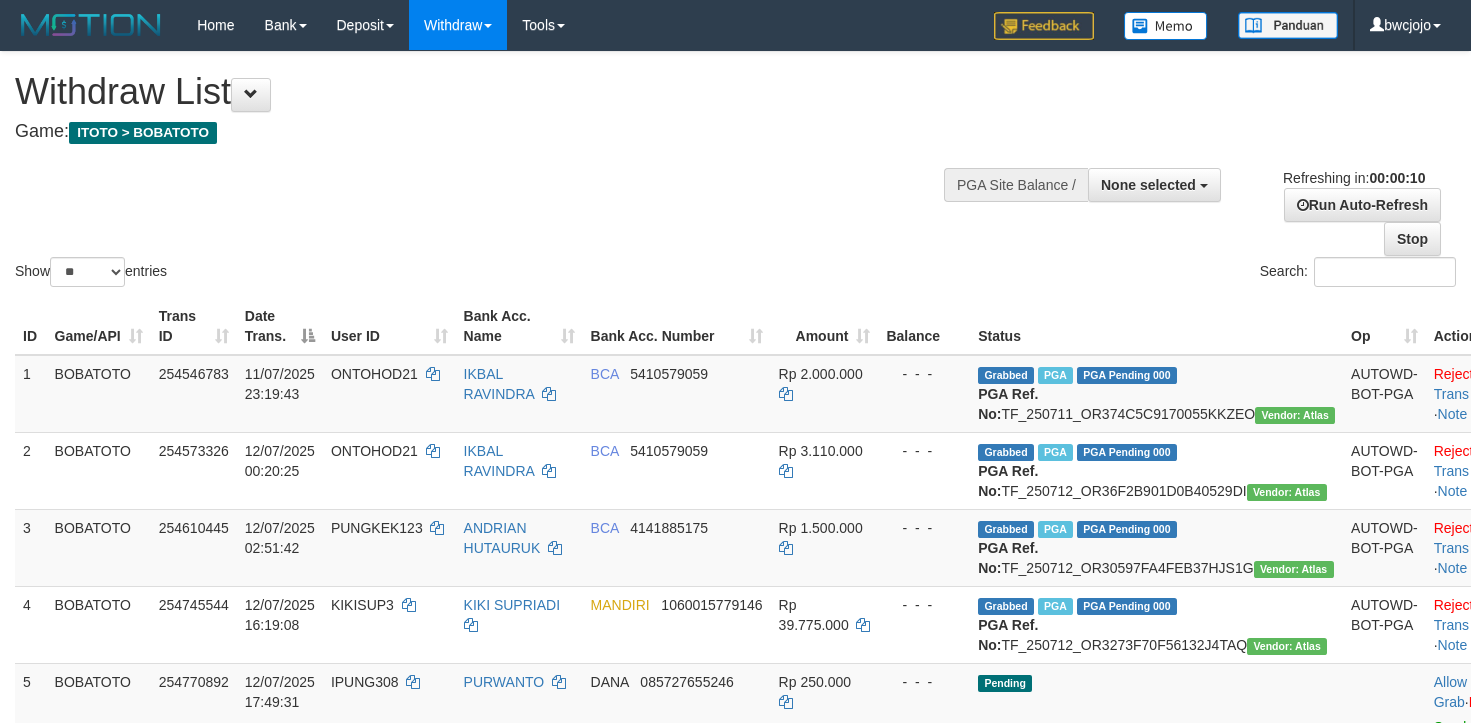 select 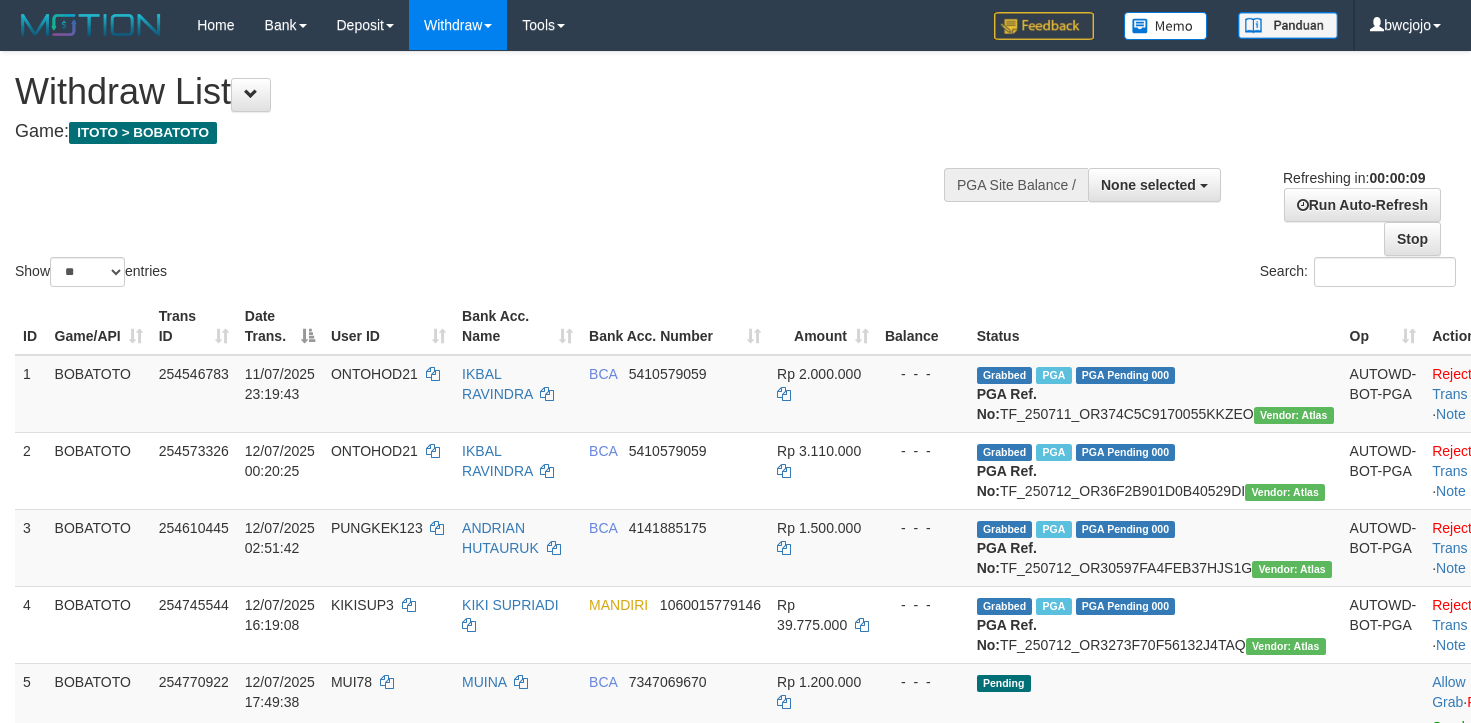select 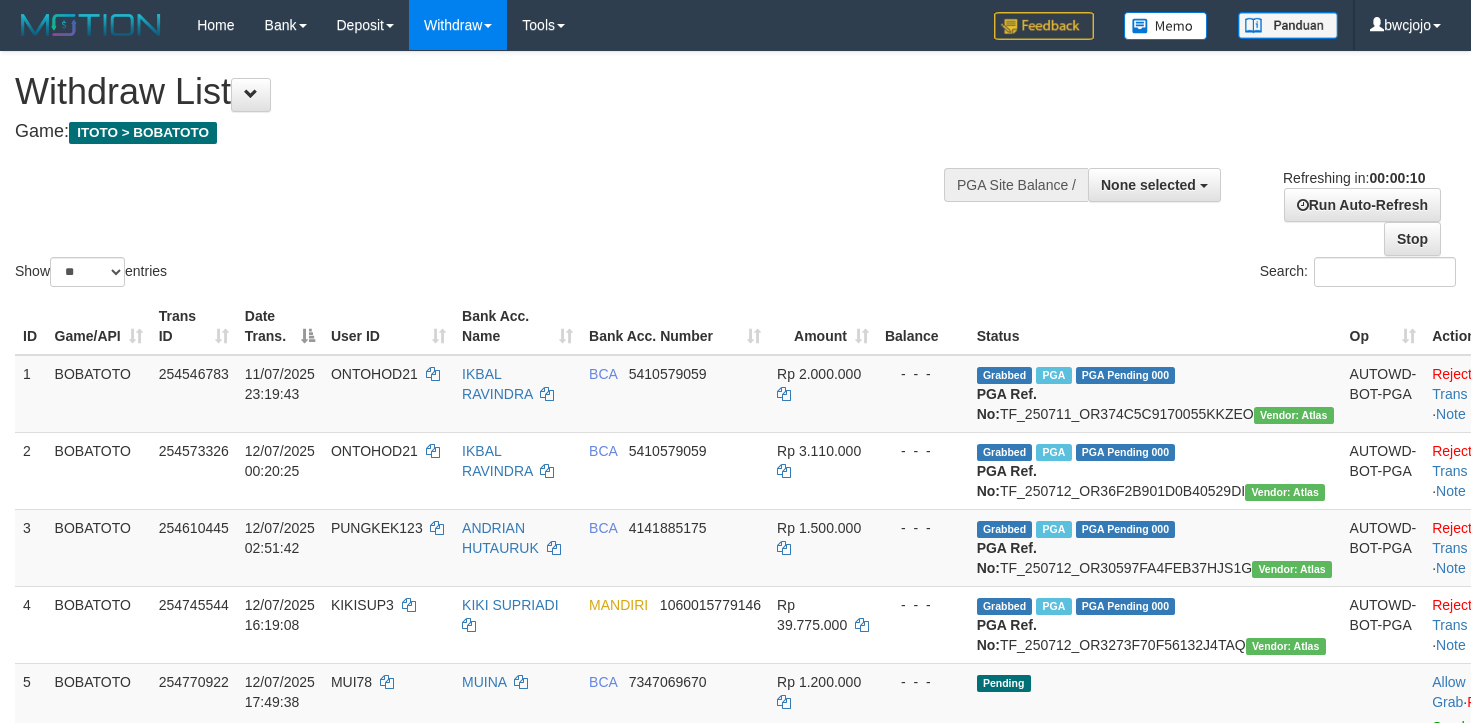 select 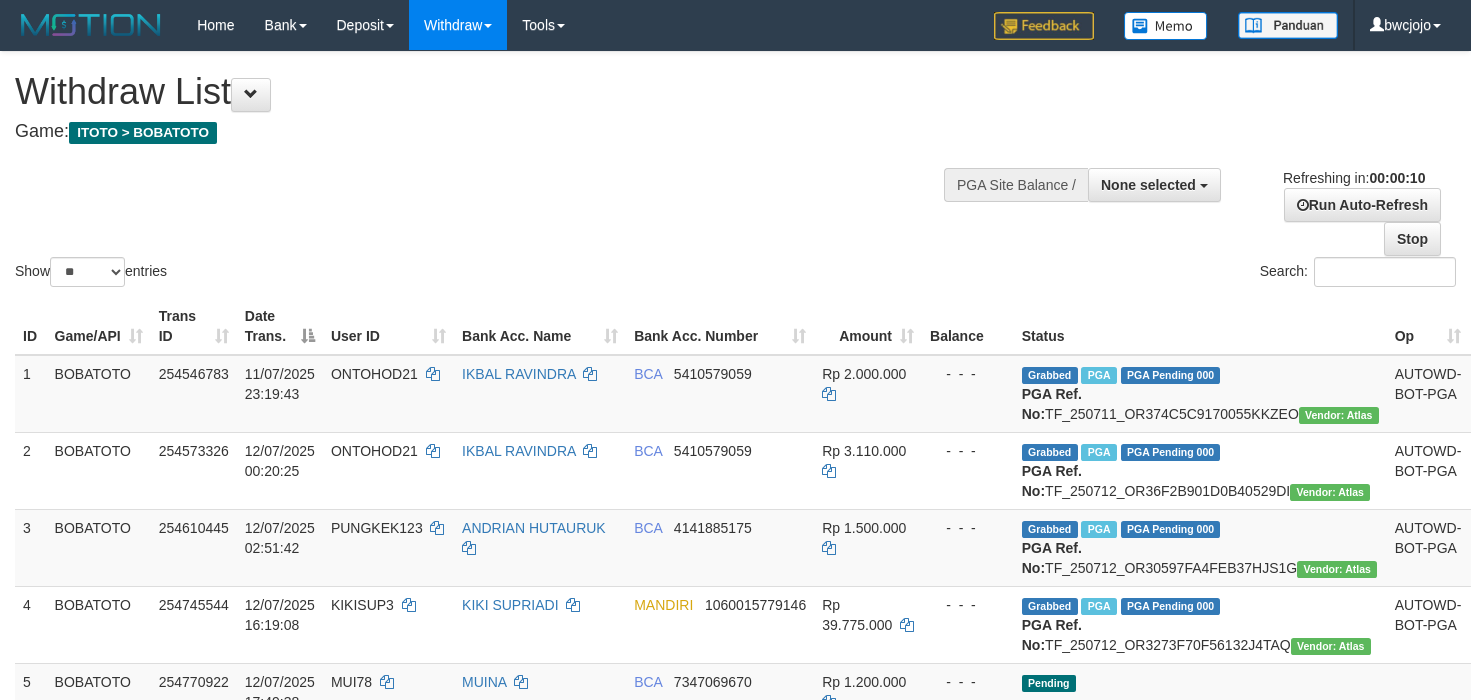 select 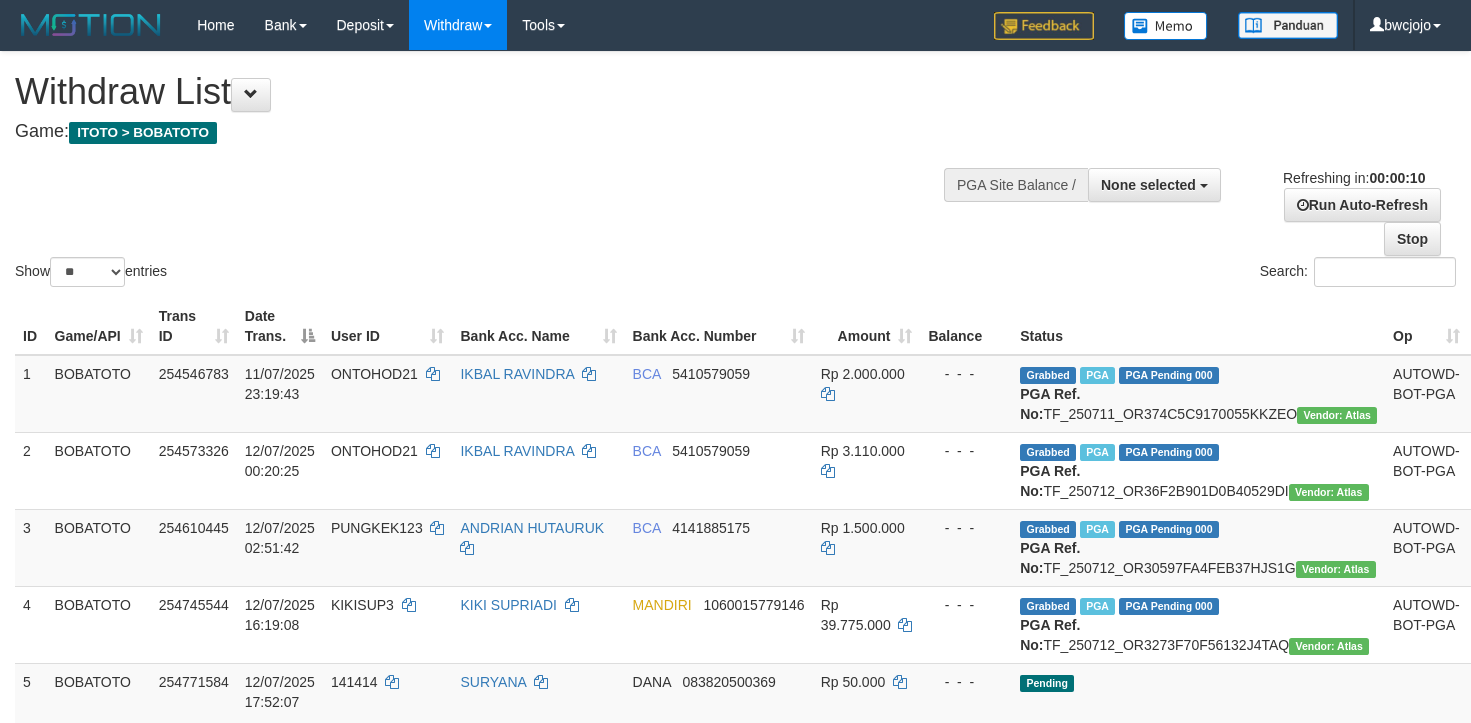 select 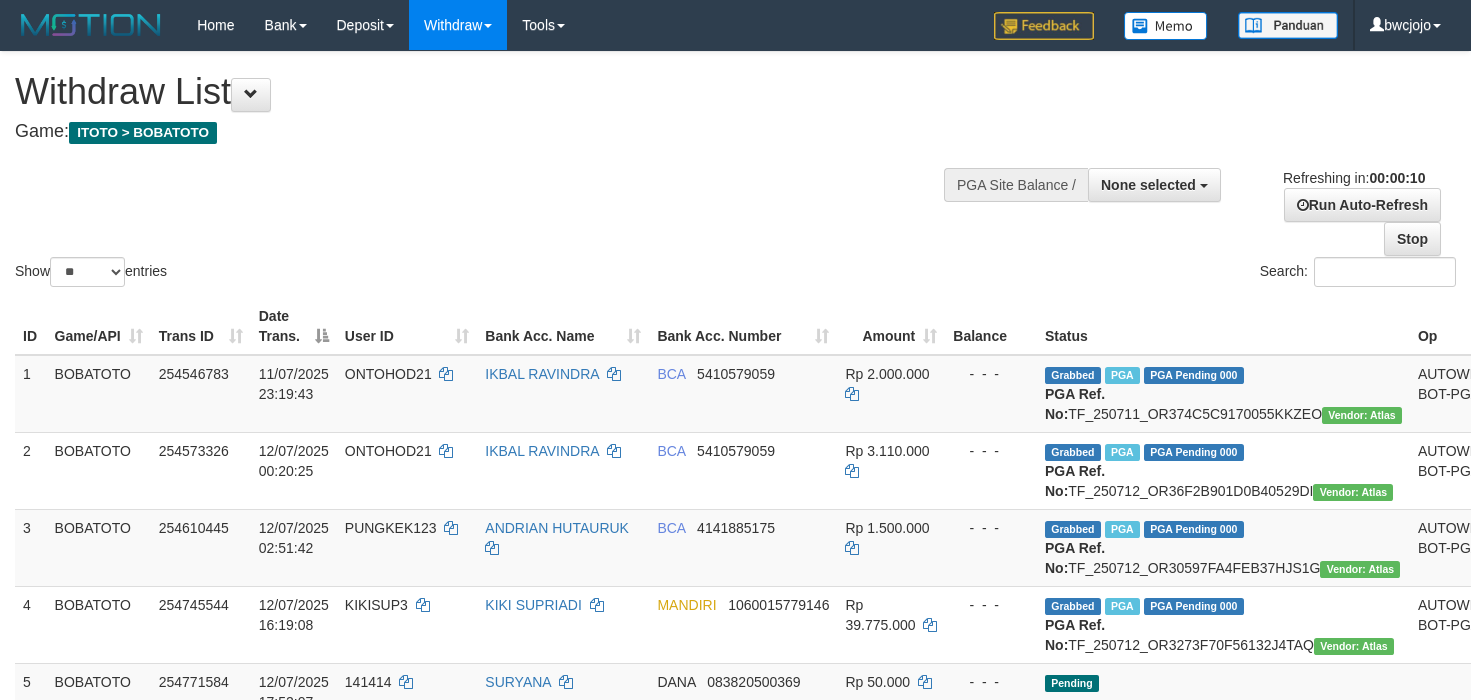 select 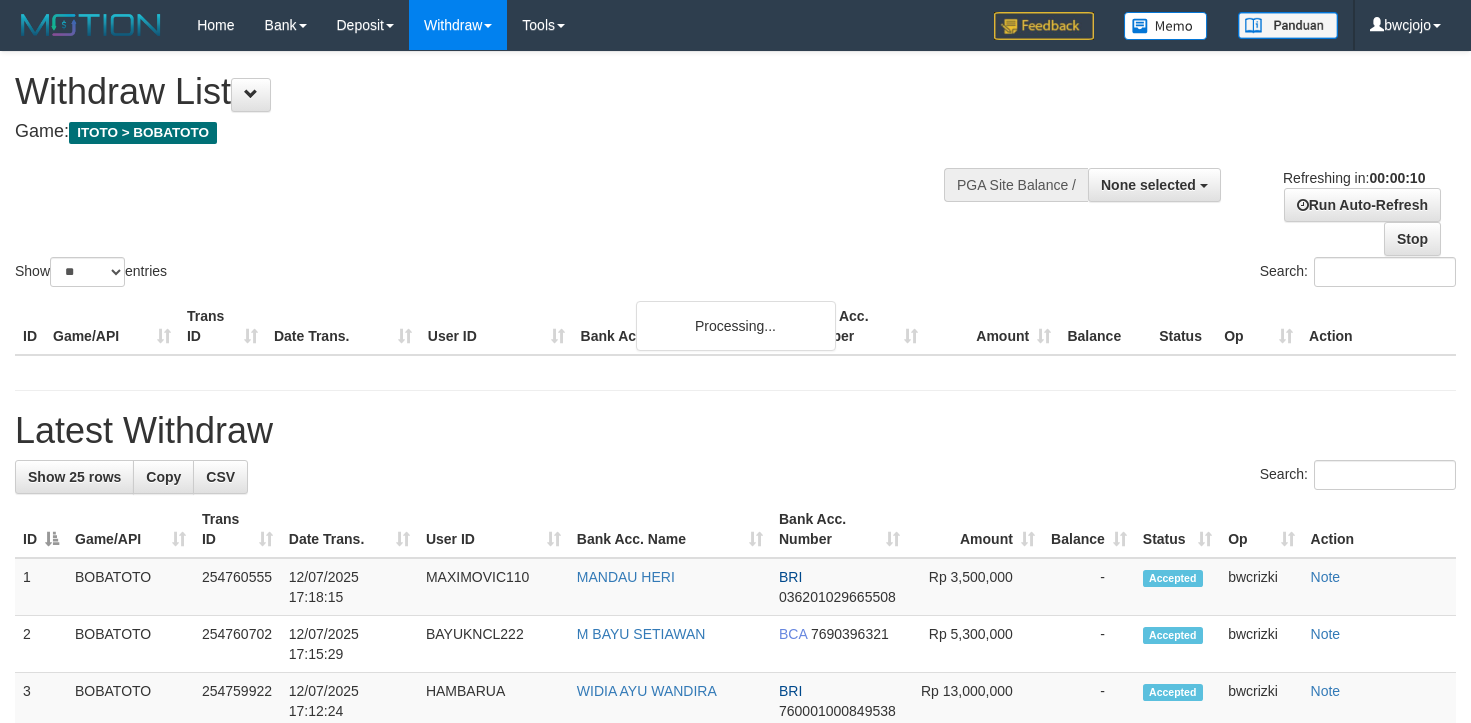 select 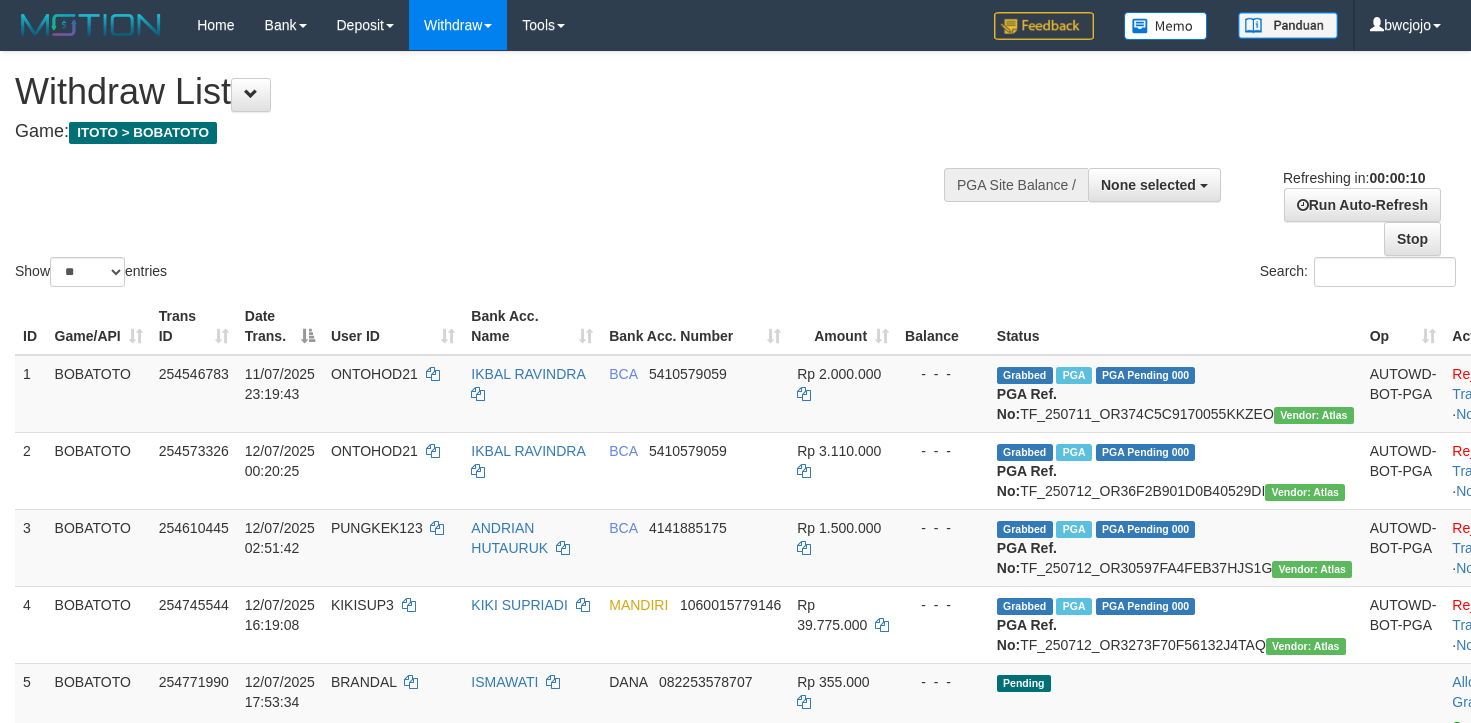 select 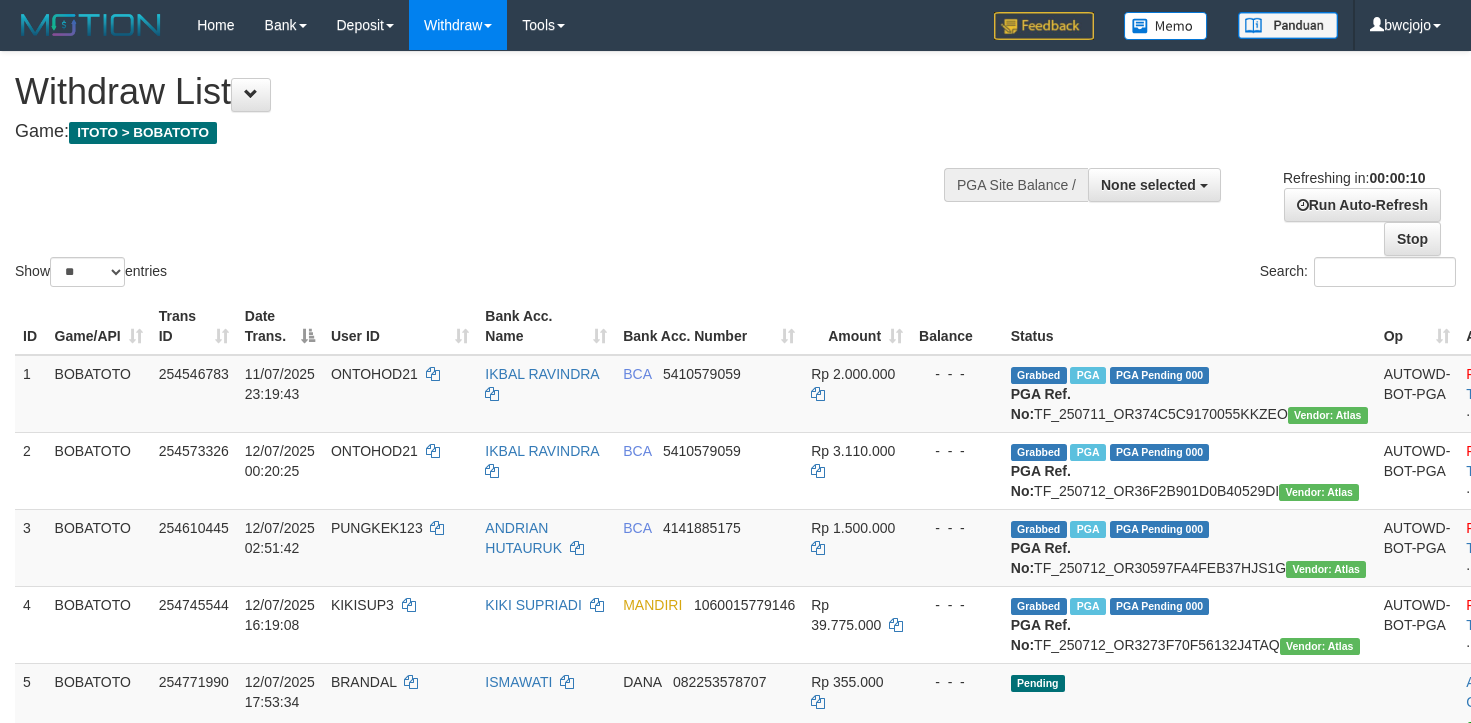 select 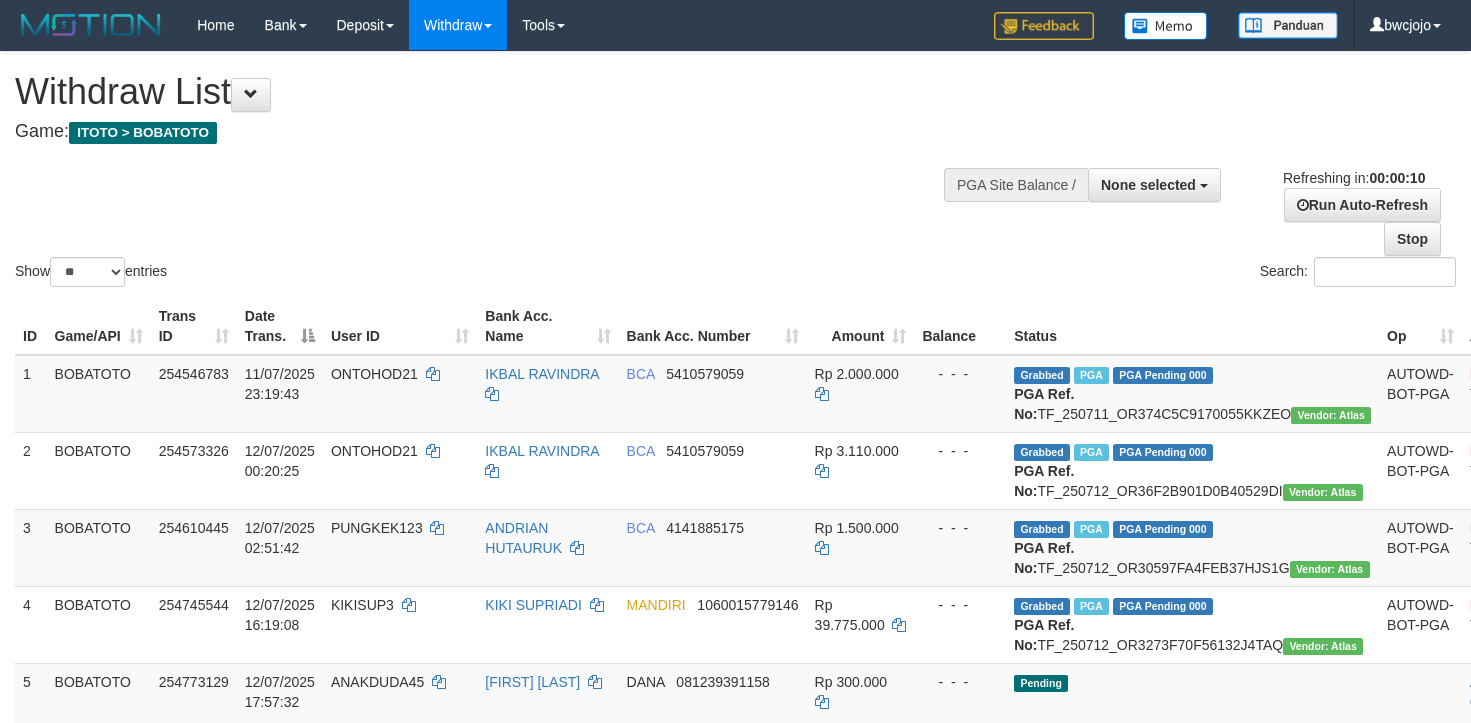 select 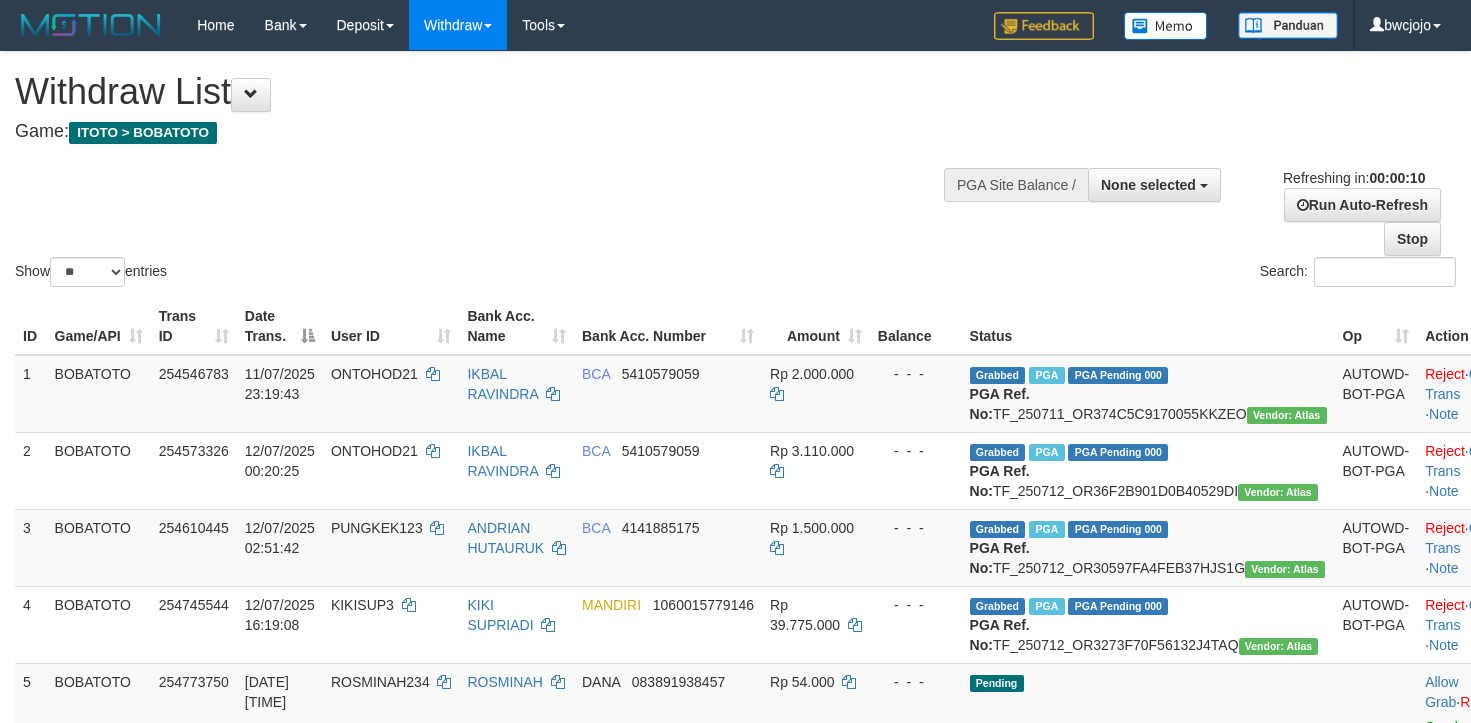 select 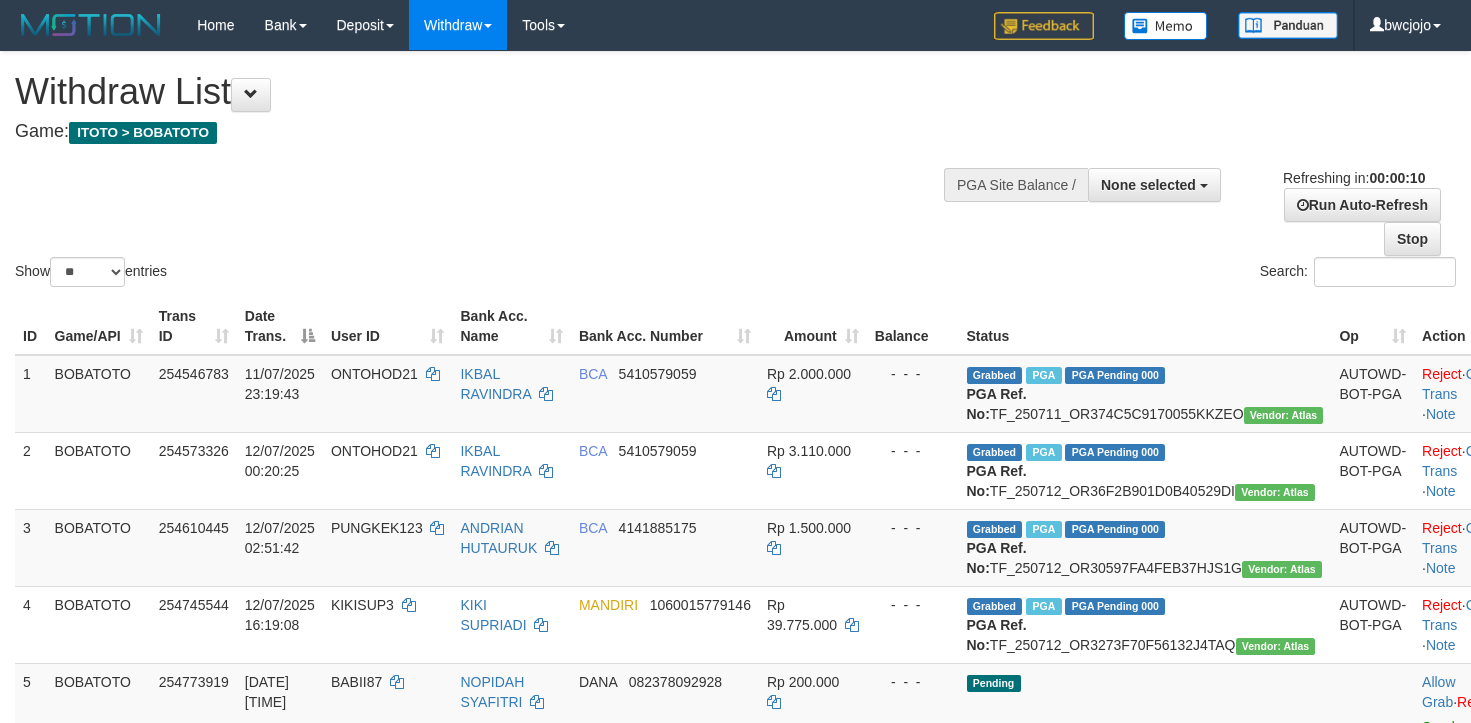 select 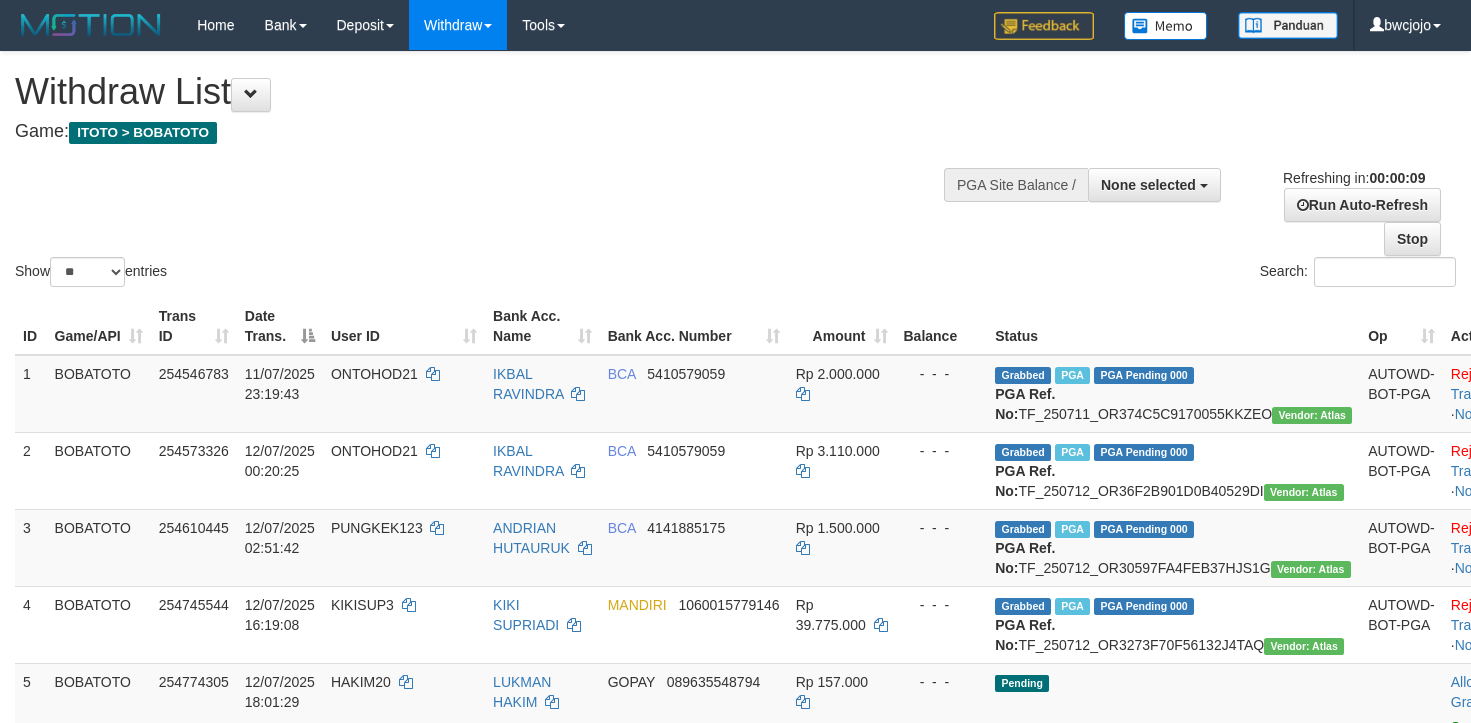 select 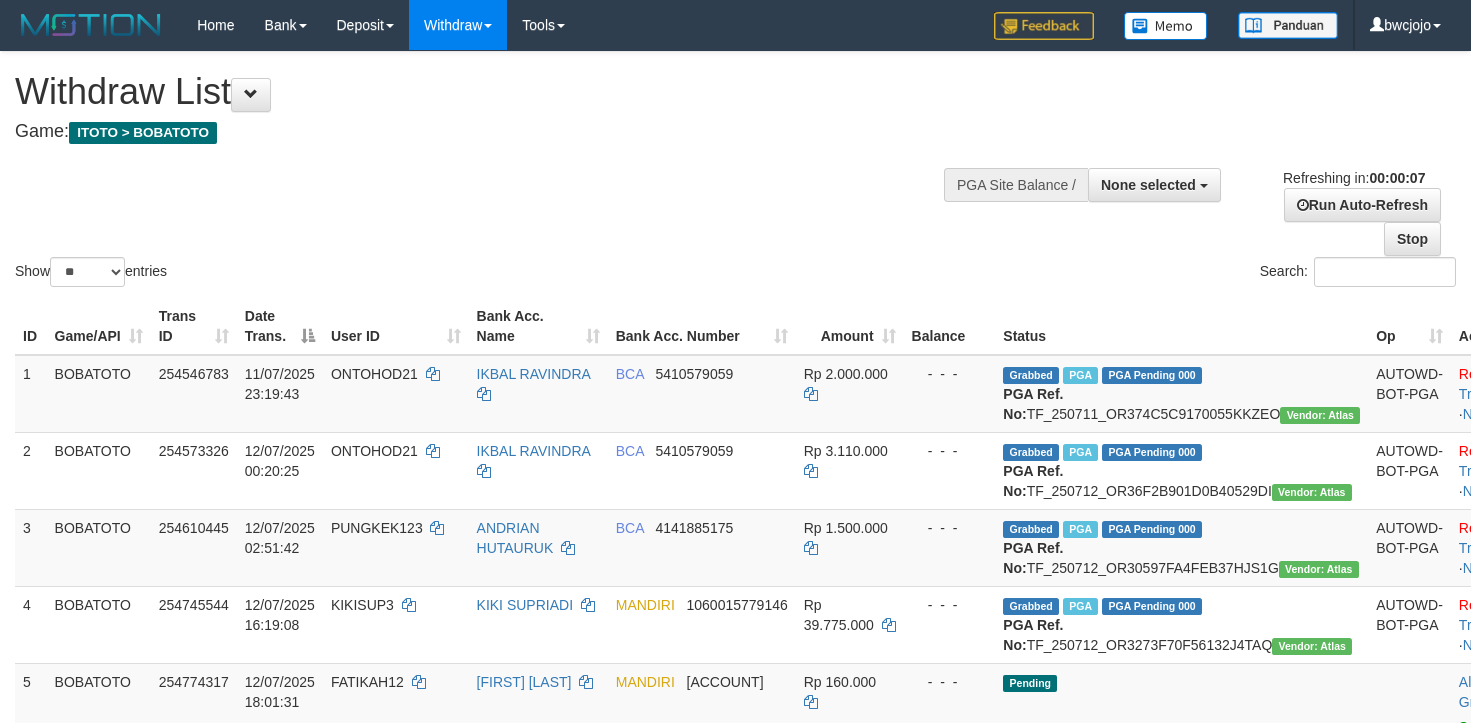 select 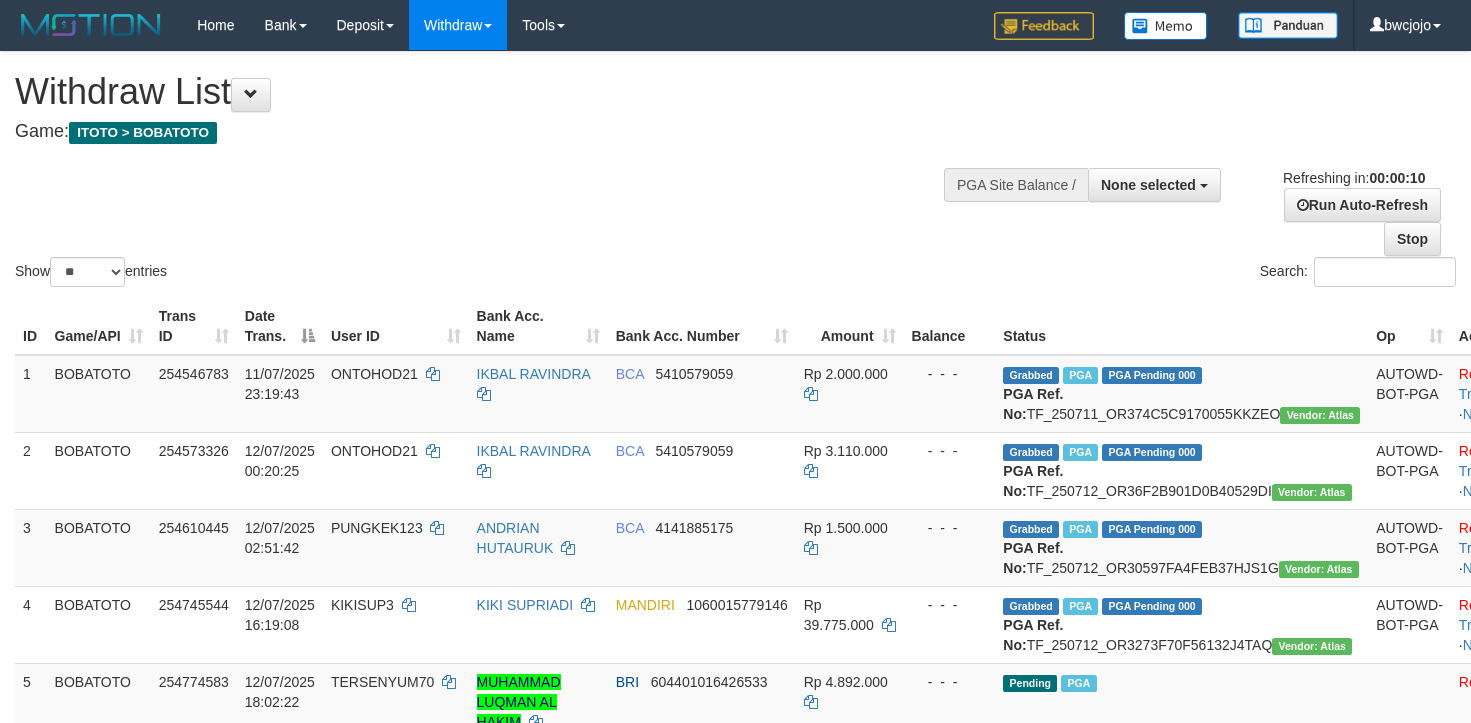 select 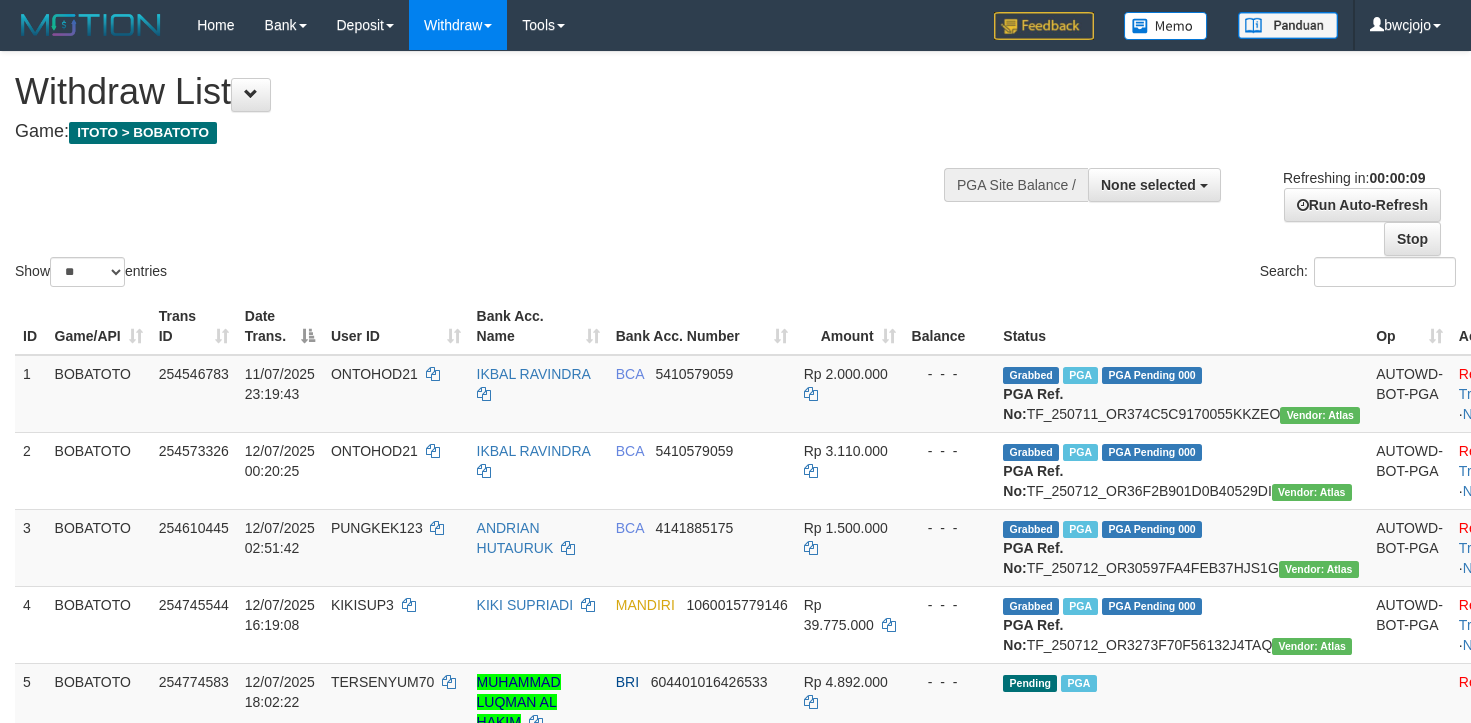 select 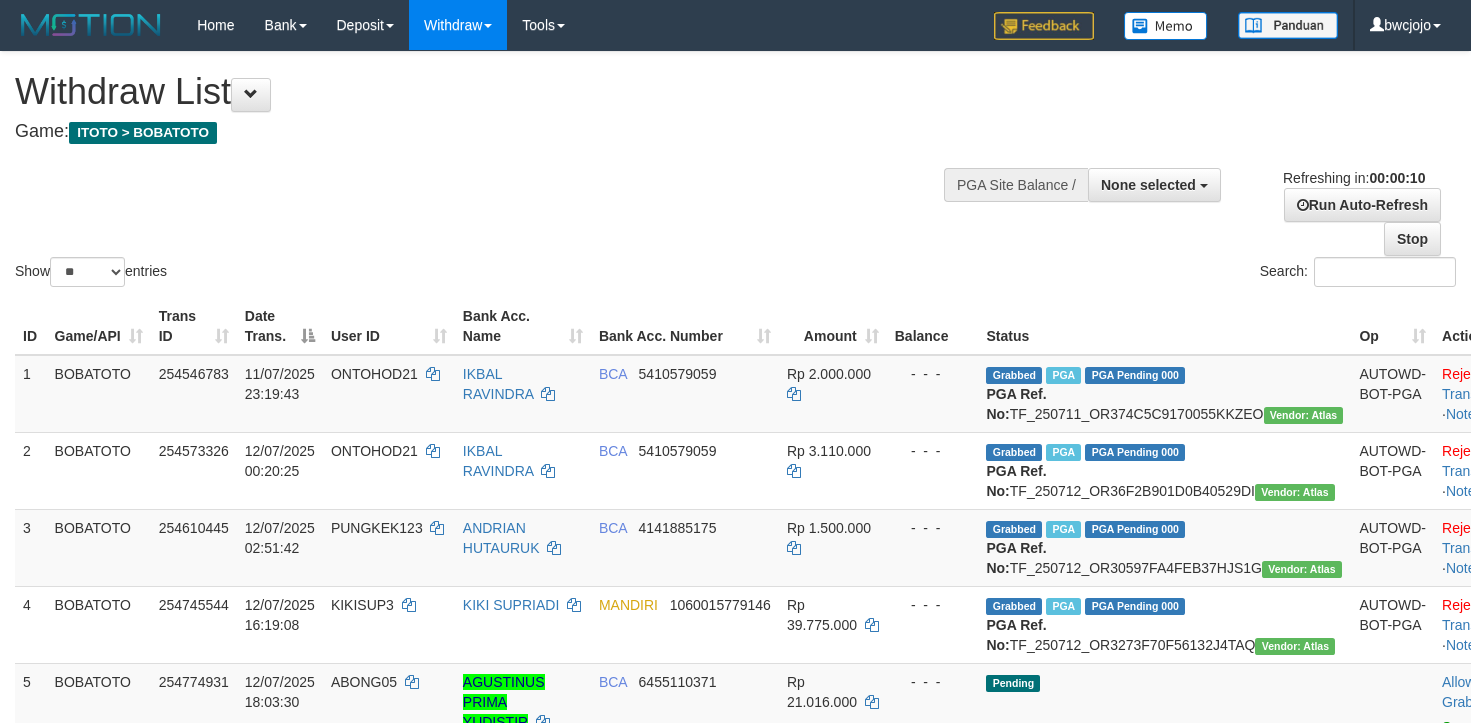 select 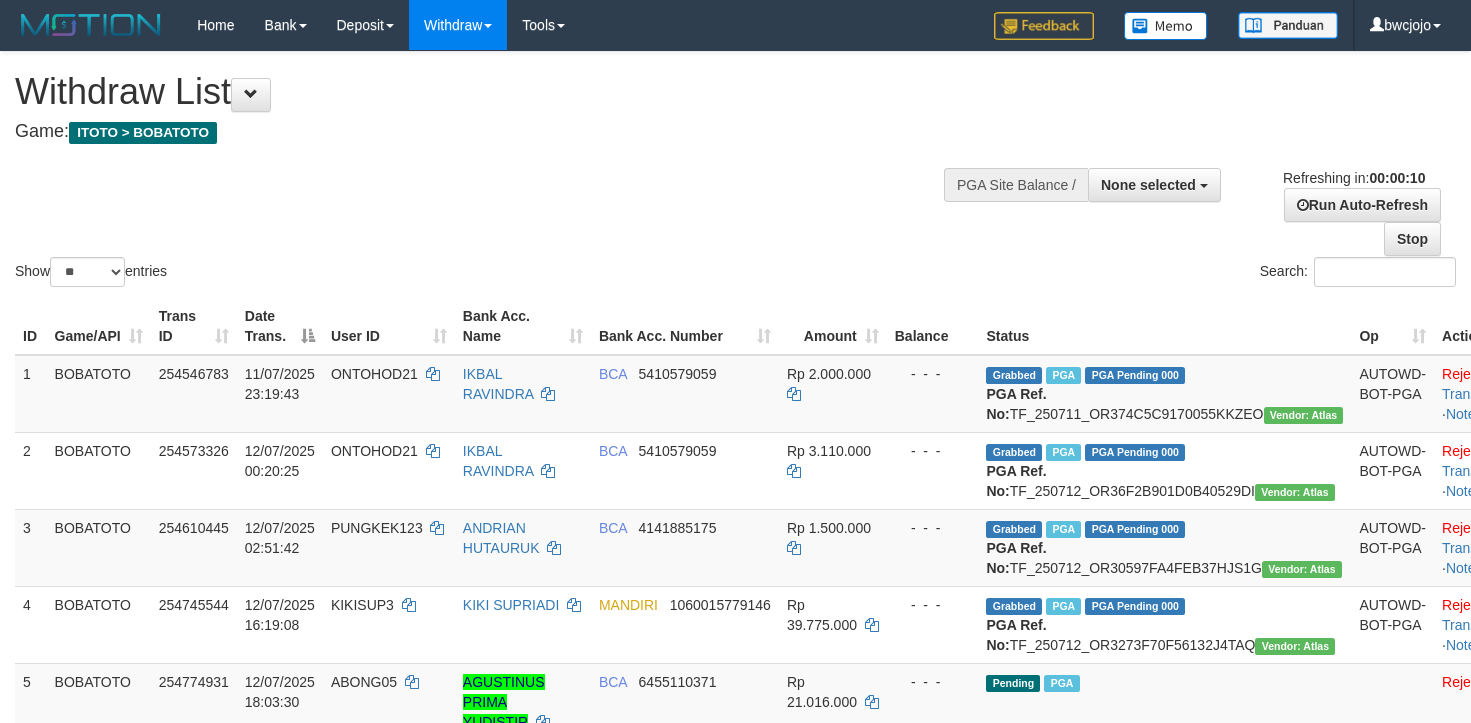 select 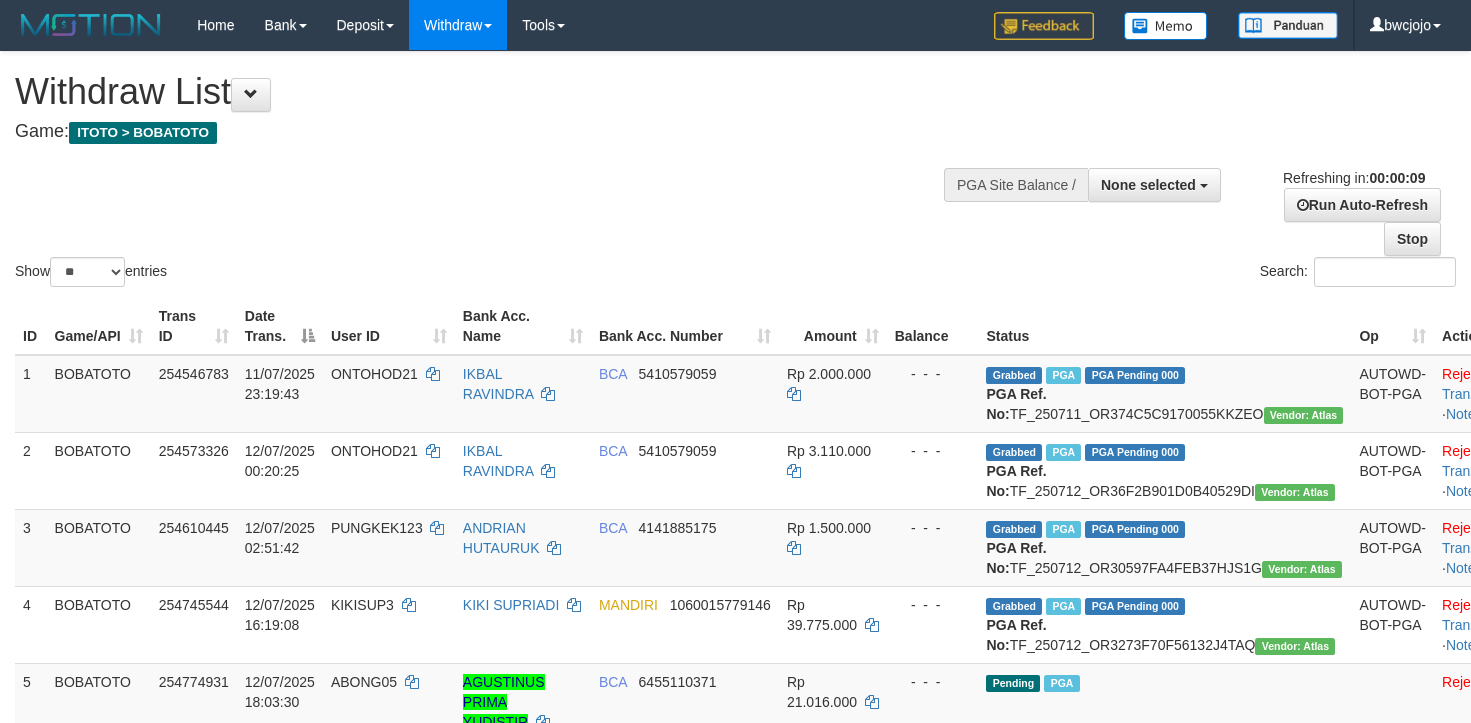 select 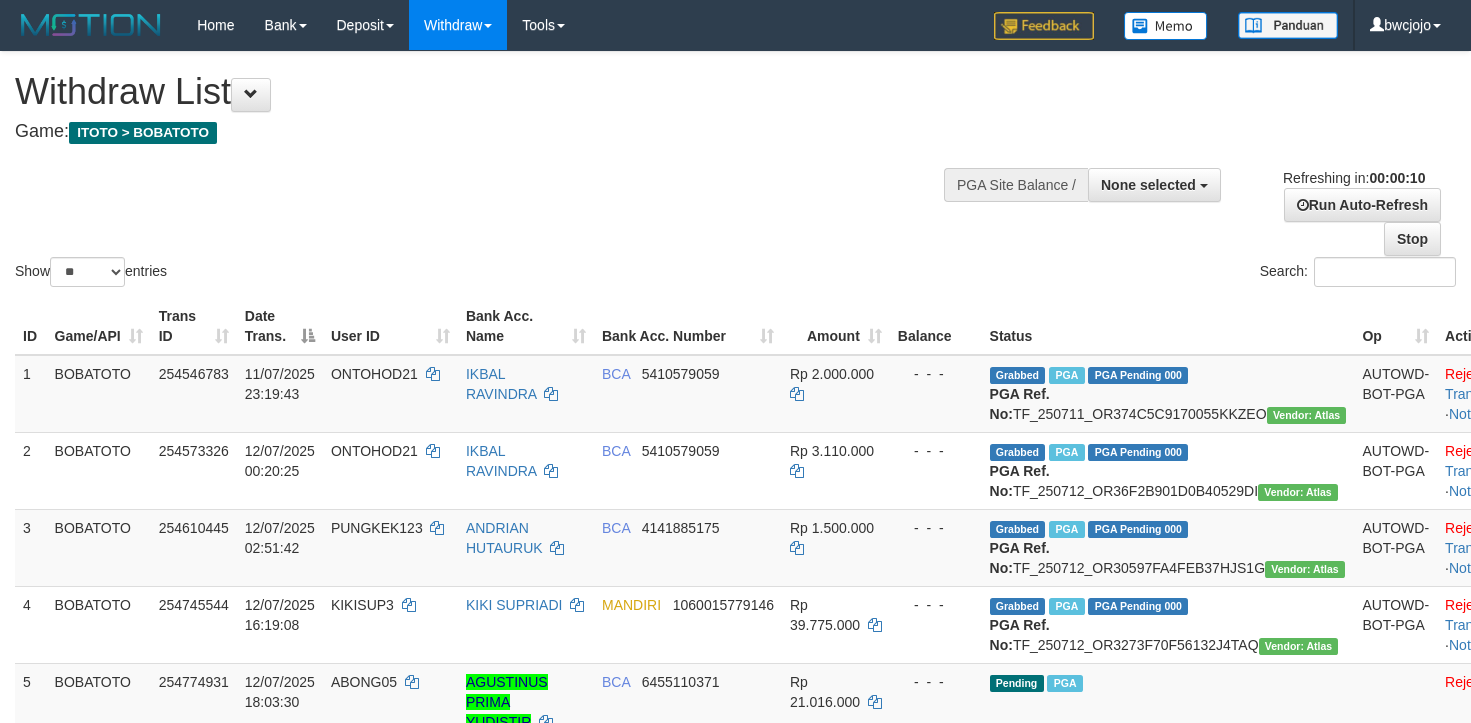 select 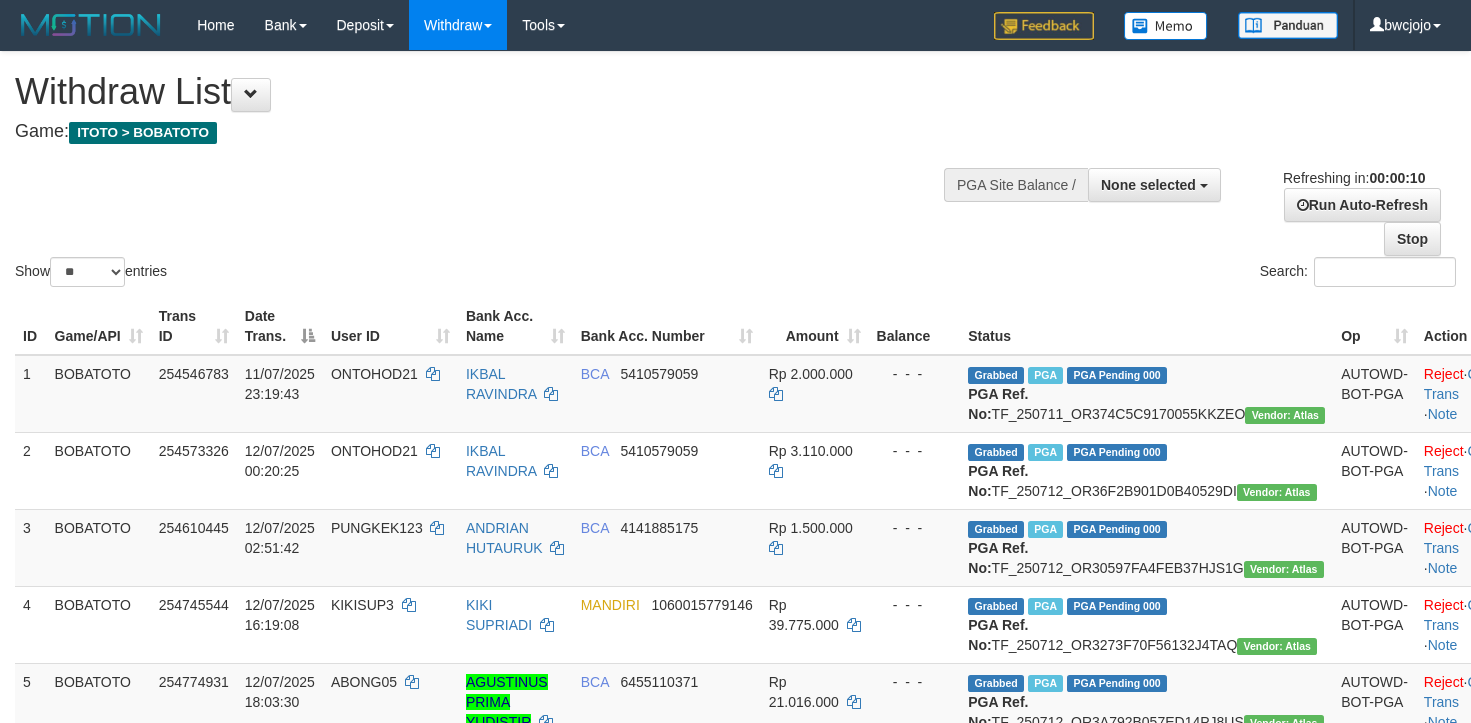 select 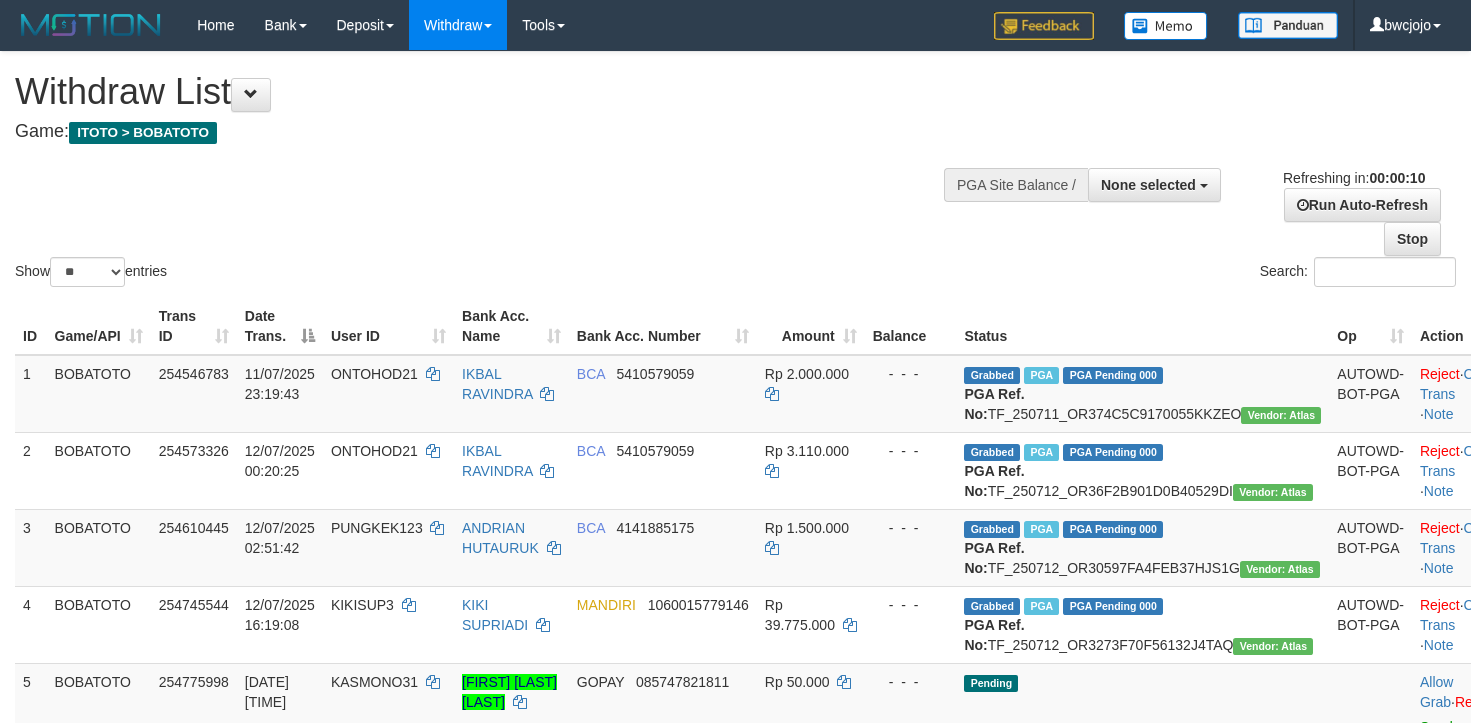 select 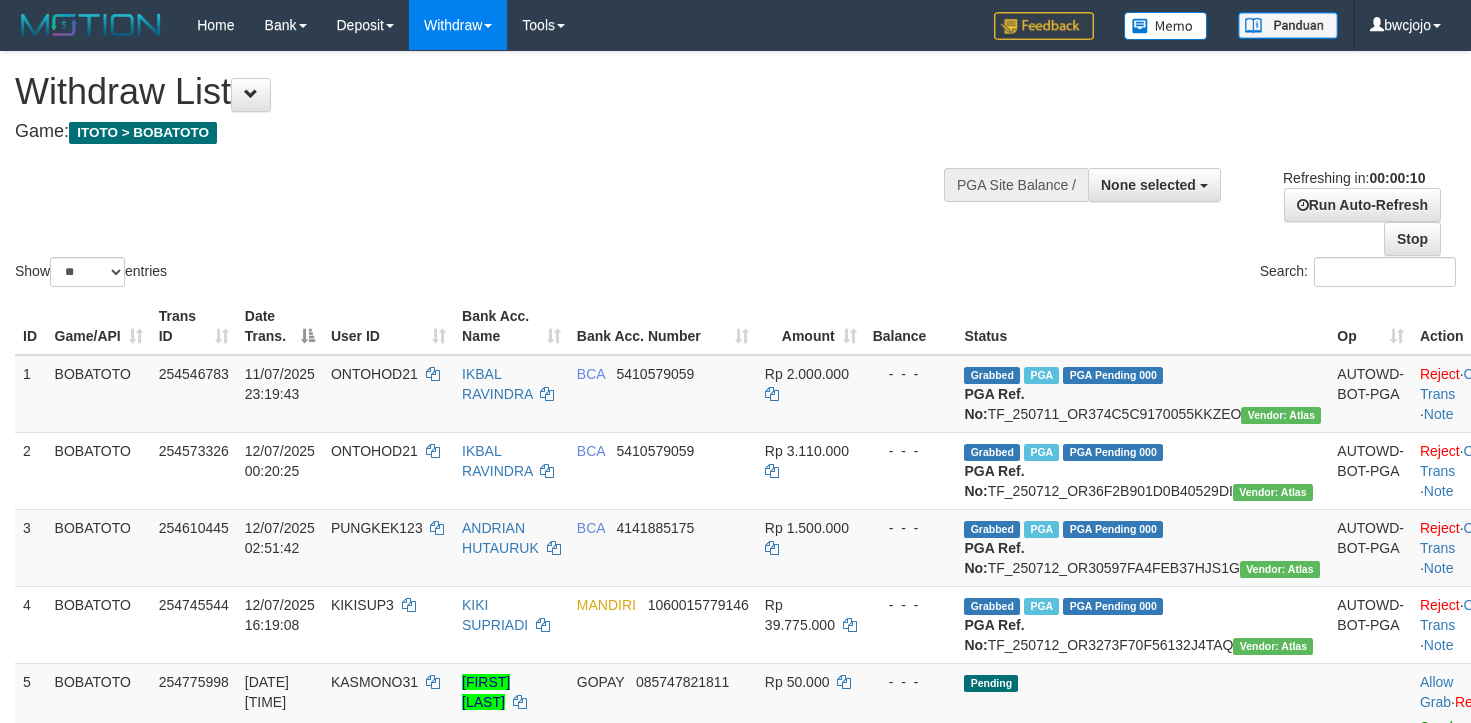 select 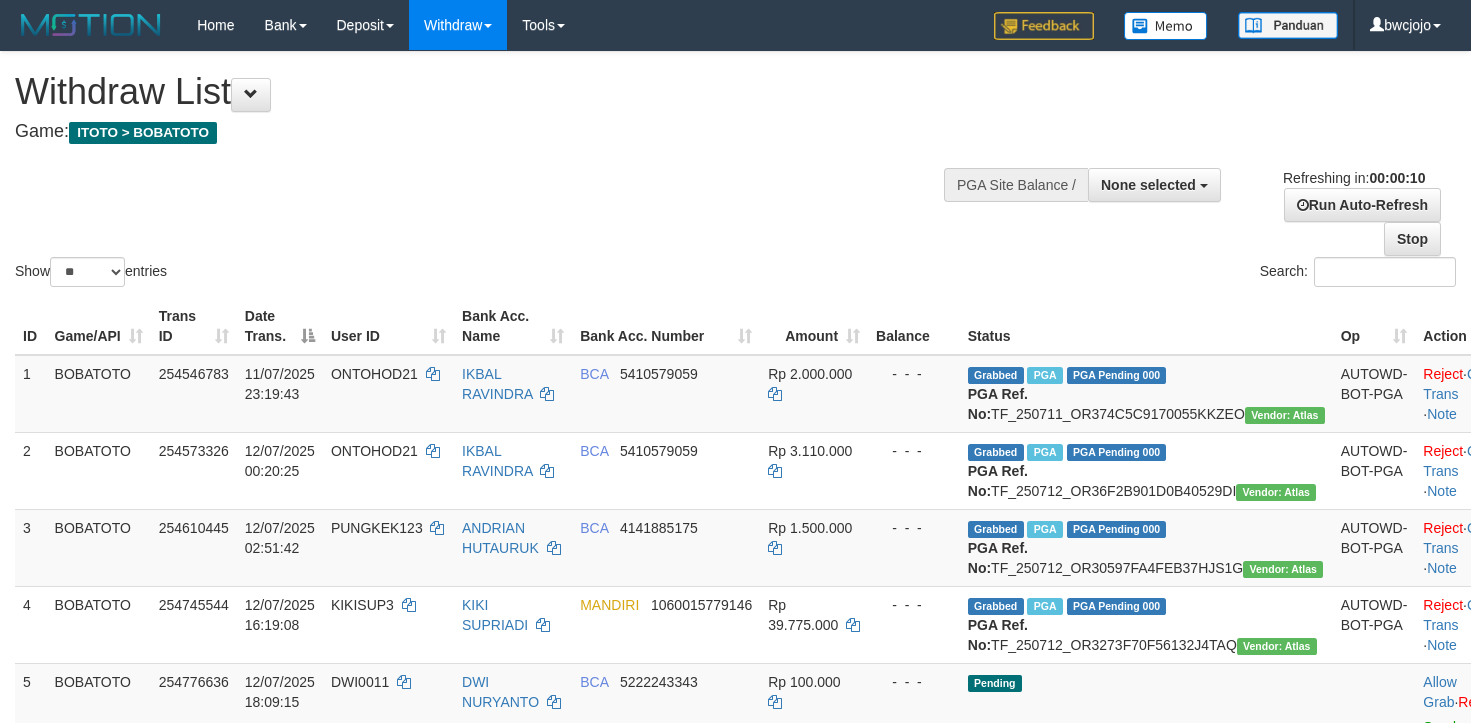 select 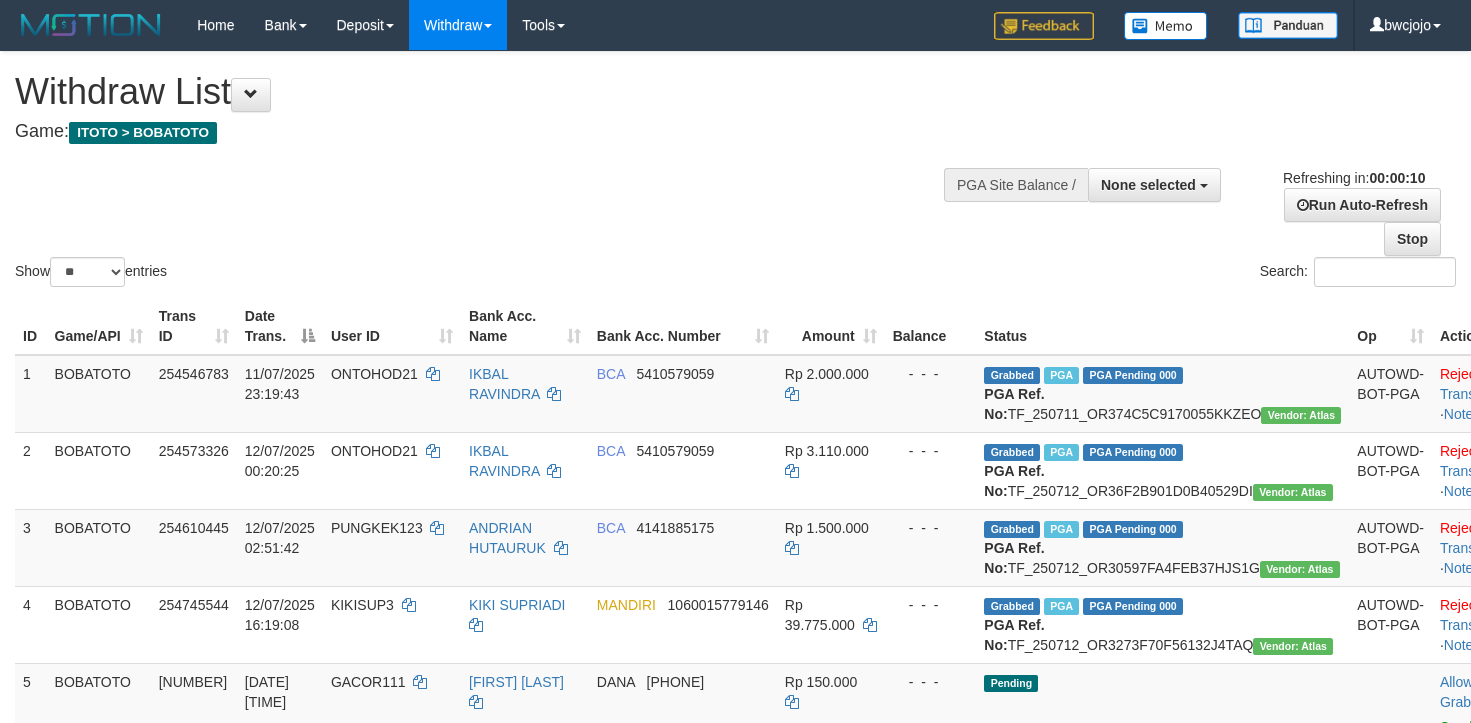 select 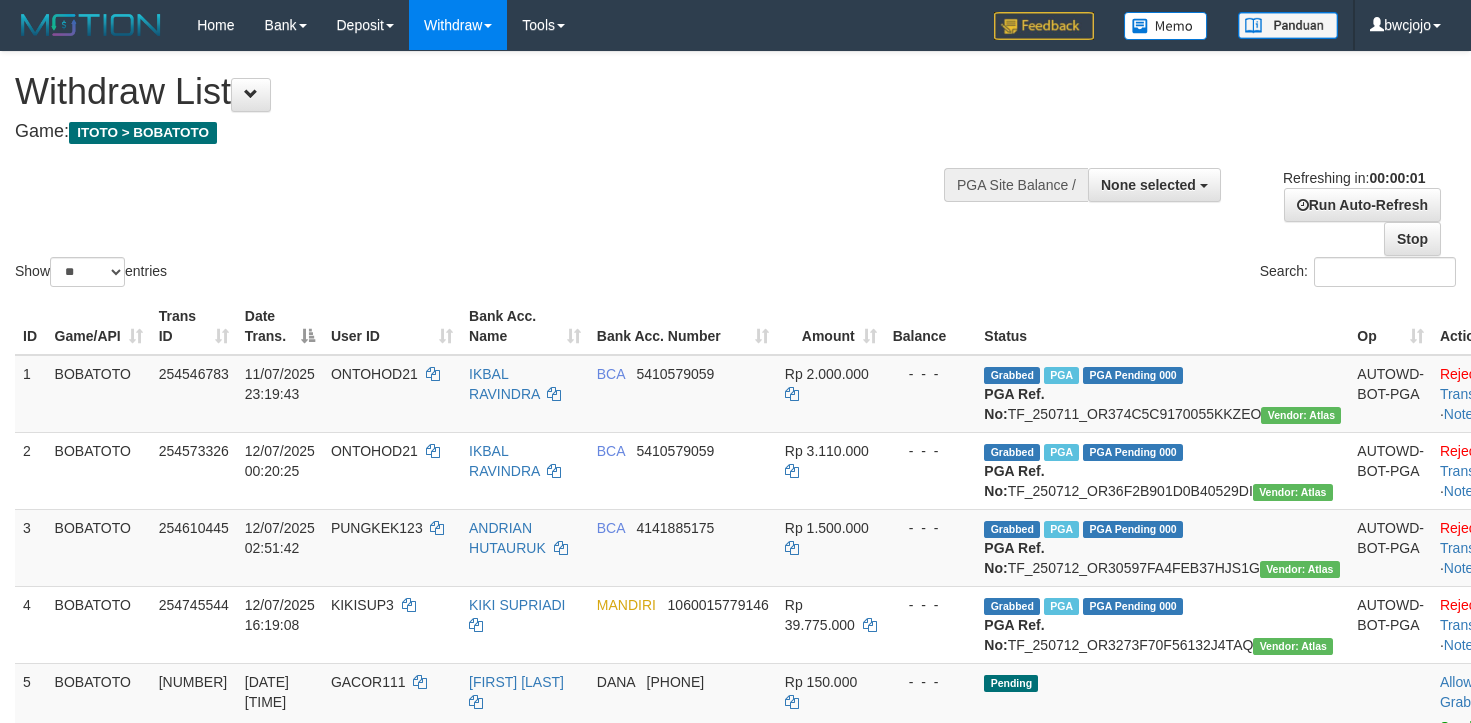 scroll, scrollTop: 0, scrollLeft: 0, axis: both 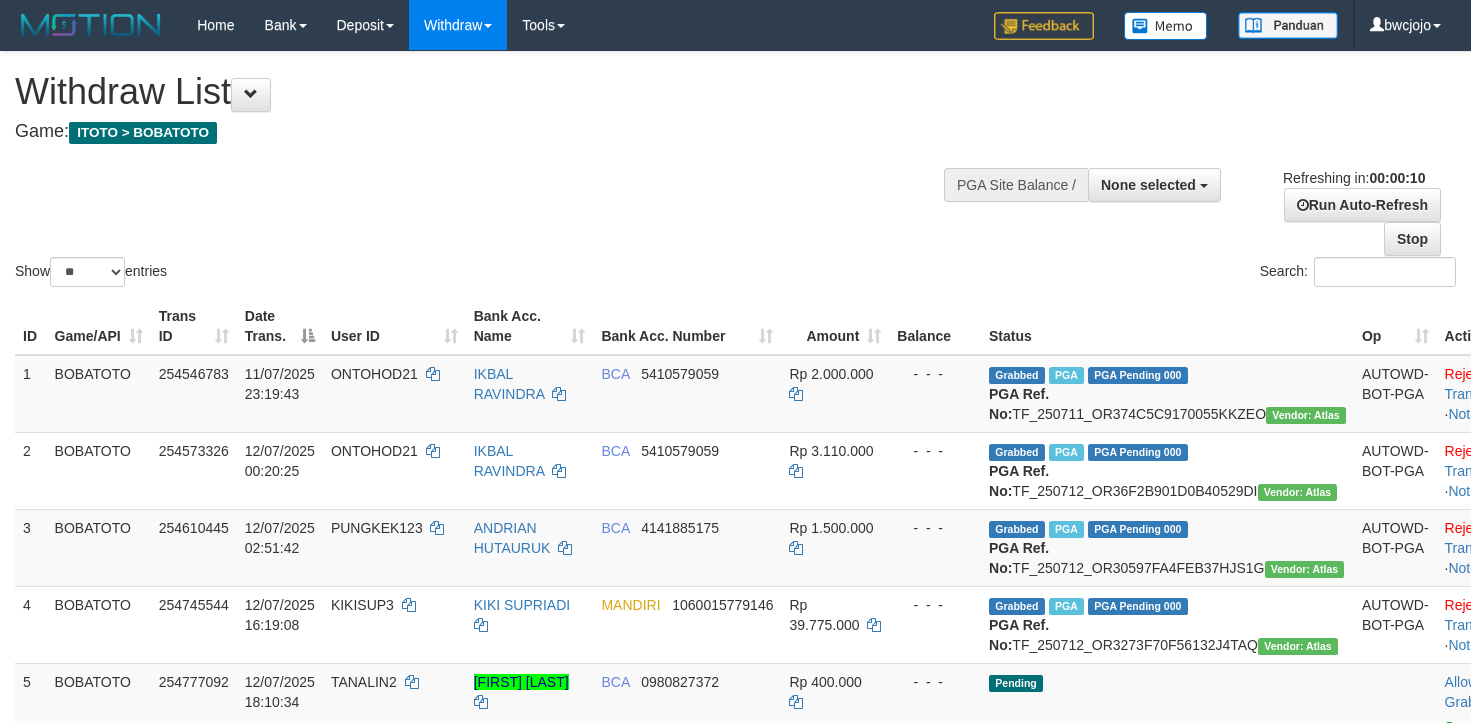 select 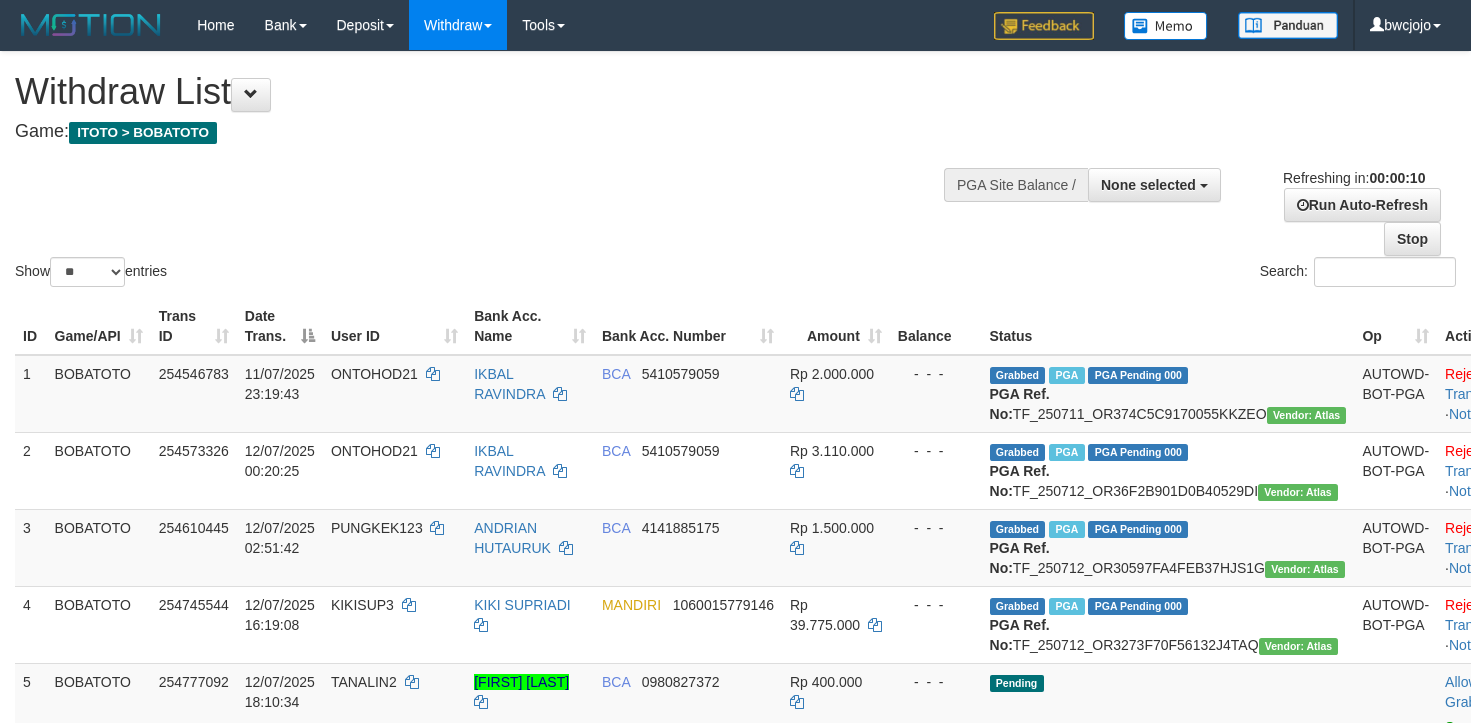 select 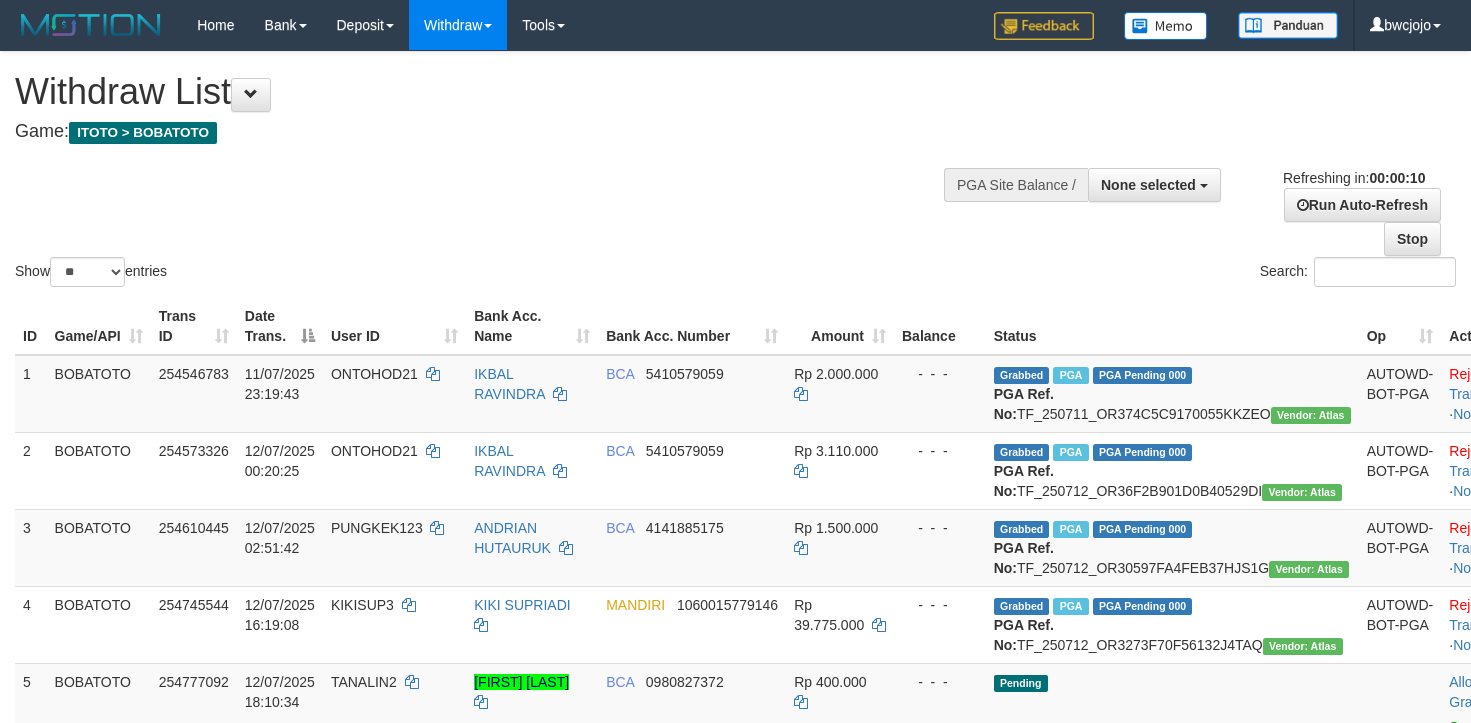 select 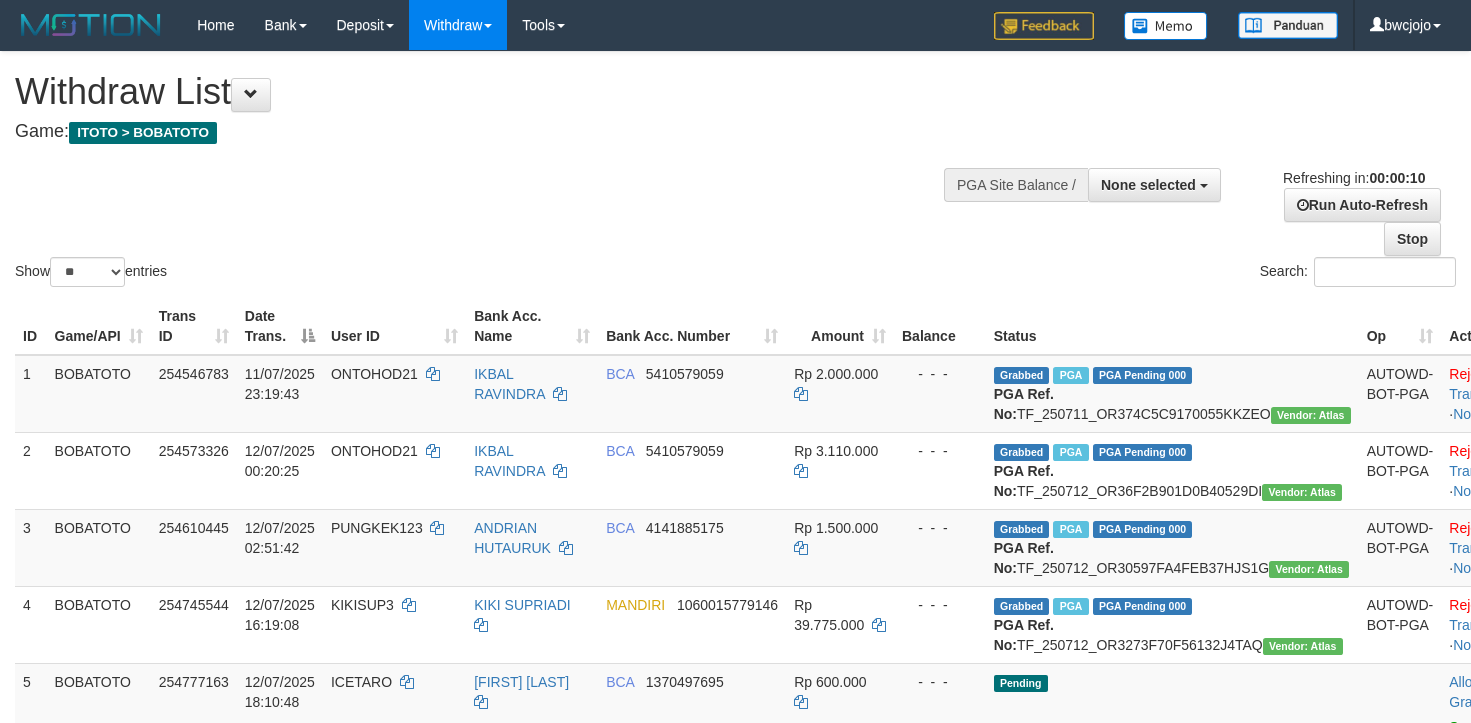 select 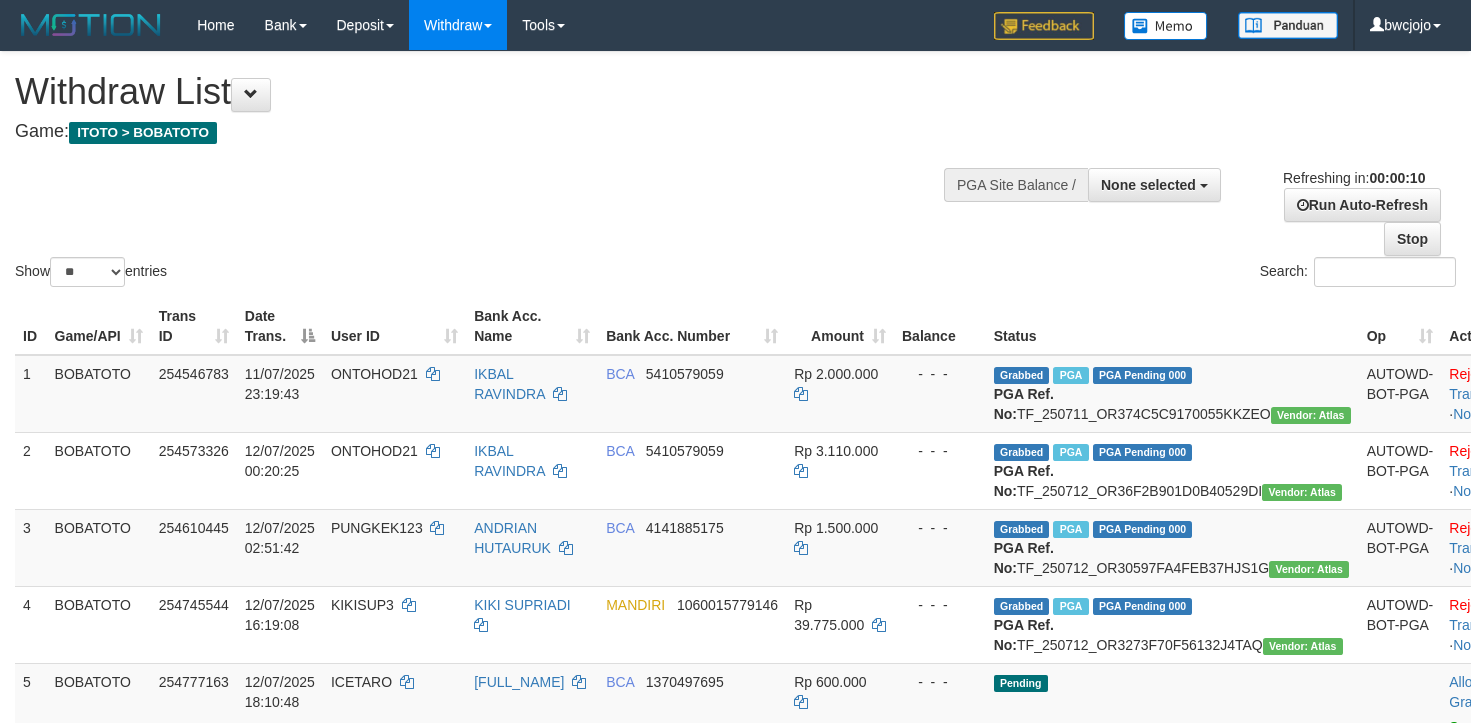 select 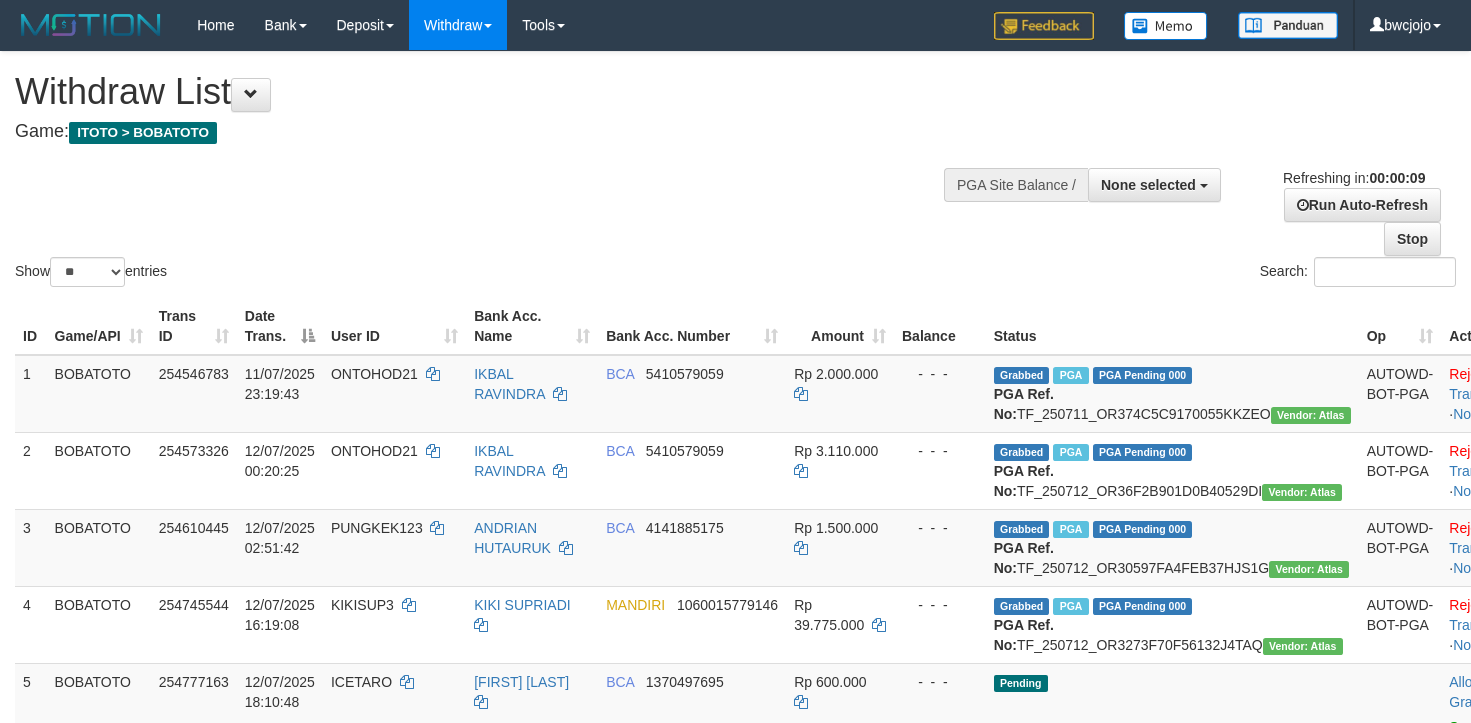 select 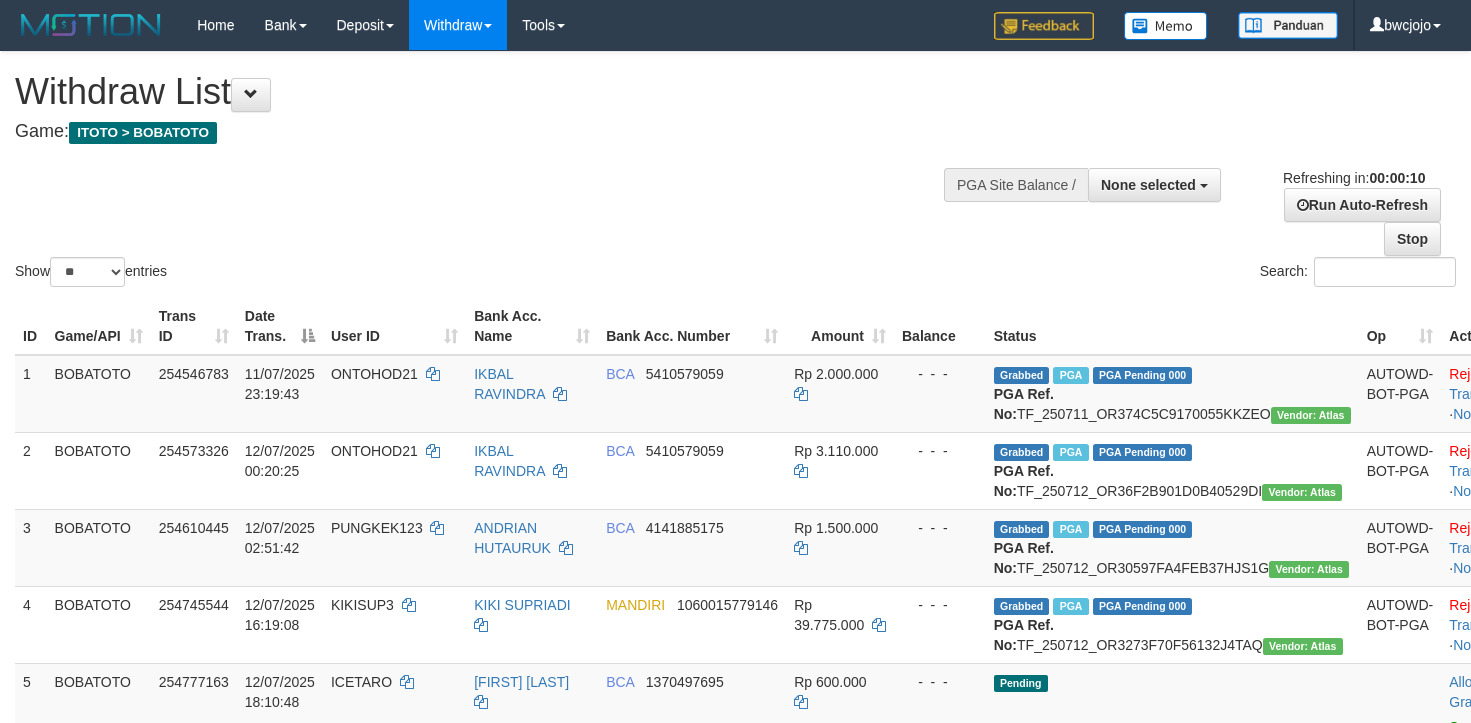 select 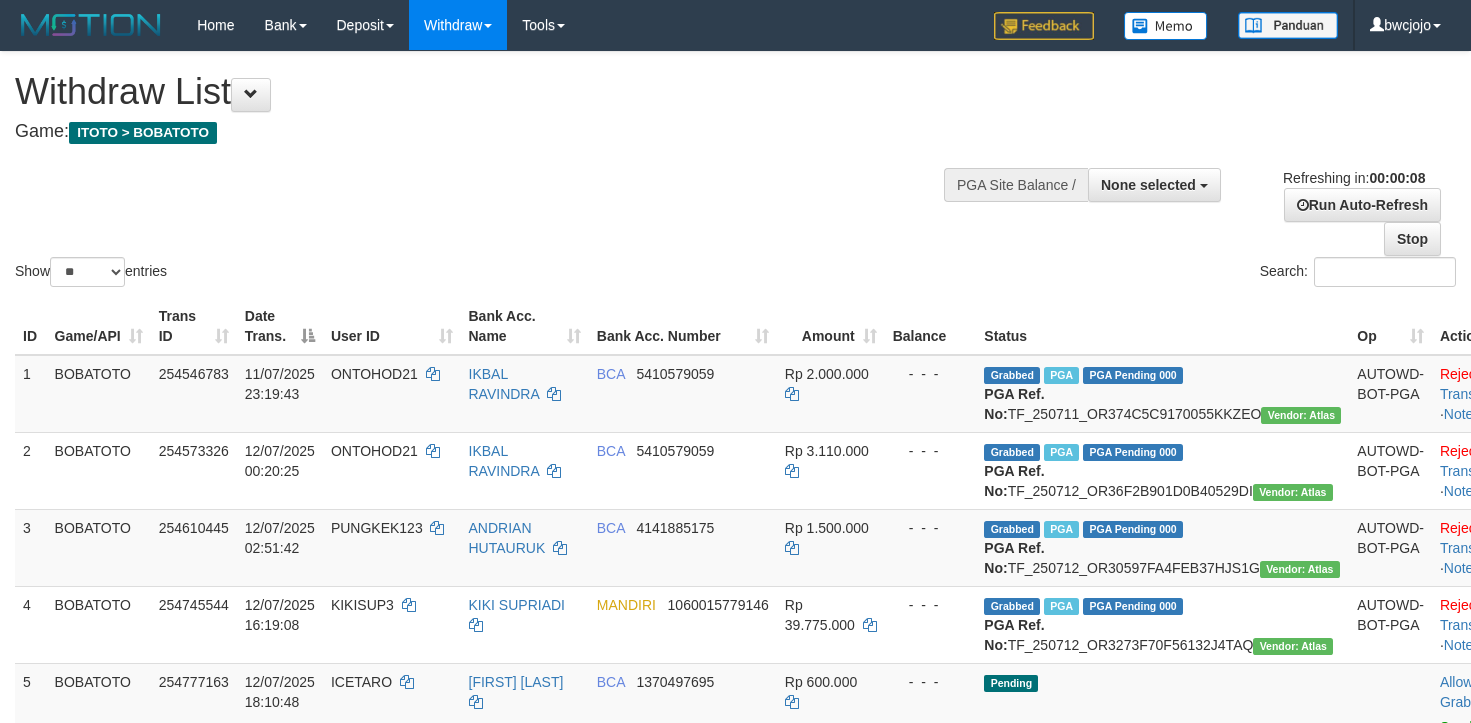 select 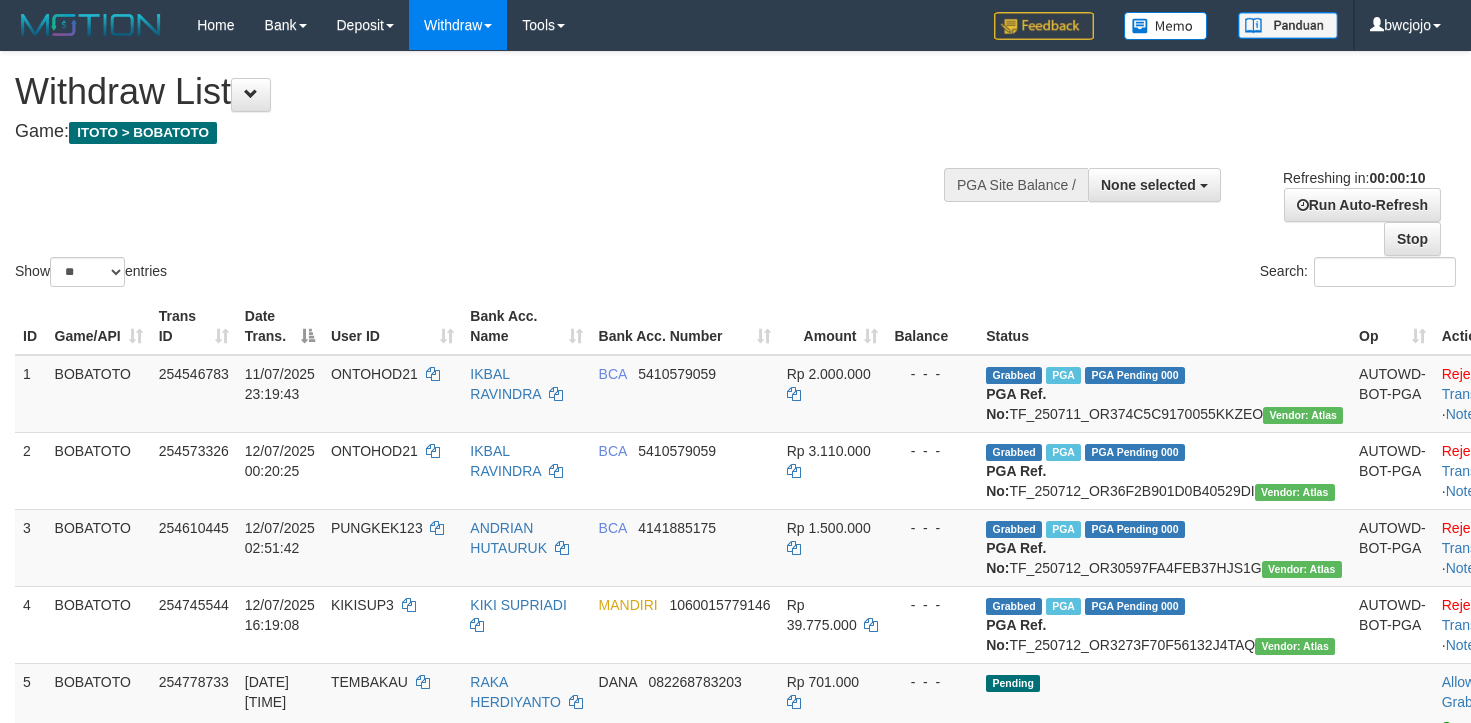select 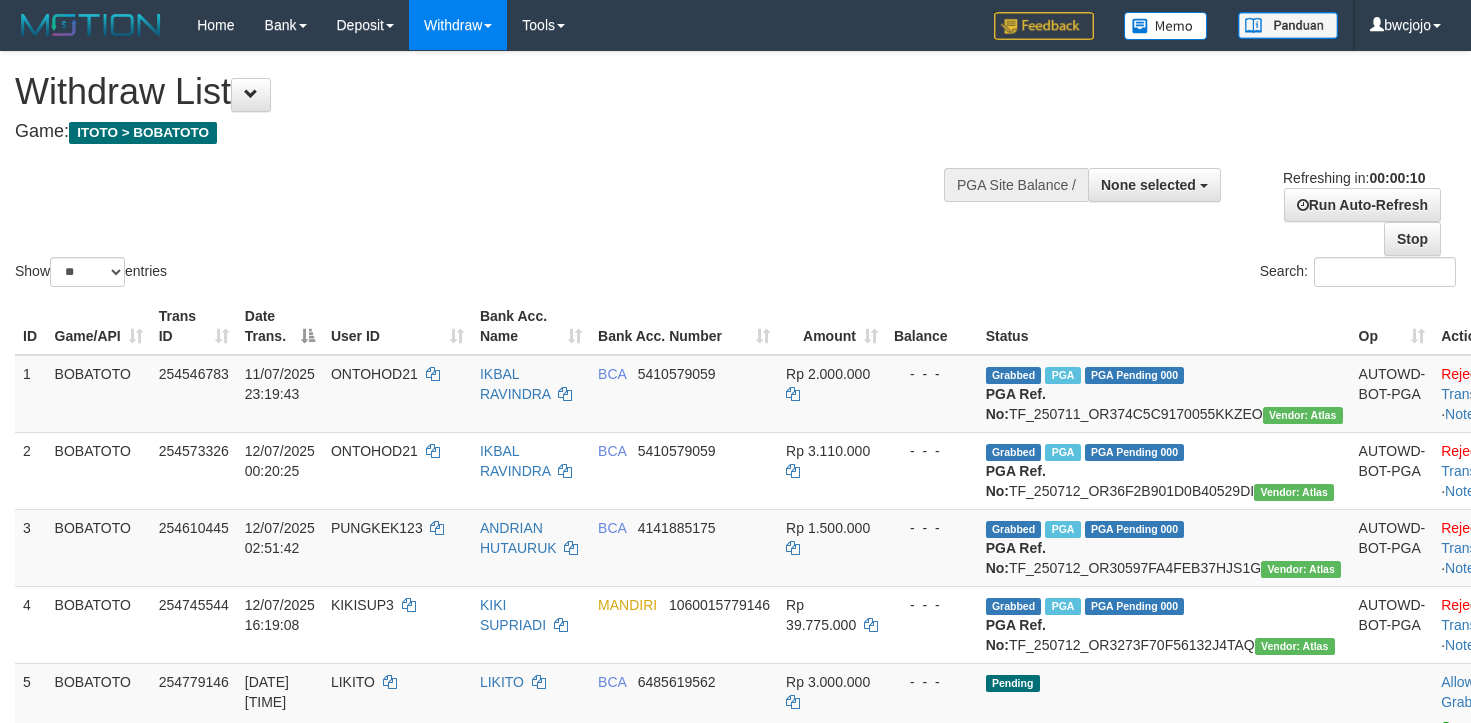 select 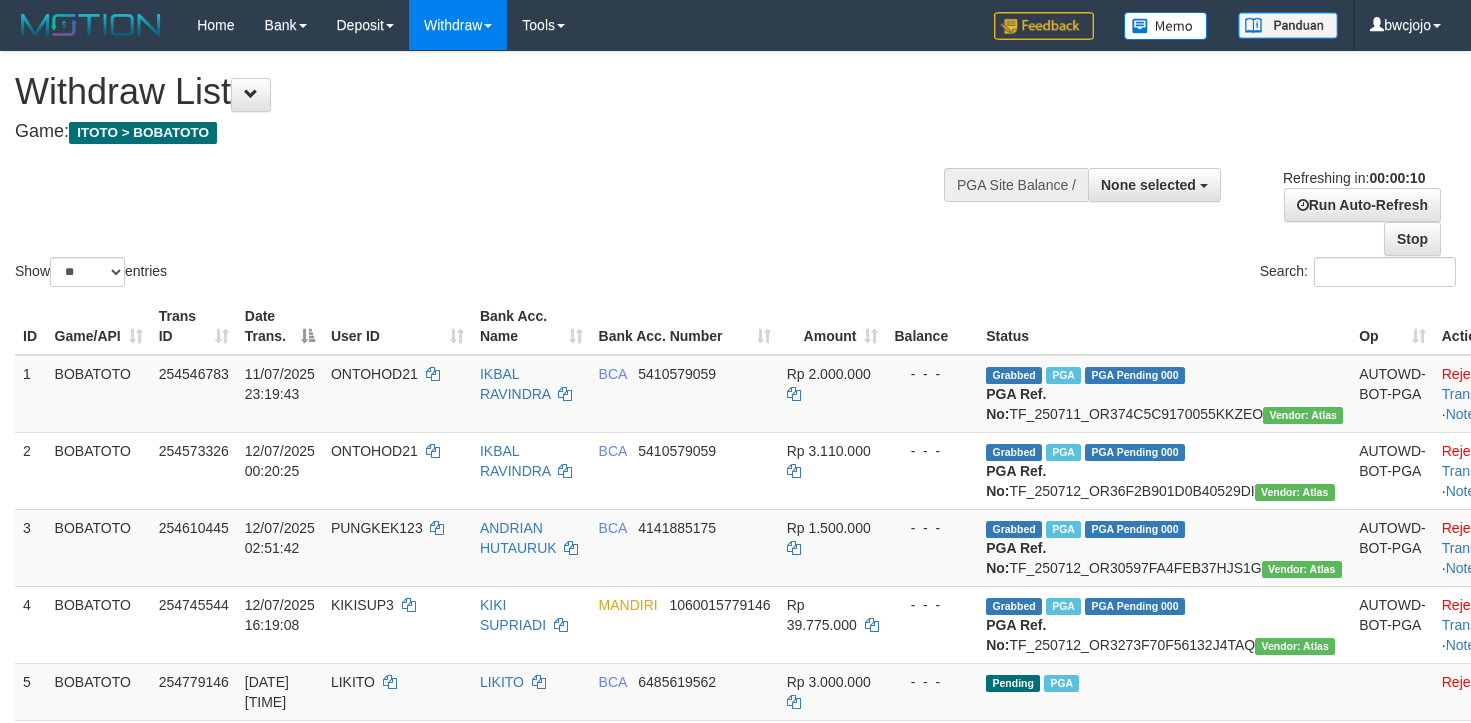 select 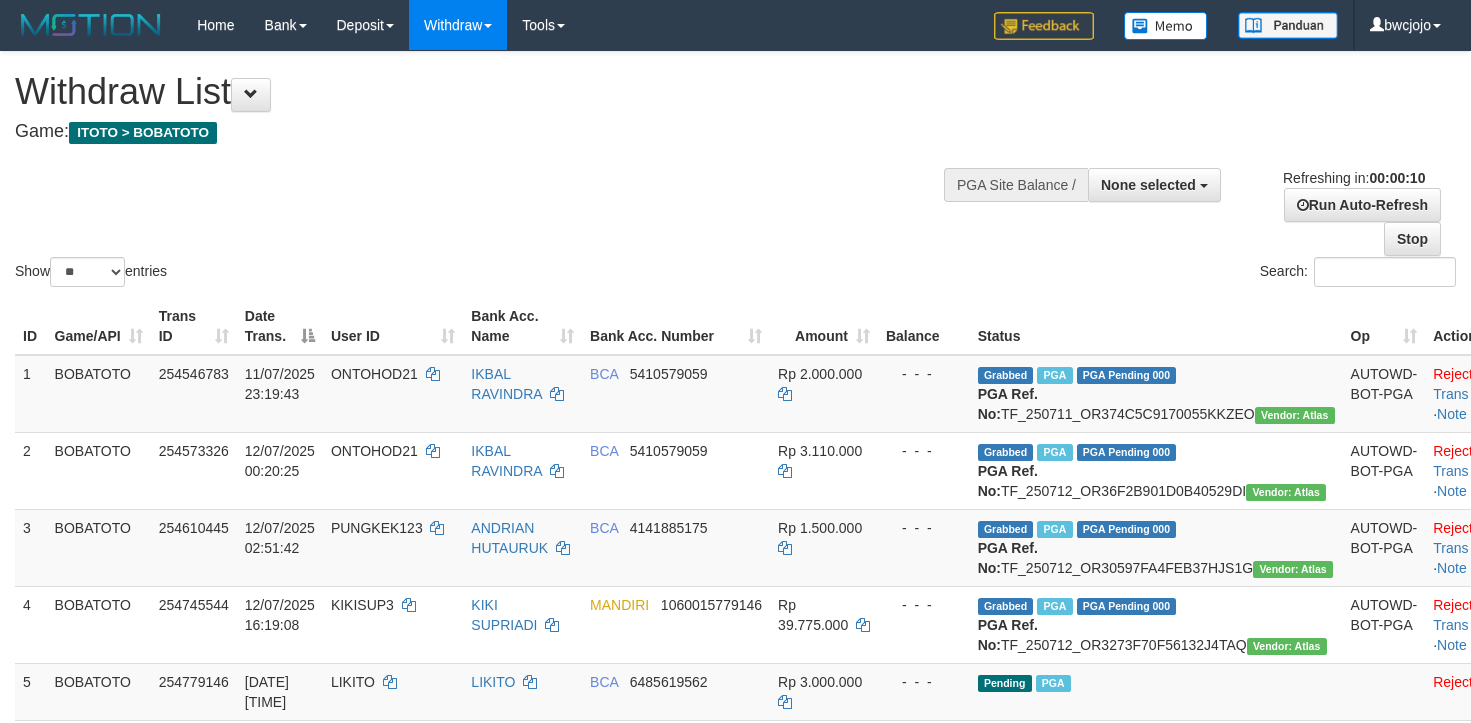 select 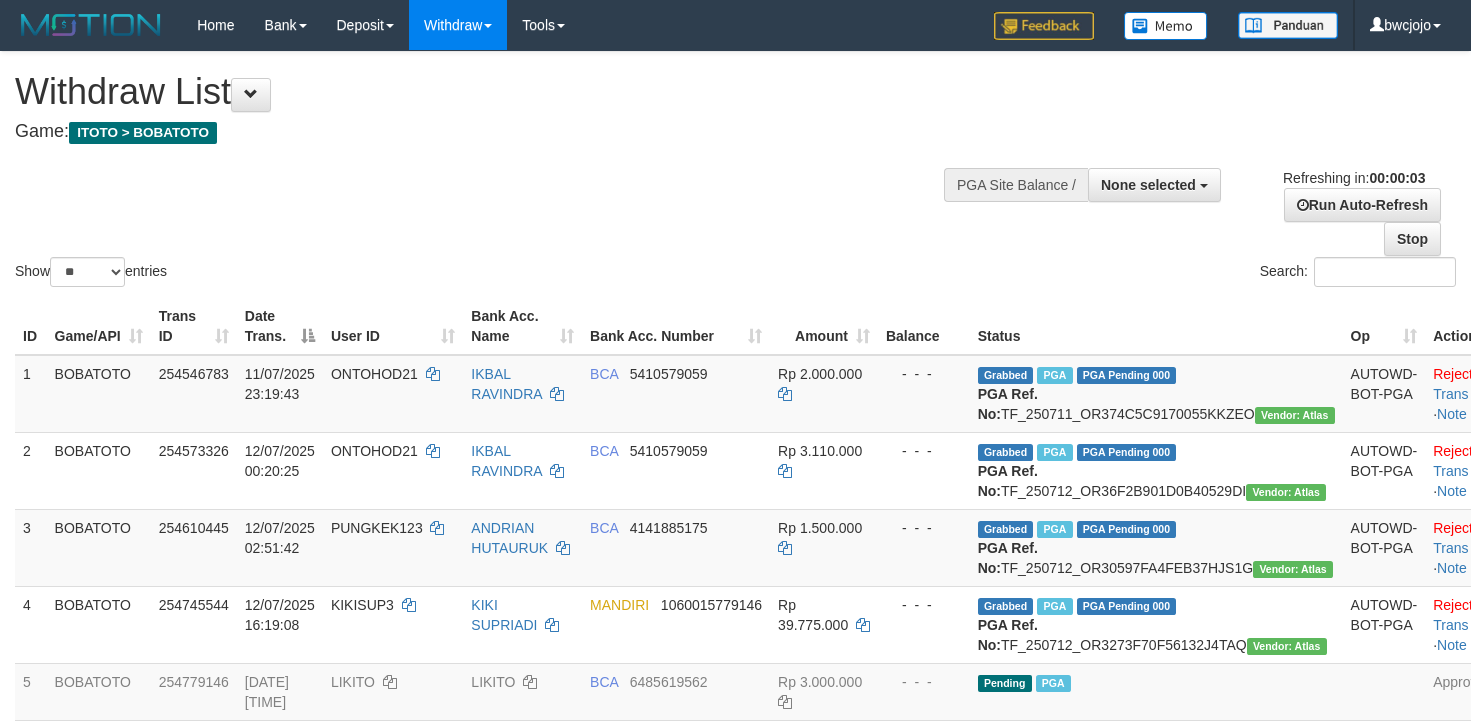 scroll, scrollTop: 0, scrollLeft: 0, axis: both 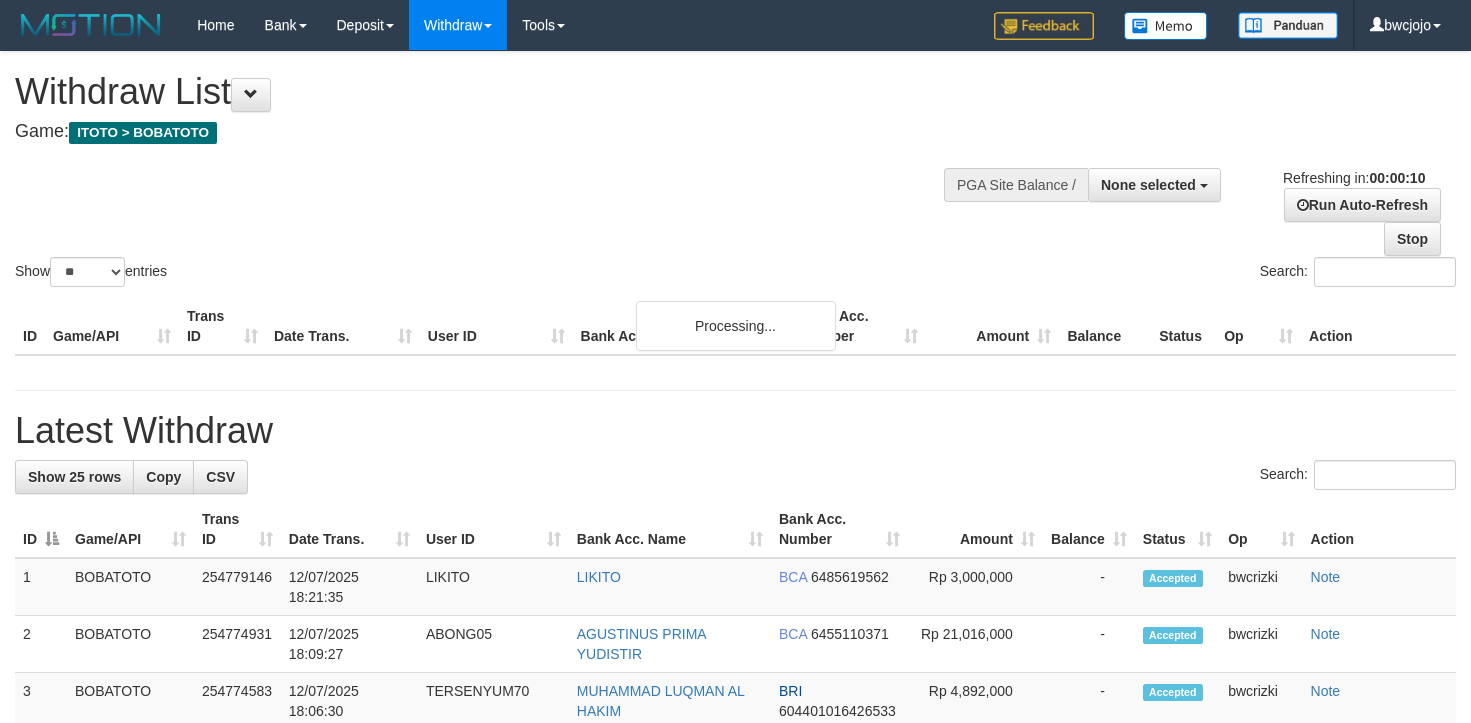 select 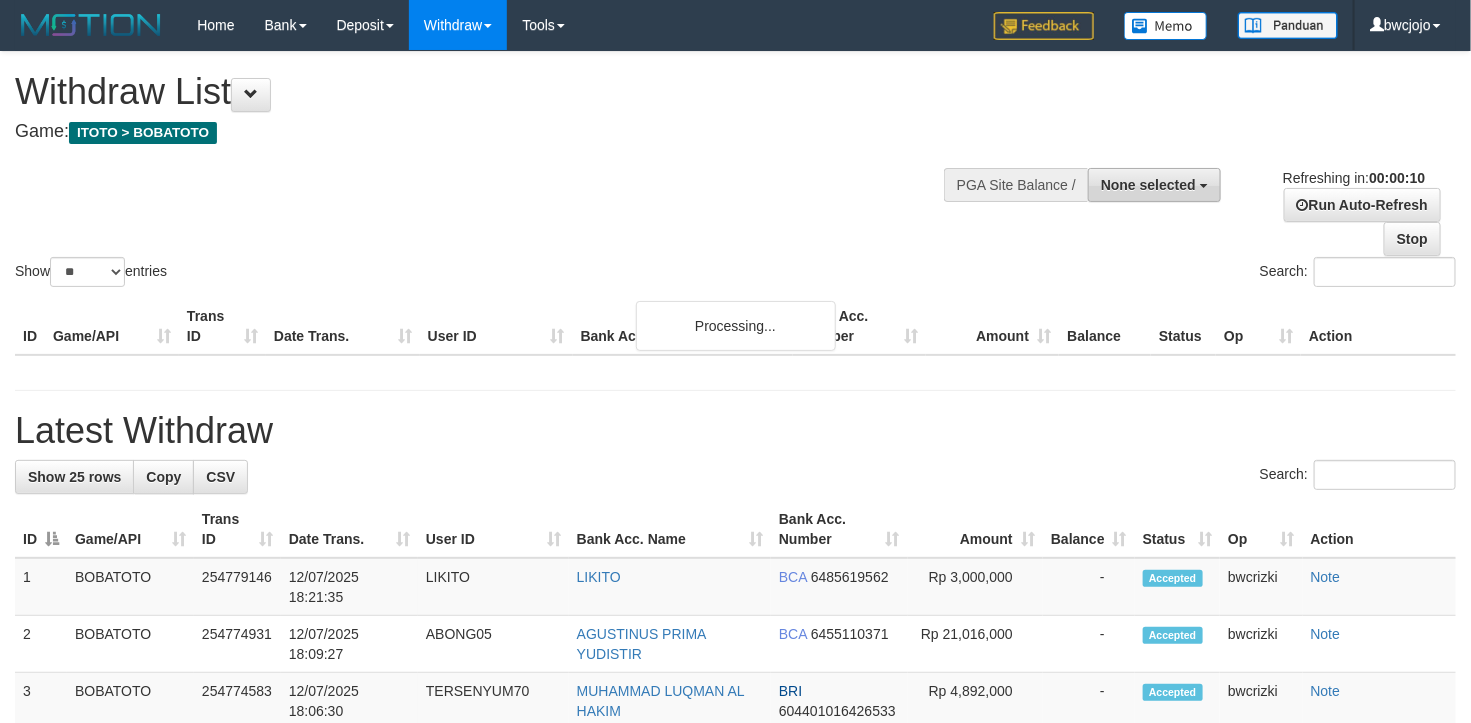 drag, startPoint x: 1165, startPoint y: 183, endPoint x: 1152, endPoint y: 253, distance: 71.19691 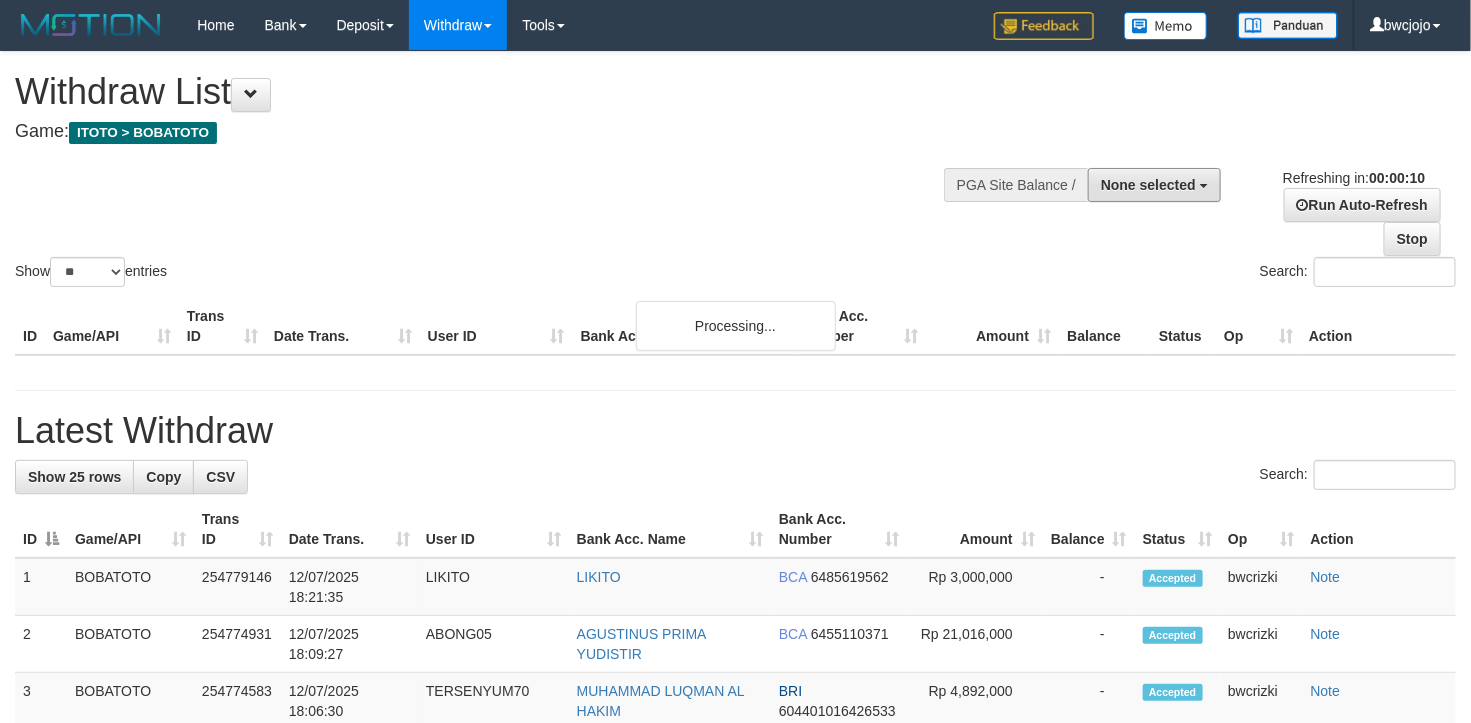 click on "None selected" at bounding box center (1148, 185) 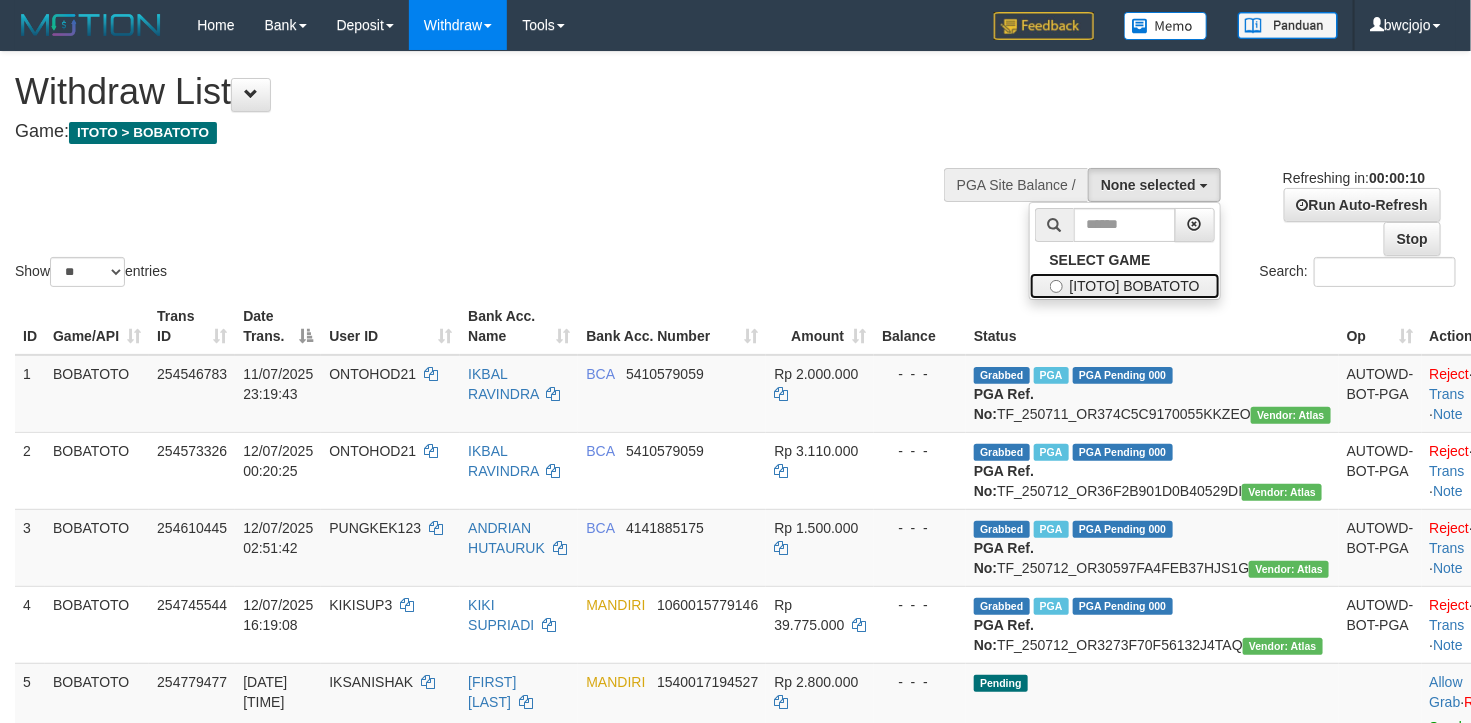 click on "[ITOTO] BOBATOTO" at bounding box center (1125, 286) 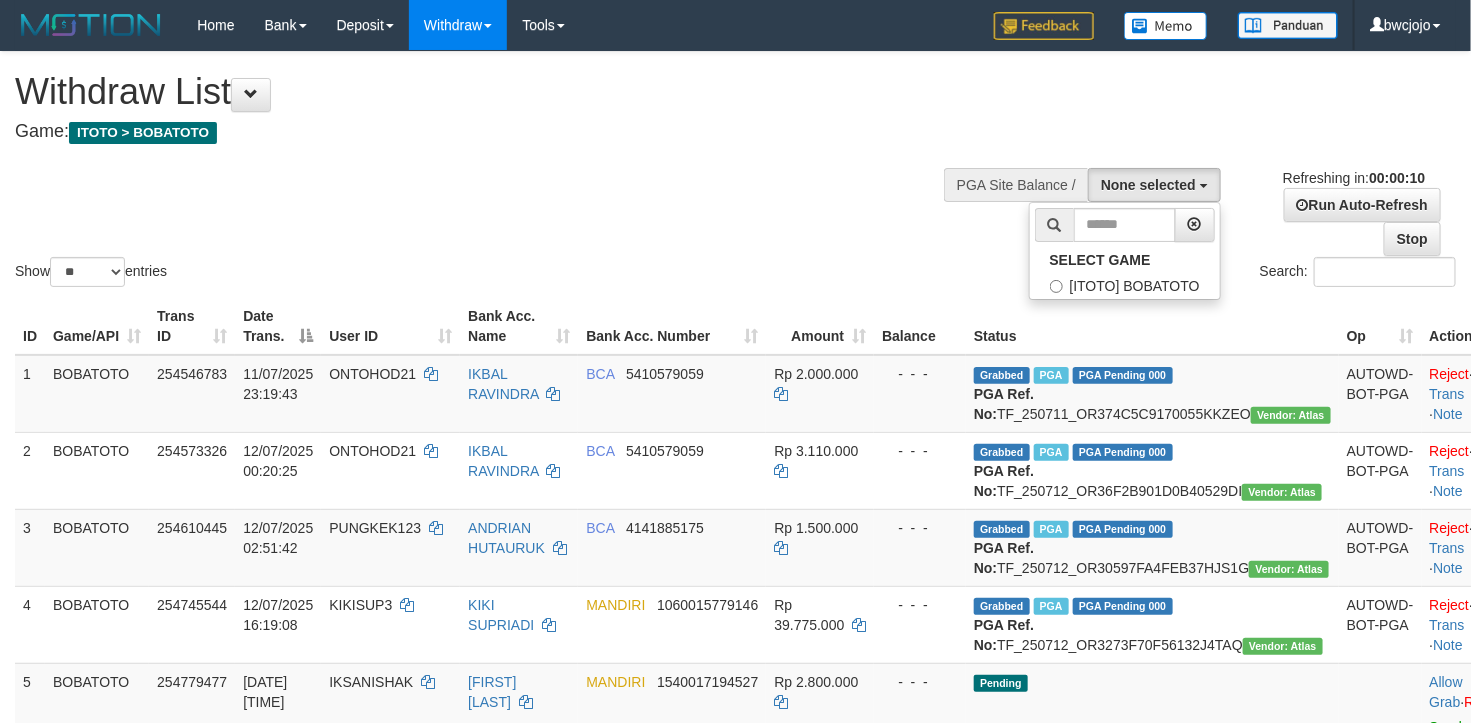 select on "****" 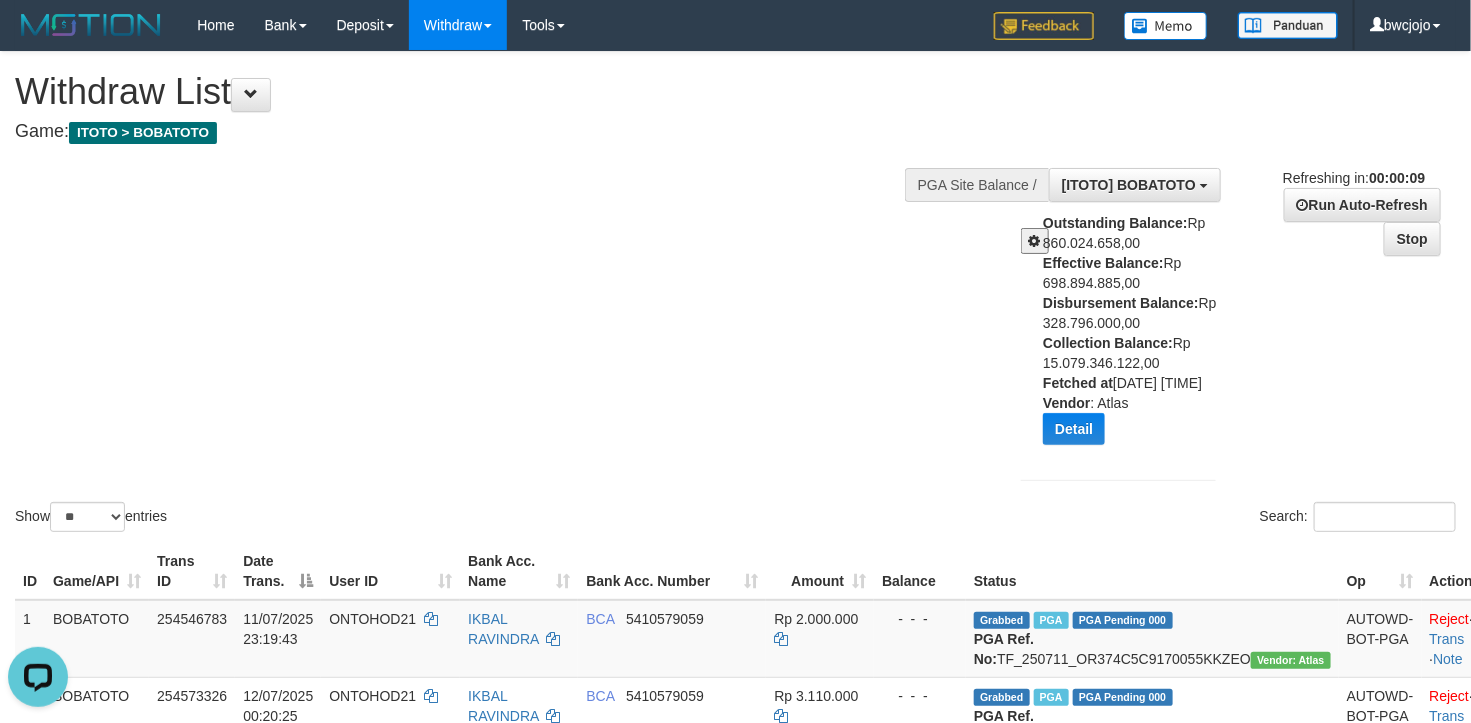 scroll, scrollTop: 0, scrollLeft: 0, axis: both 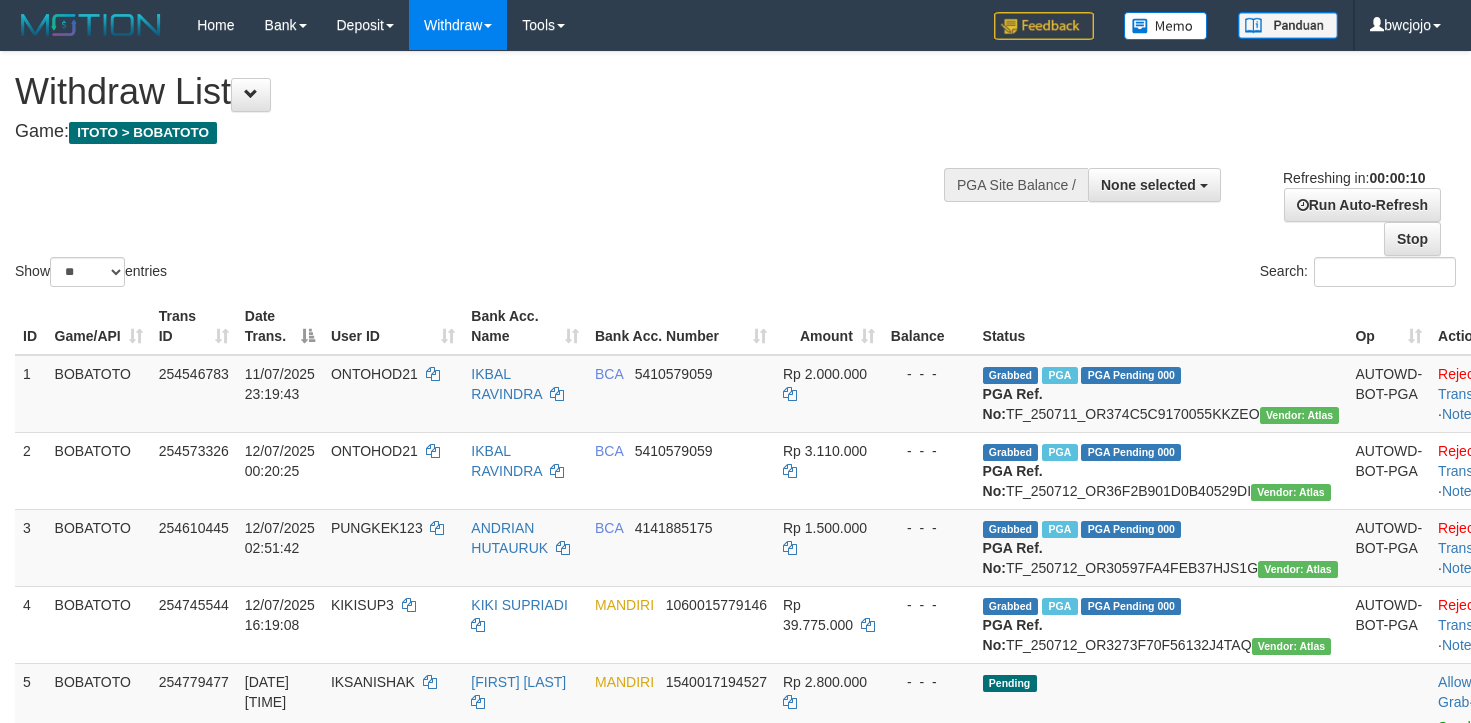 select 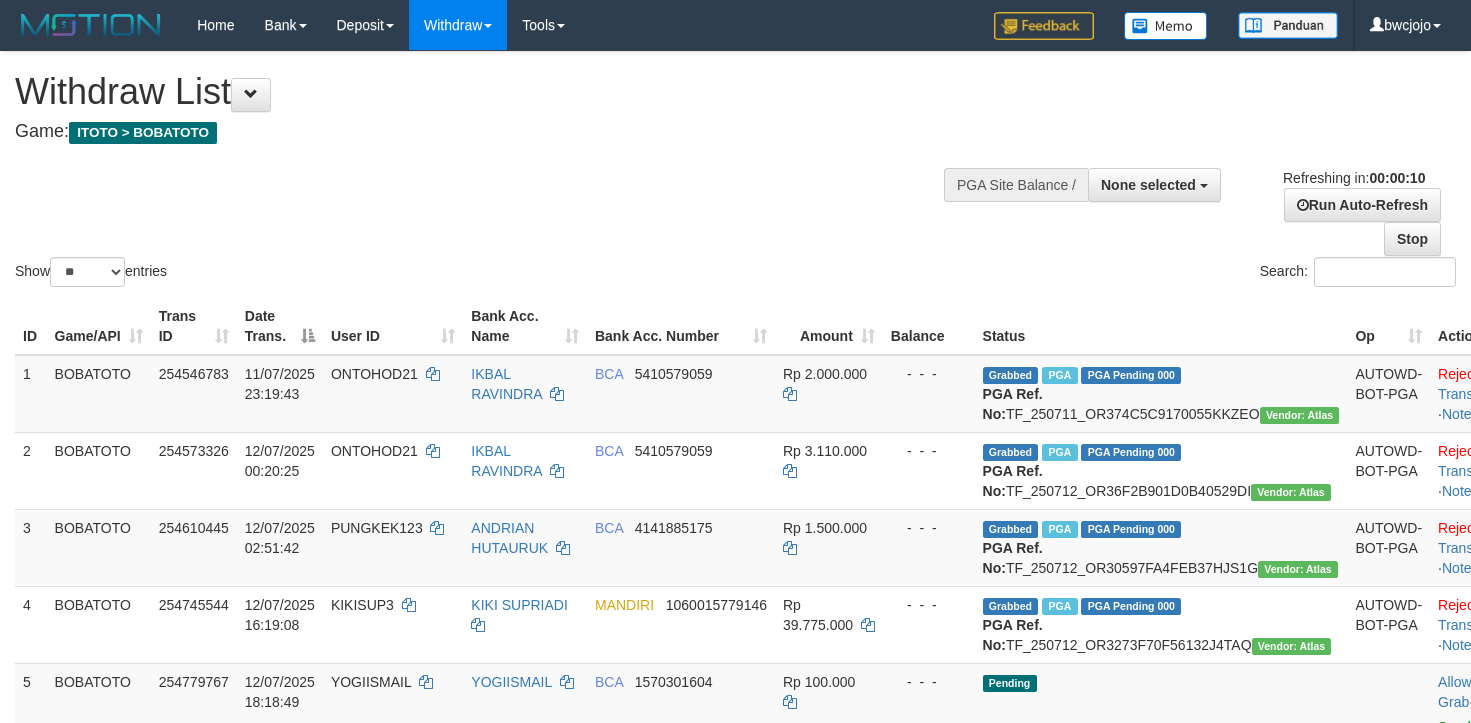 select 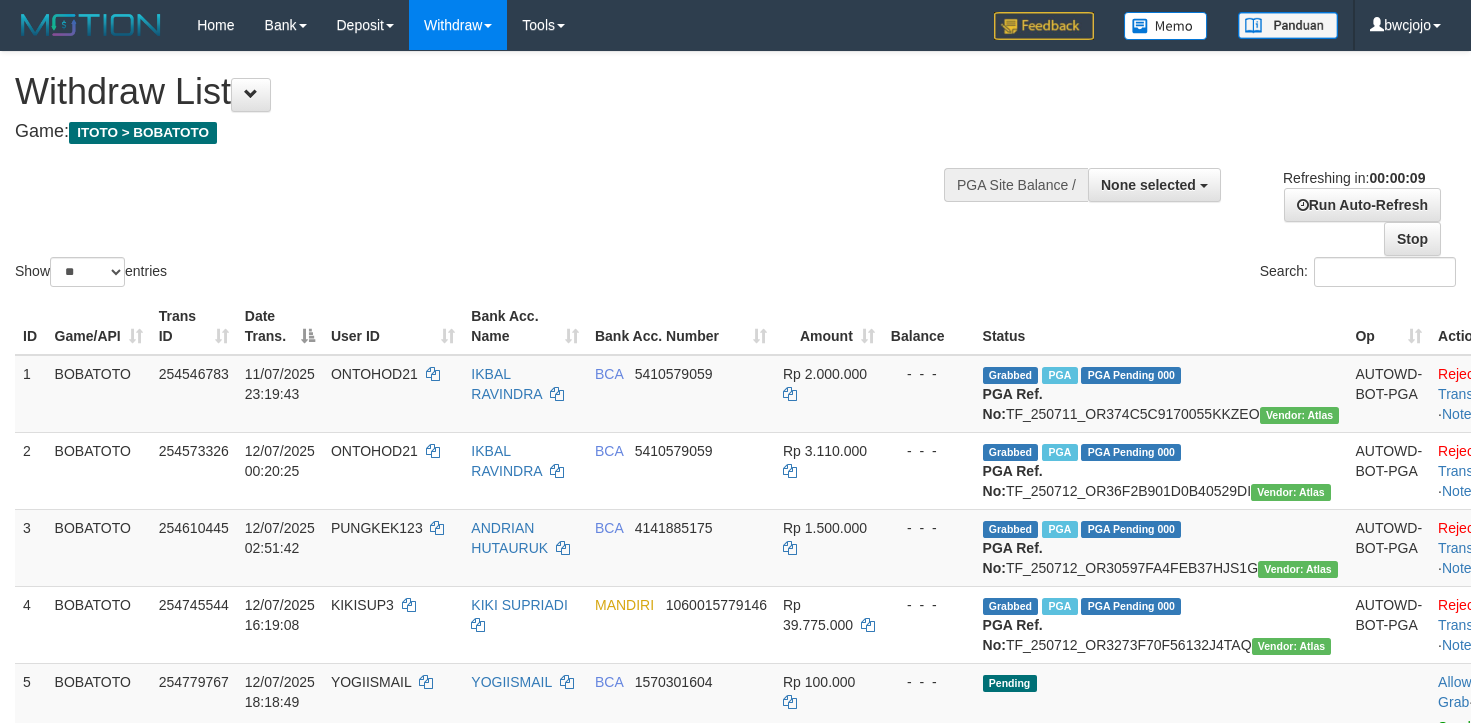 select 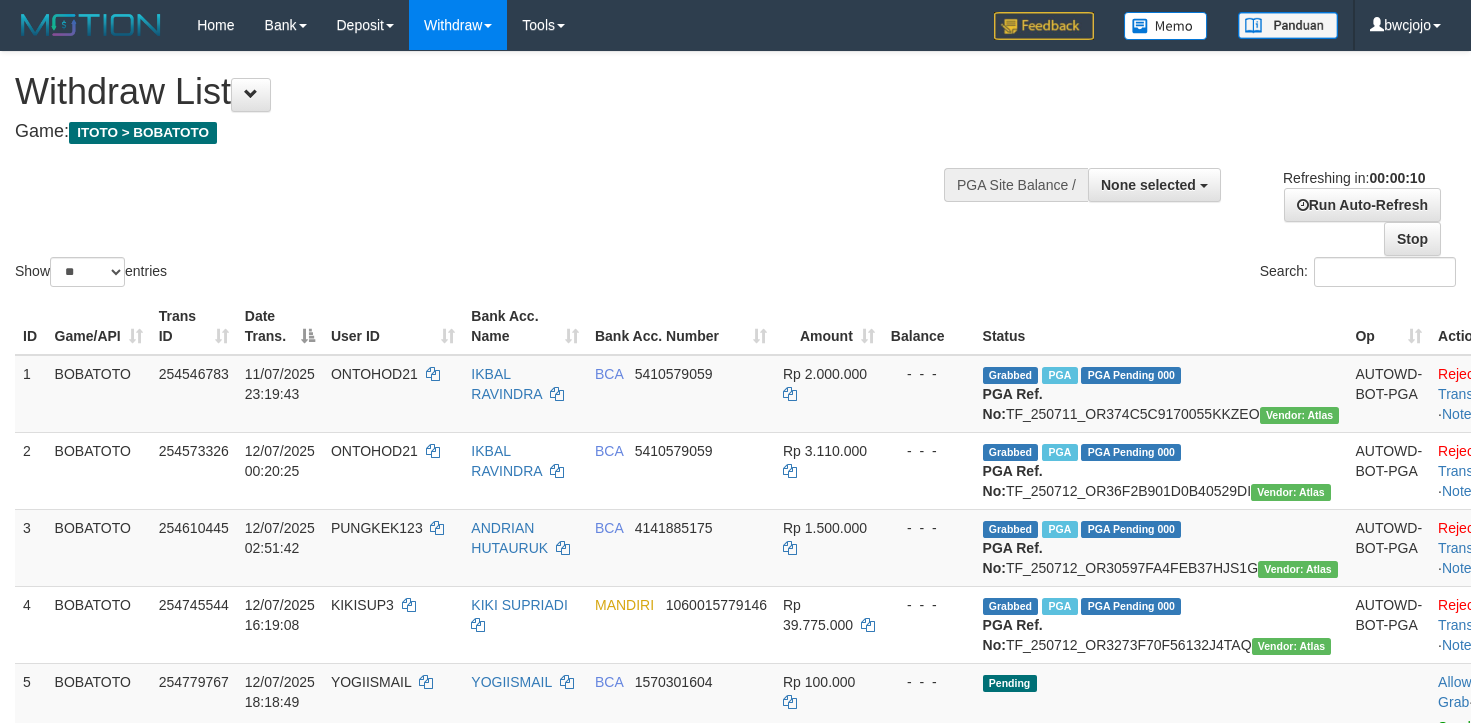 select 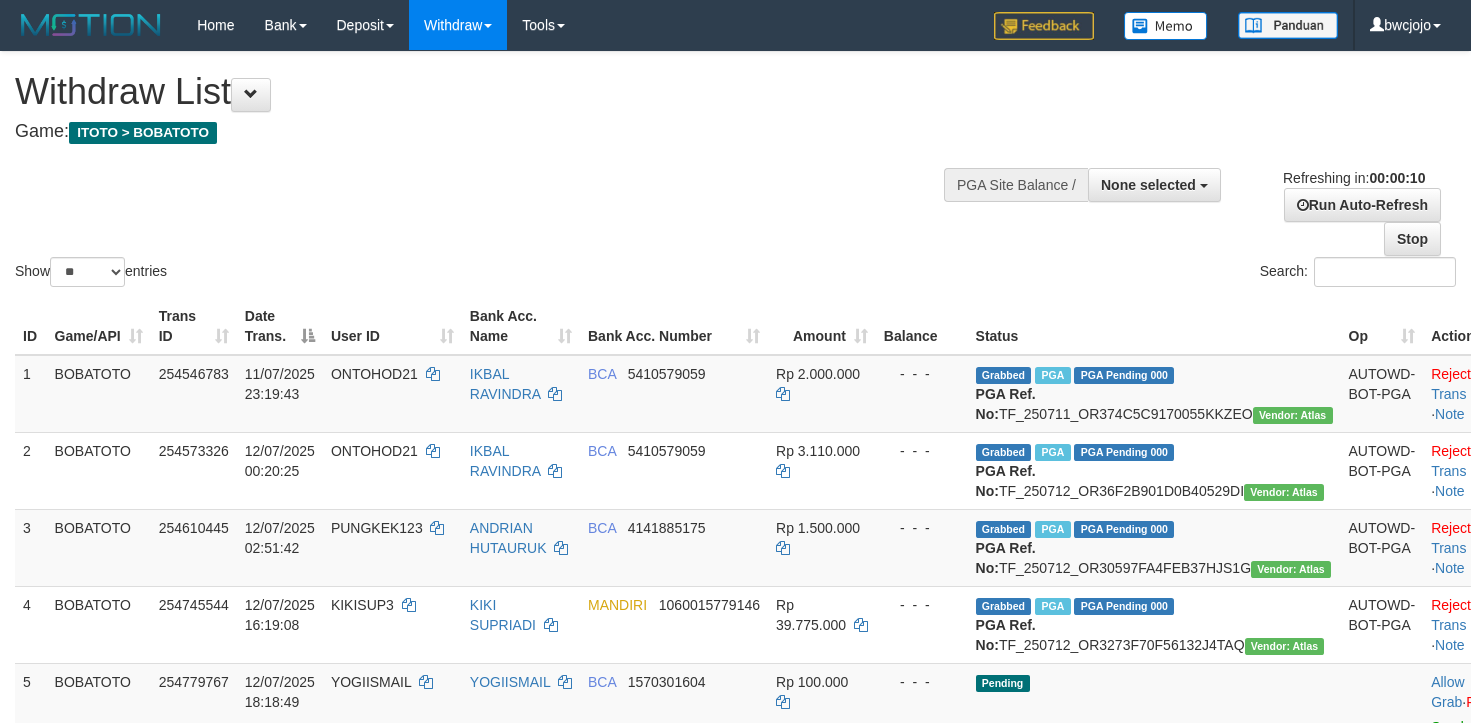 select 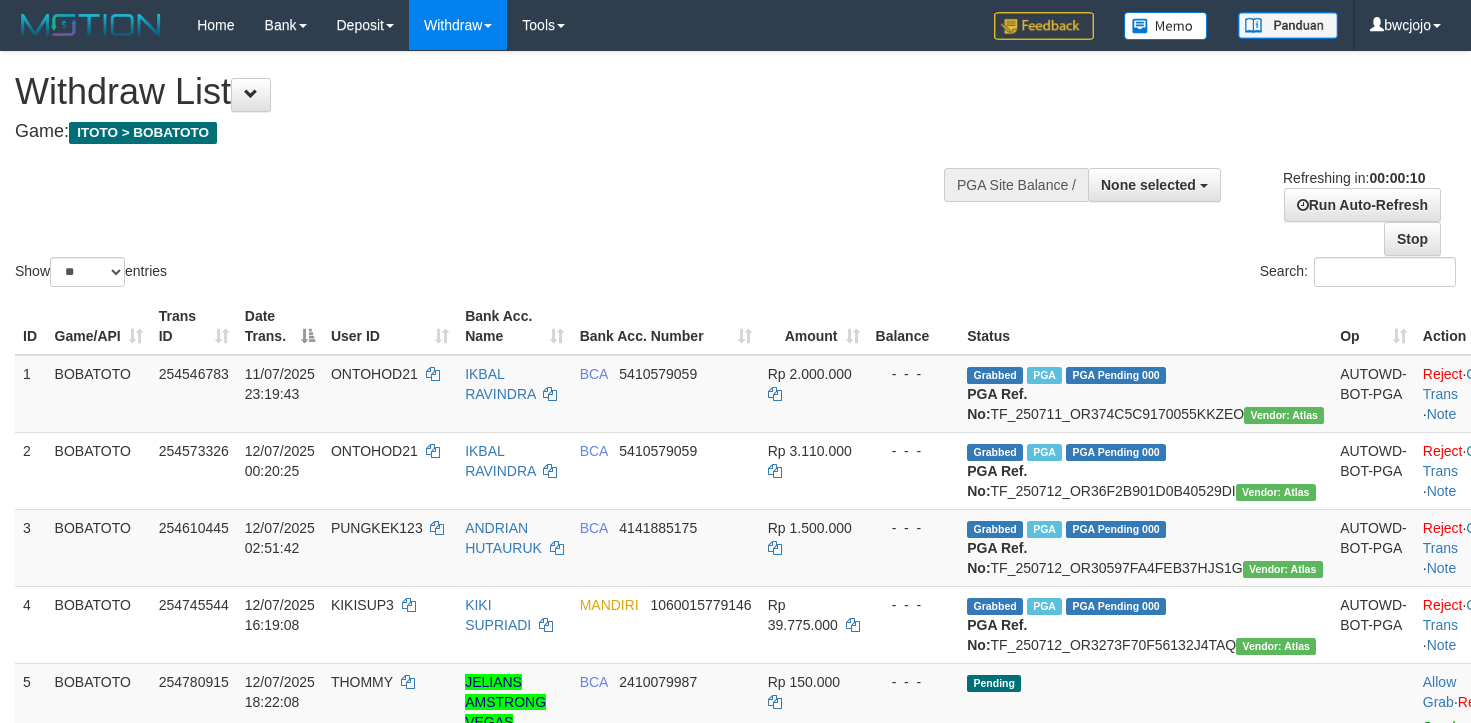 select 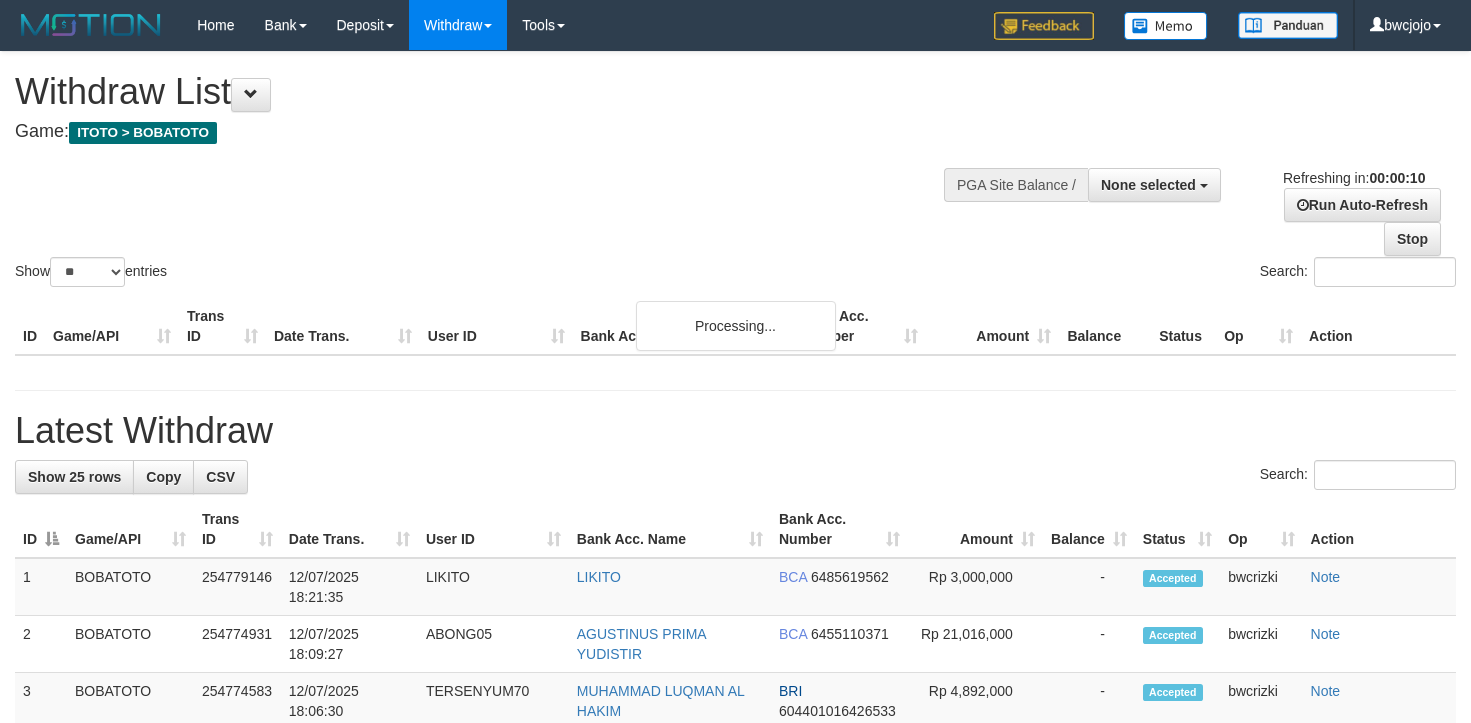 select 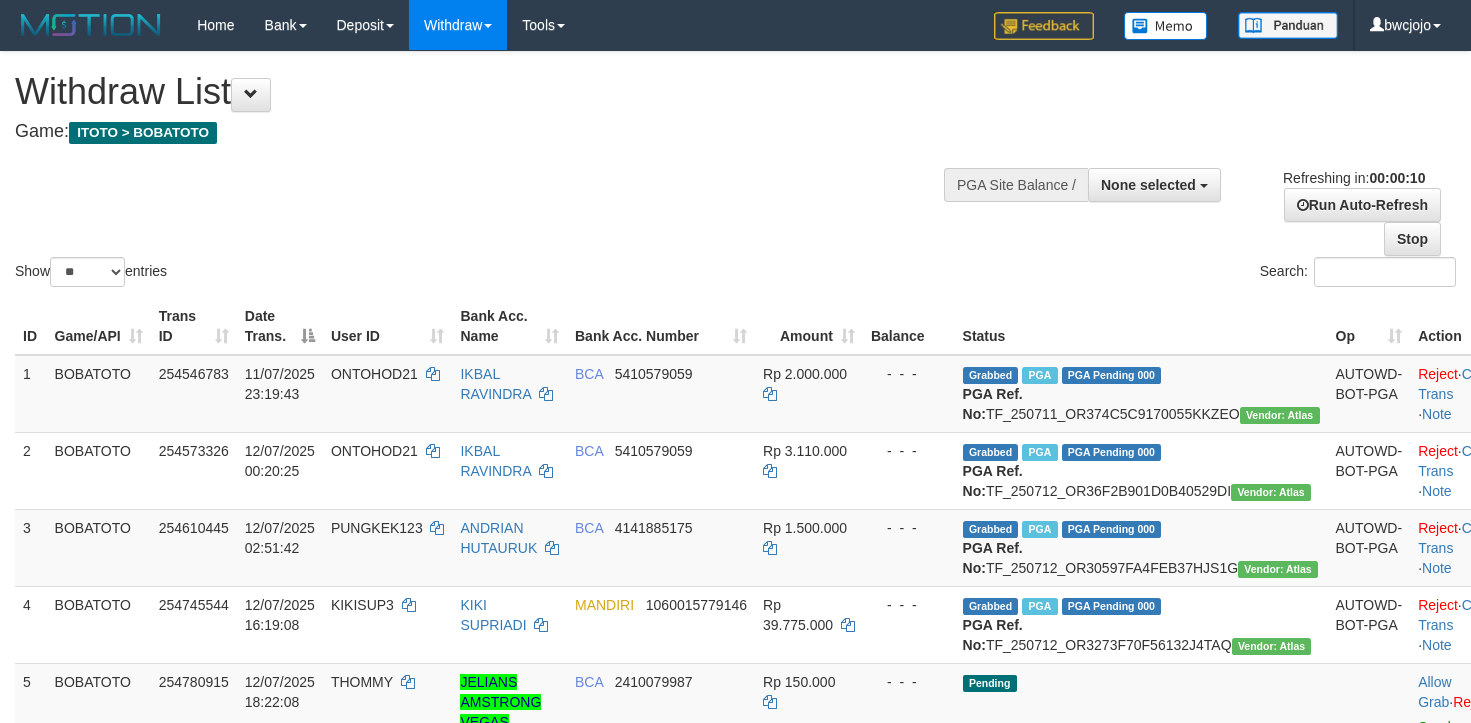 select 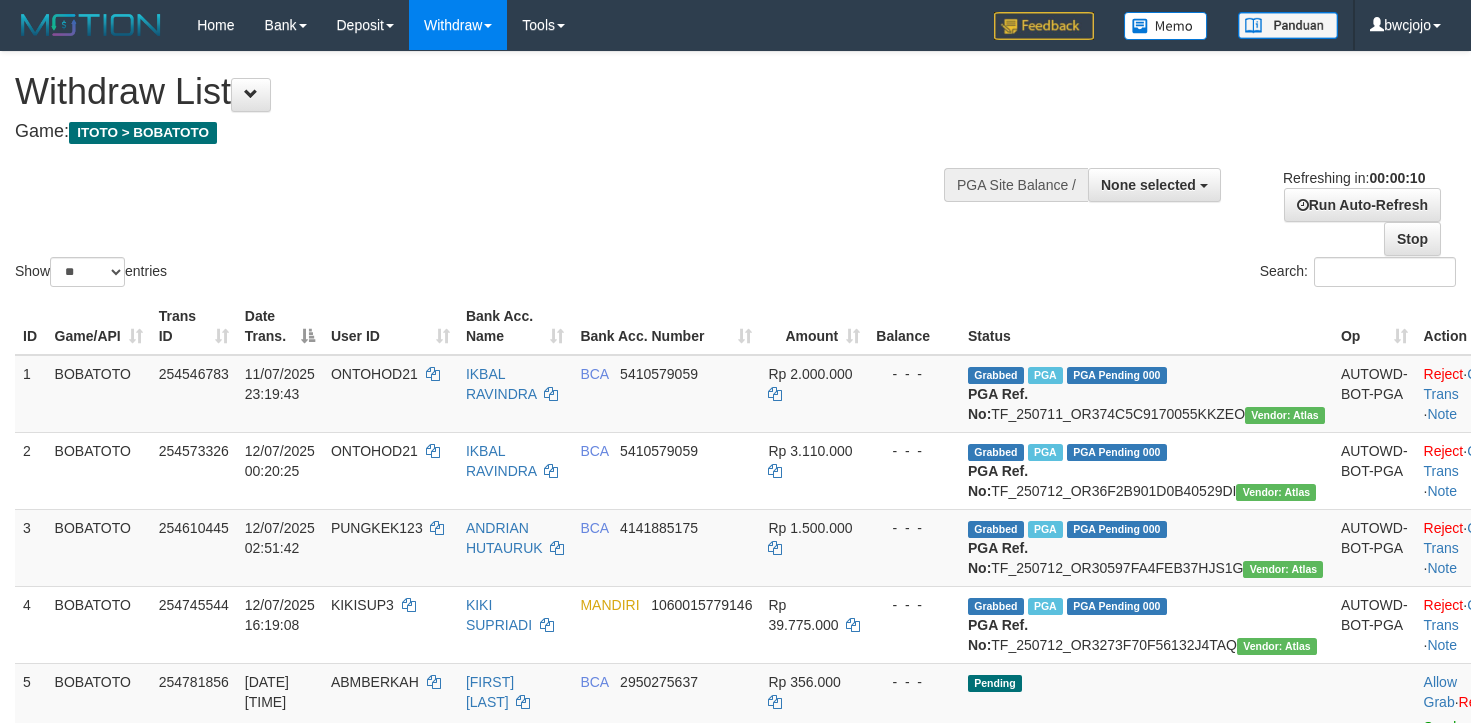 select 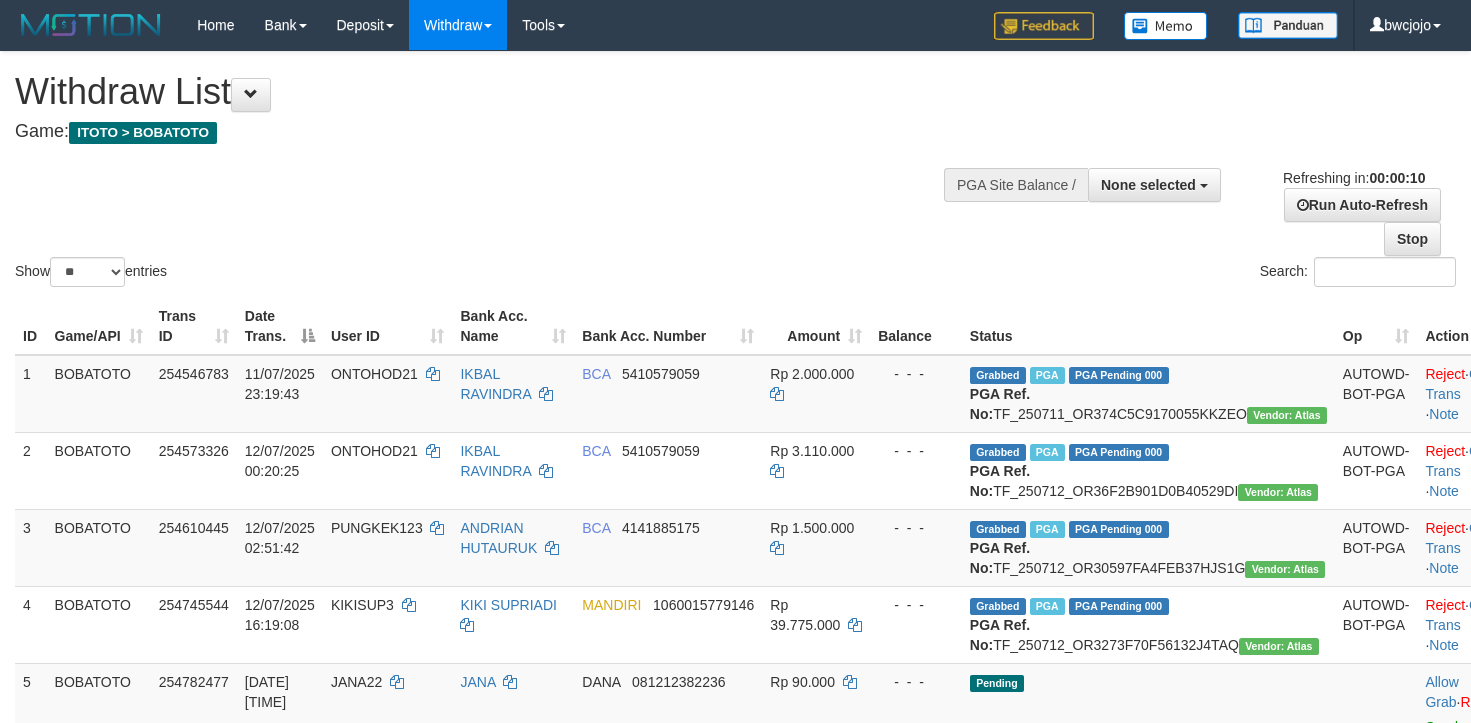 select 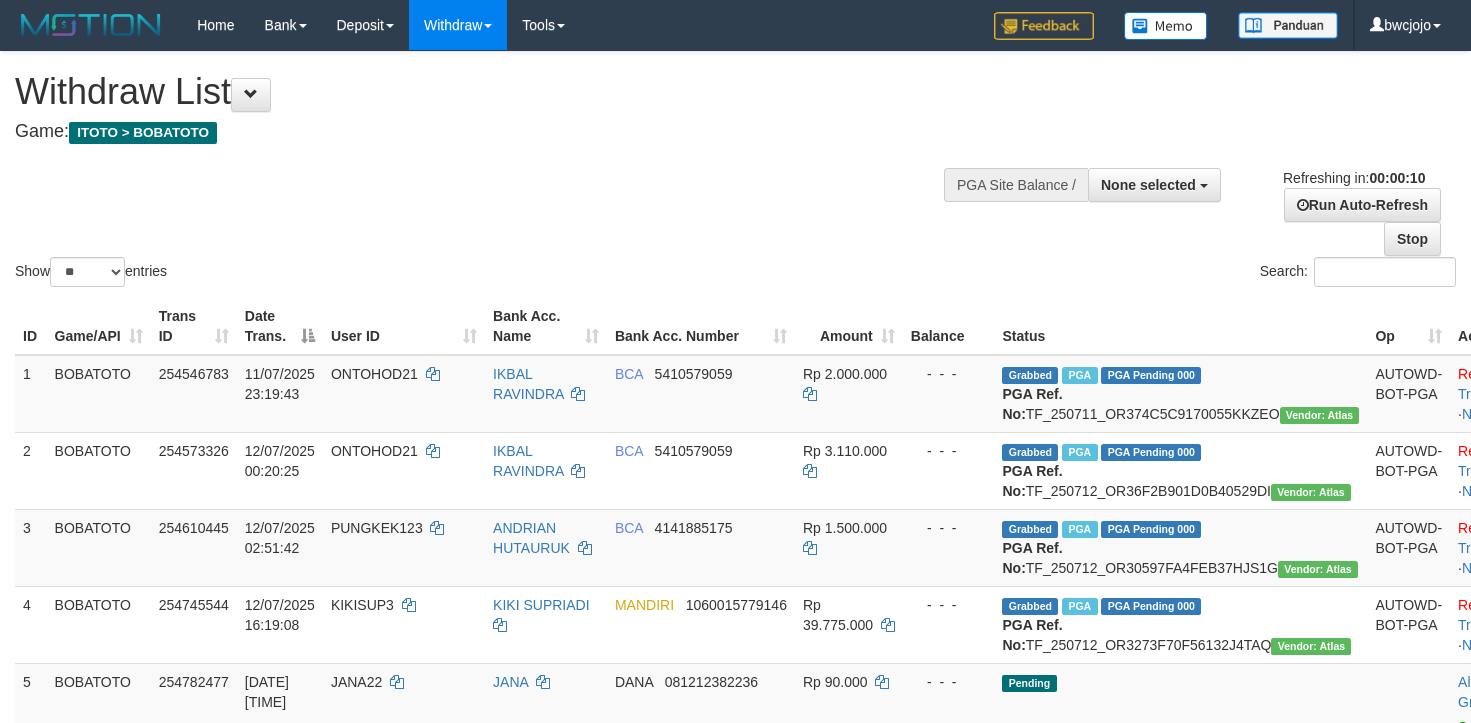 select 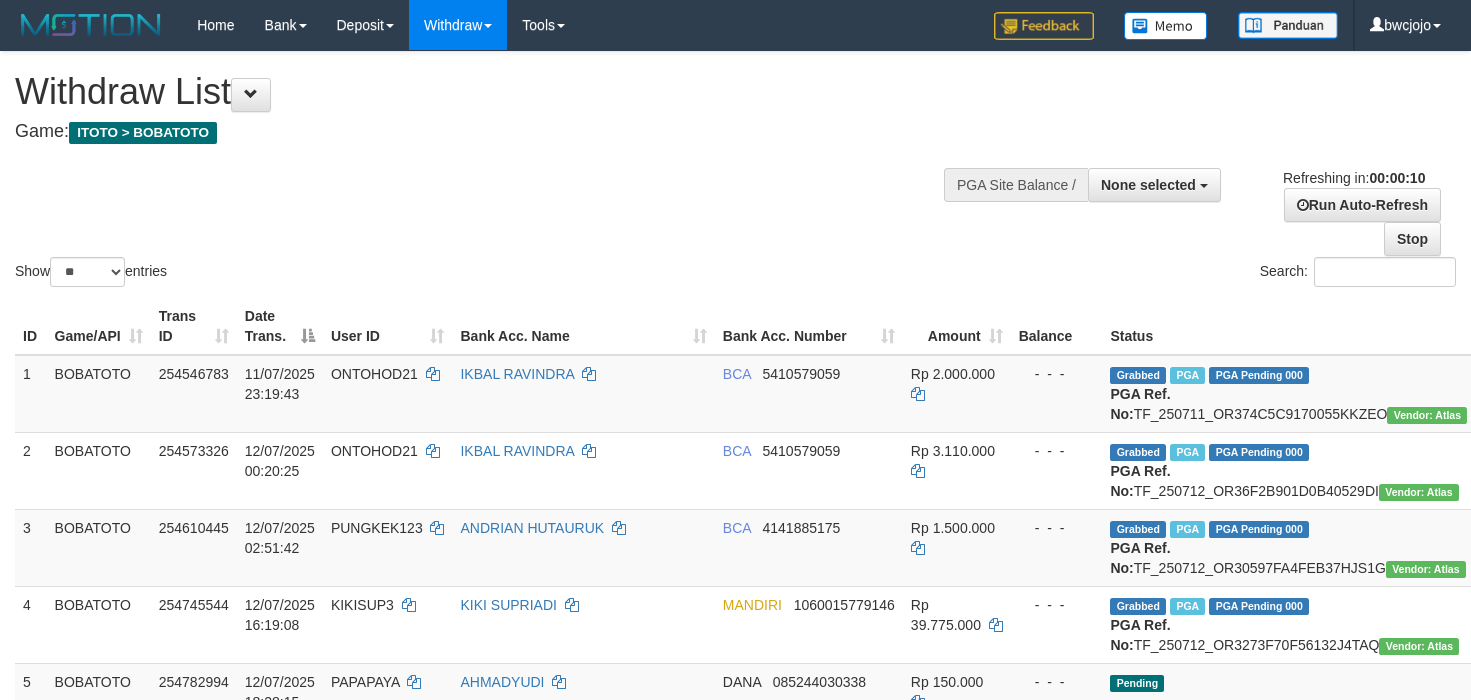select 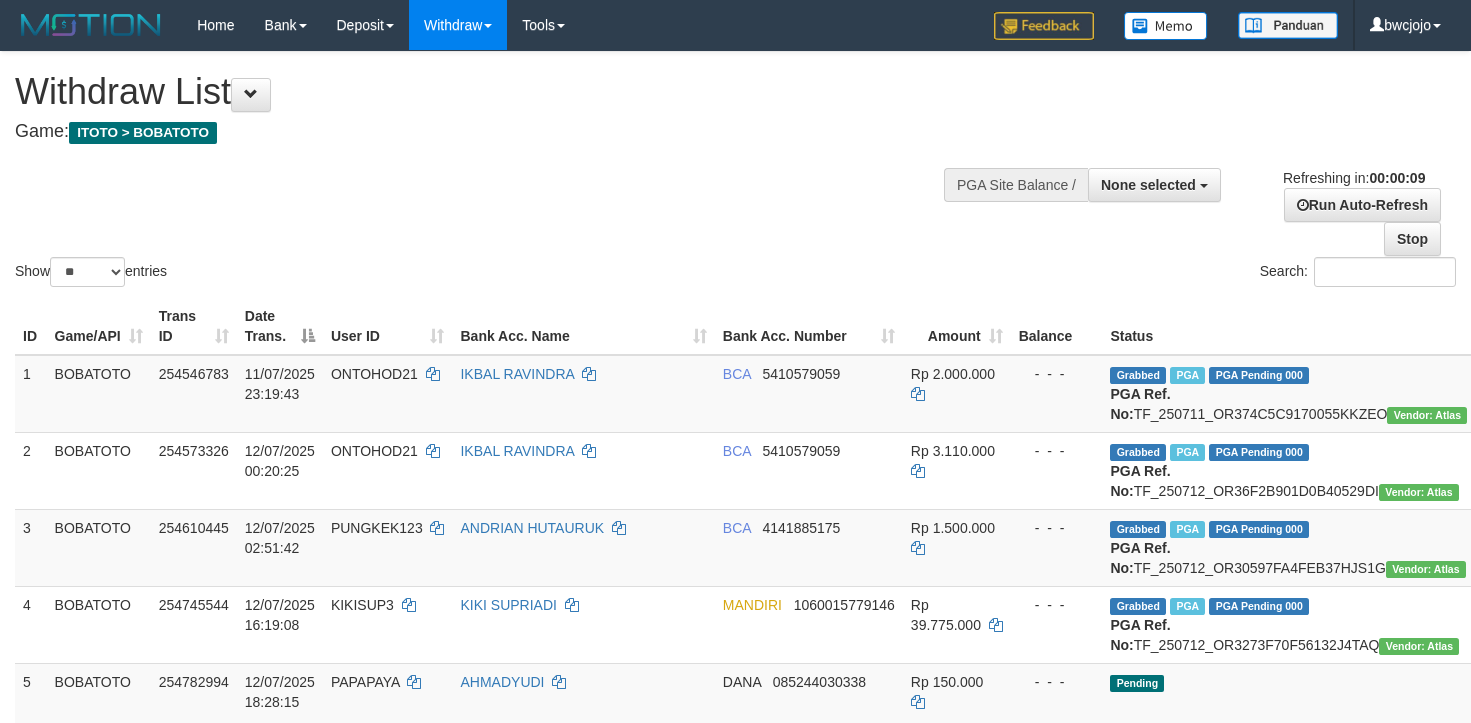 select 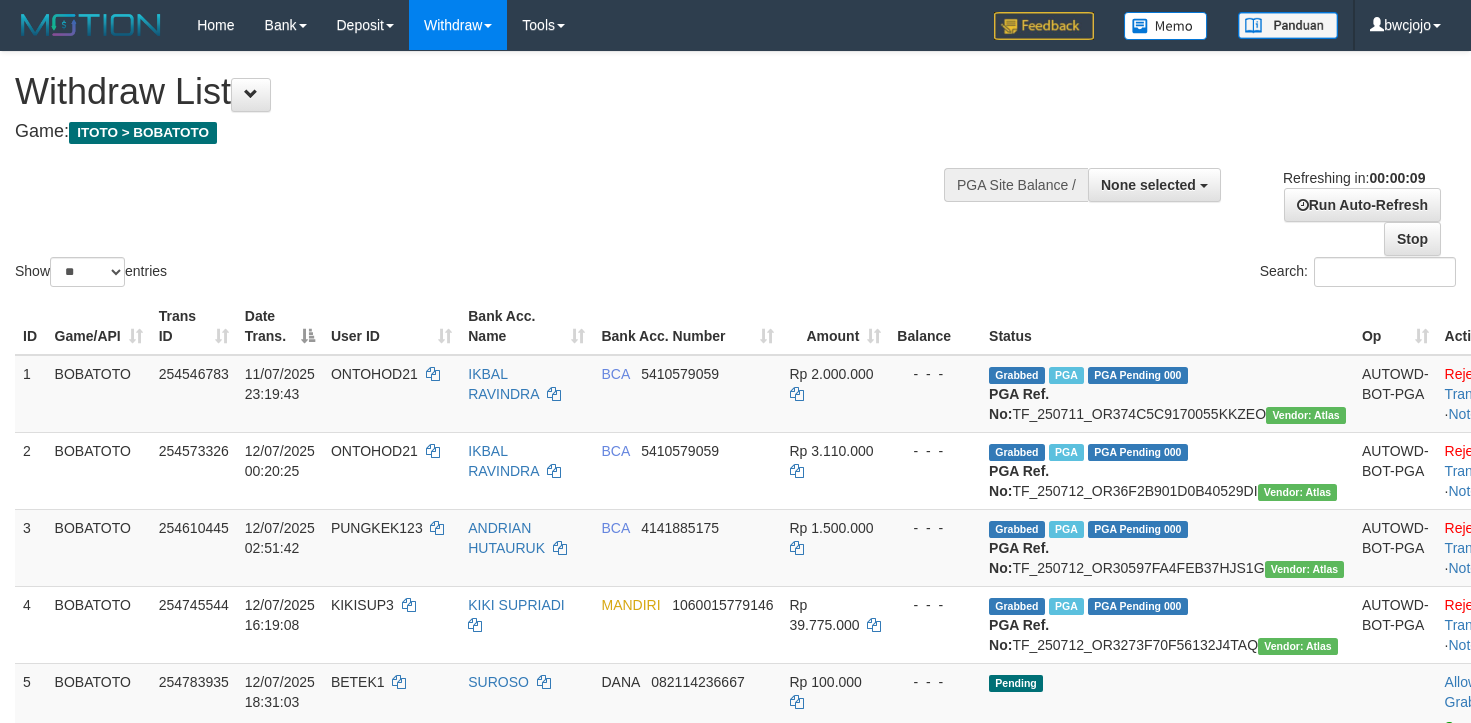 select 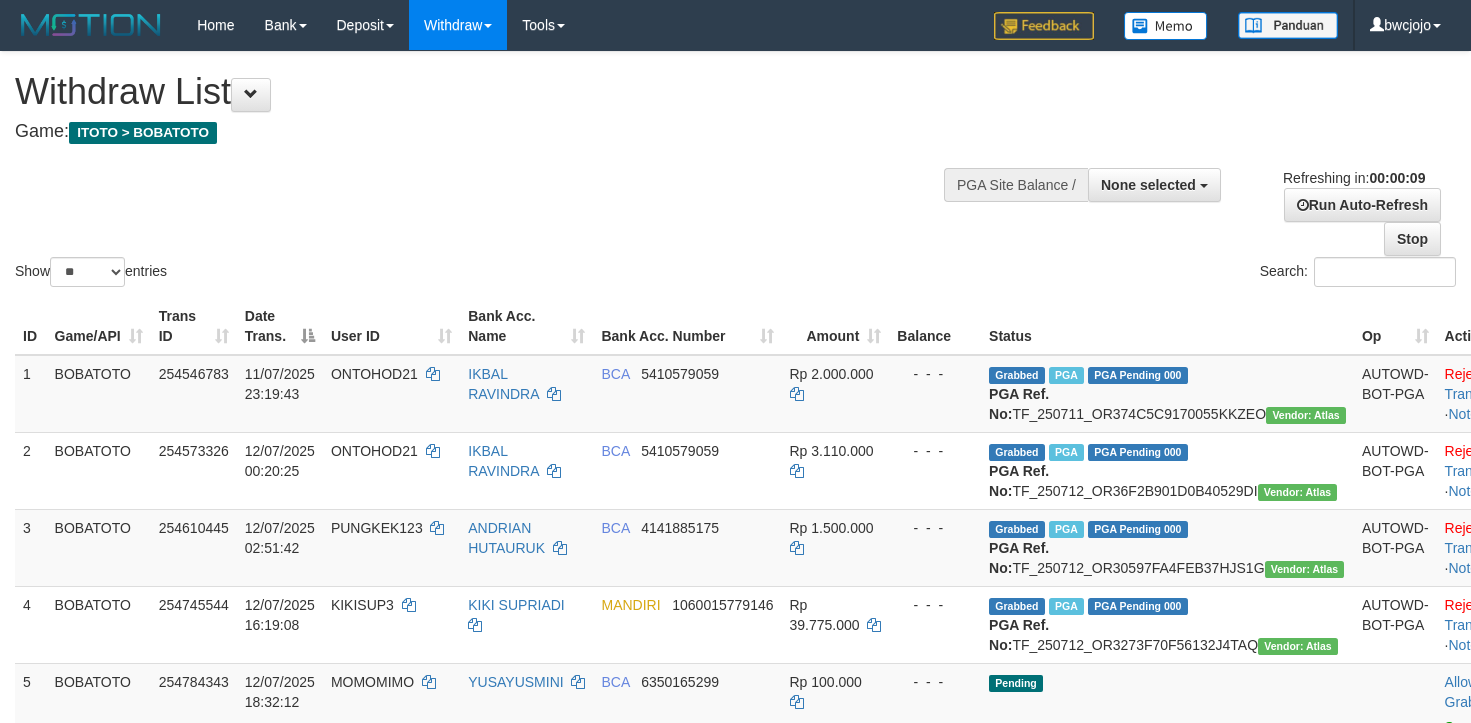 select 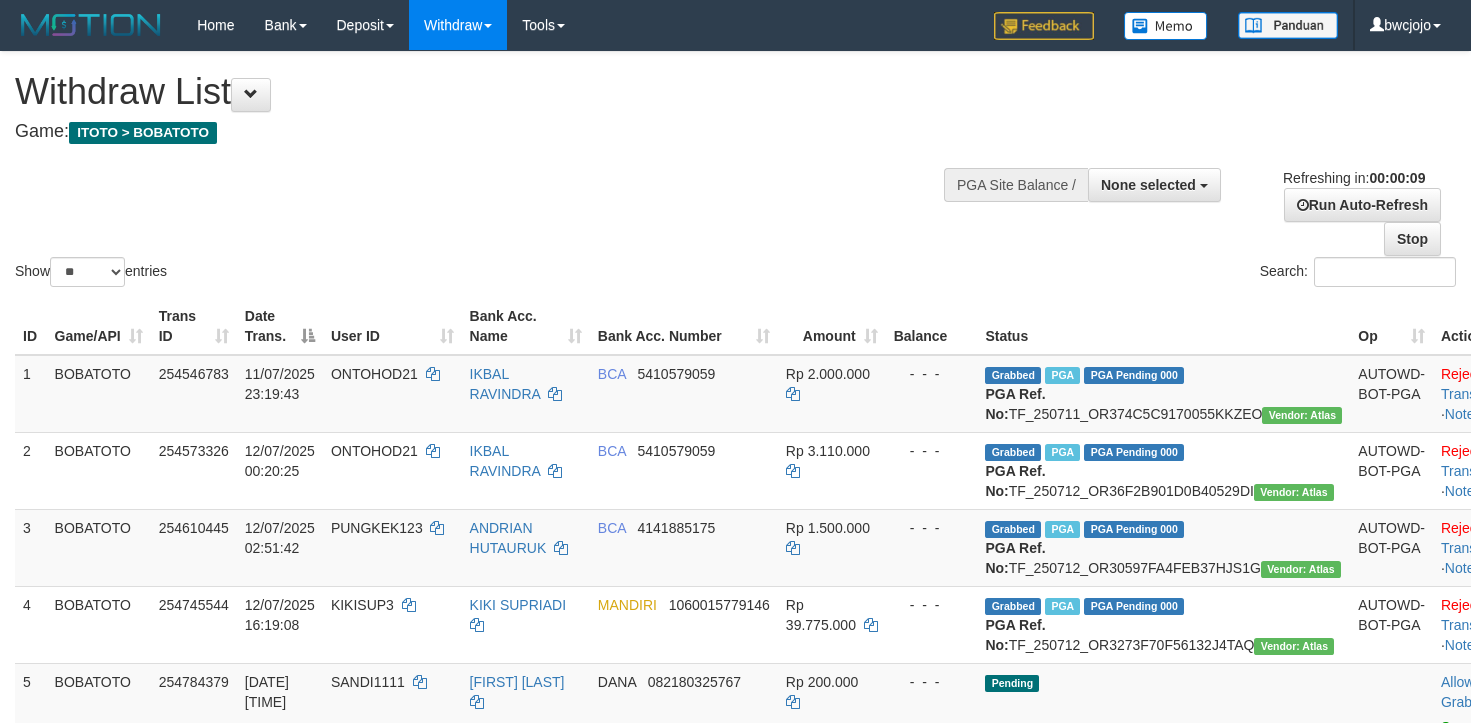 select 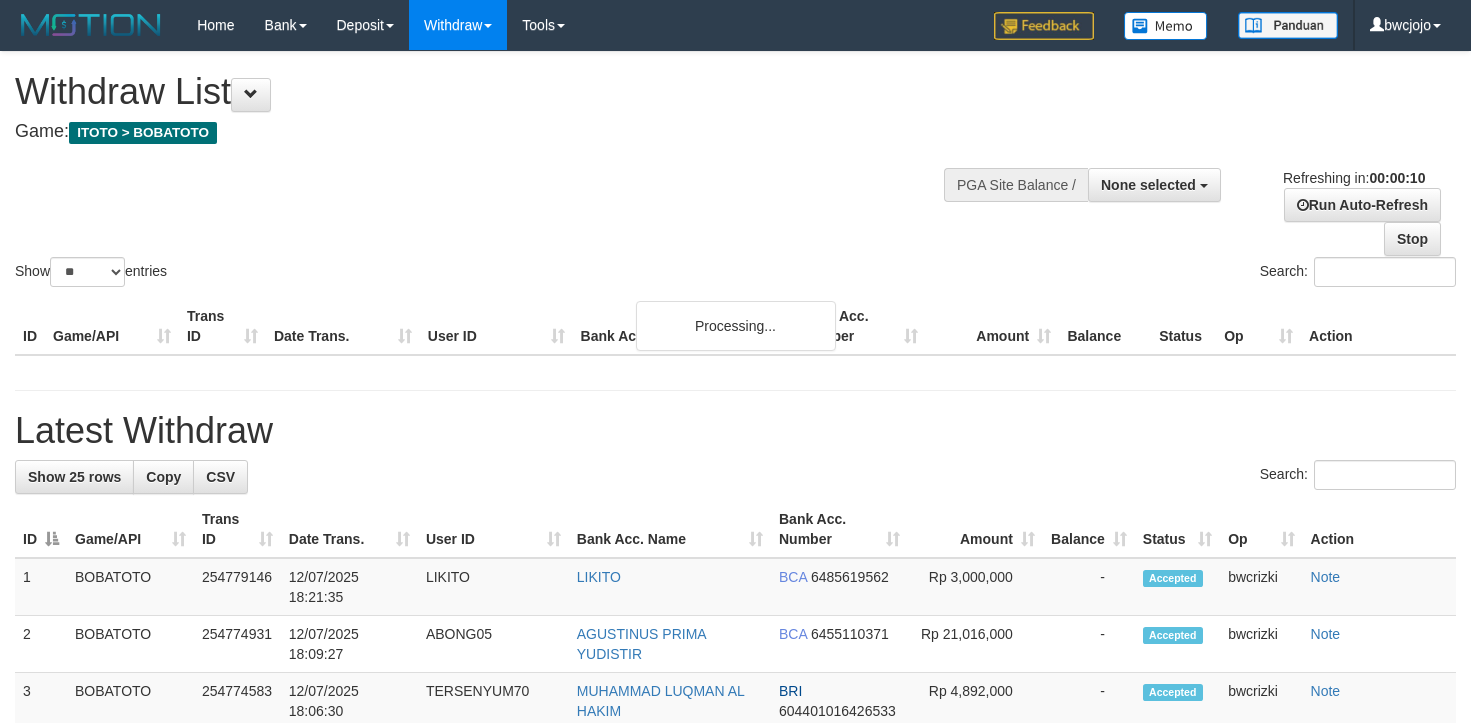 select 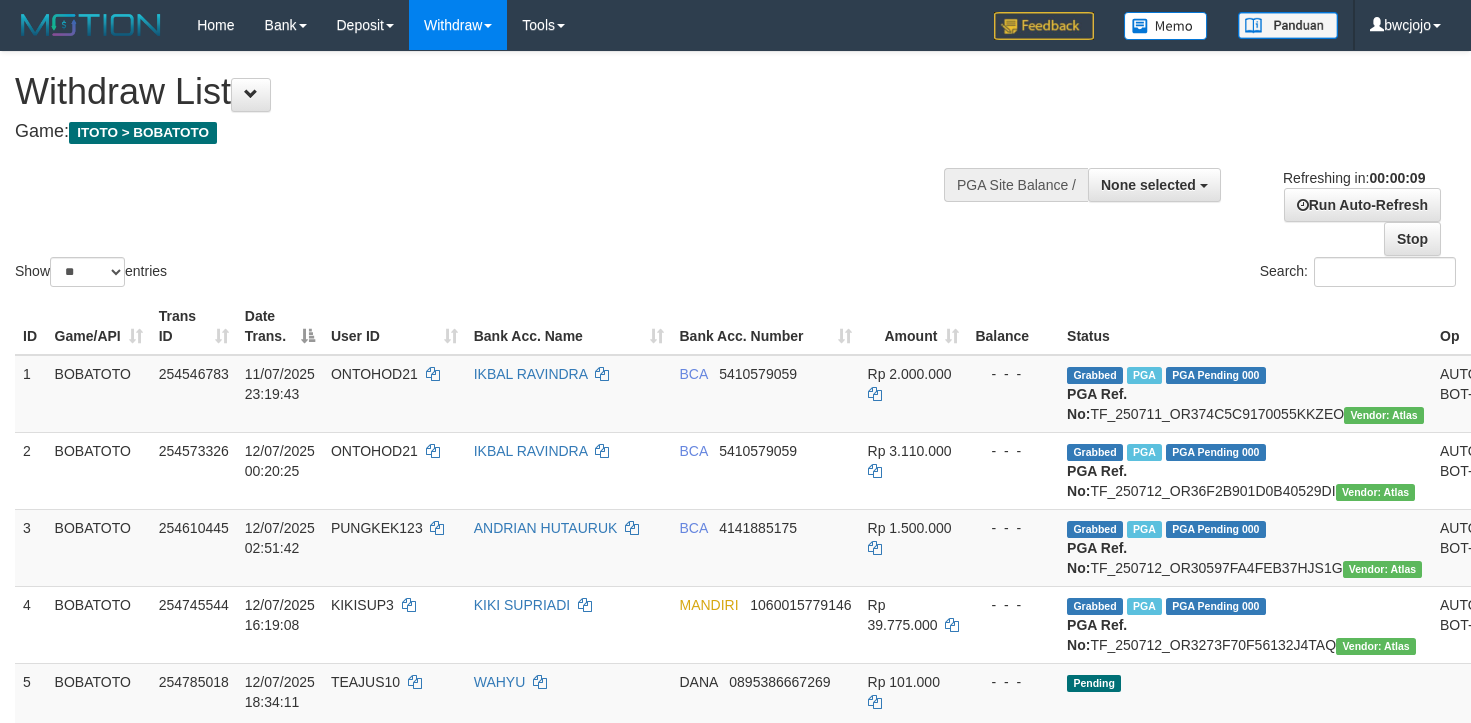 select 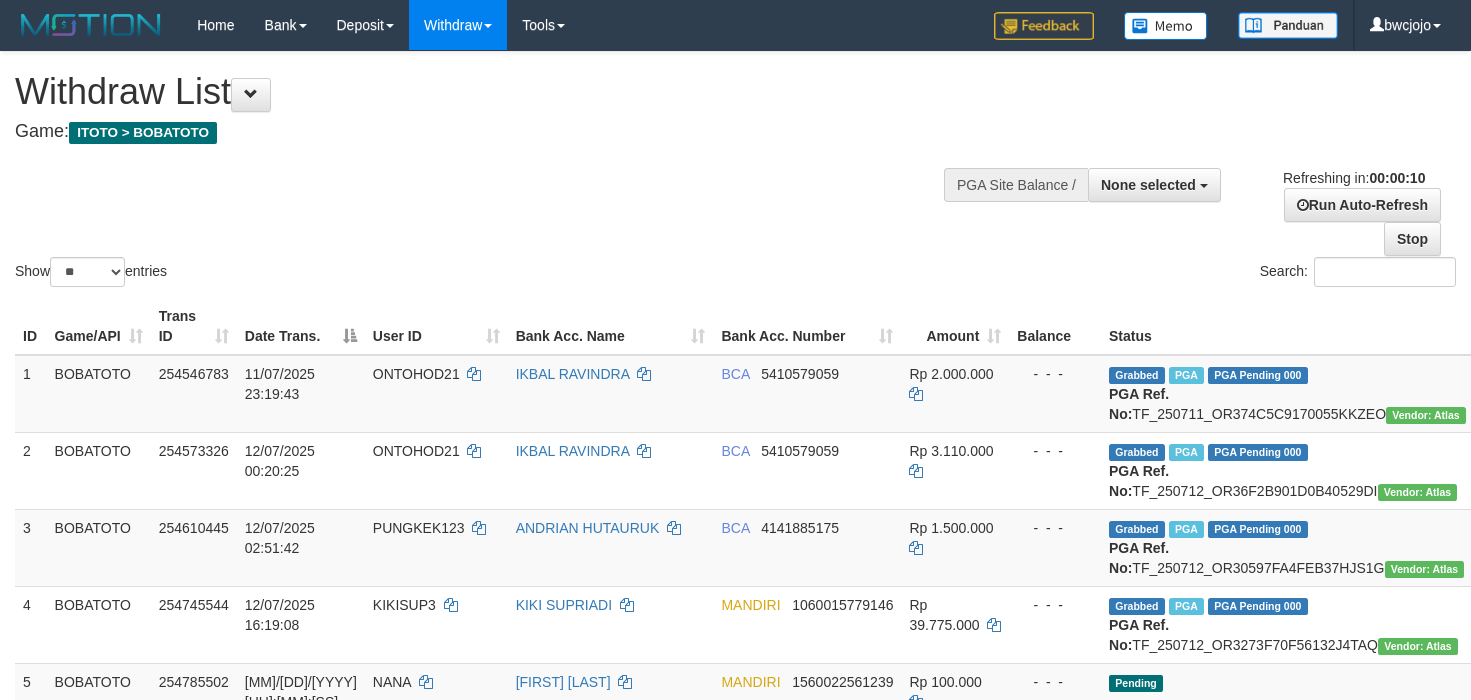 select 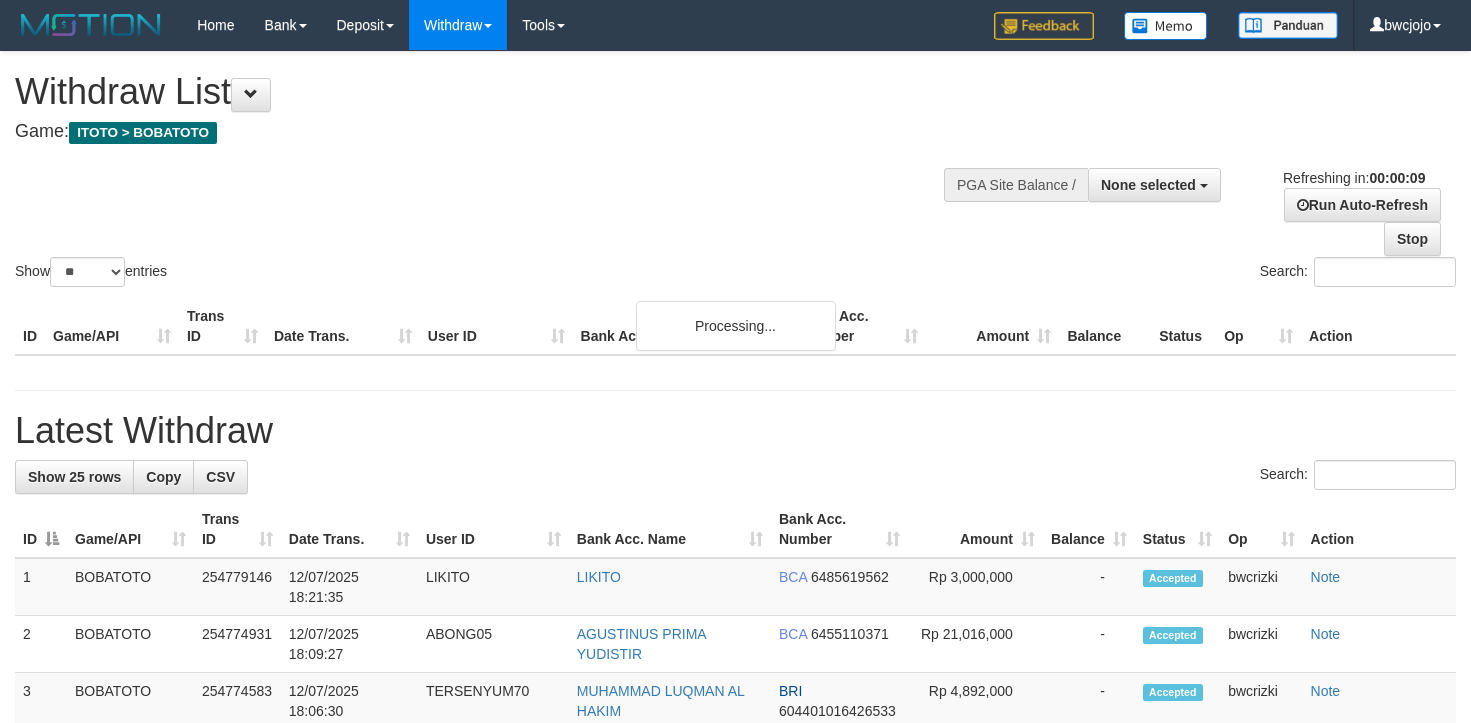 select 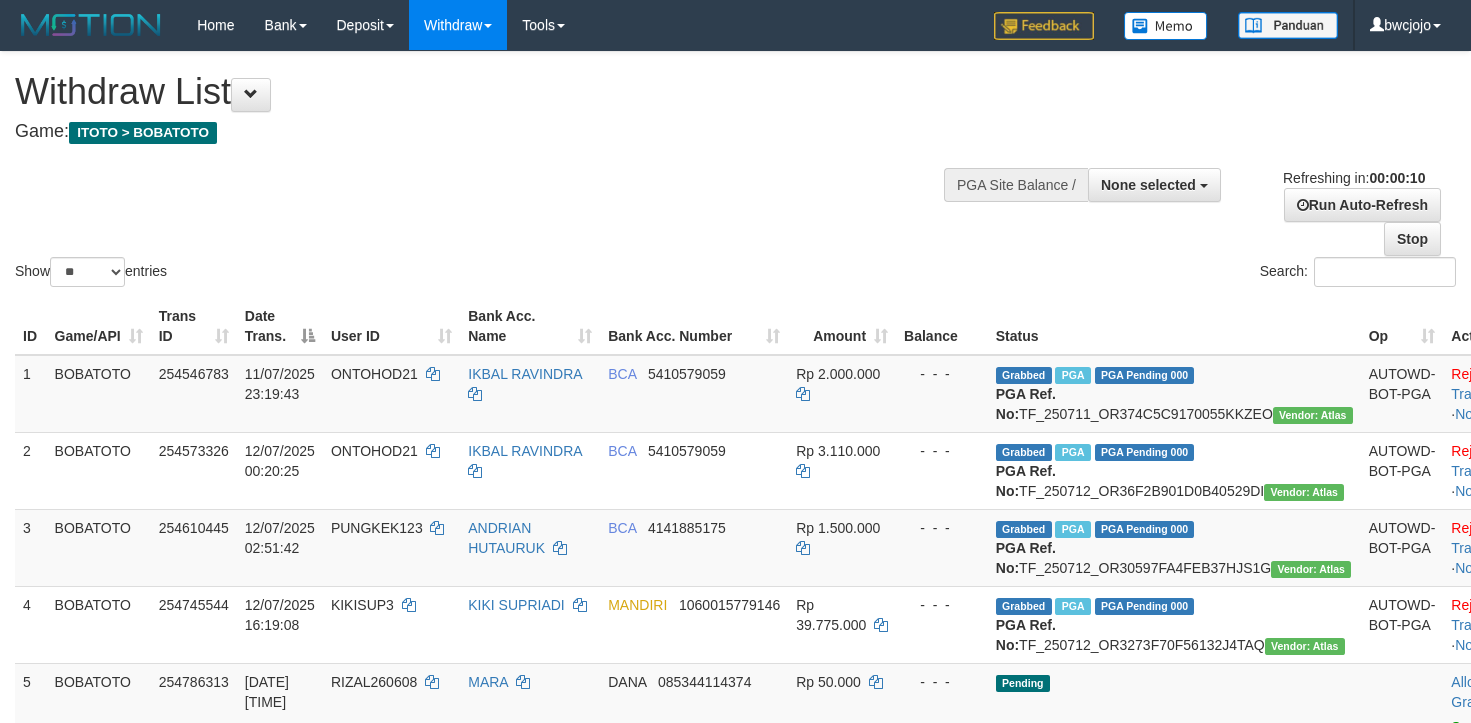 select 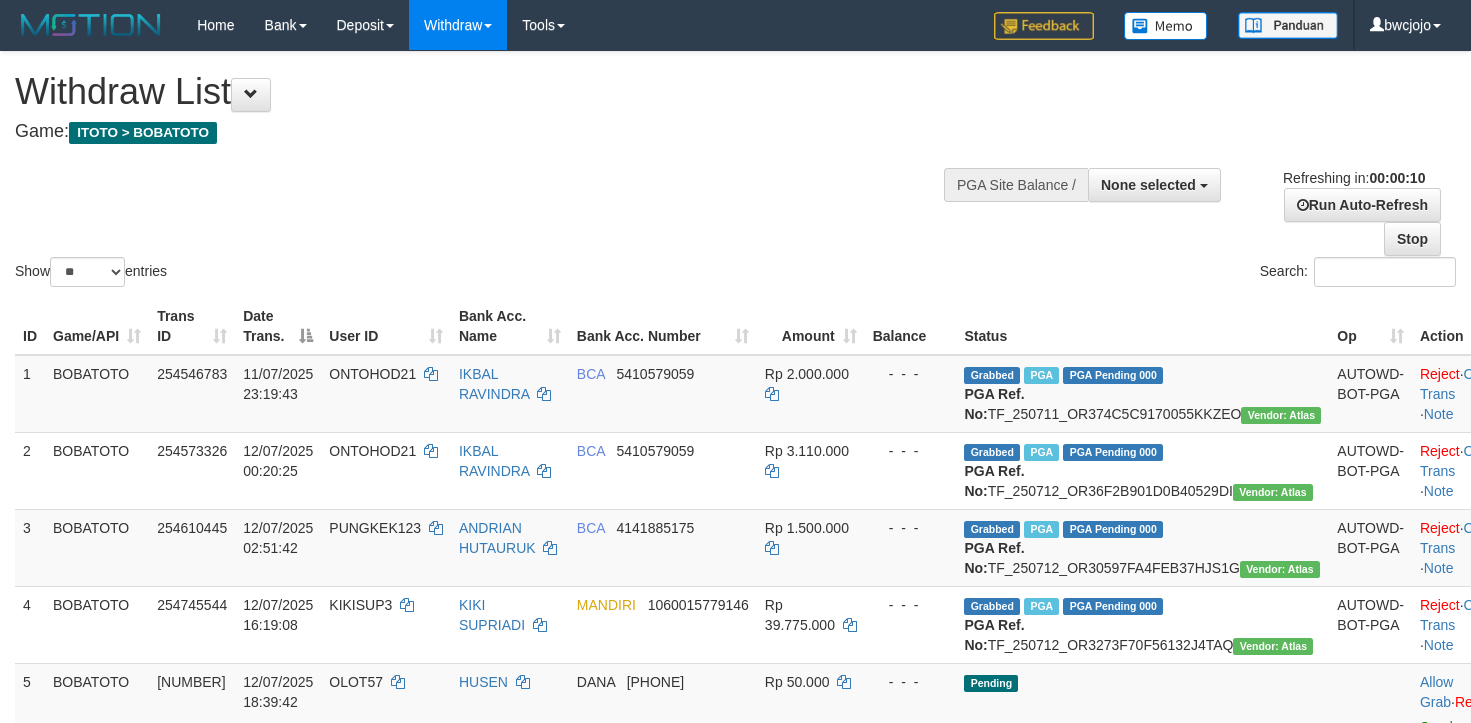 select 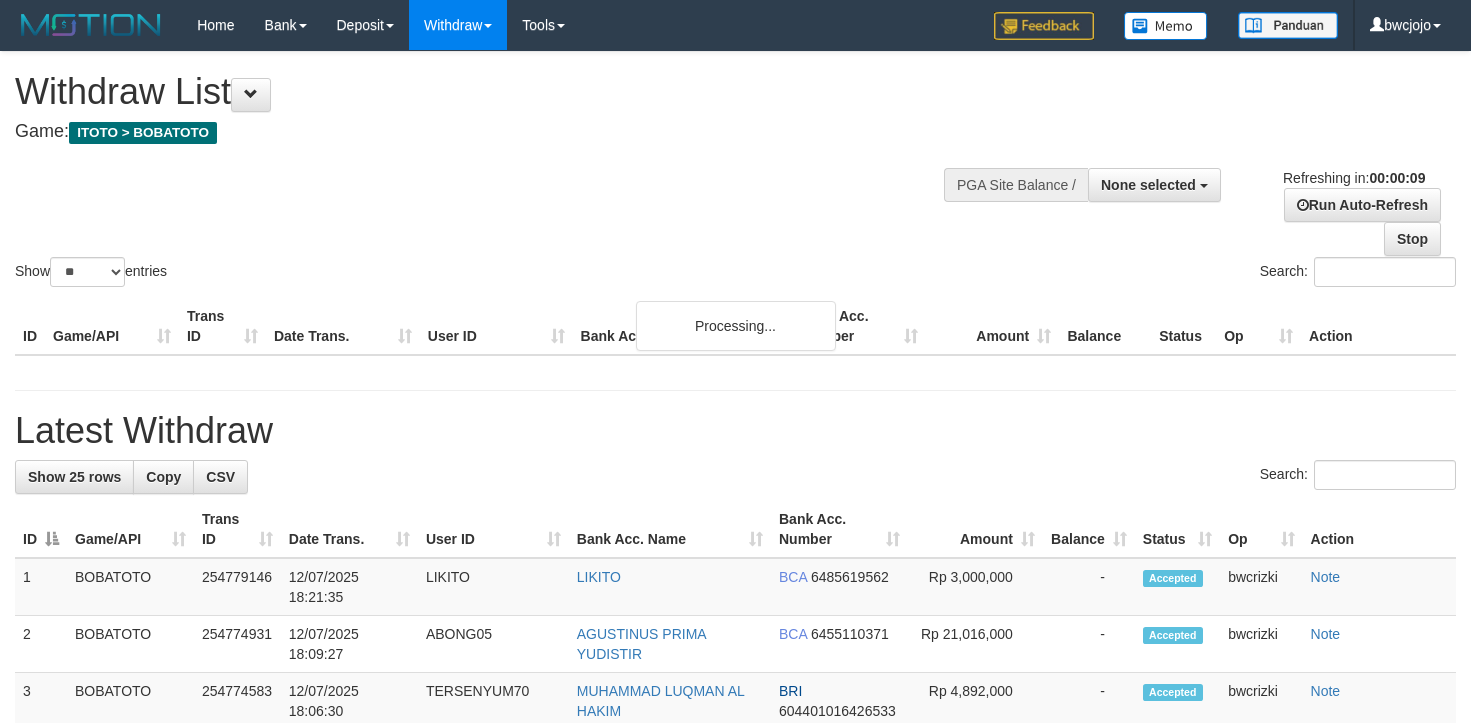 select 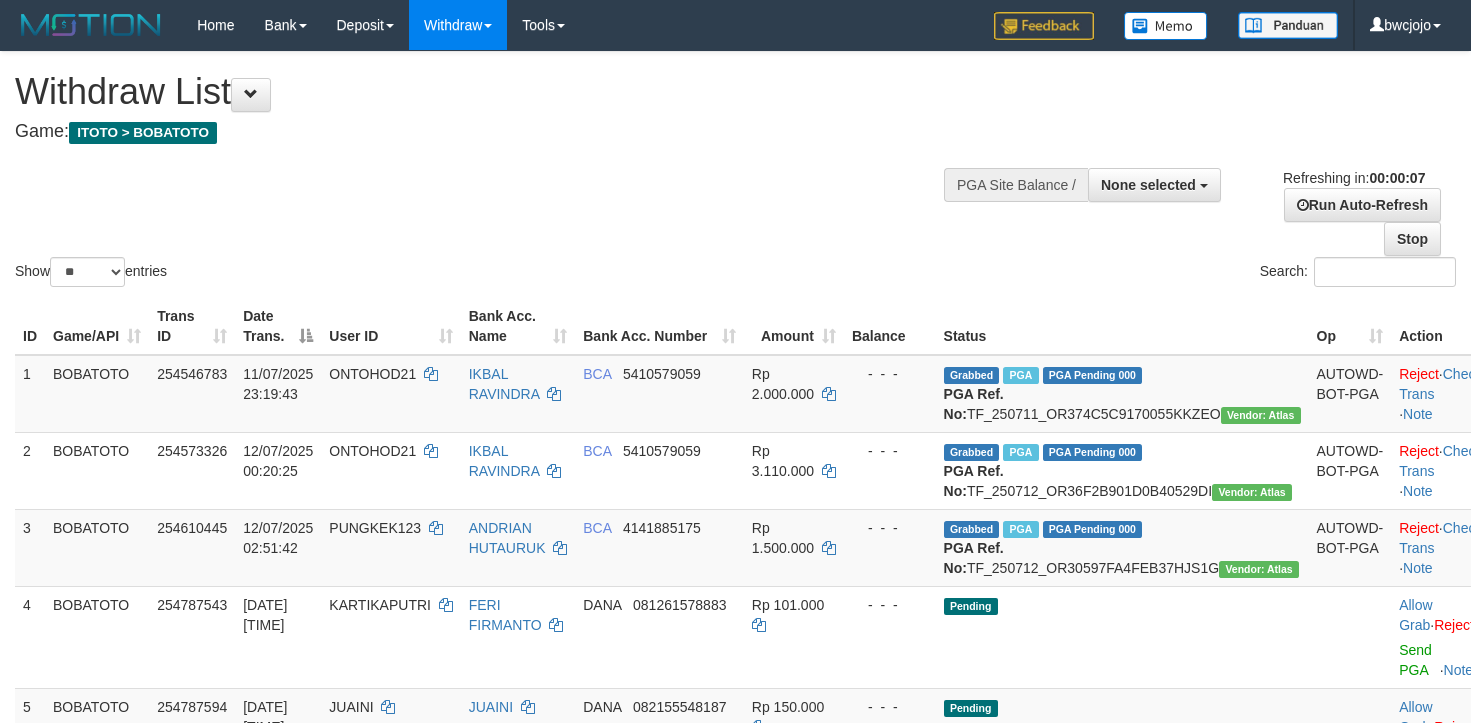 select 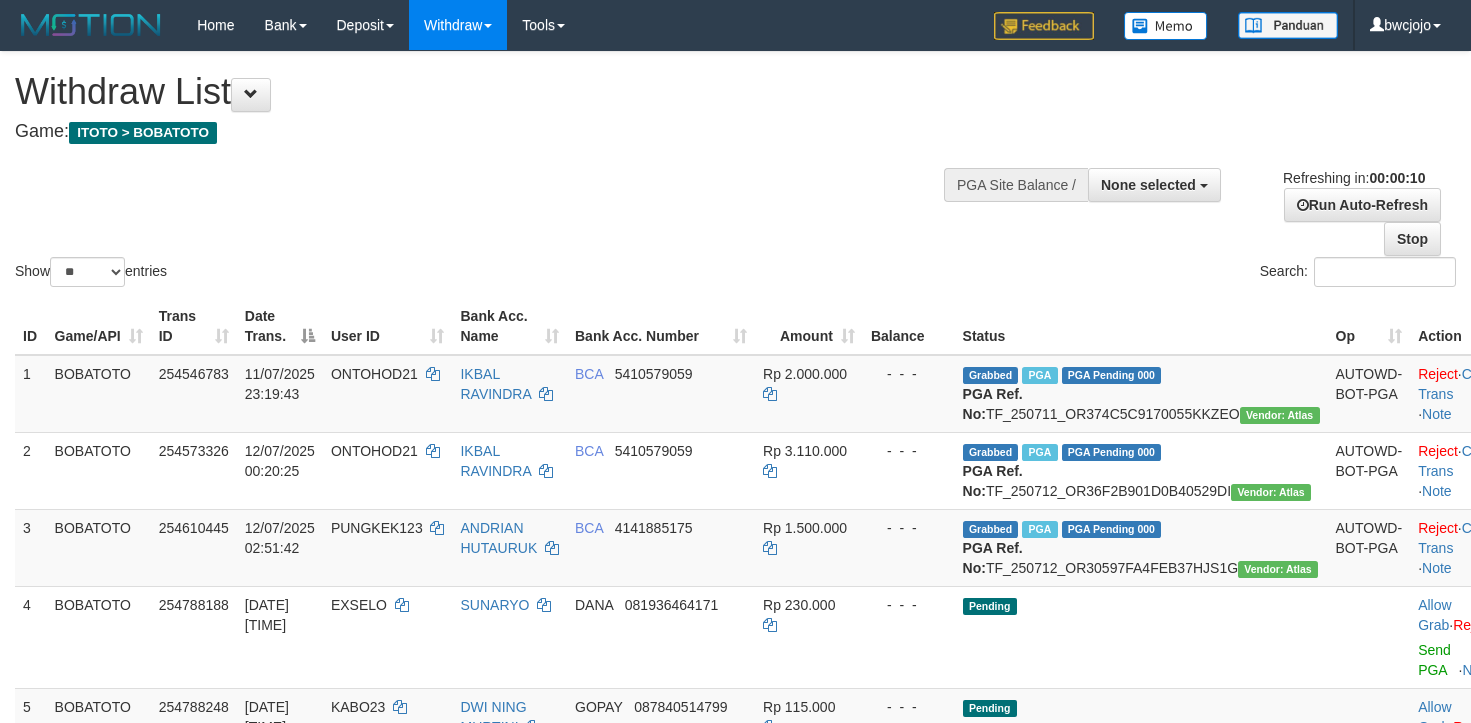 select 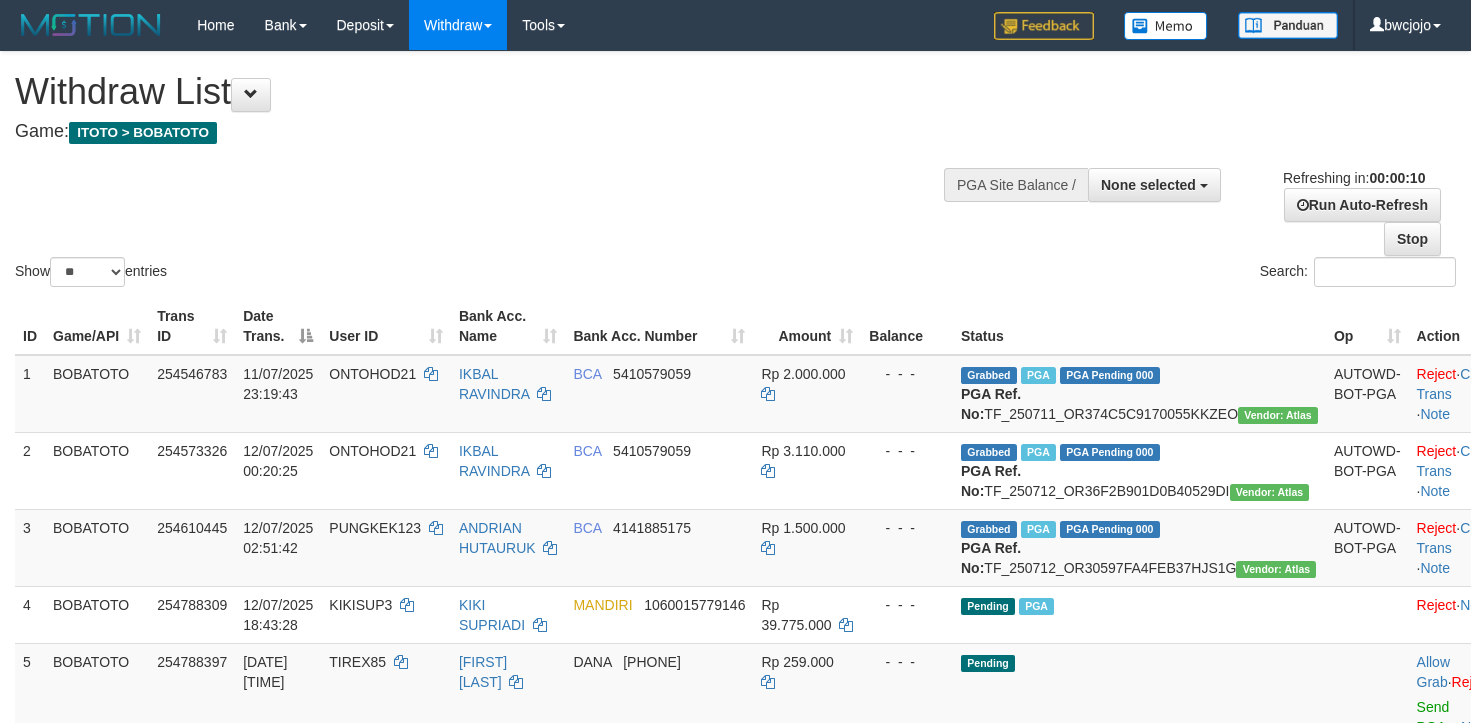 select 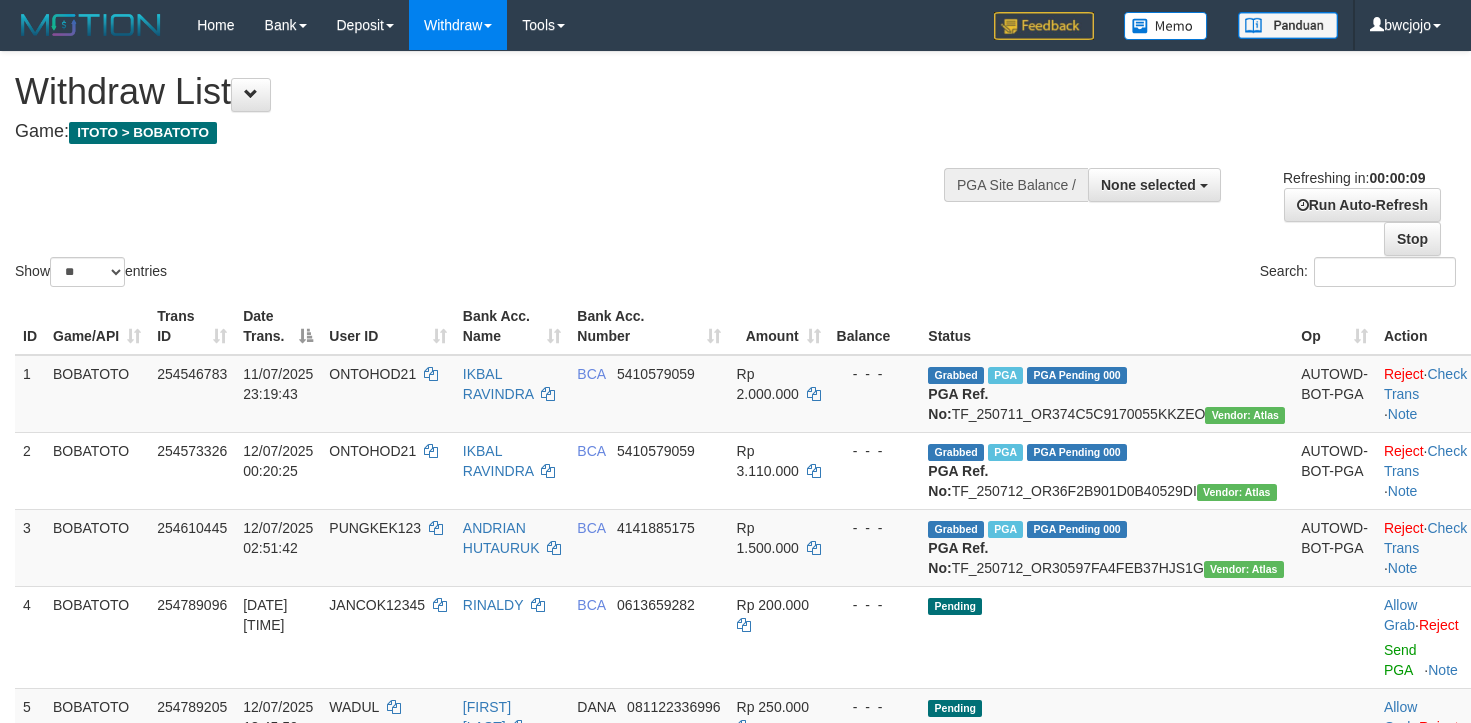 select 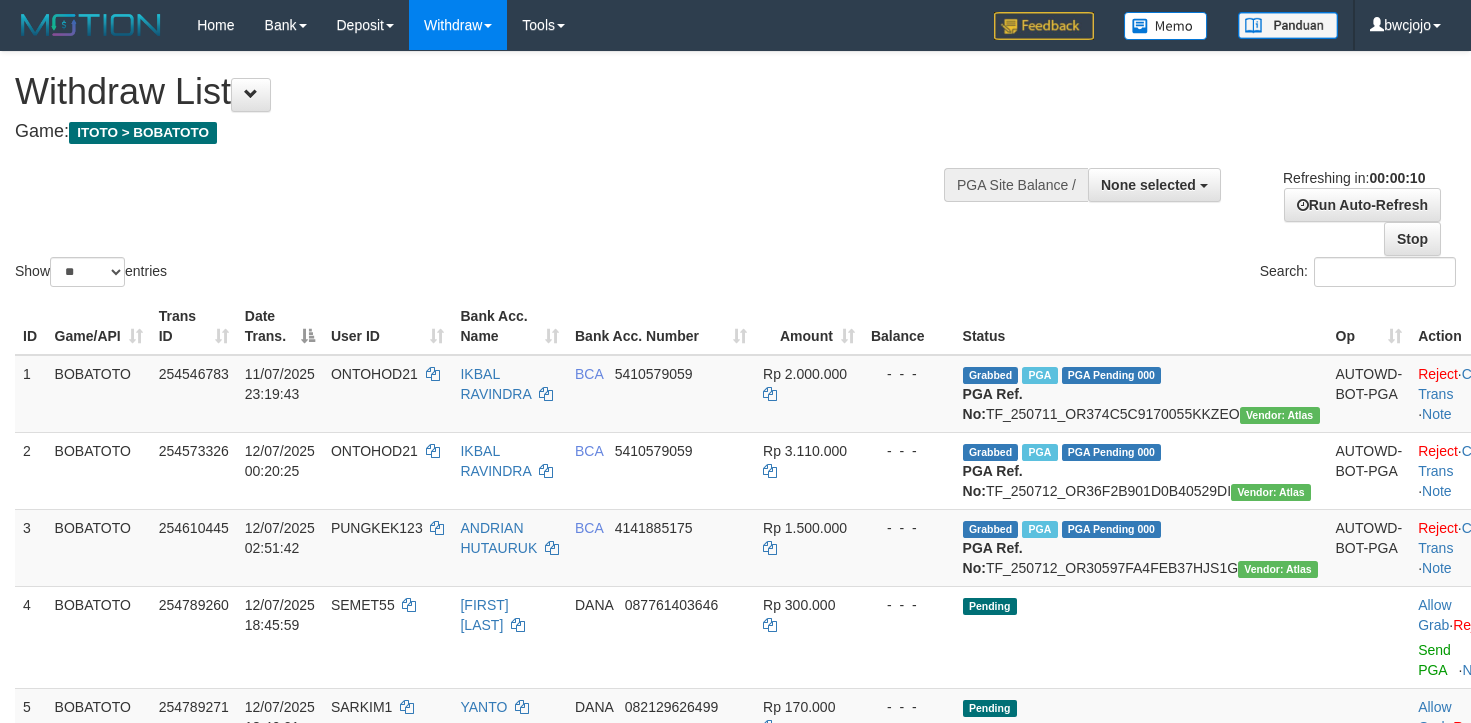 select 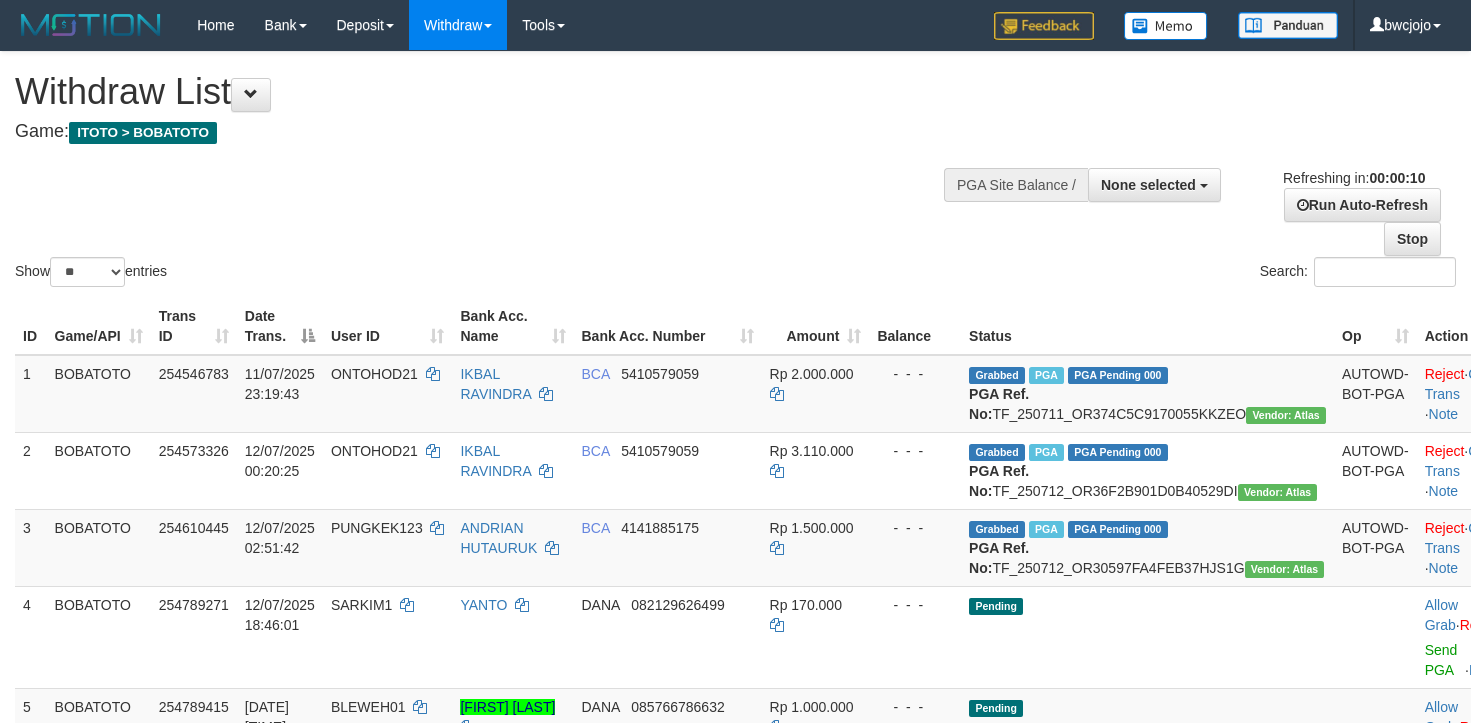 select 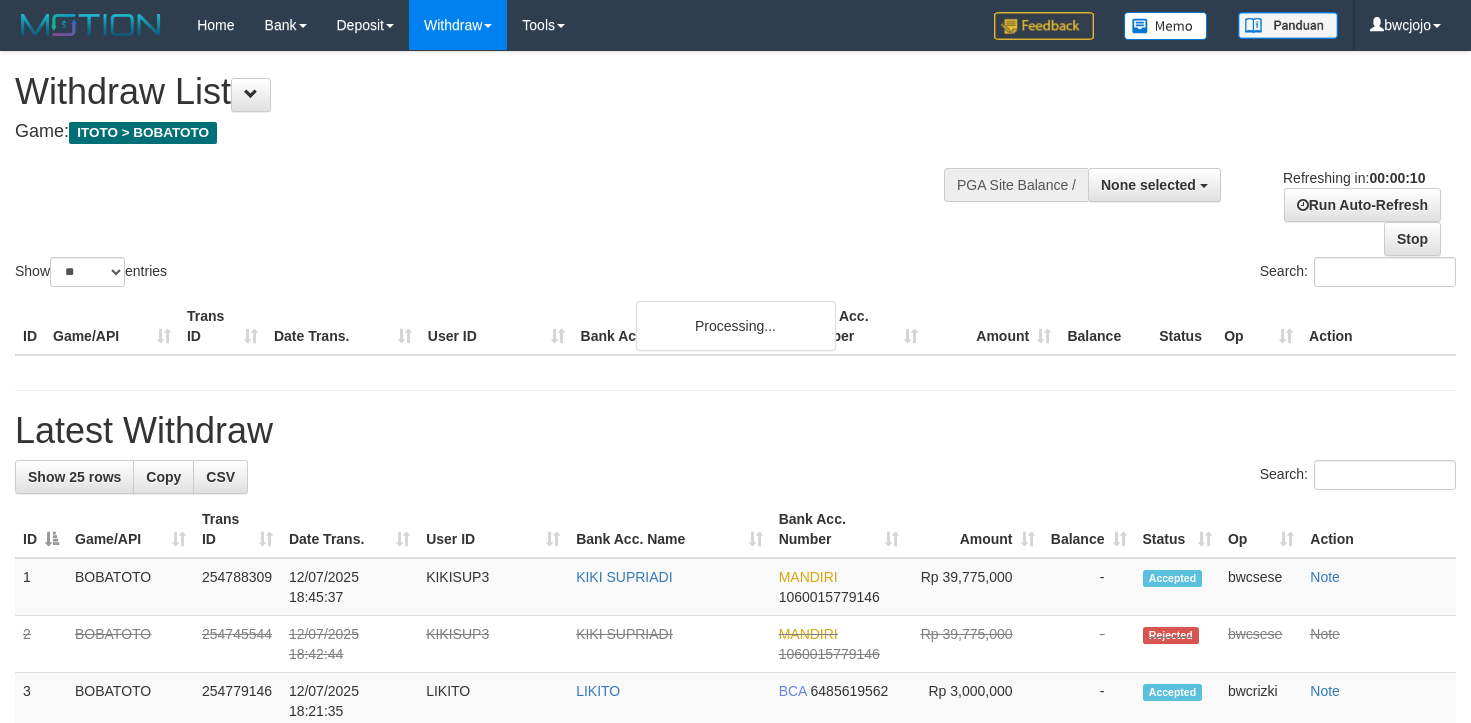 select 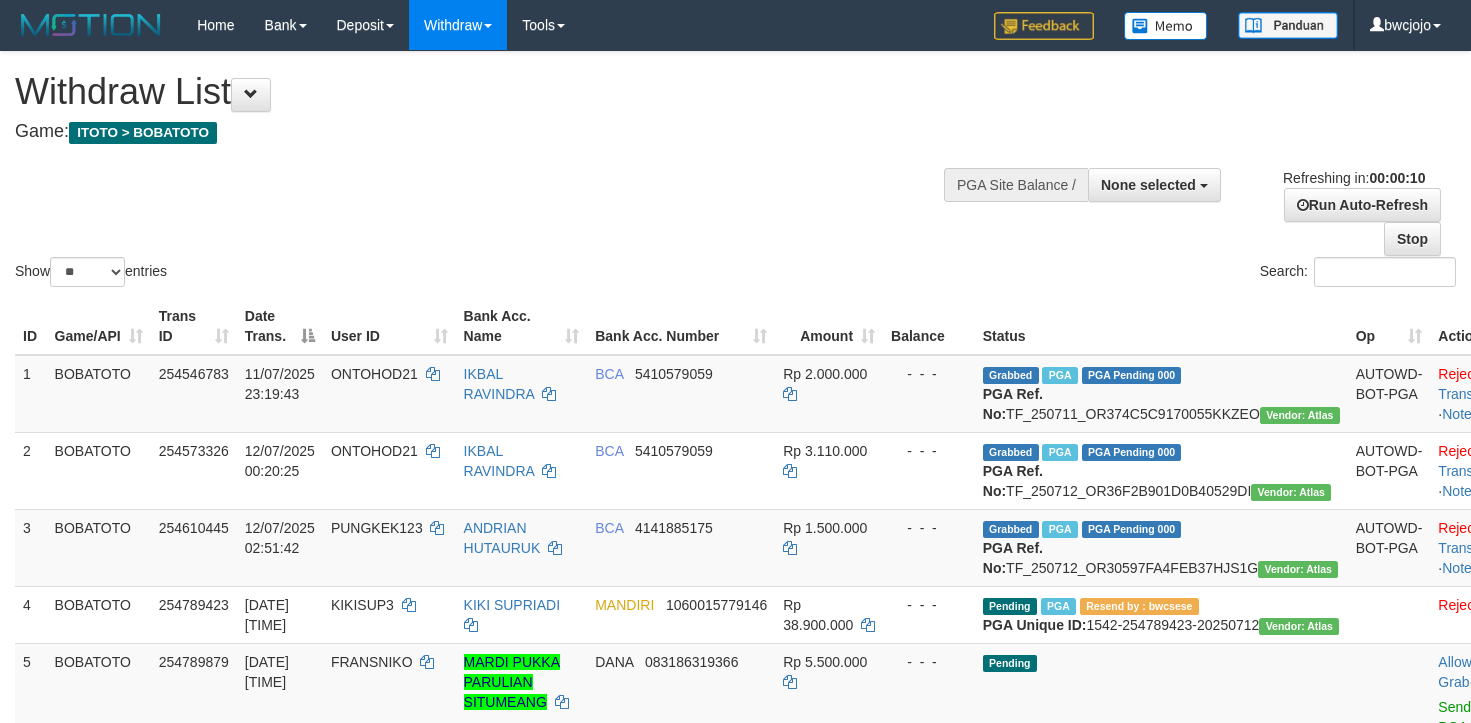 select 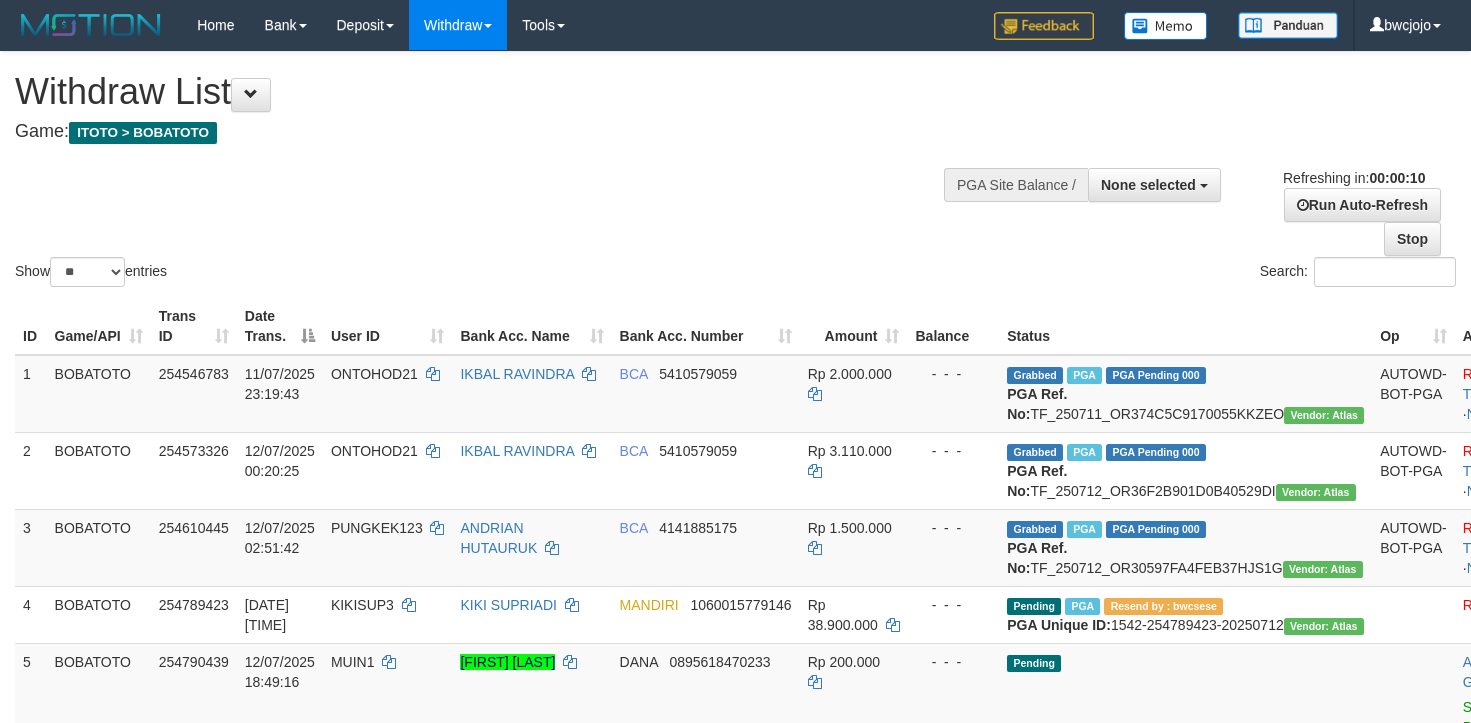 select 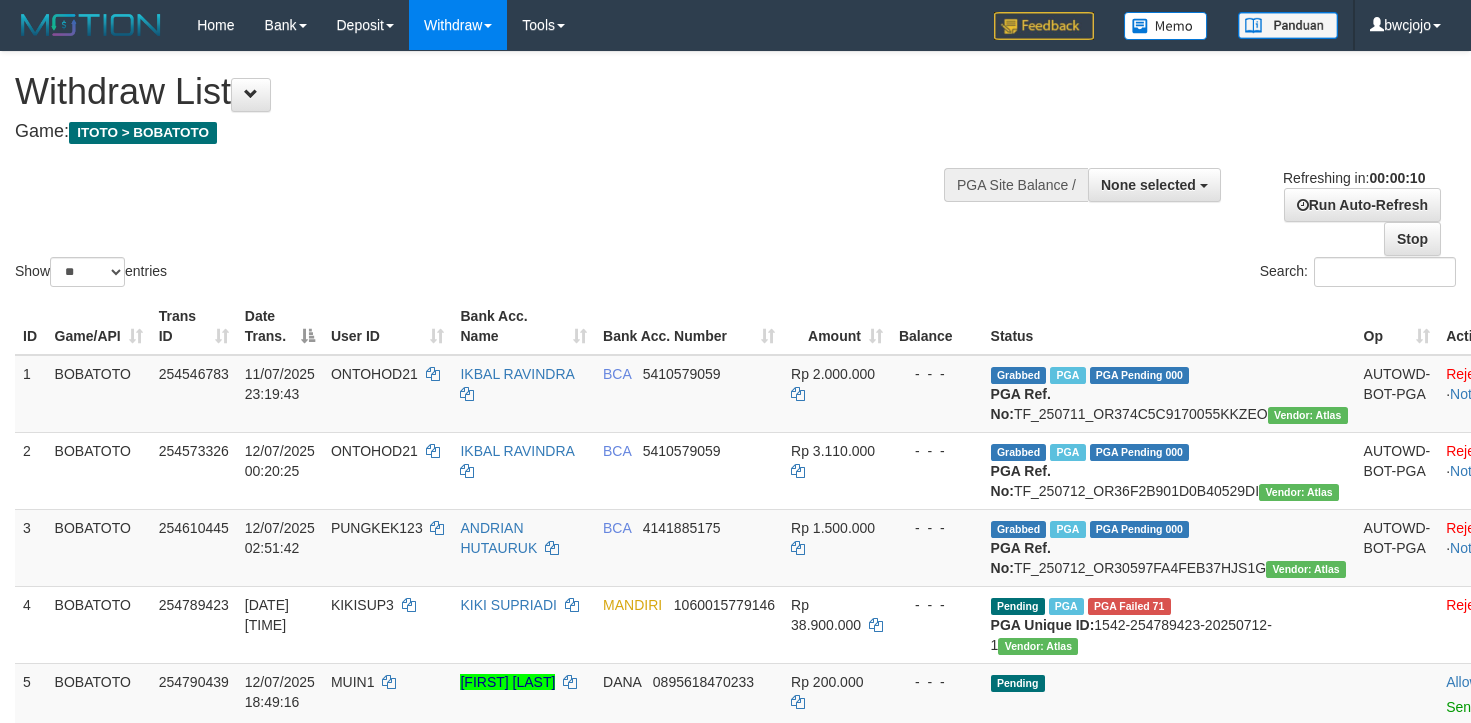select 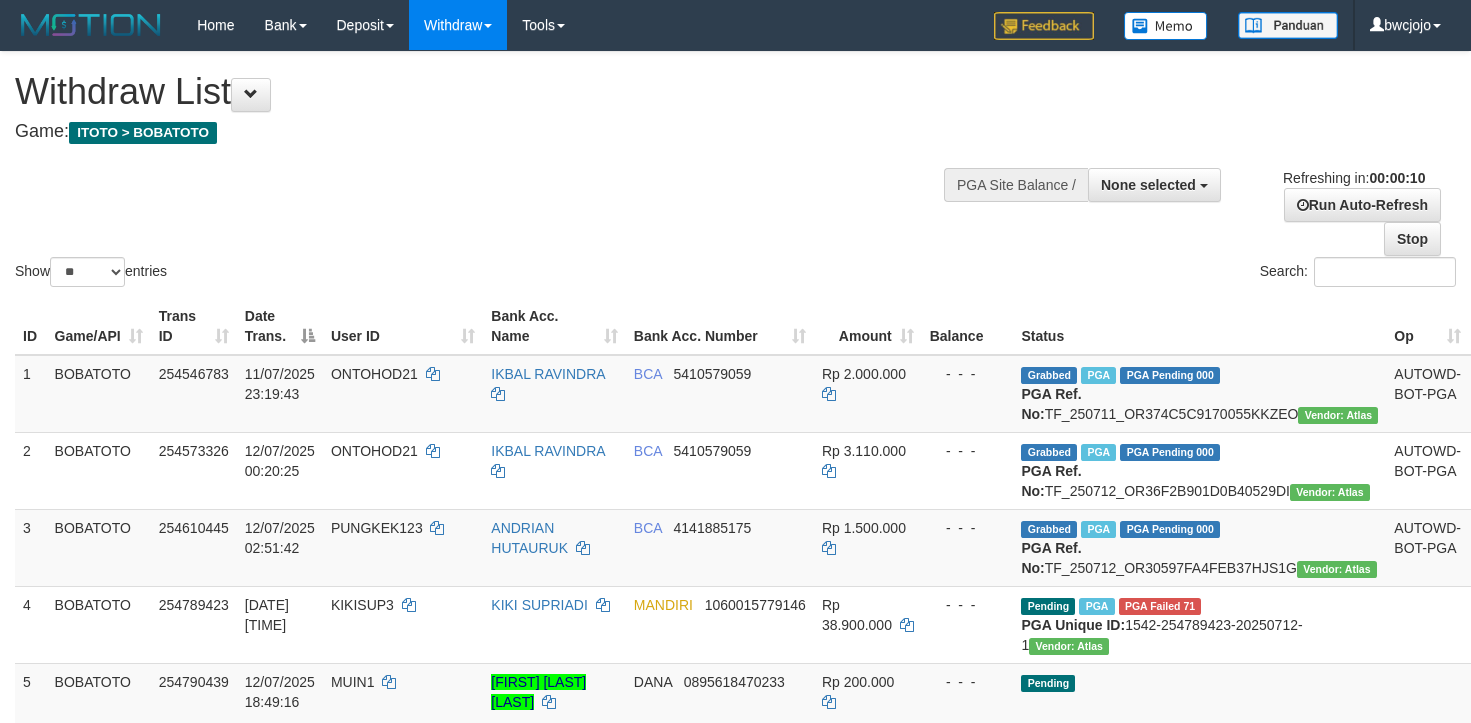 select 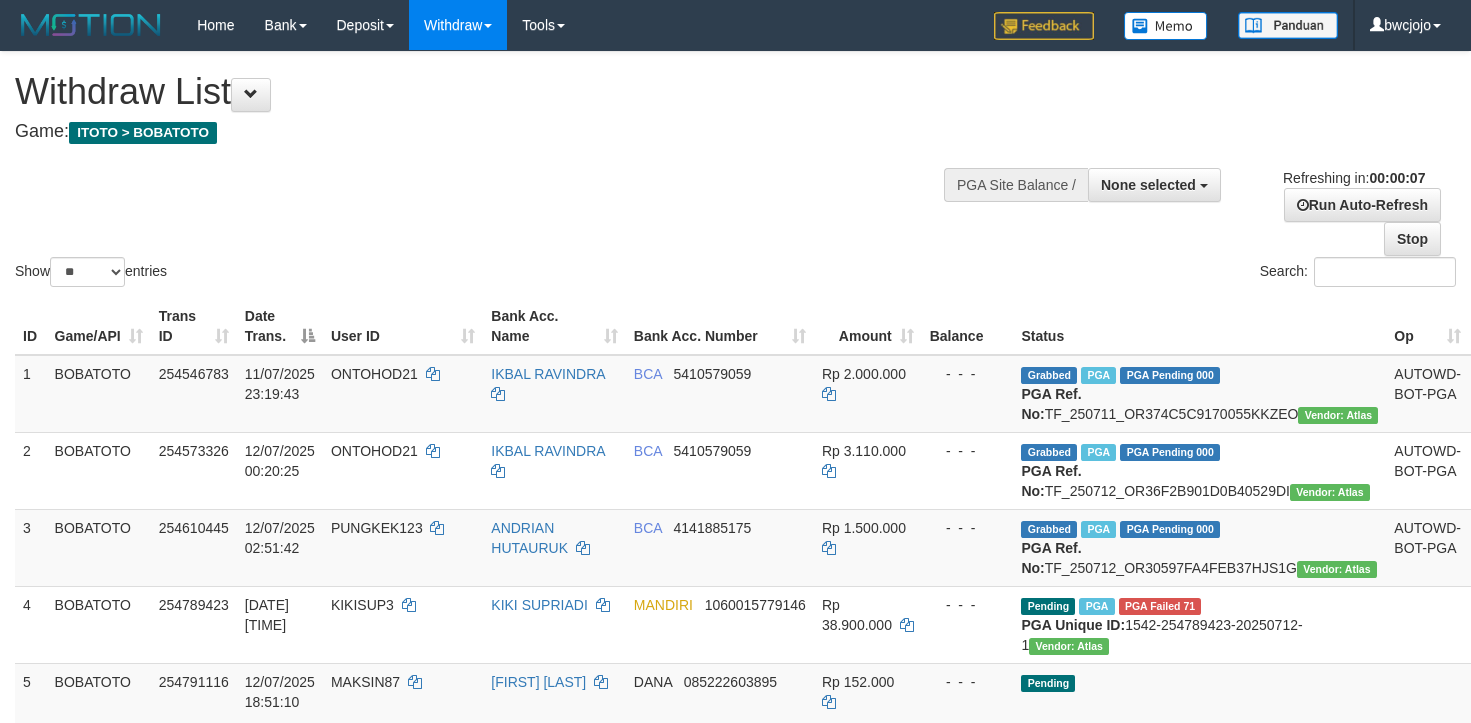 select 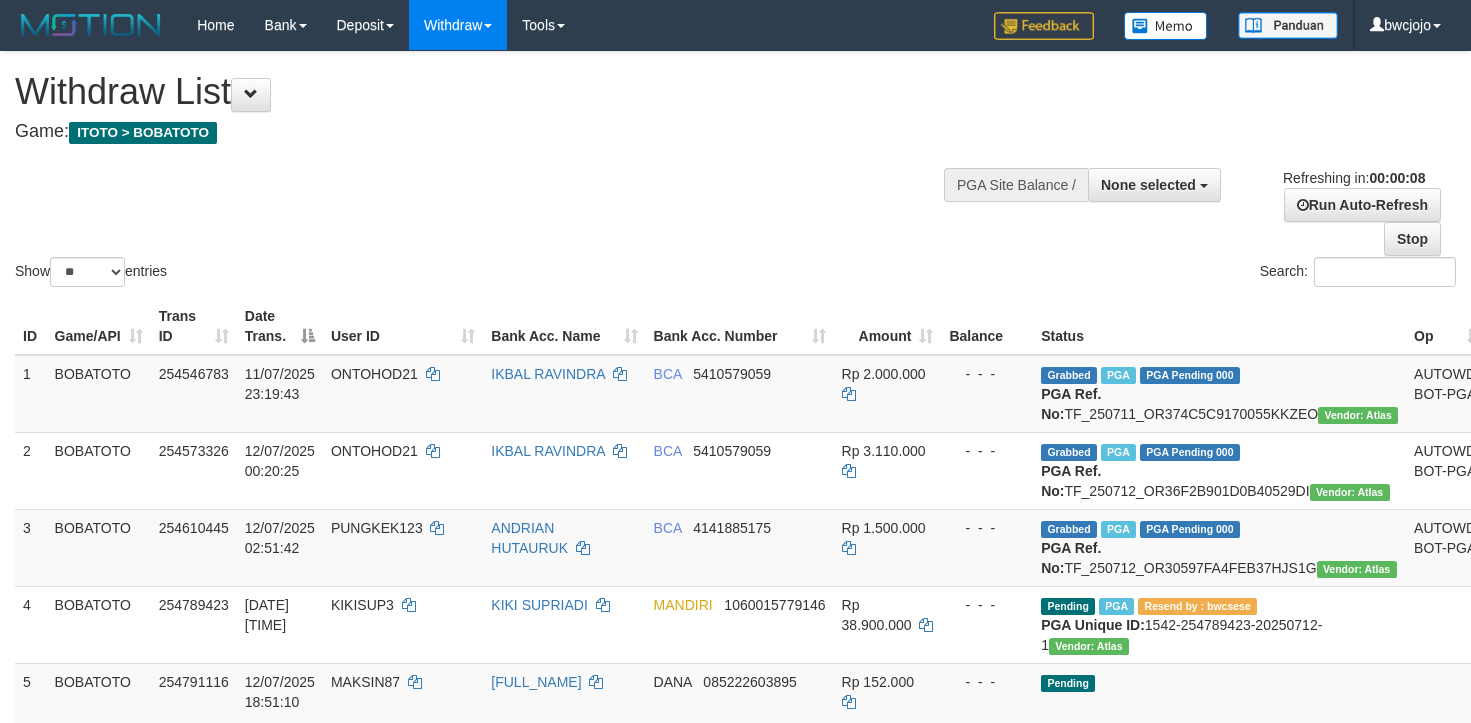 select 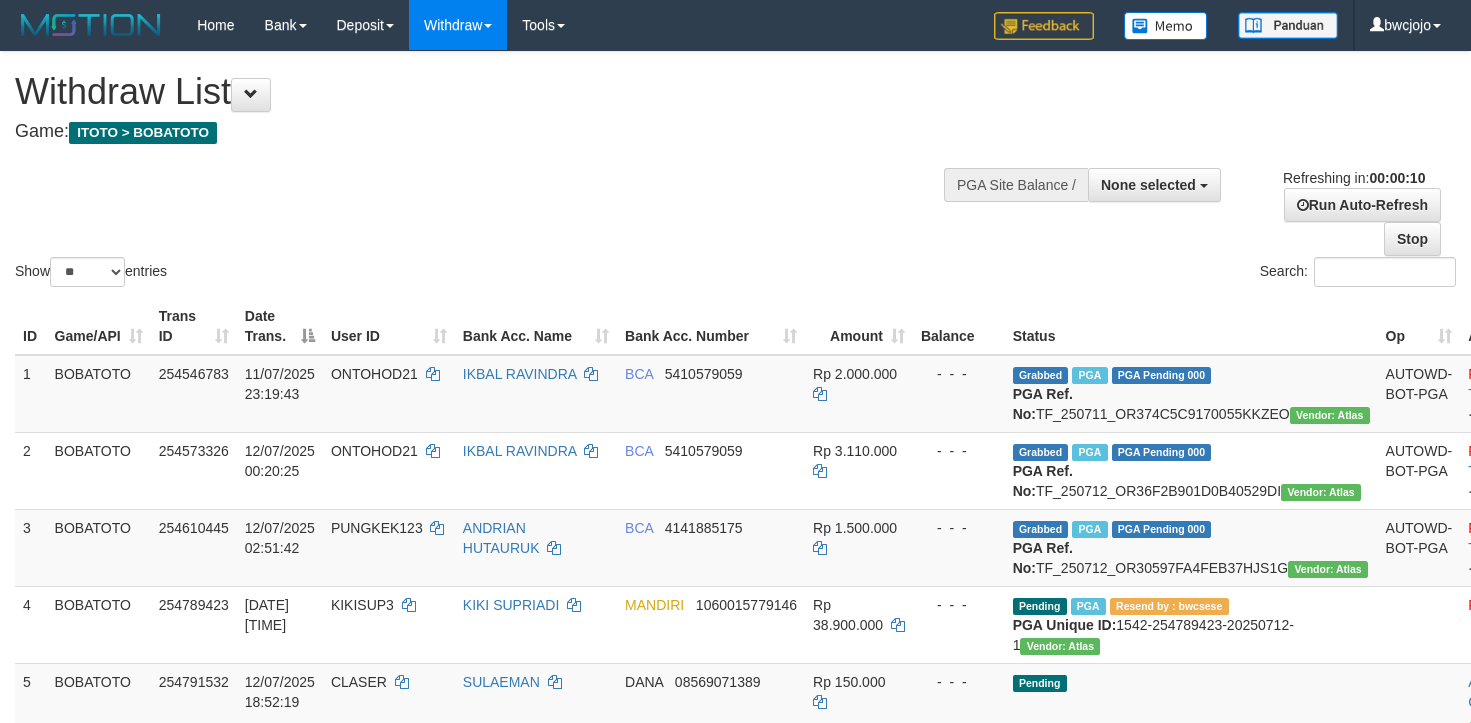 select 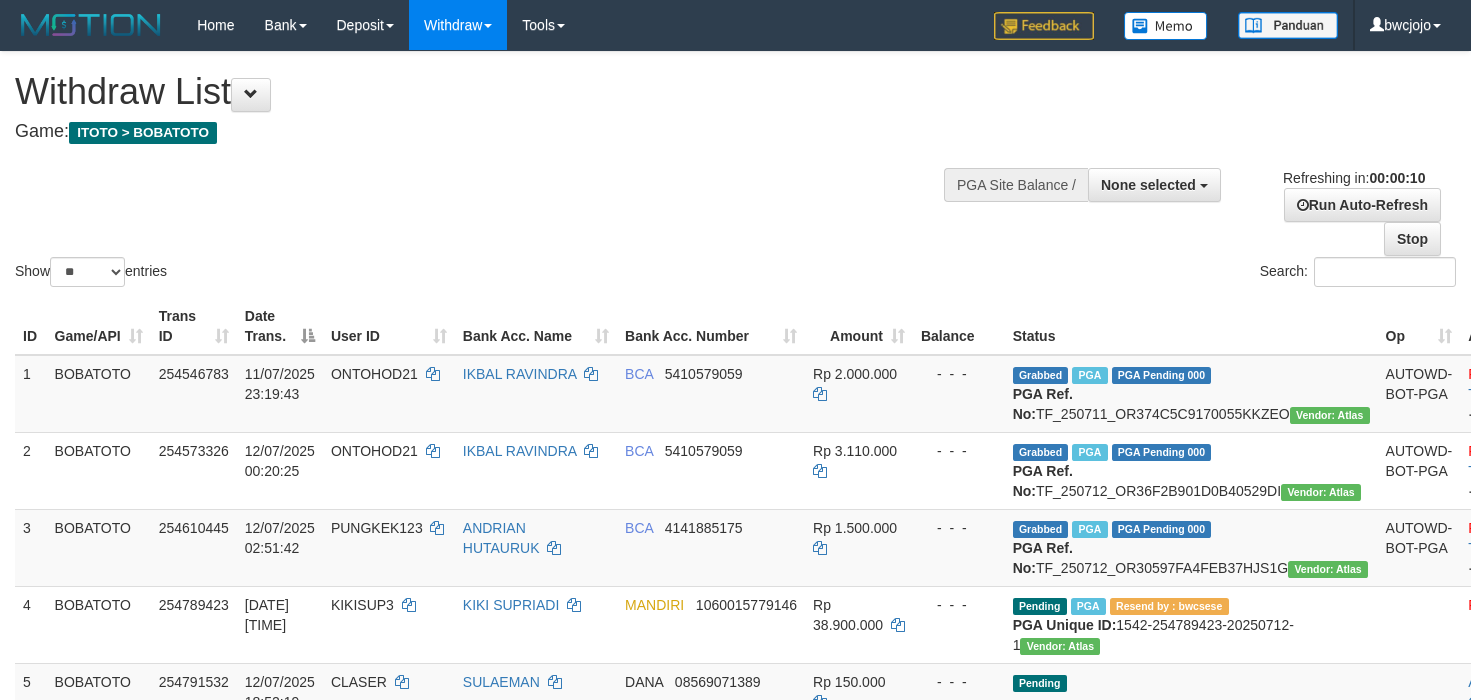 select 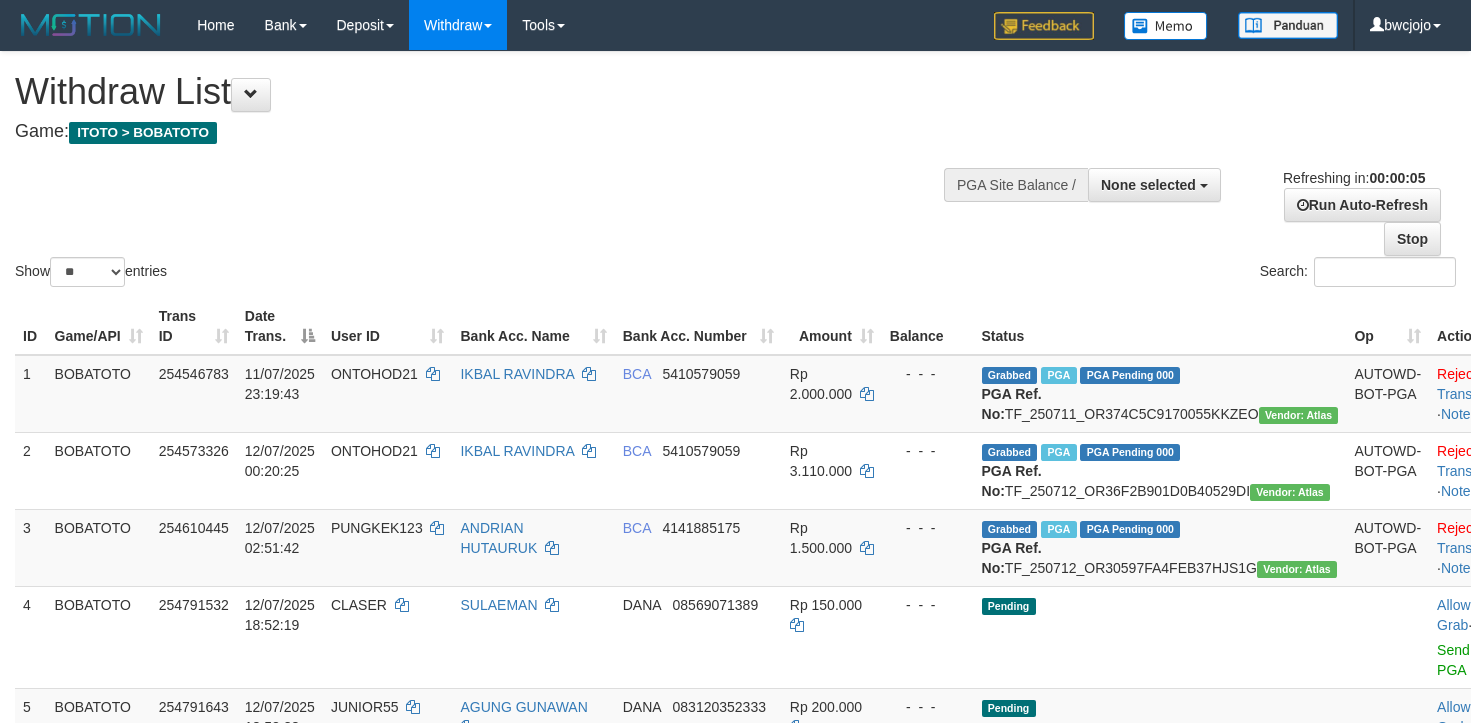 select 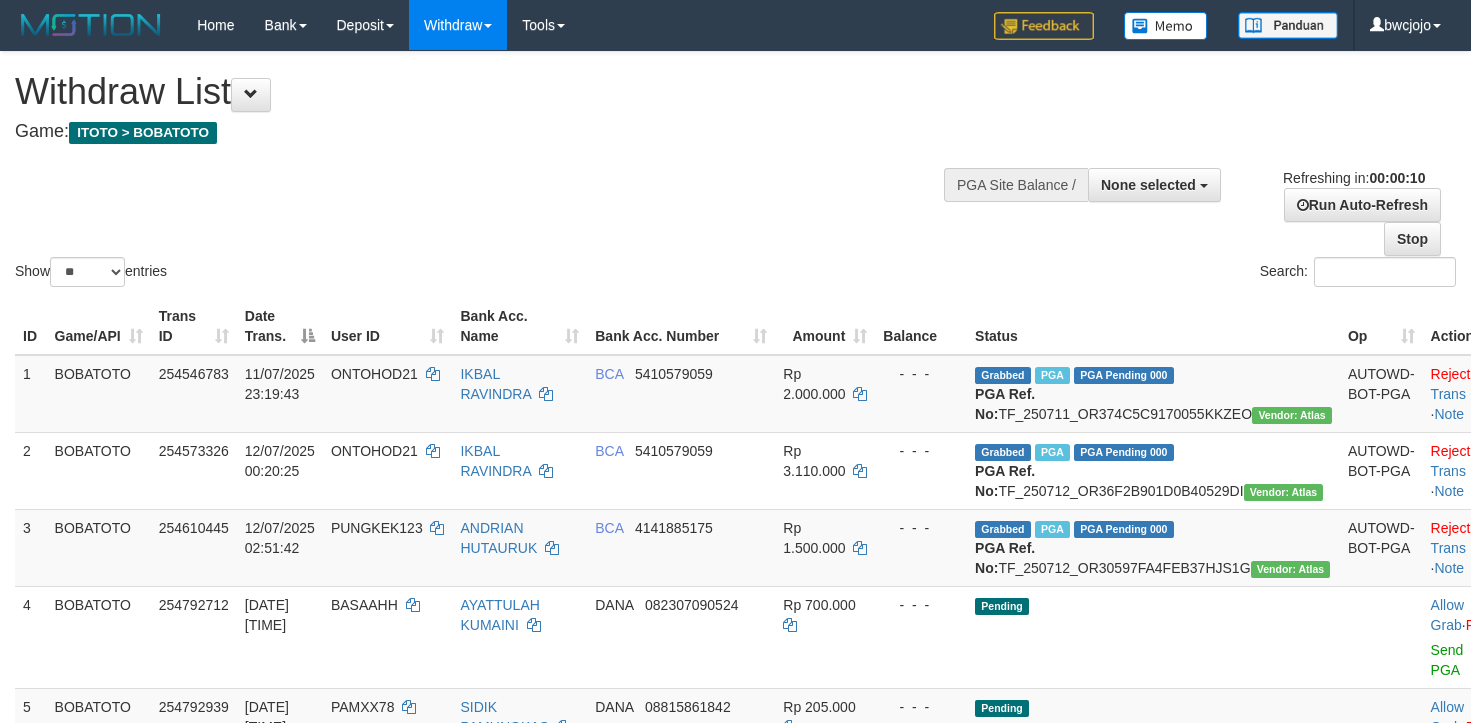 select 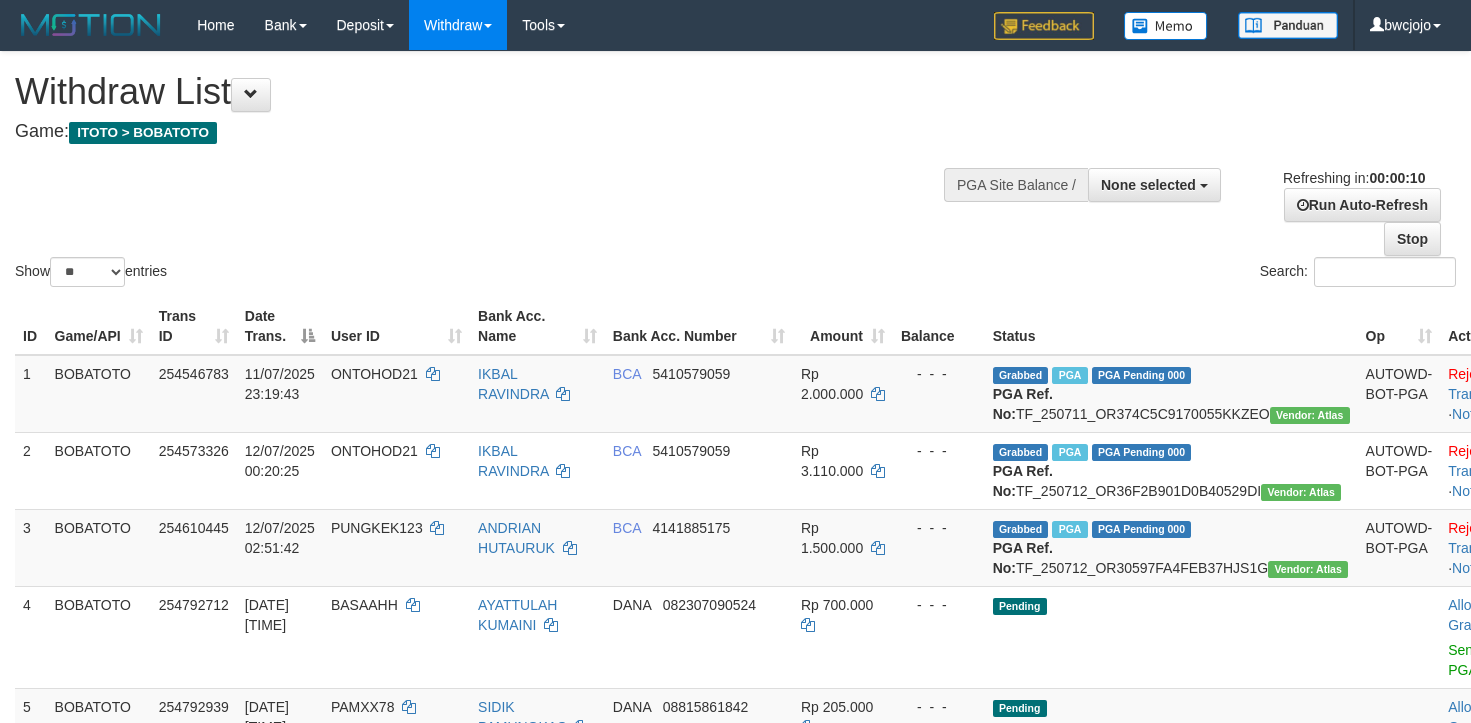 select 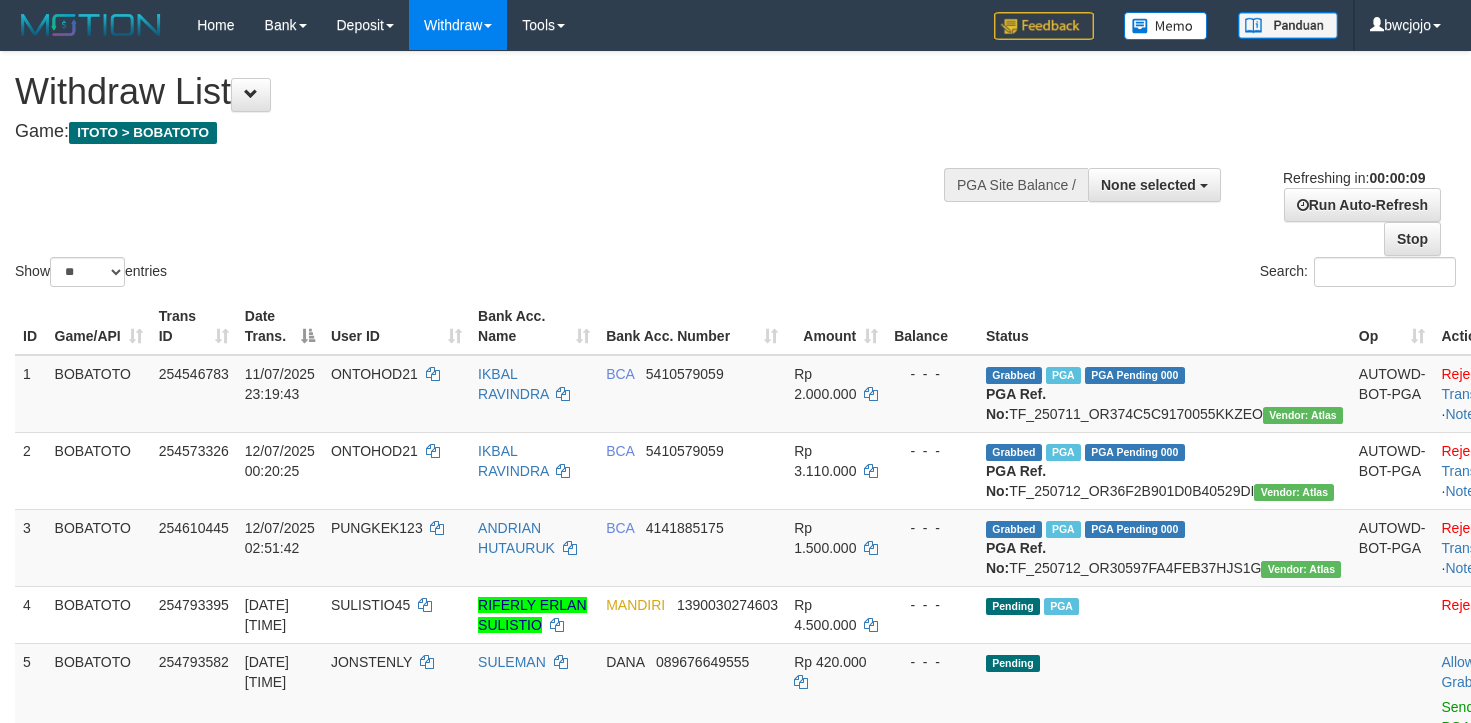 select 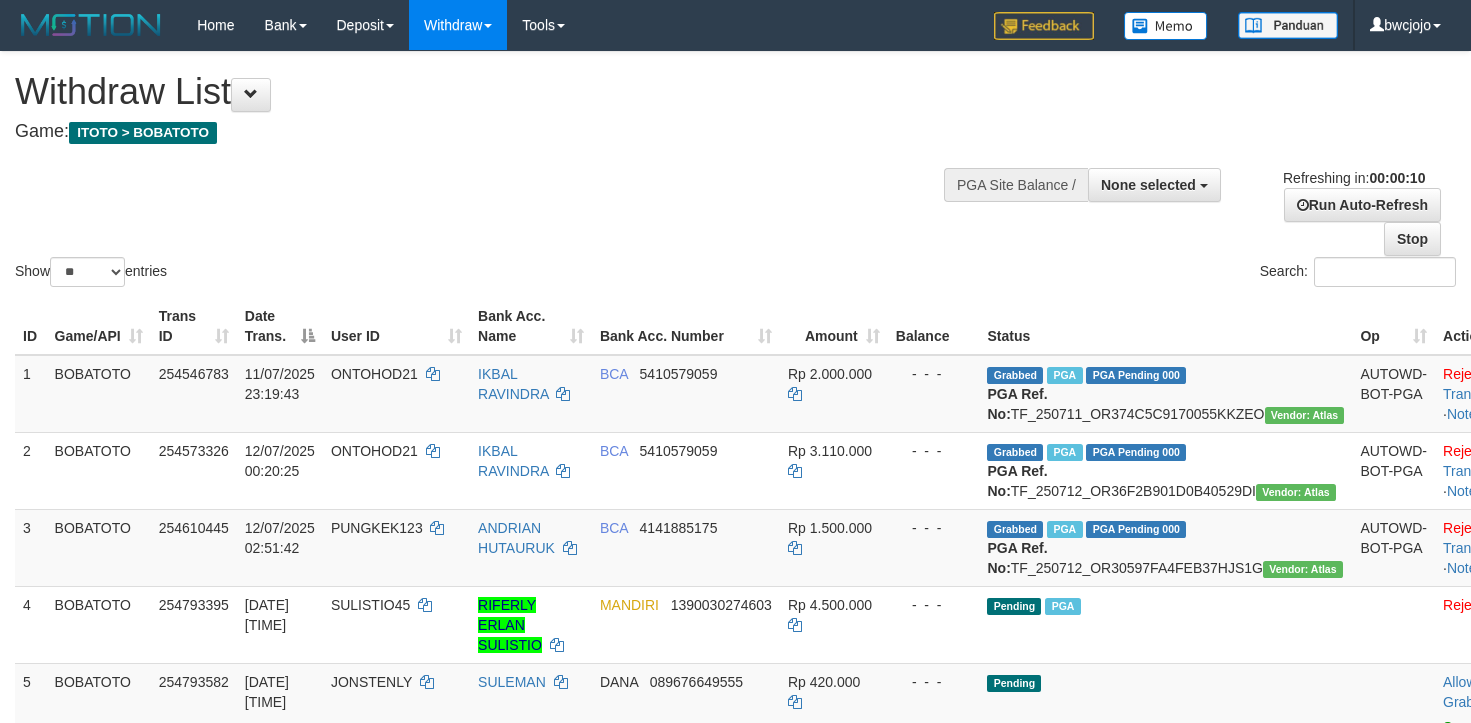 select 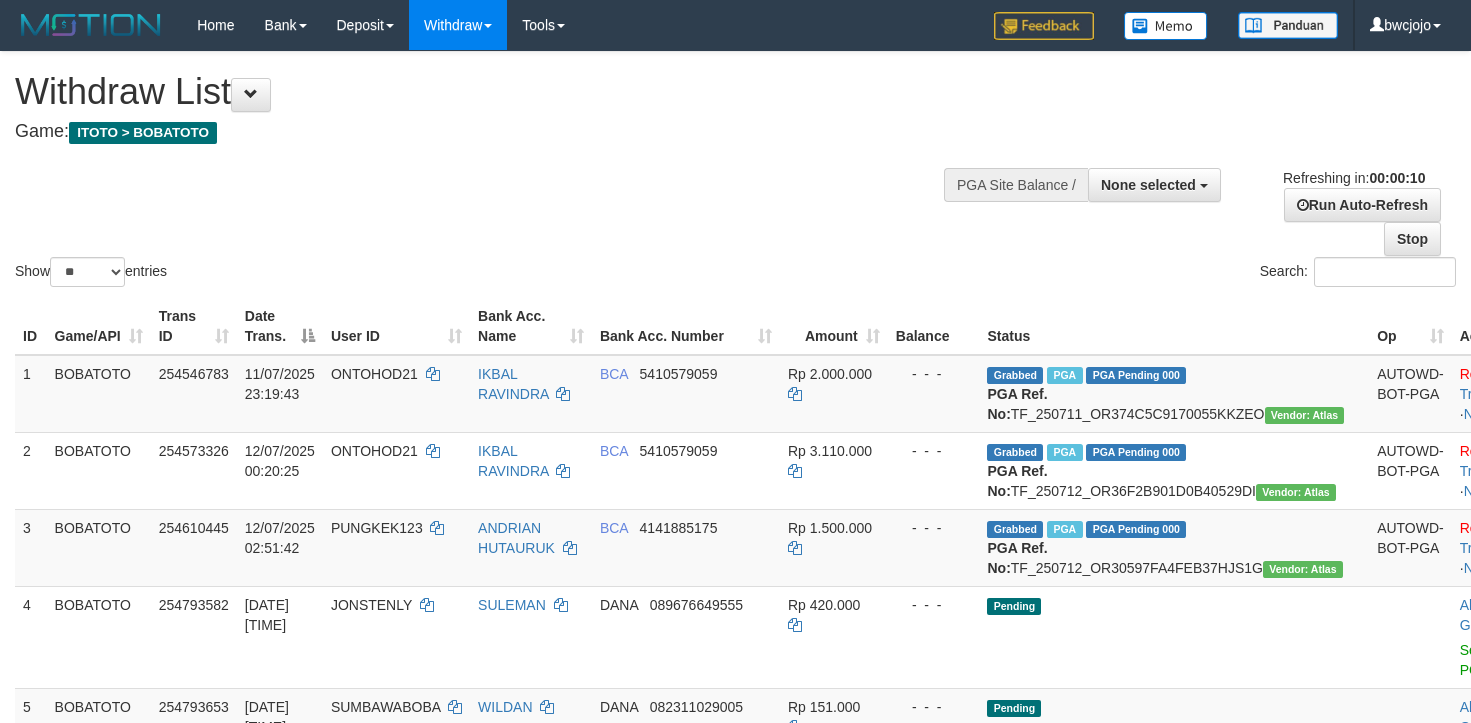 select 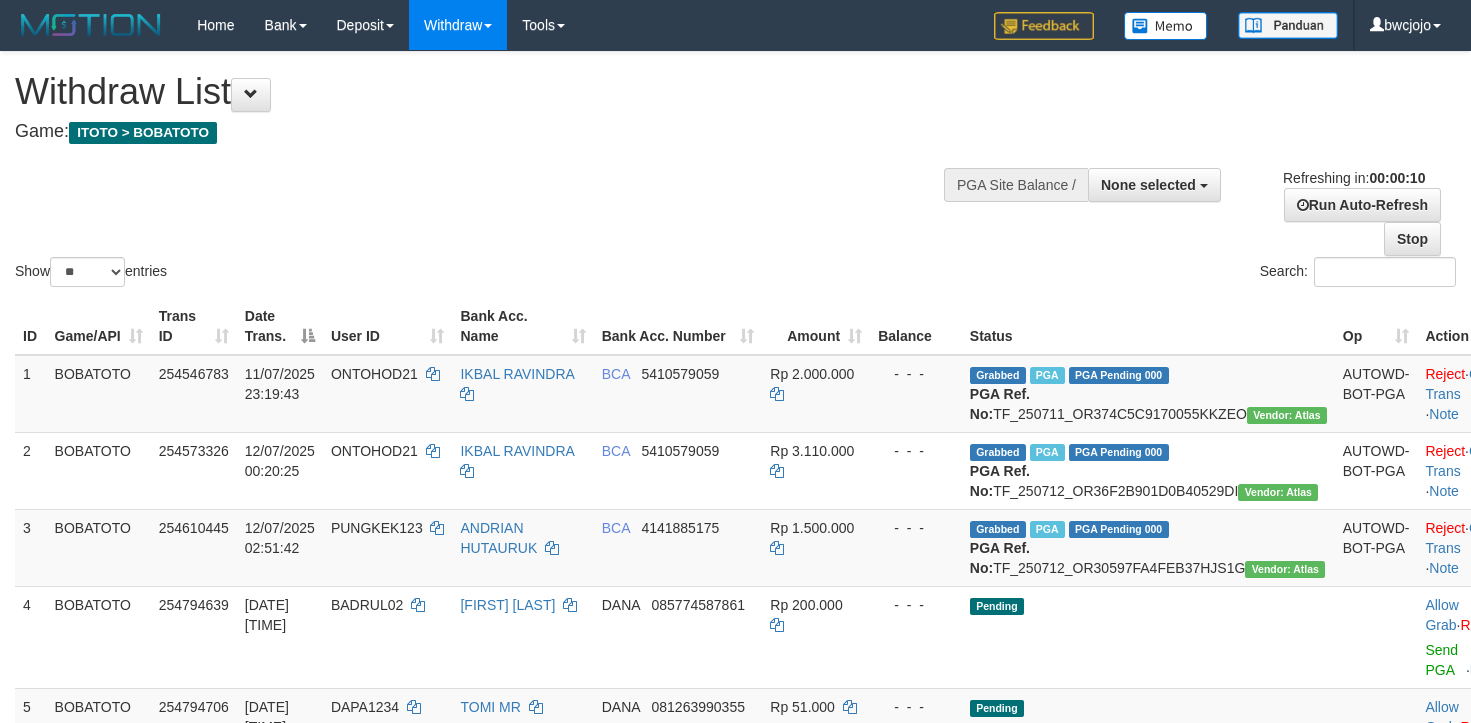 select 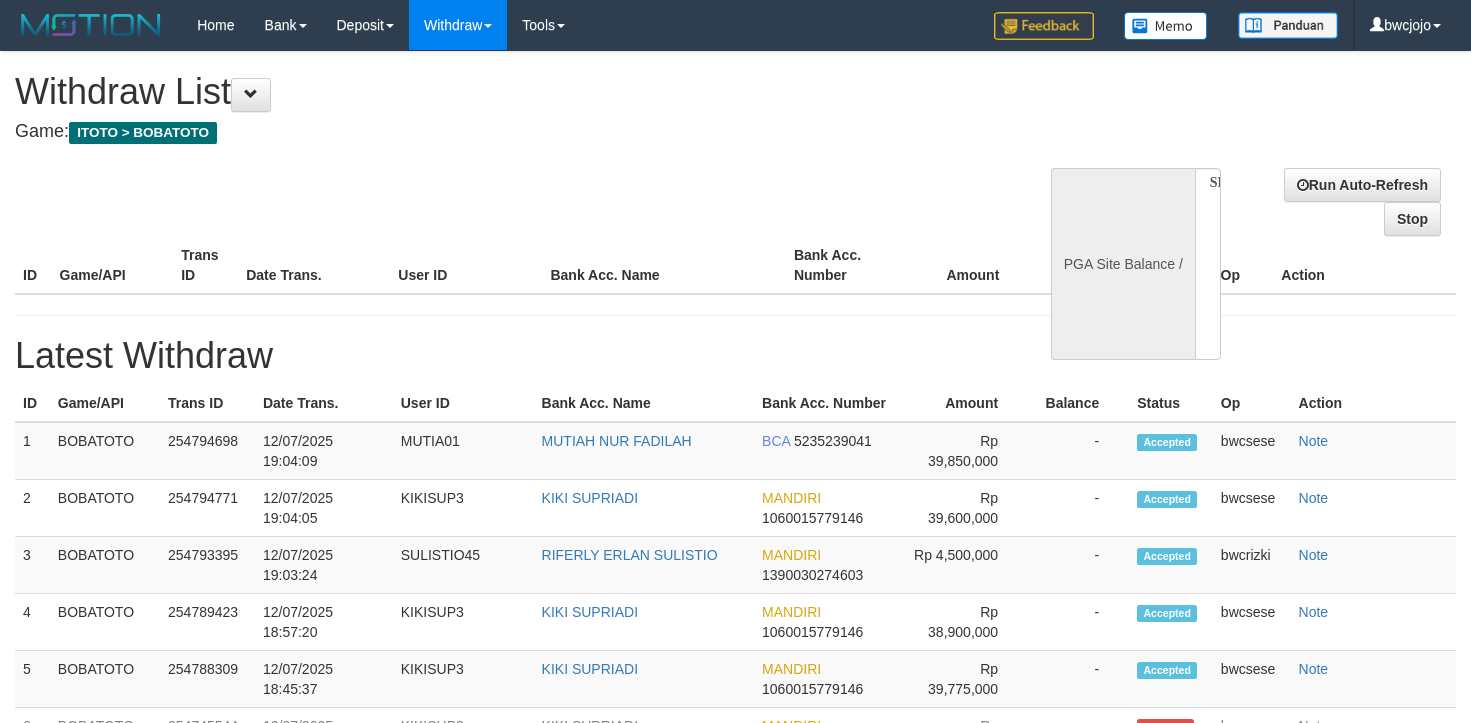 select 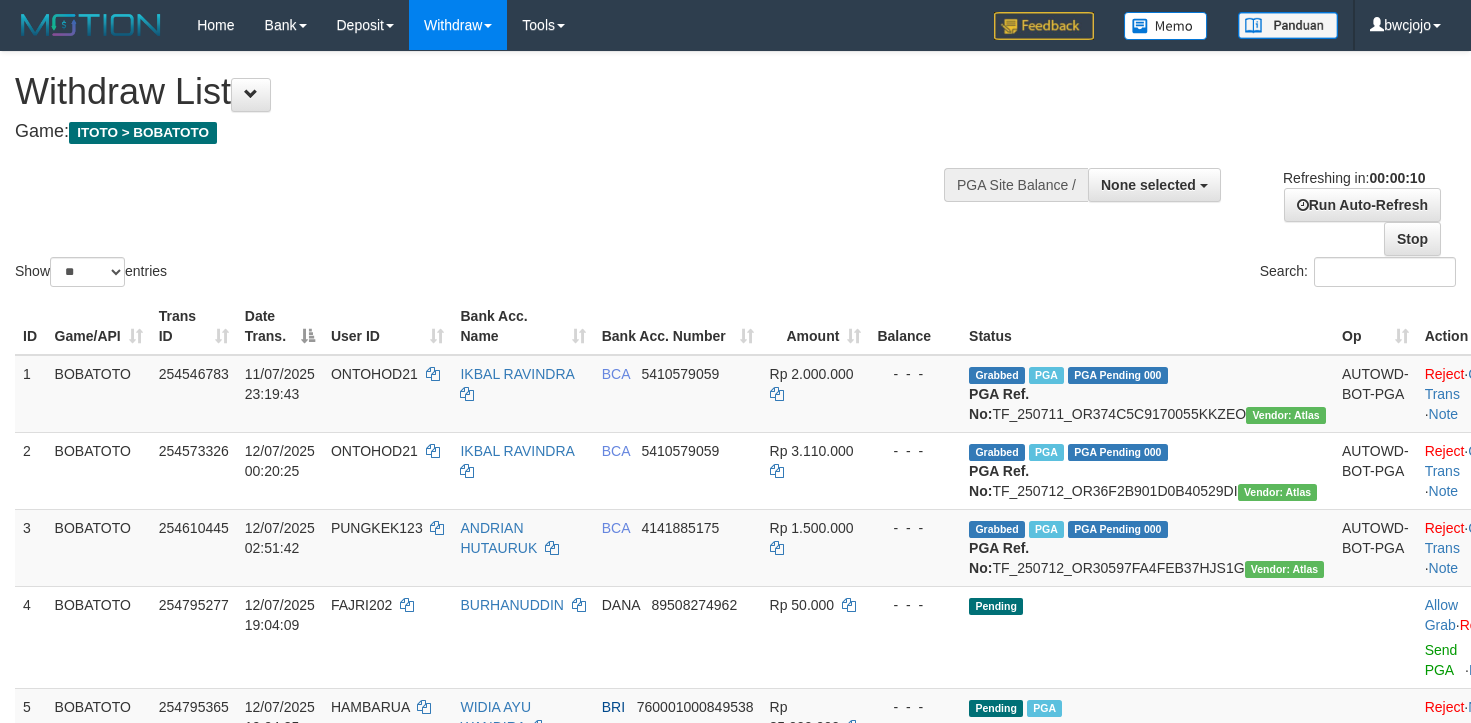 select 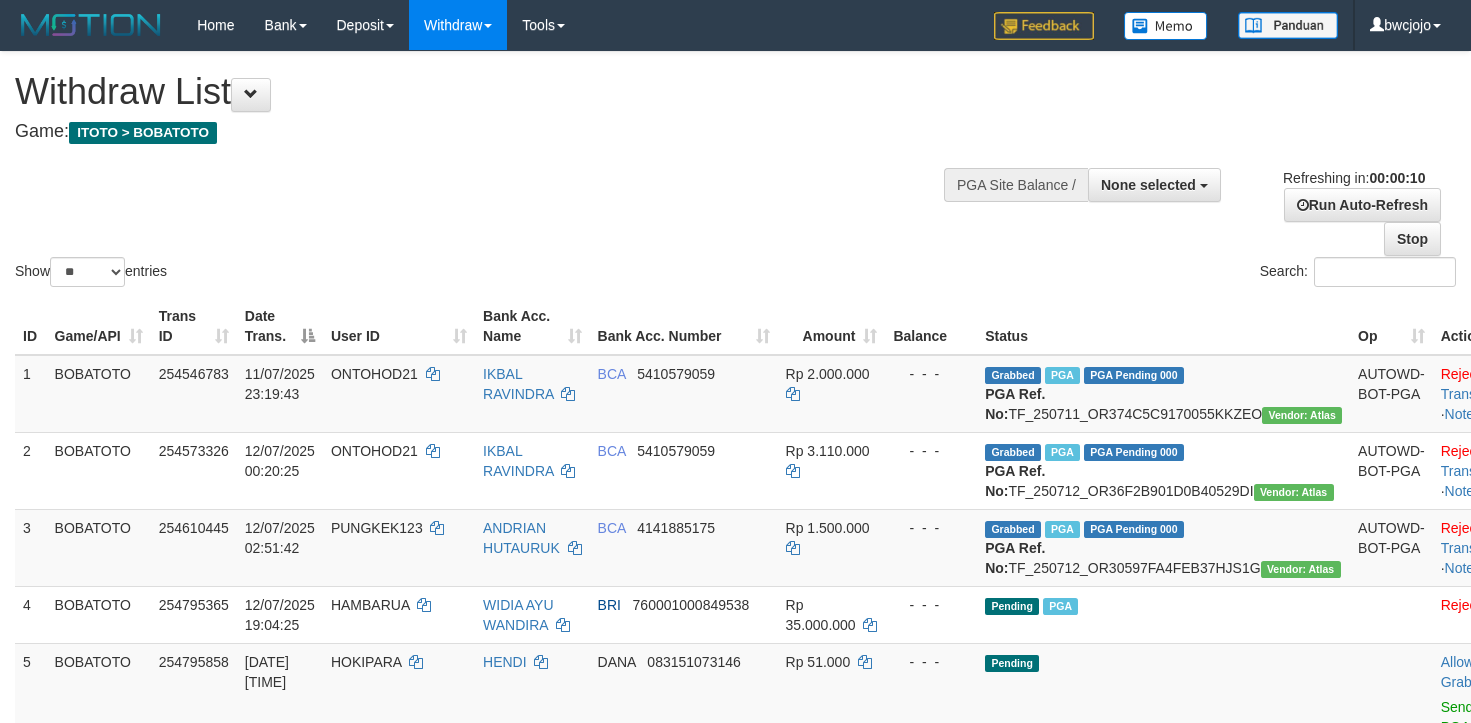 select 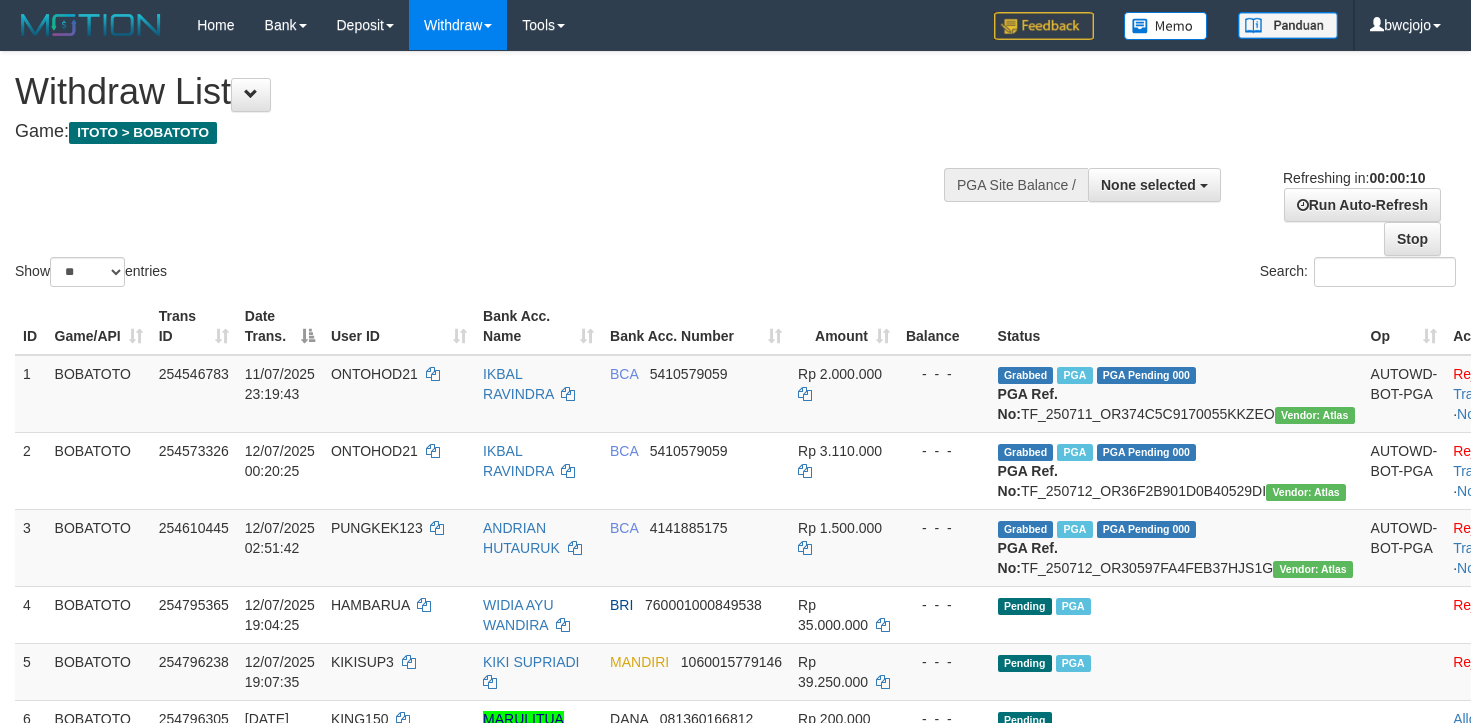 select 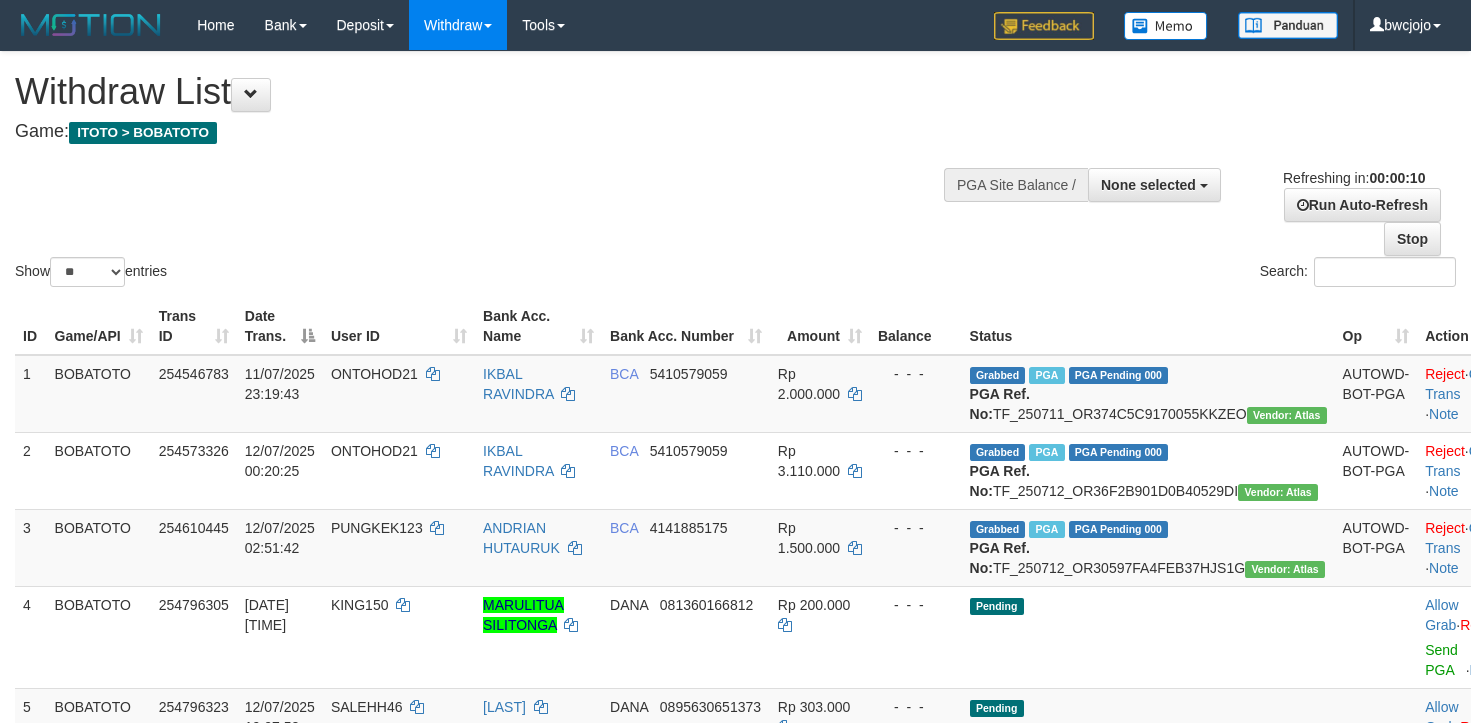 select 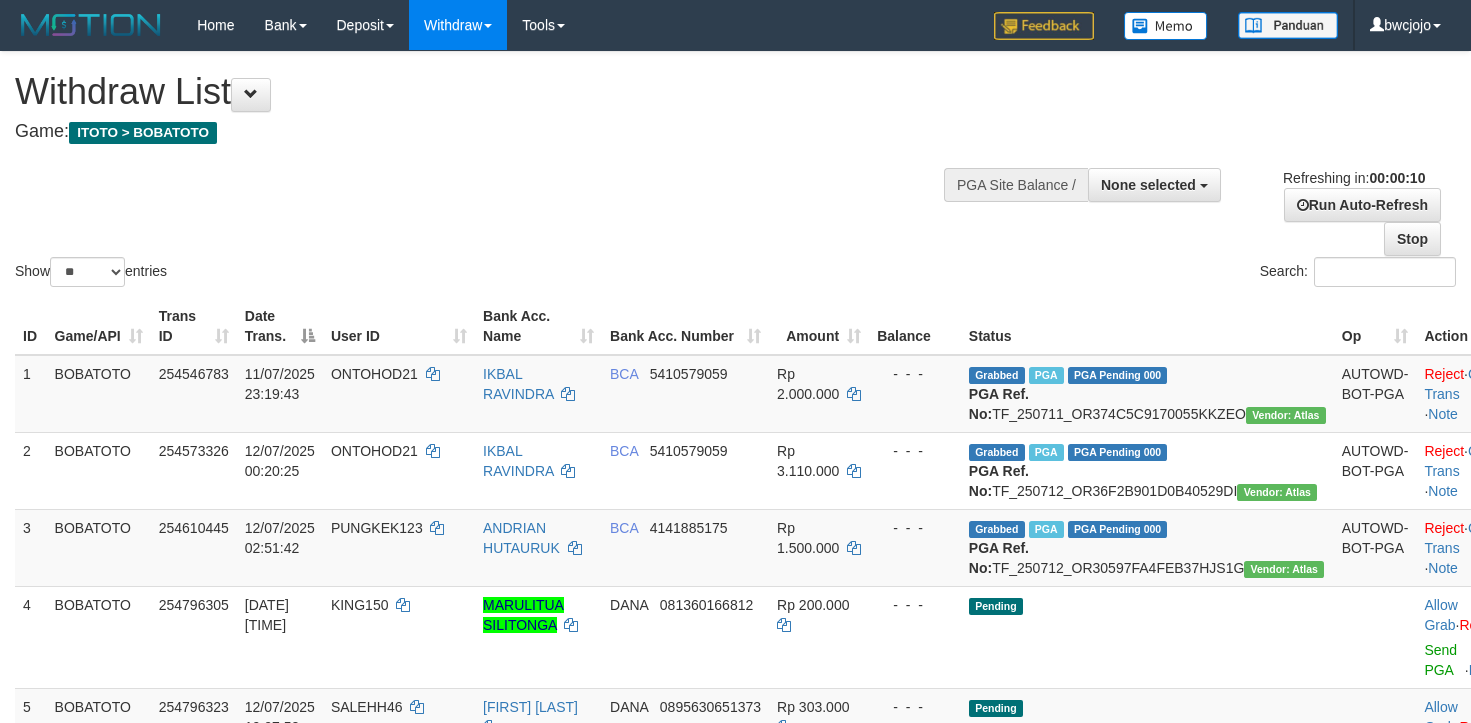 select 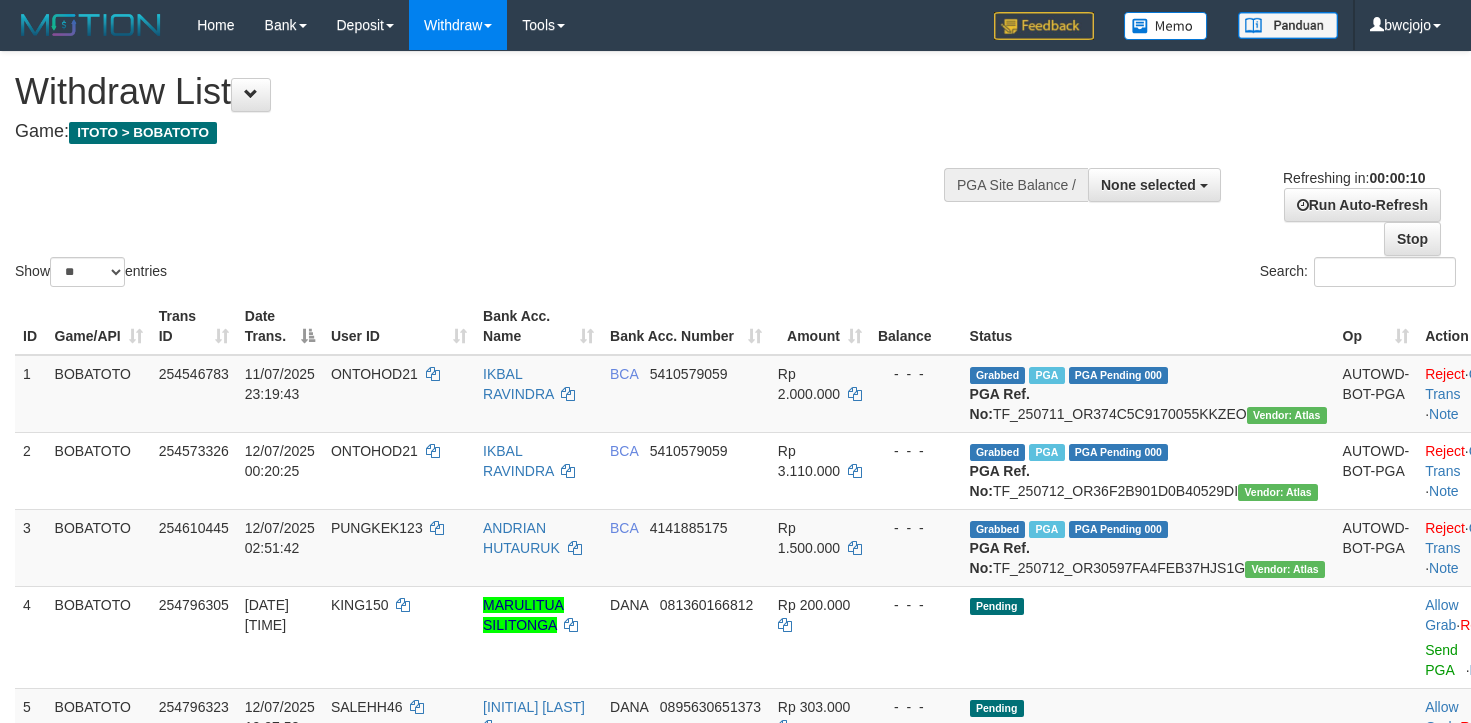 select 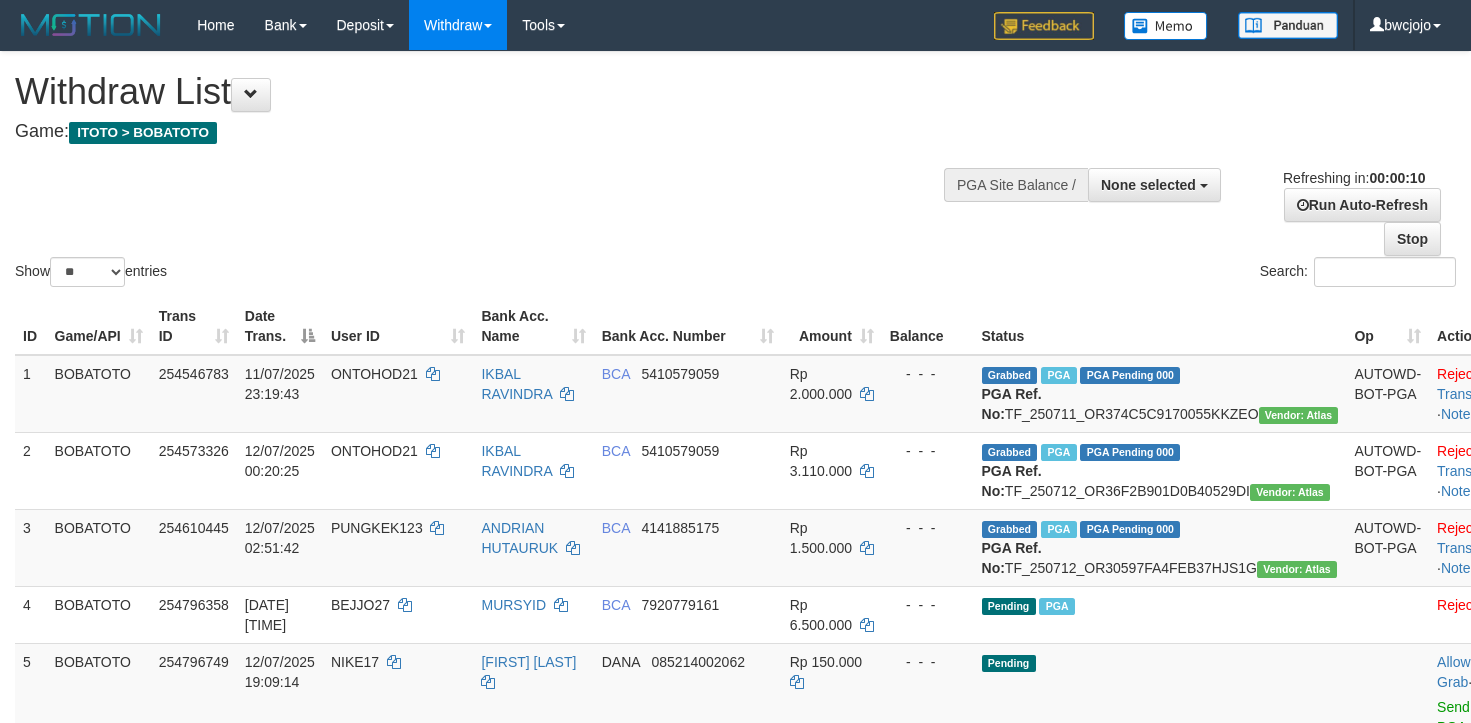 select 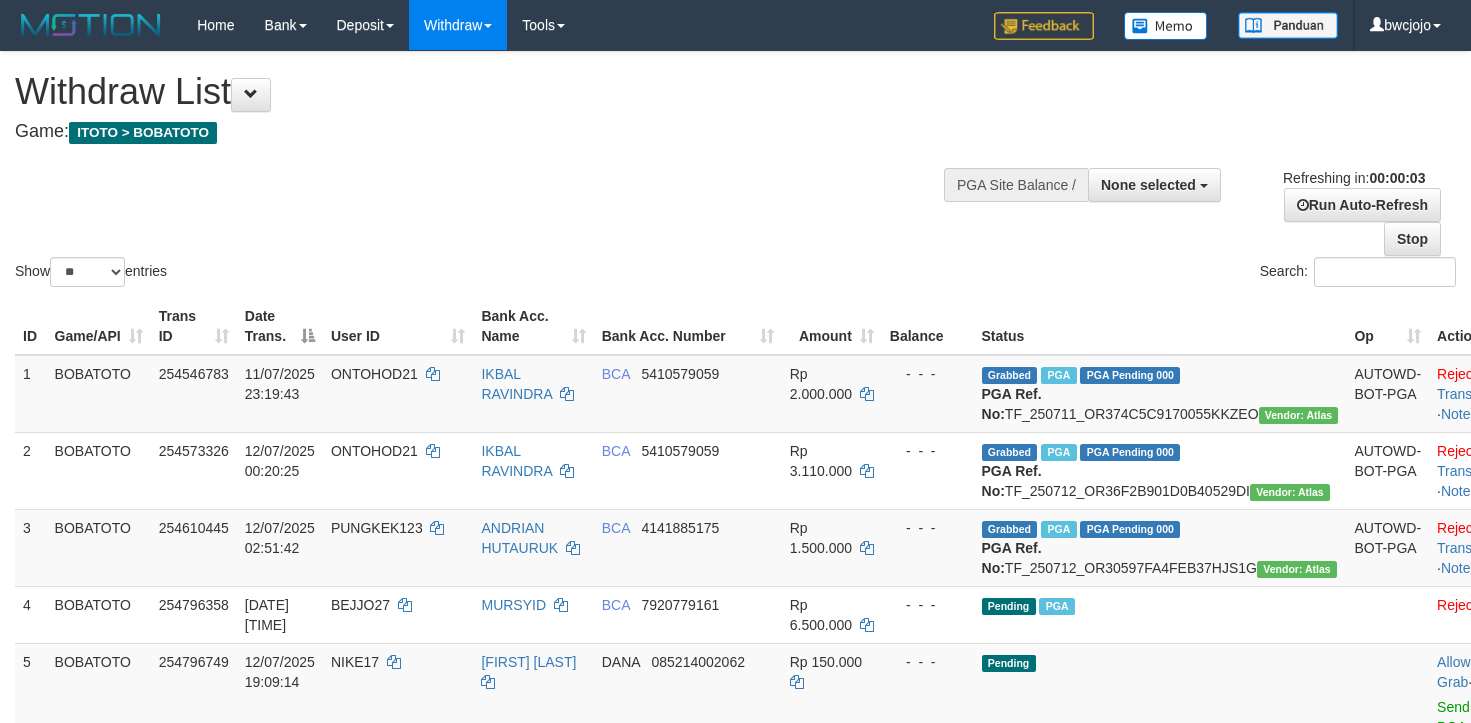 scroll, scrollTop: 0, scrollLeft: 0, axis: both 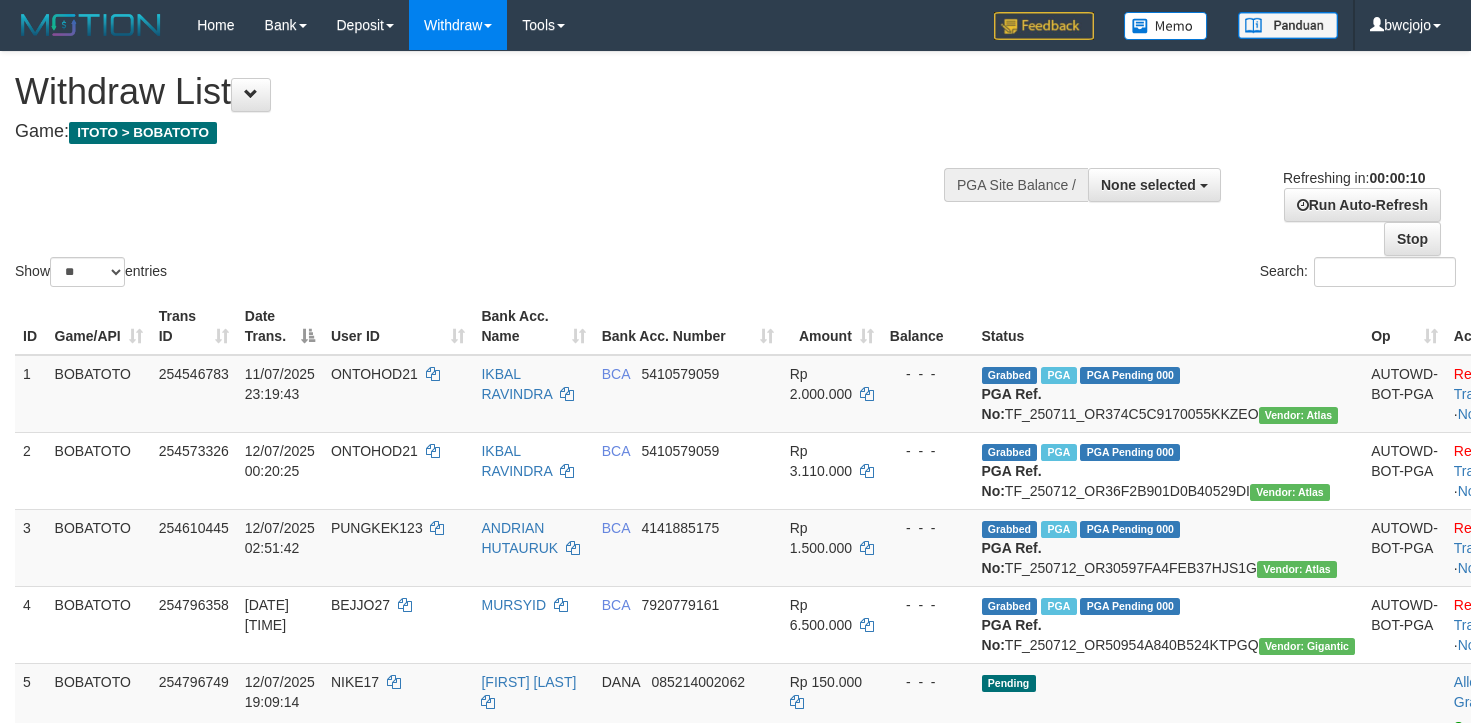 select 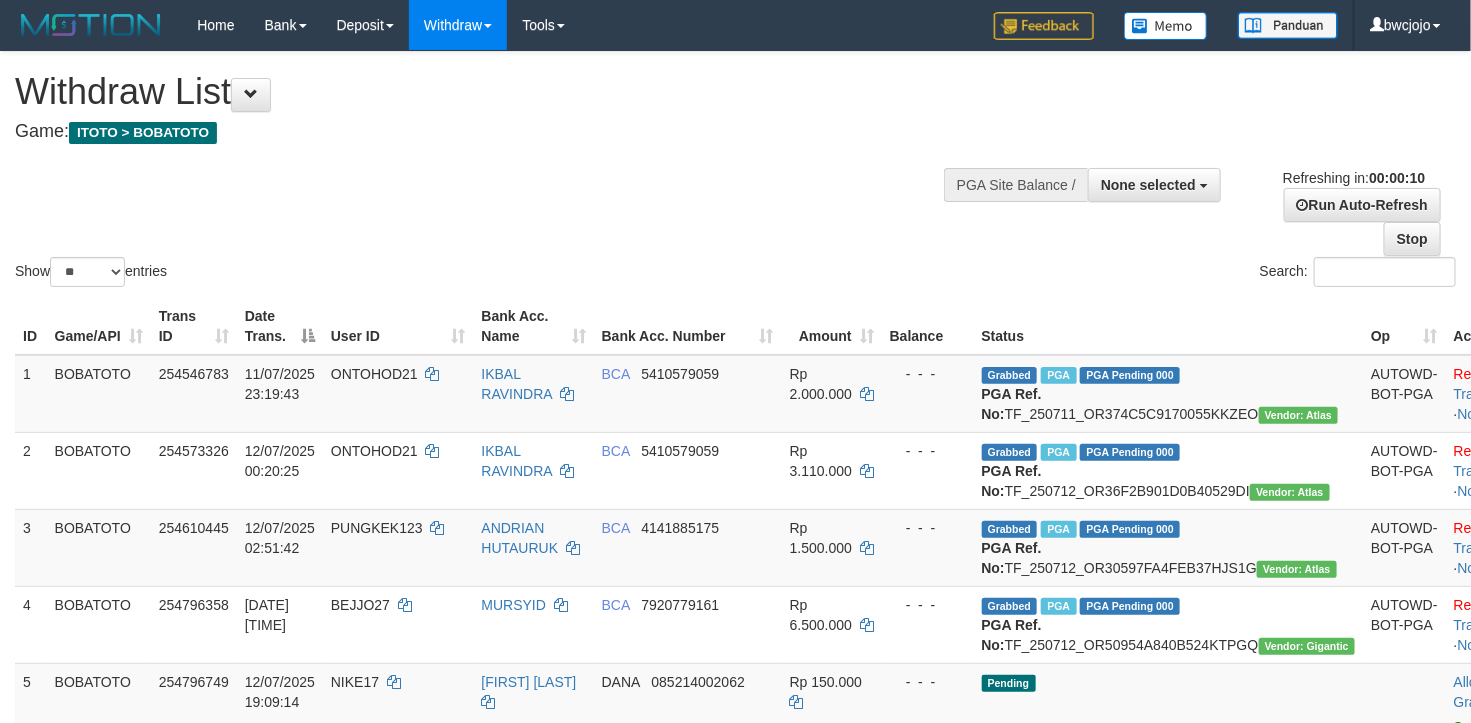 scroll, scrollTop: 150, scrollLeft: 0, axis: vertical 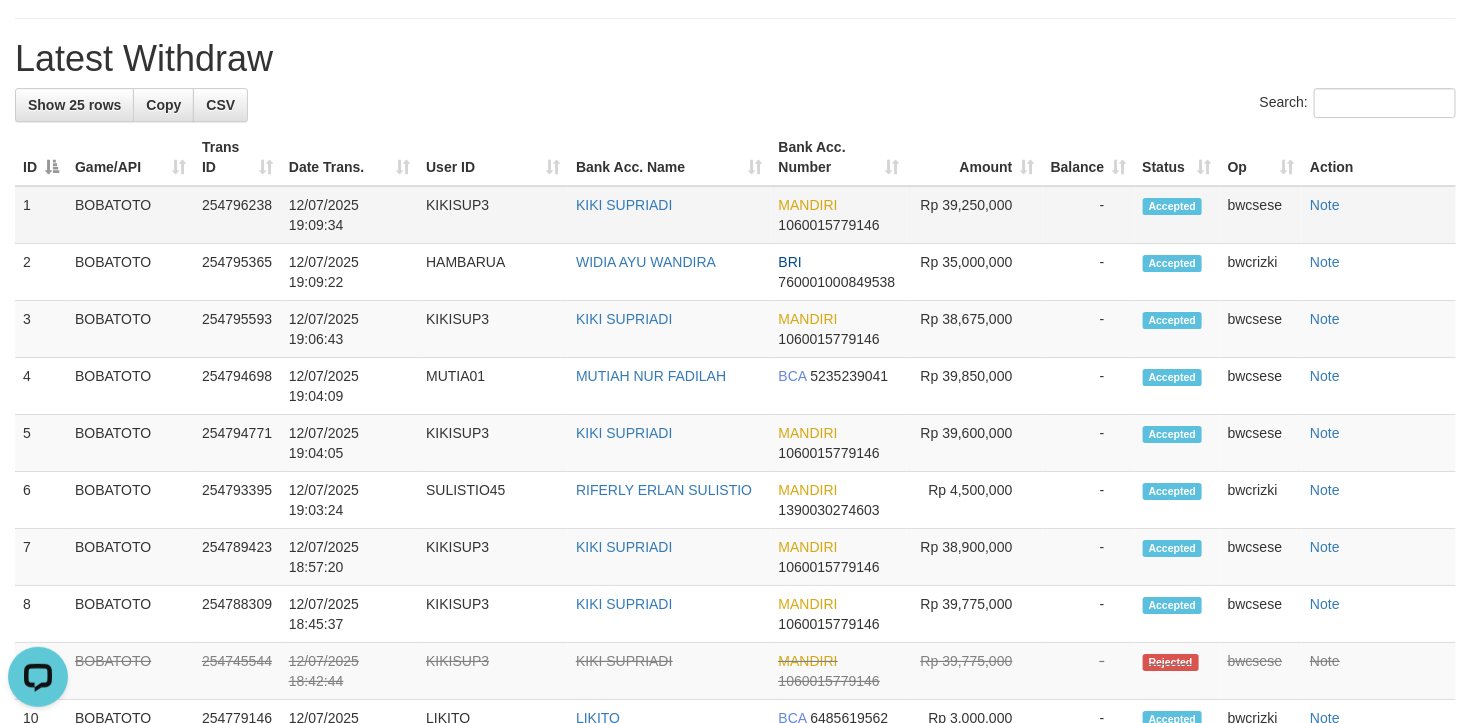 click on "KIKISUP3" at bounding box center (493, 215) 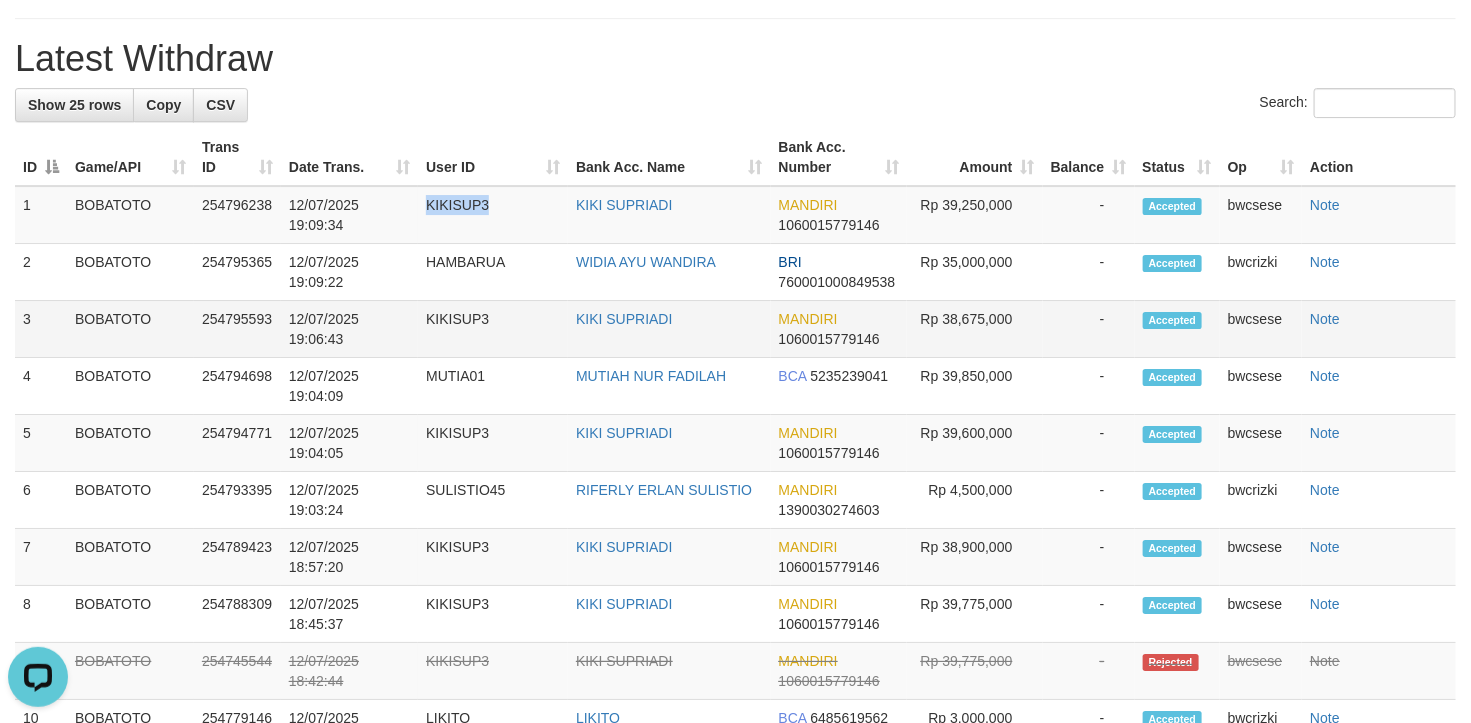 drag, startPoint x: 454, startPoint y: 298, endPoint x: 931, endPoint y: 439, distance: 497.40326 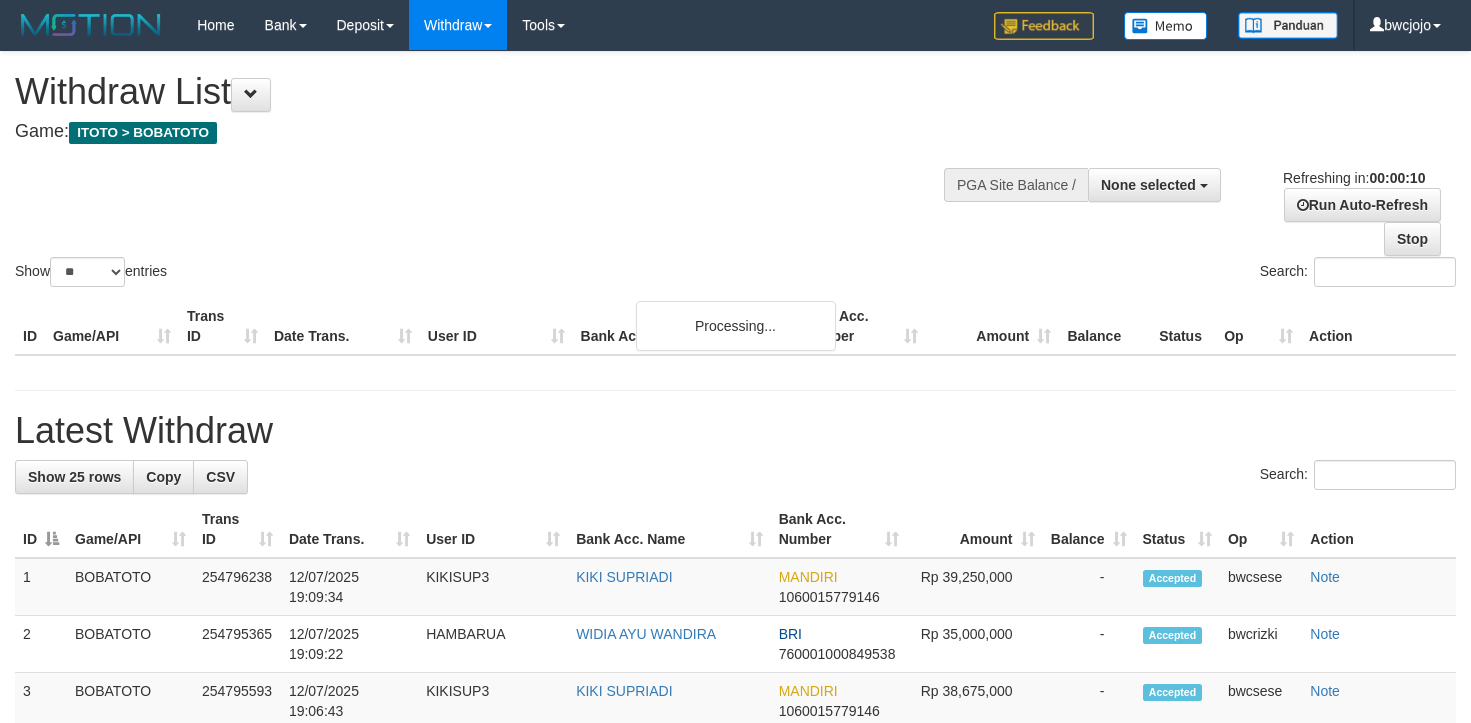 select 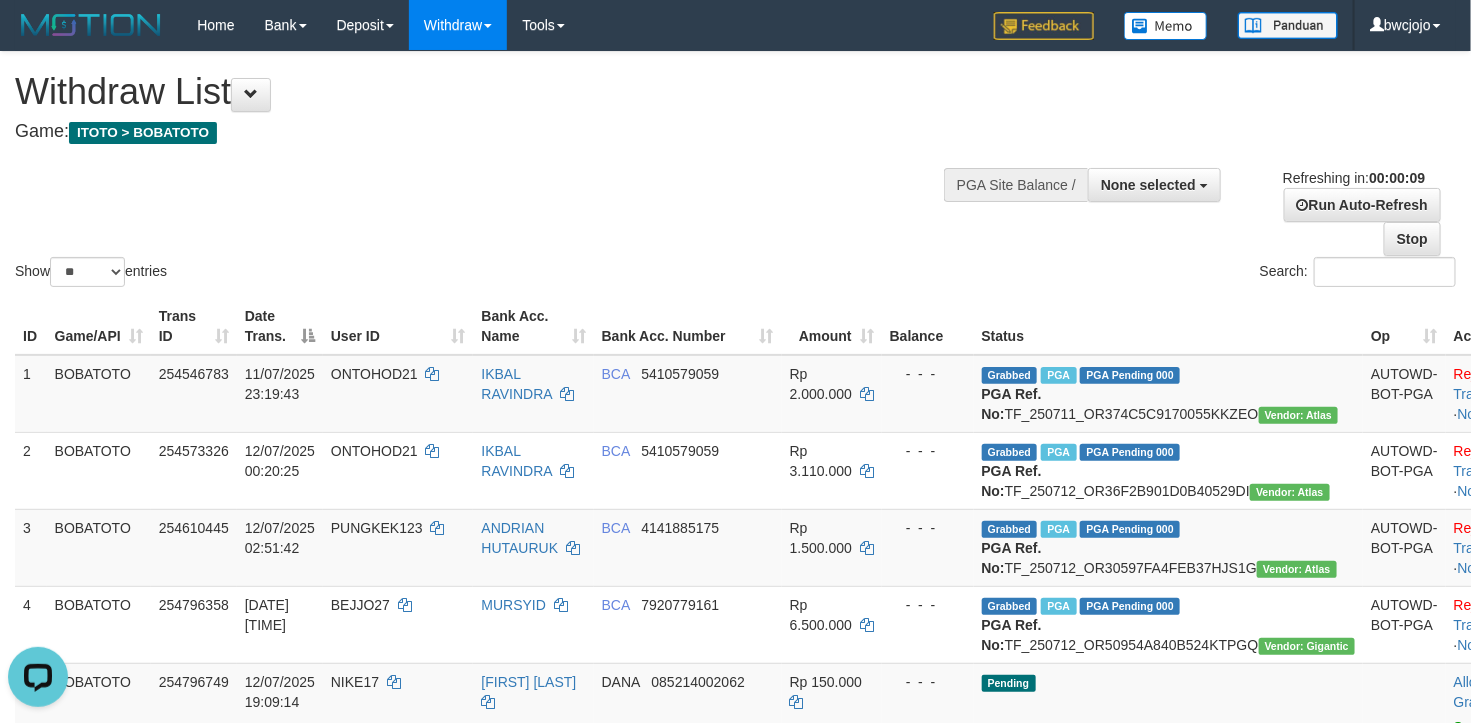 scroll, scrollTop: 0, scrollLeft: 0, axis: both 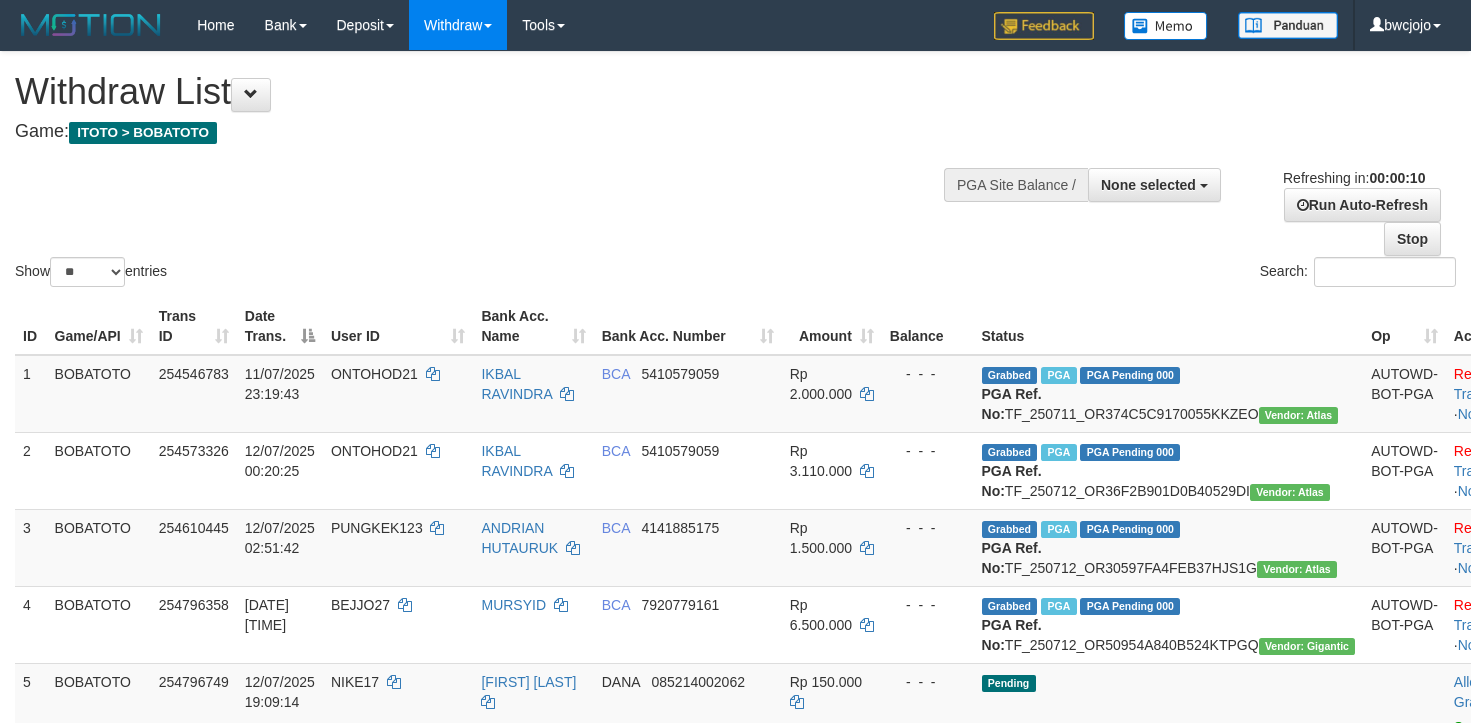 select 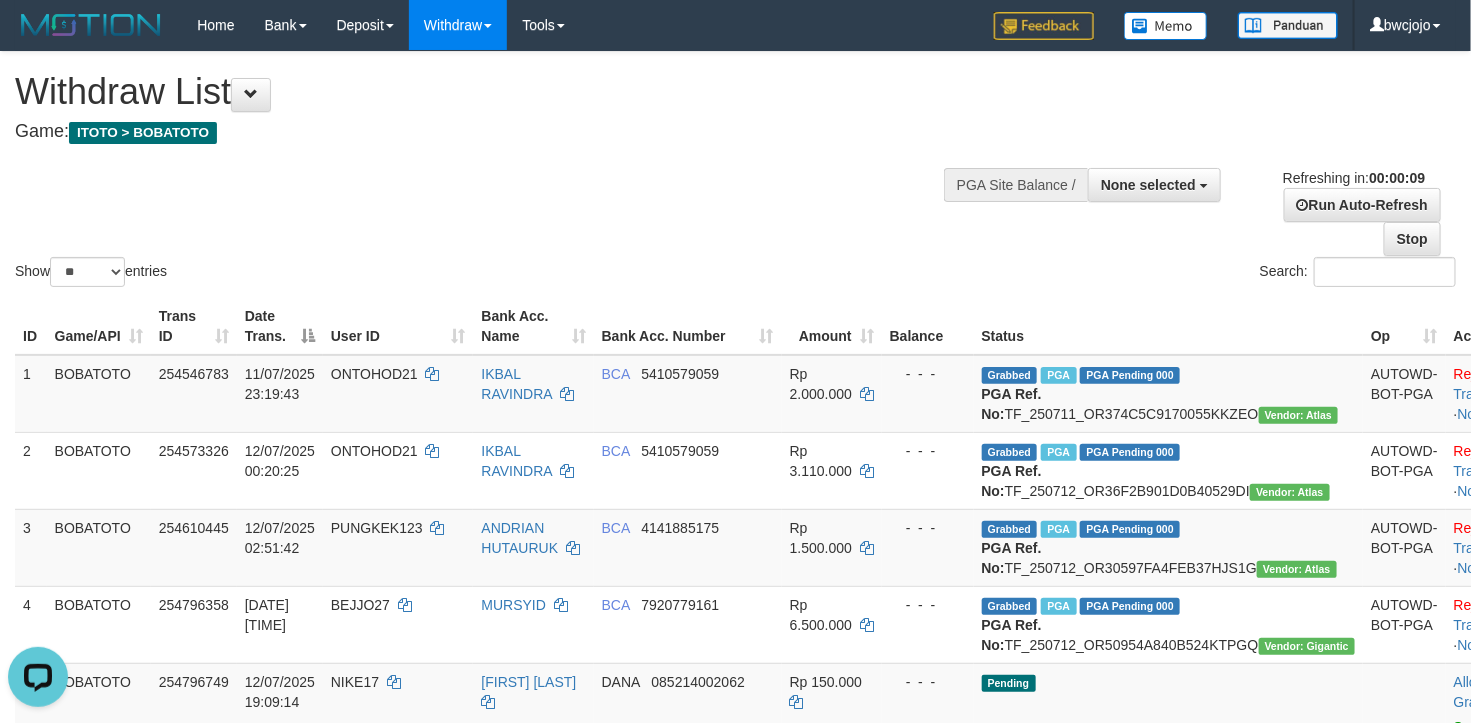 scroll, scrollTop: 0, scrollLeft: 0, axis: both 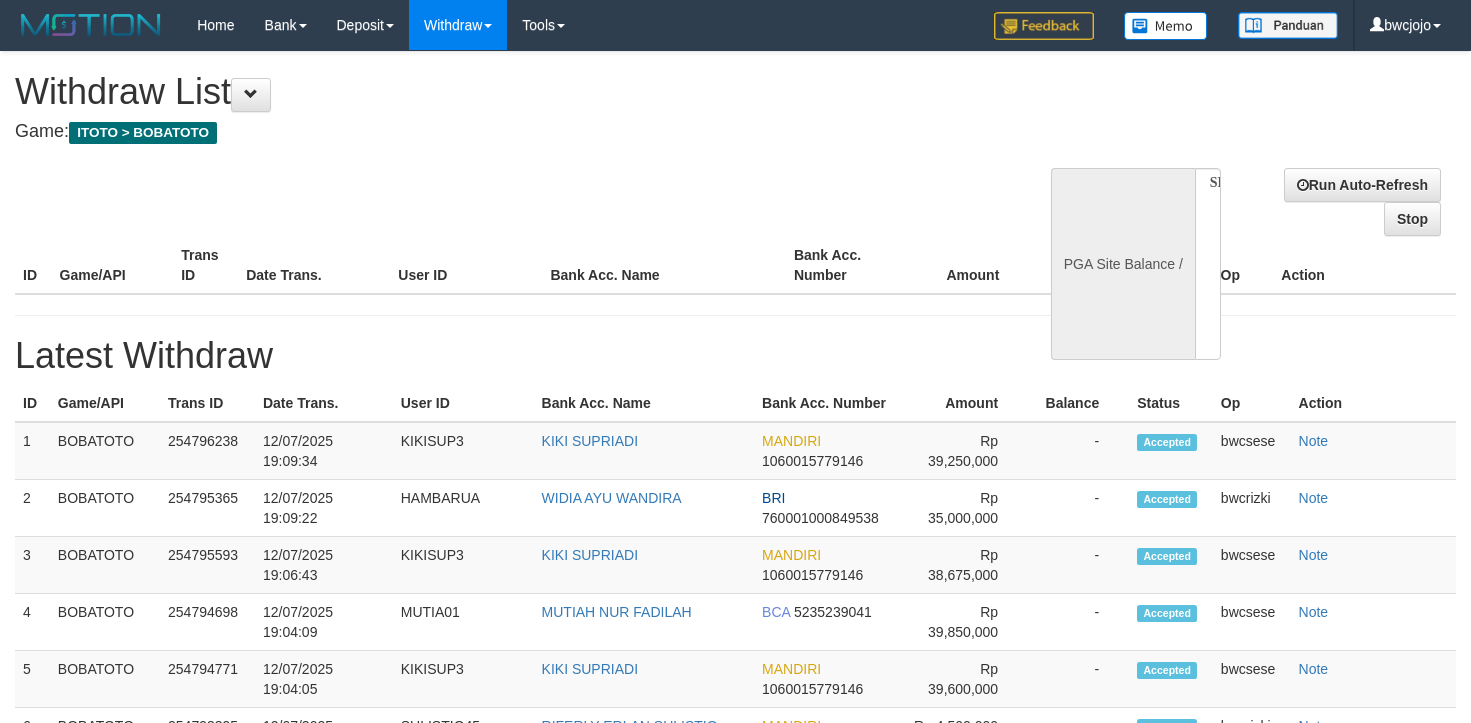 select 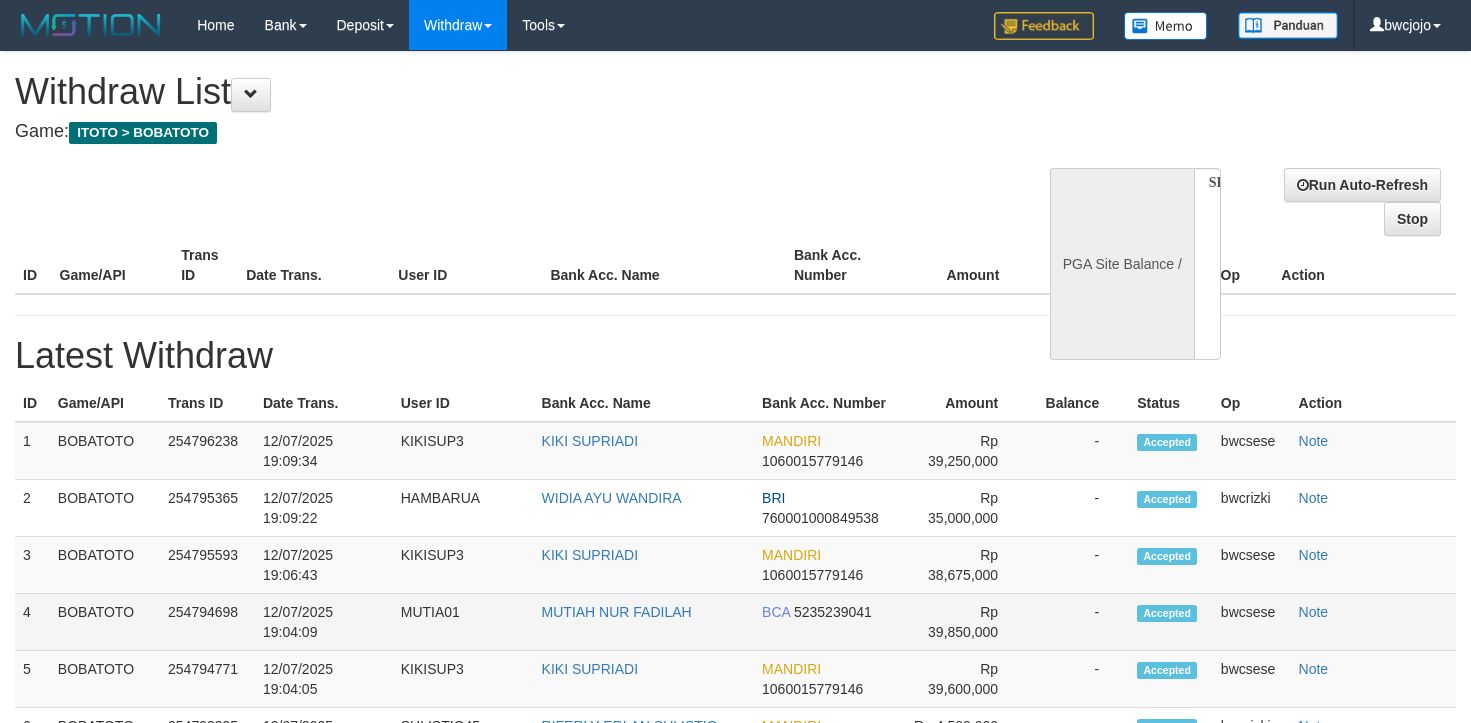 scroll, scrollTop: 0, scrollLeft: 0, axis: both 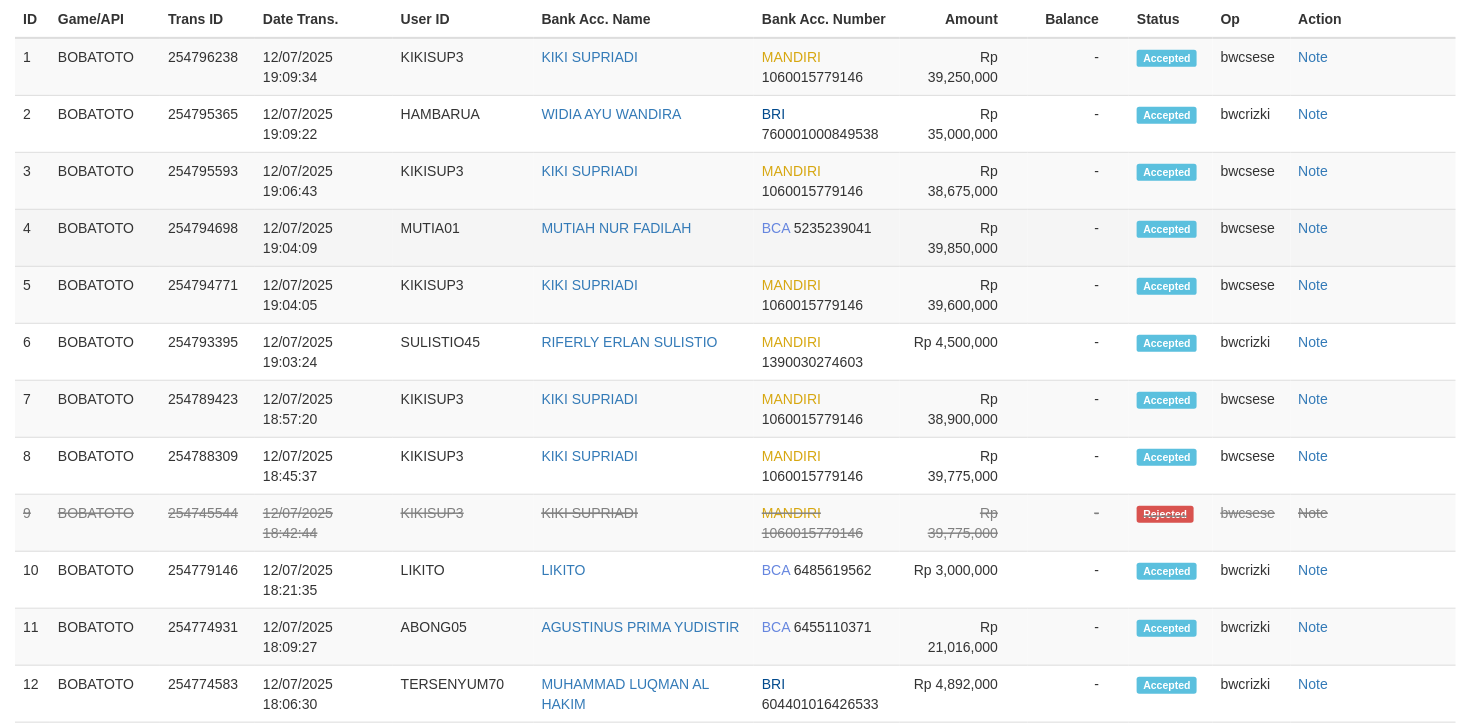 select on "**" 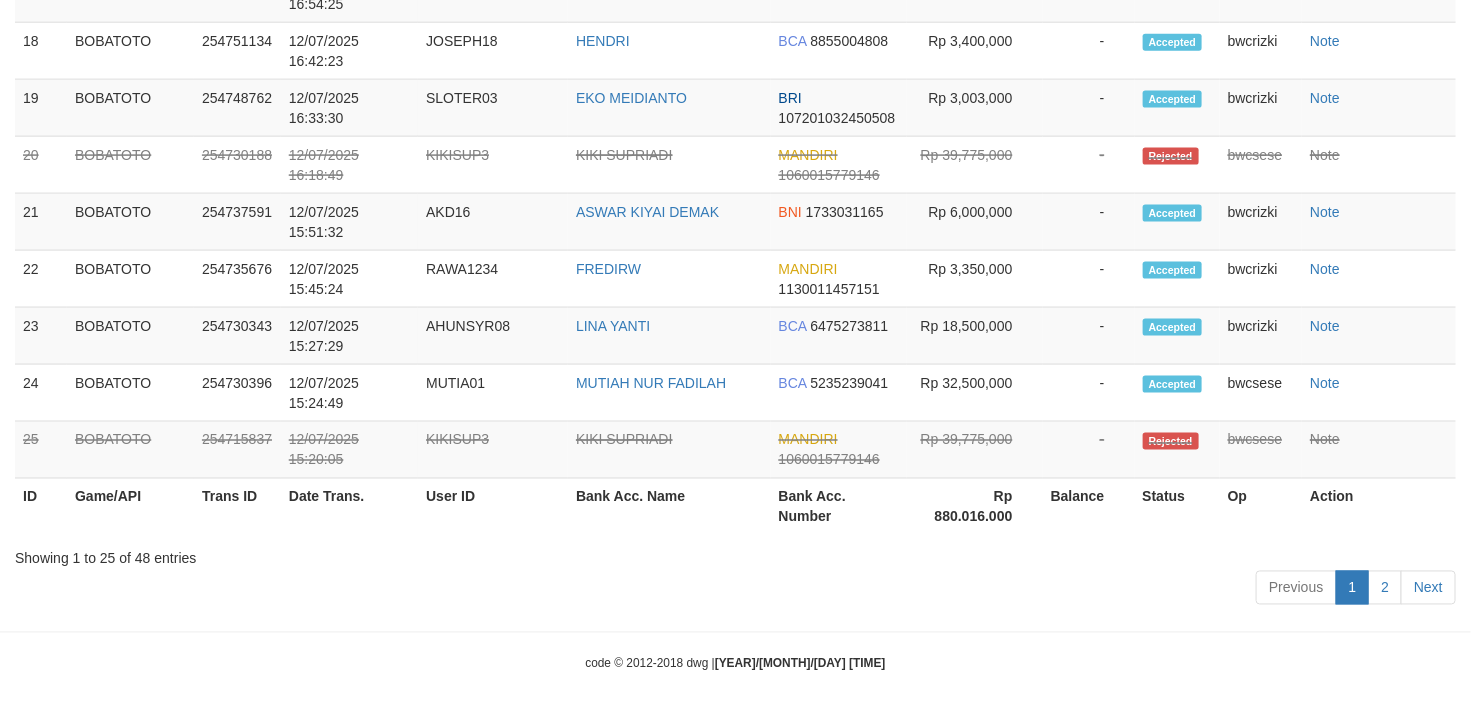 scroll, scrollTop: 4095, scrollLeft: 0, axis: vertical 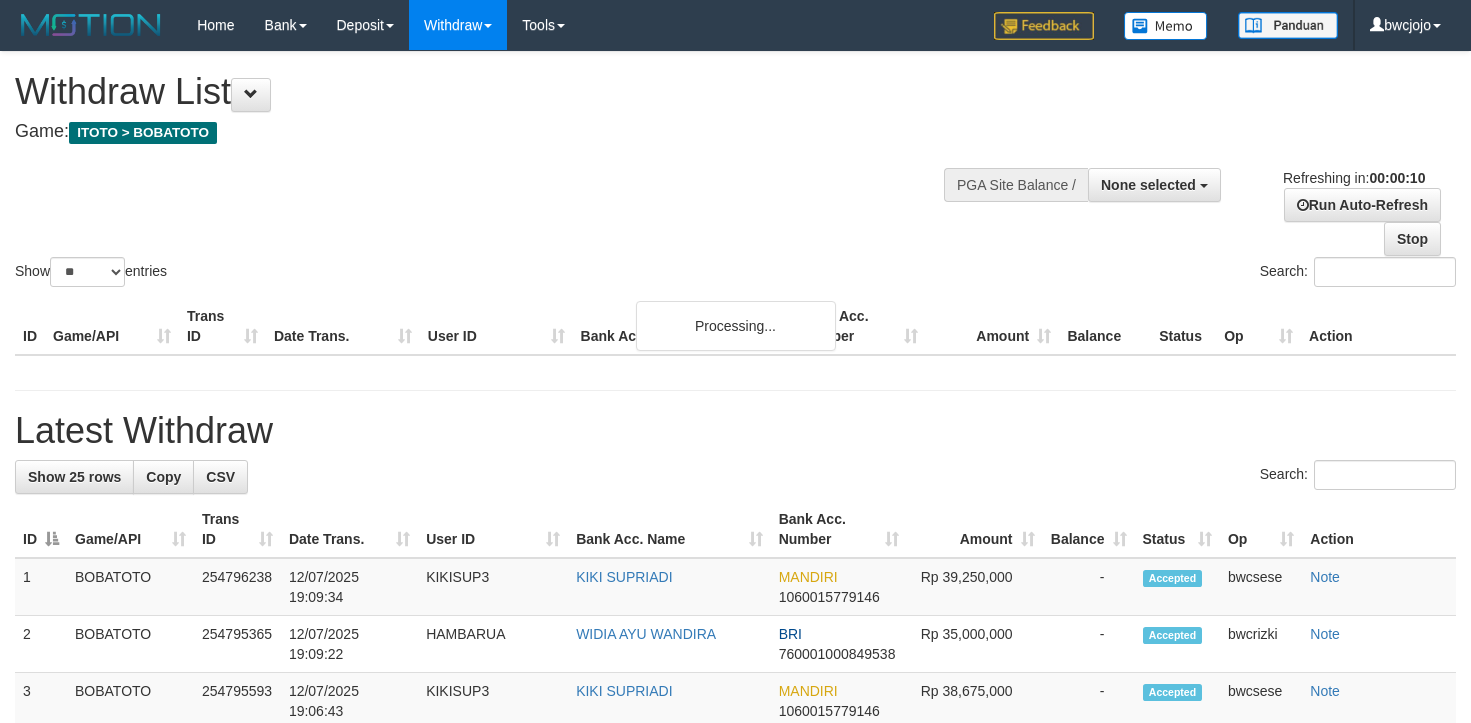 select 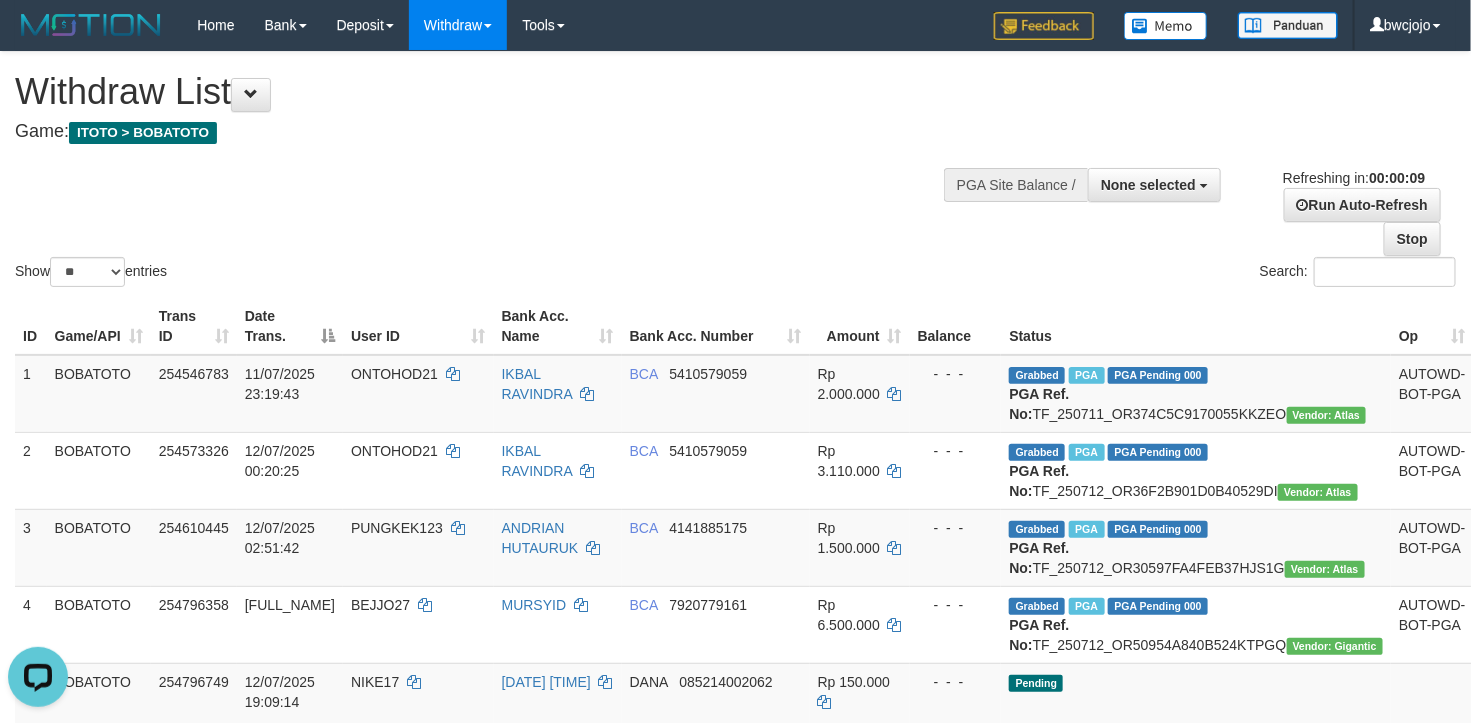 scroll, scrollTop: 0, scrollLeft: 0, axis: both 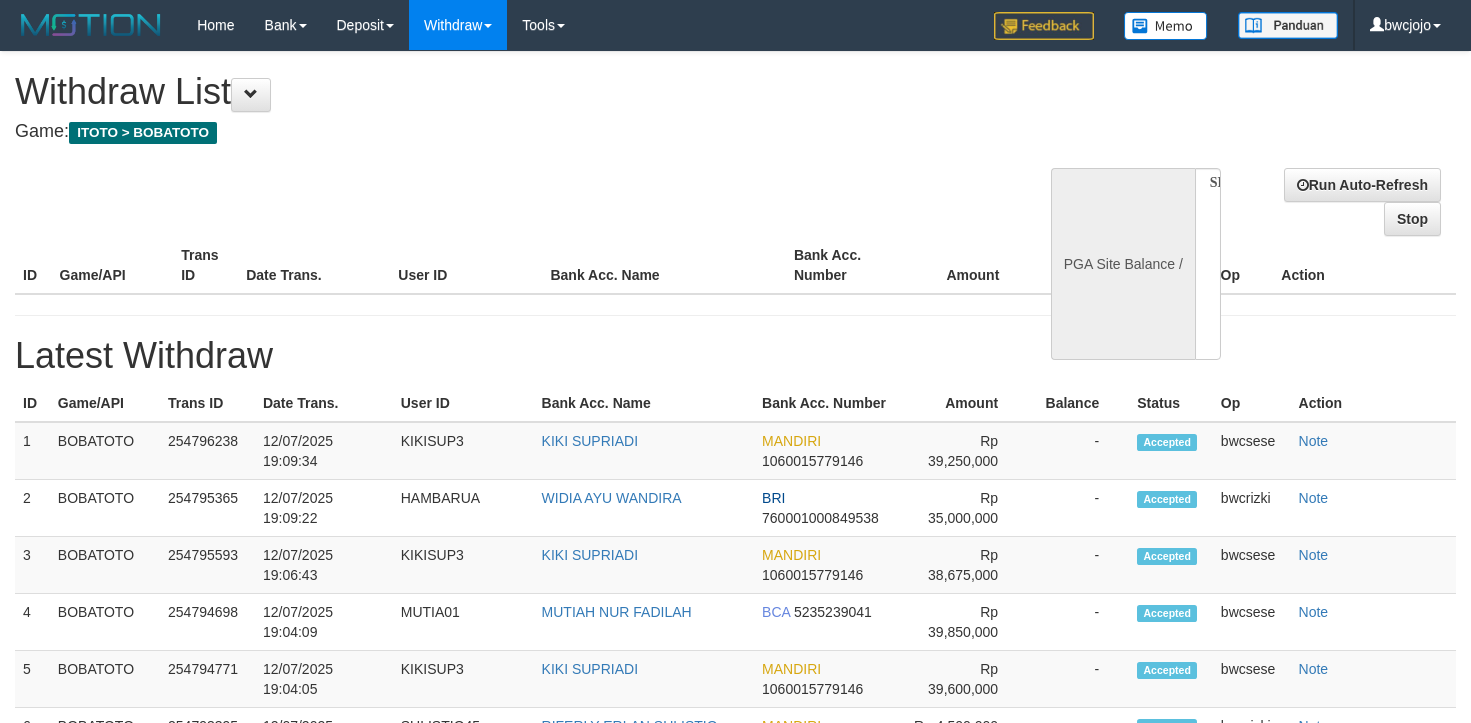 select 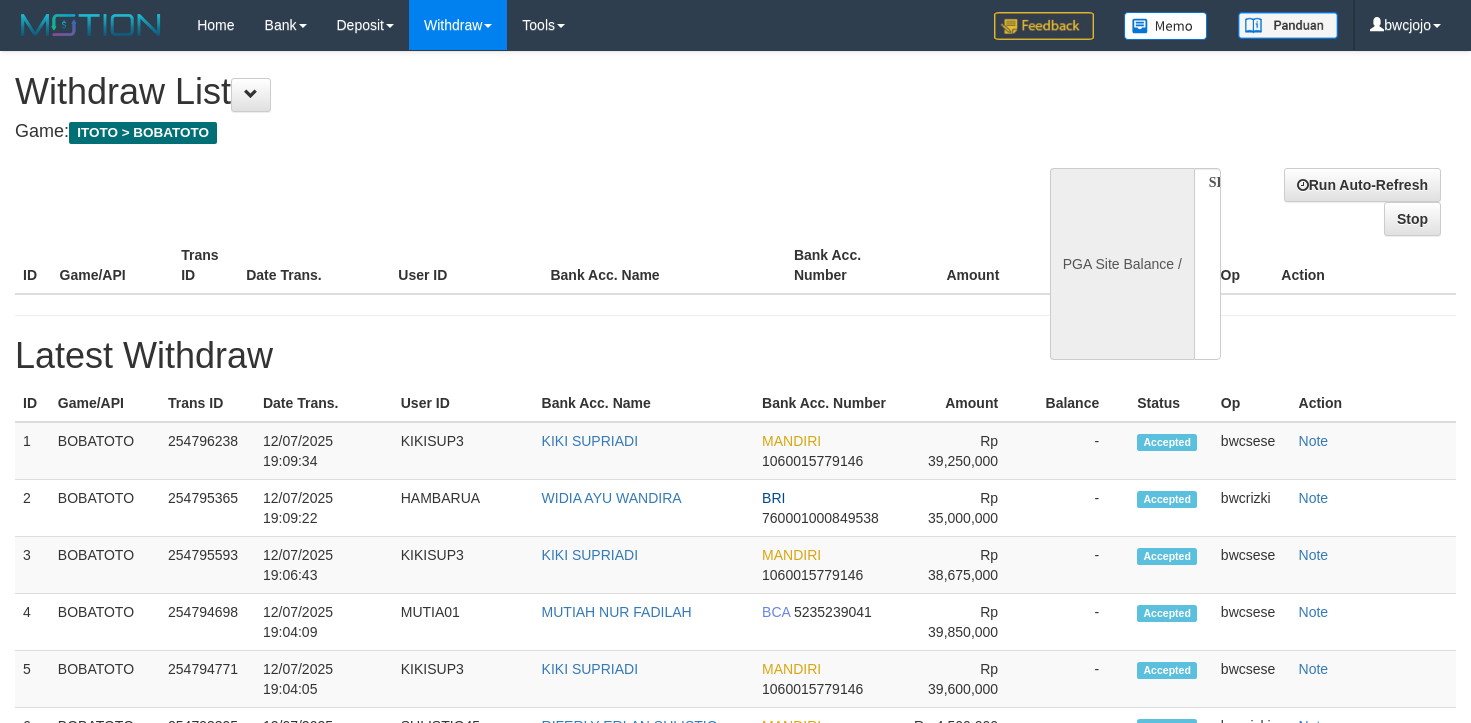 scroll, scrollTop: 0, scrollLeft: 0, axis: both 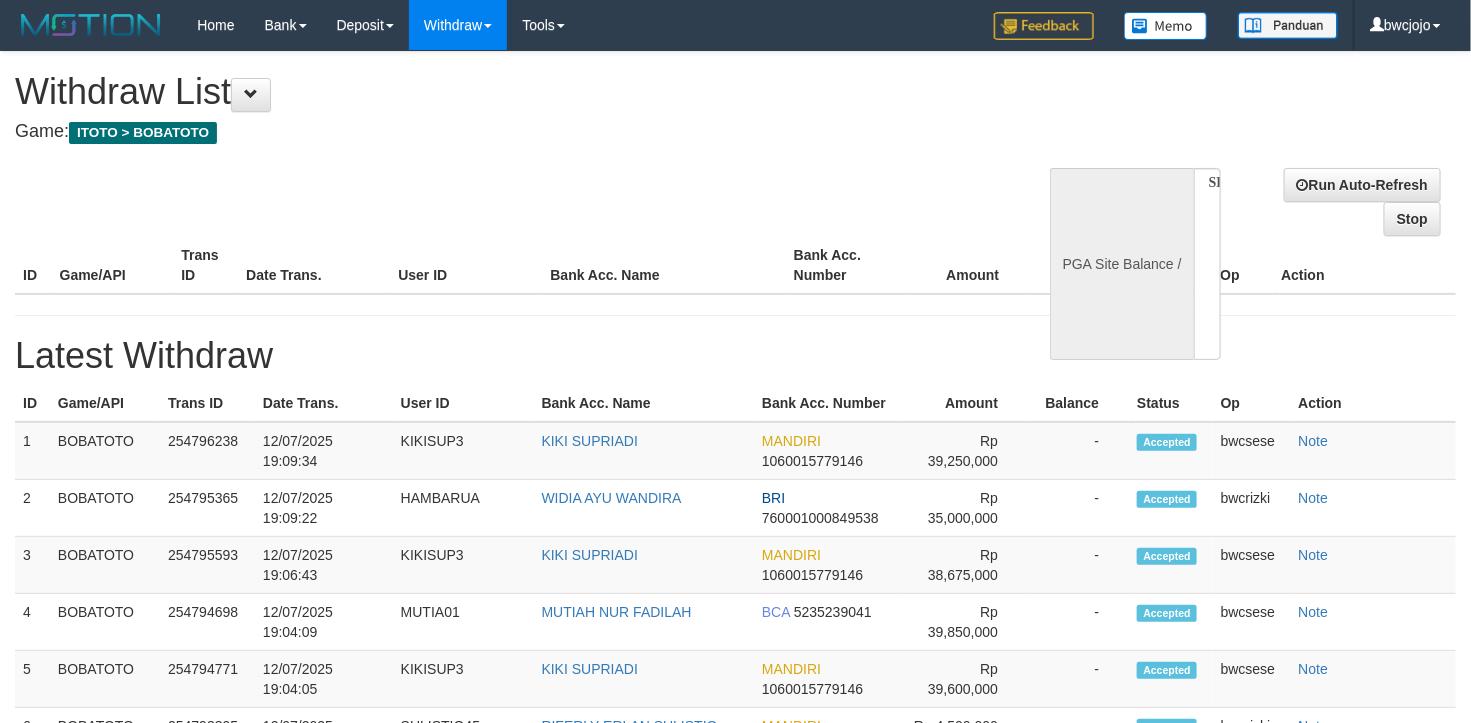 select on "**" 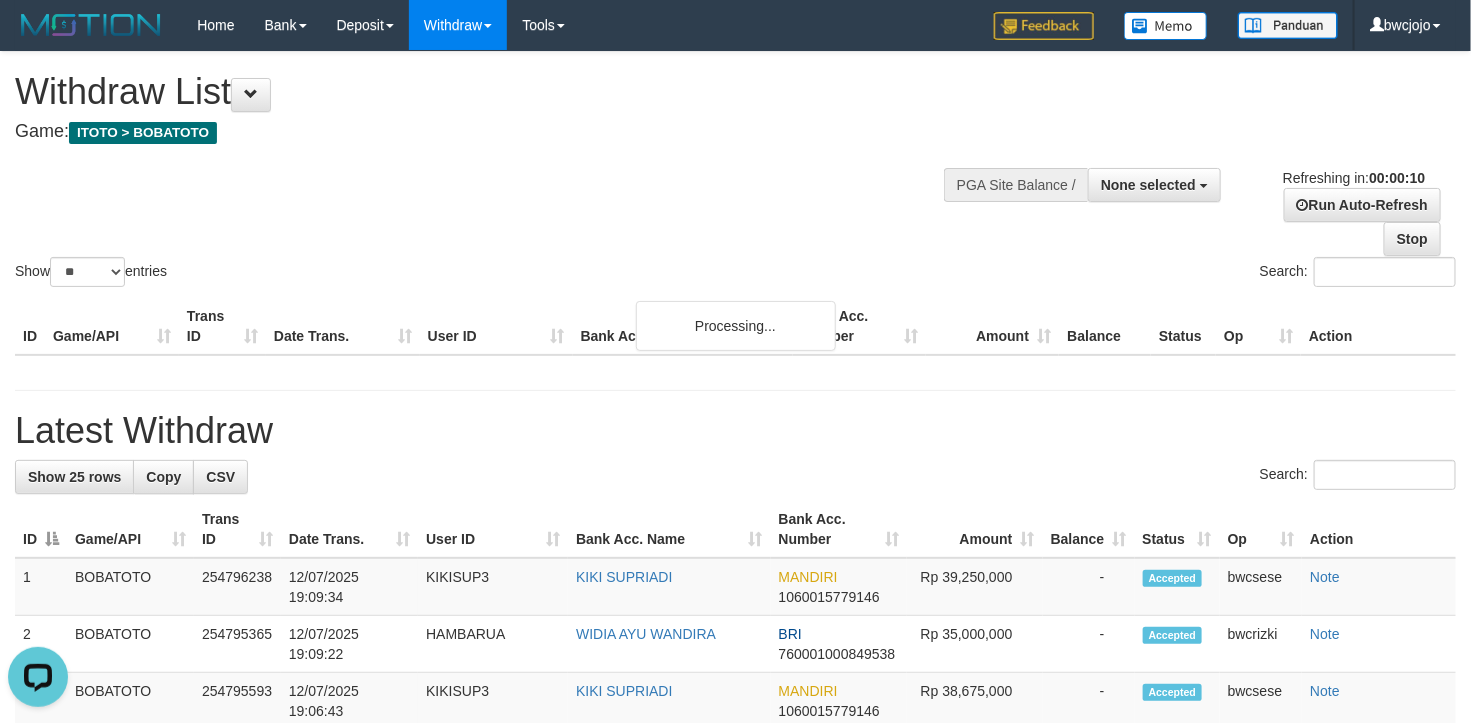 scroll, scrollTop: 0, scrollLeft: 0, axis: both 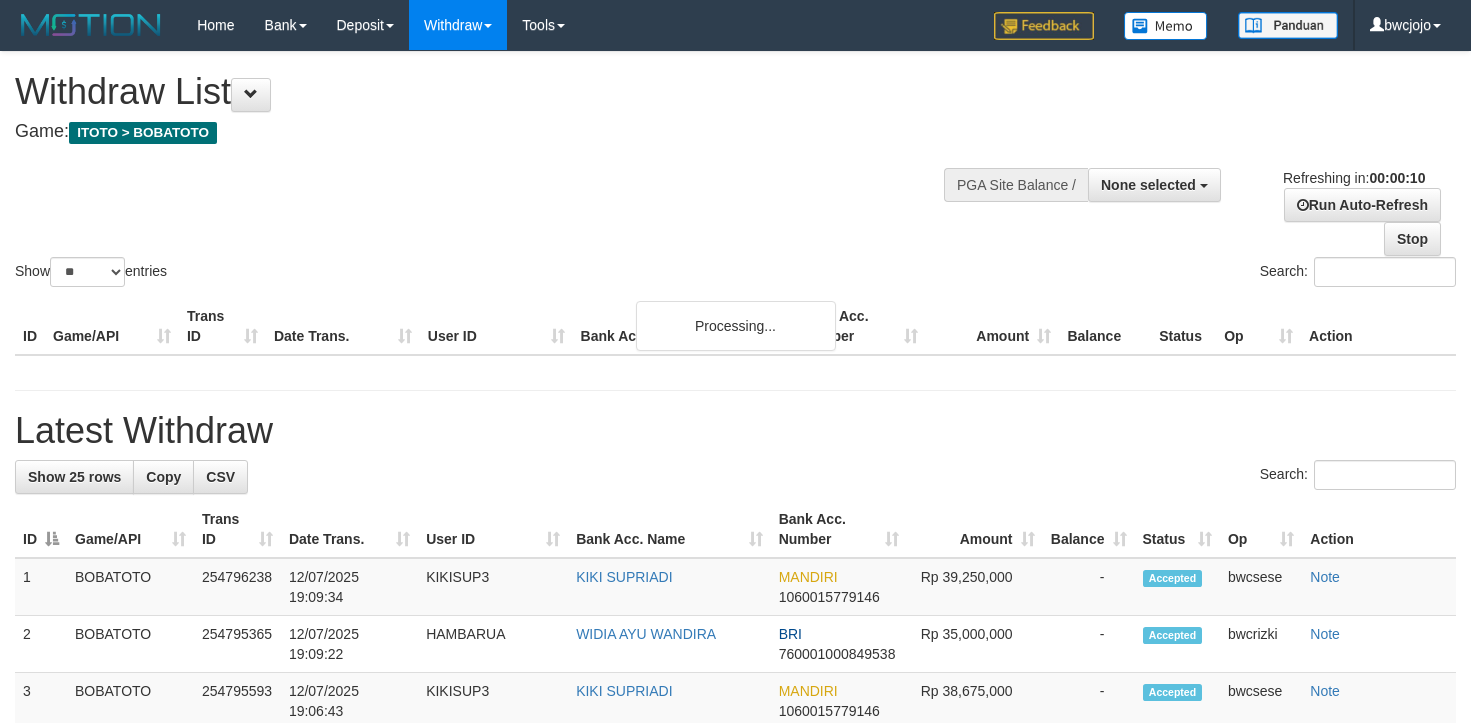select 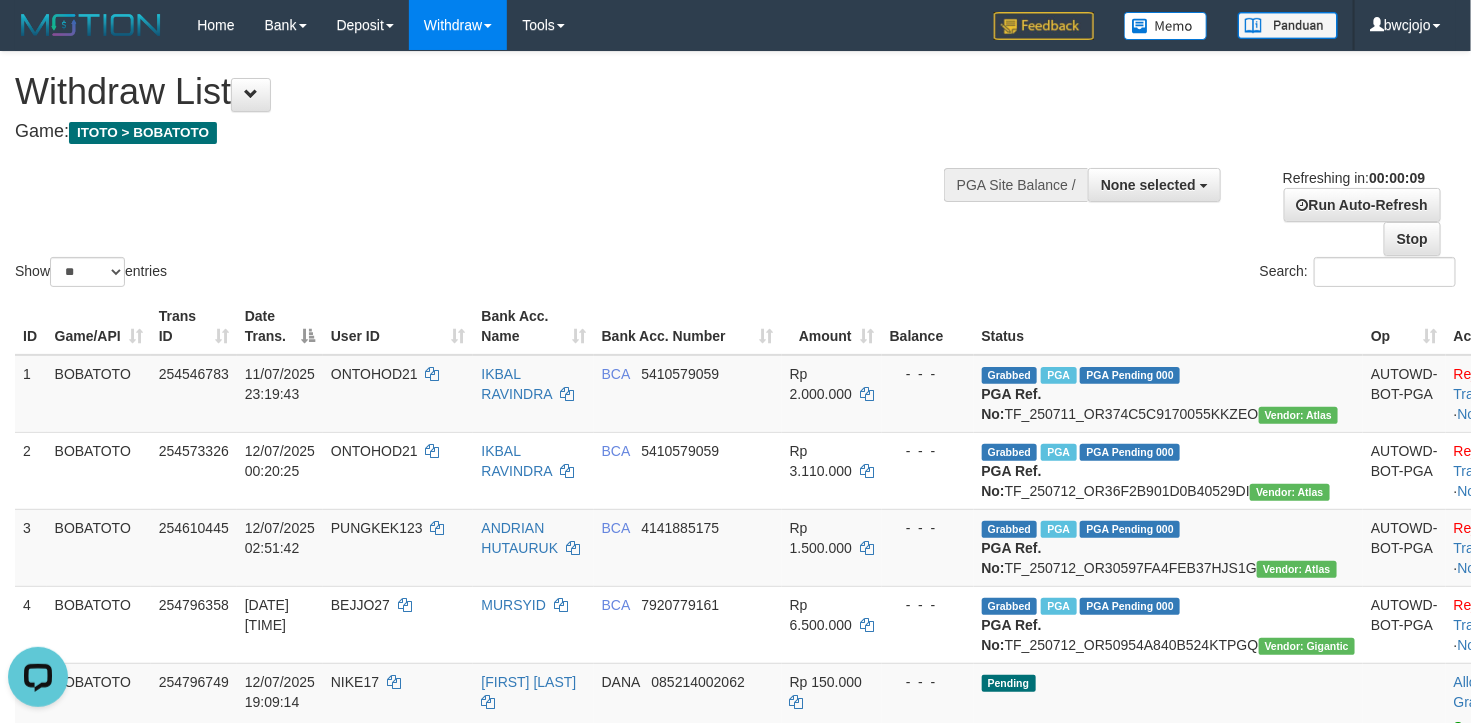 scroll, scrollTop: 0, scrollLeft: 0, axis: both 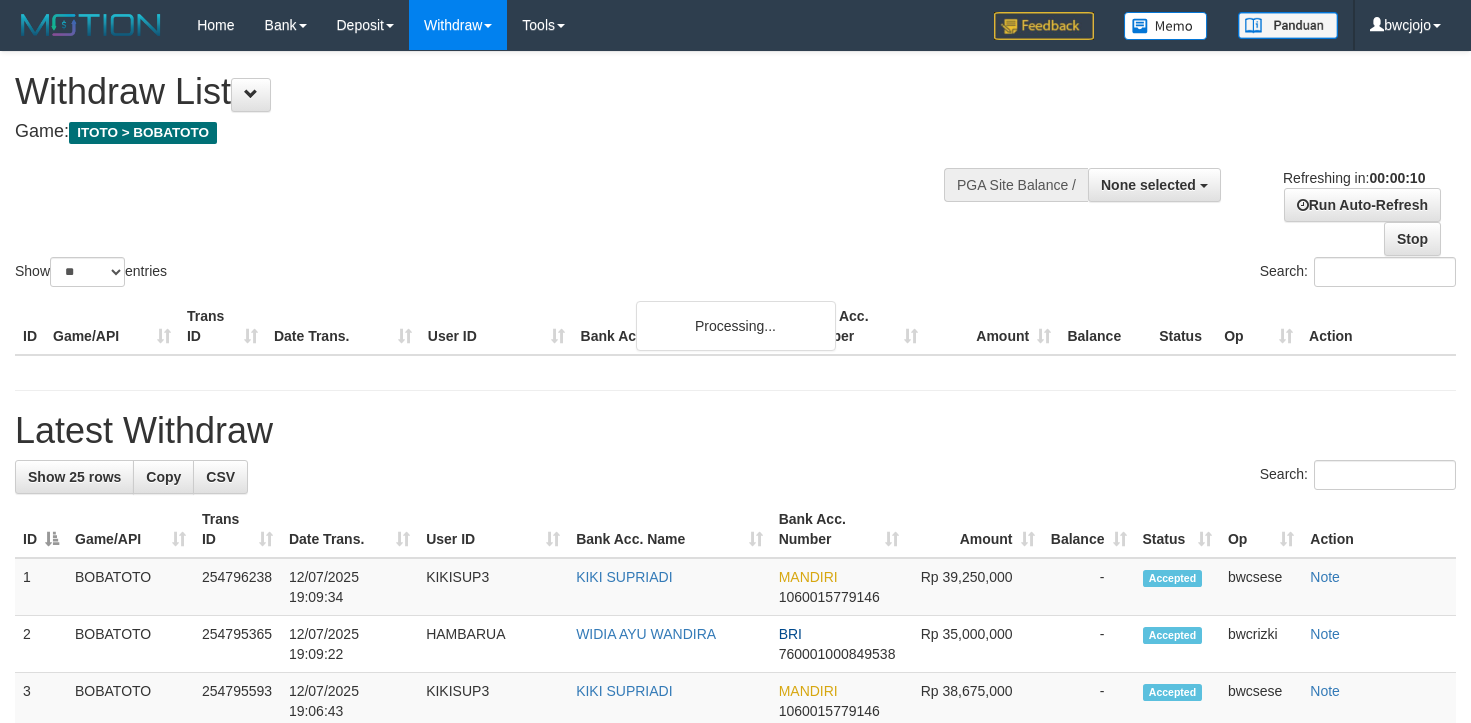 select 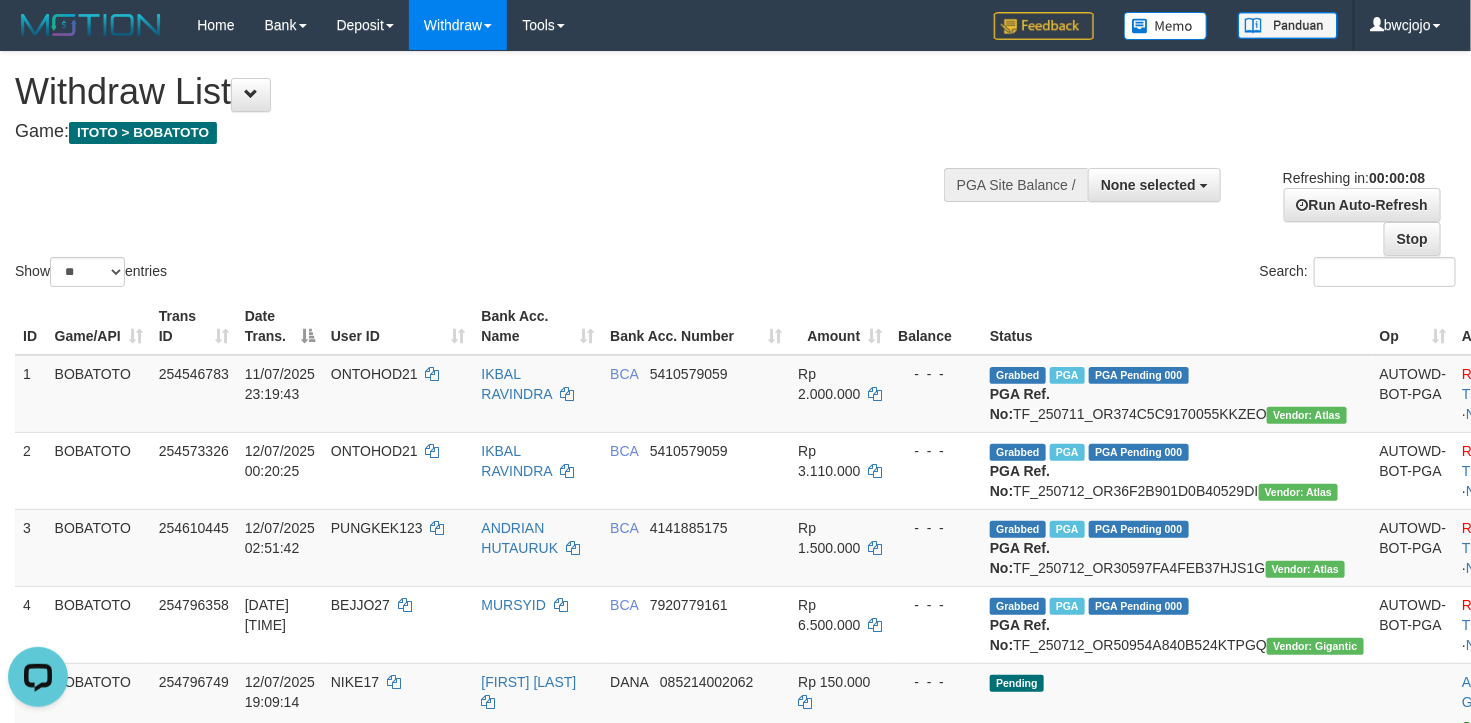 scroll, scrollTop: 0, scrollLeft: 0, axis: both 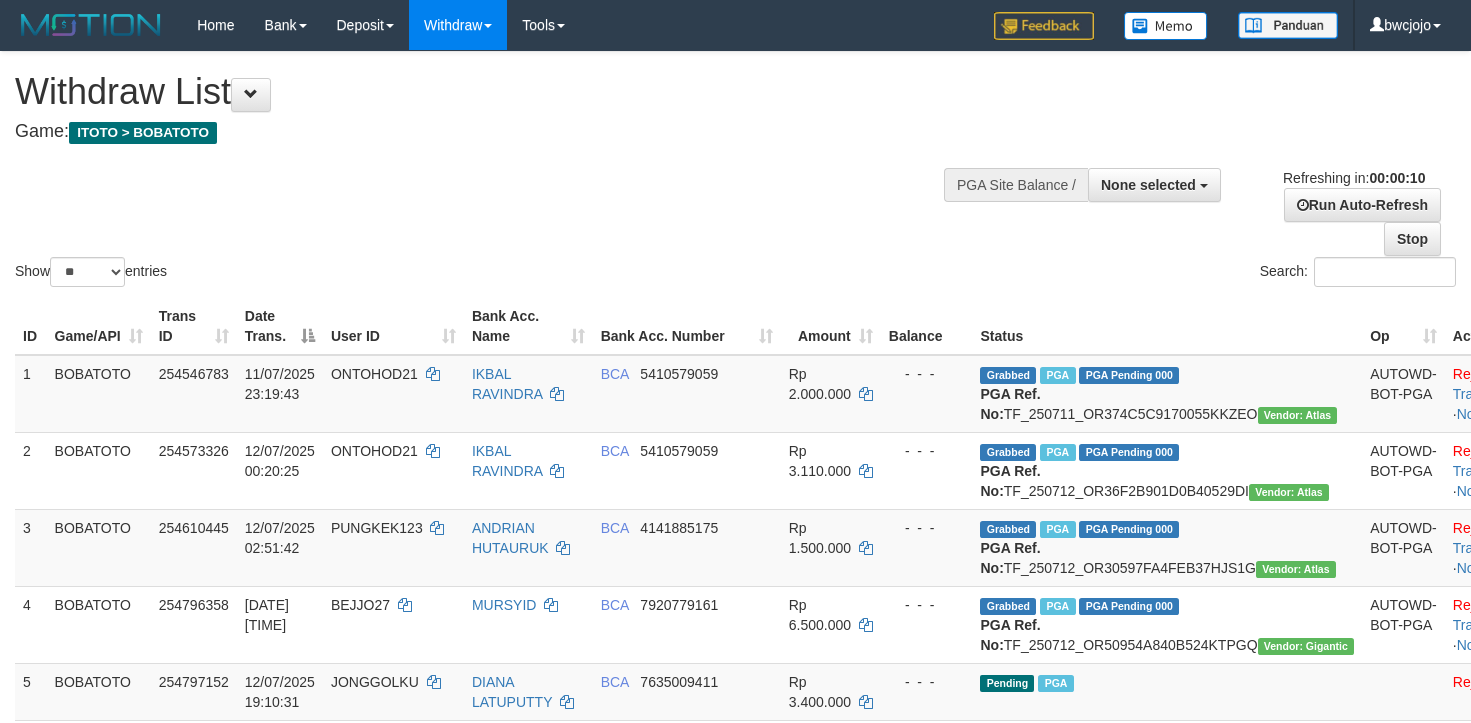 select 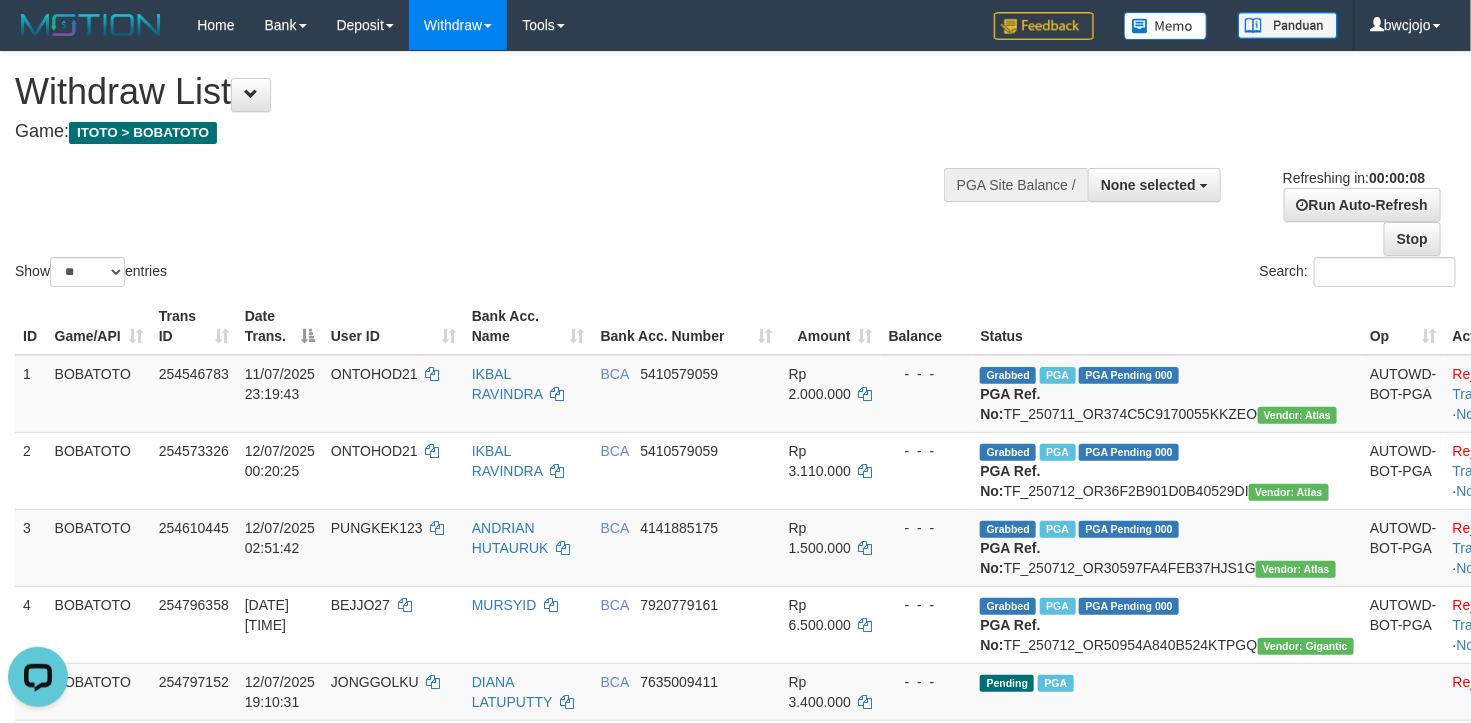 scroll, scrollTop: 0, scrollLeft: 0, axis: both 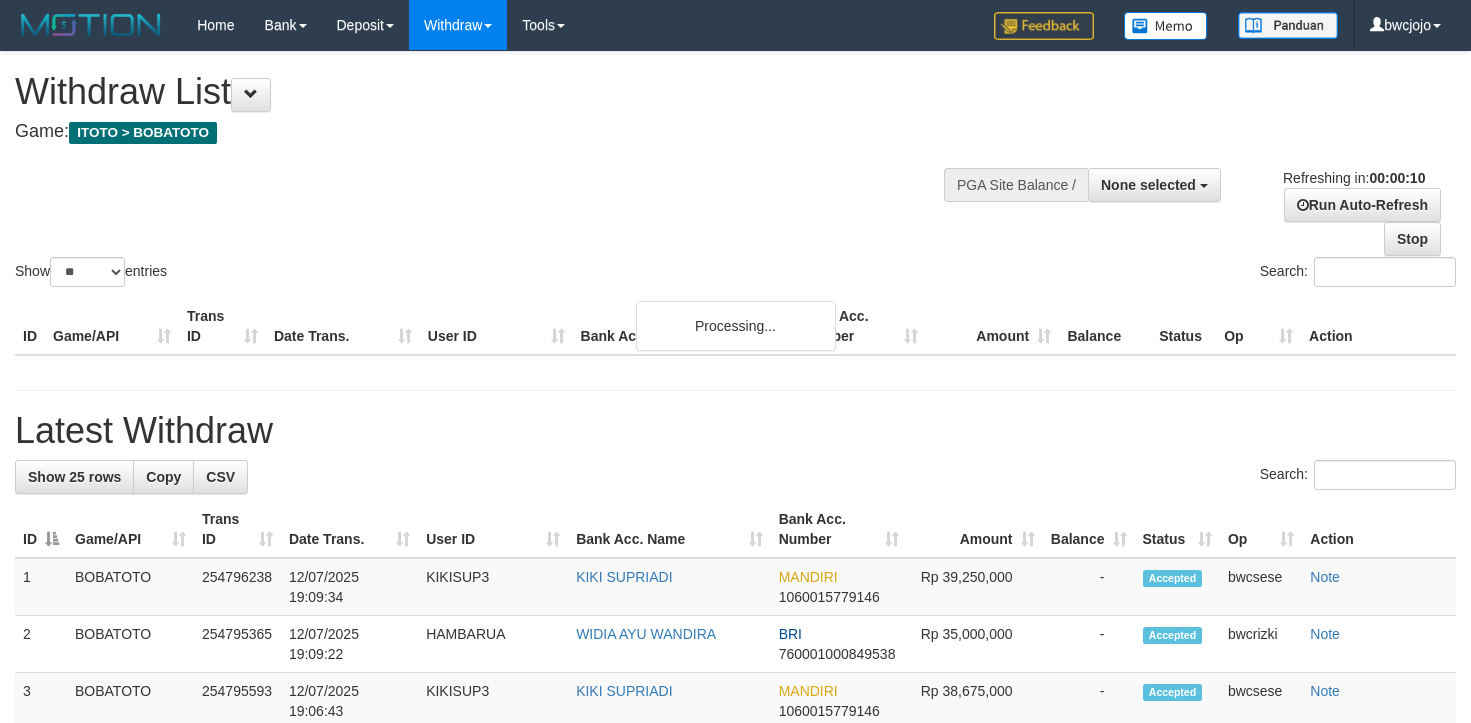 select 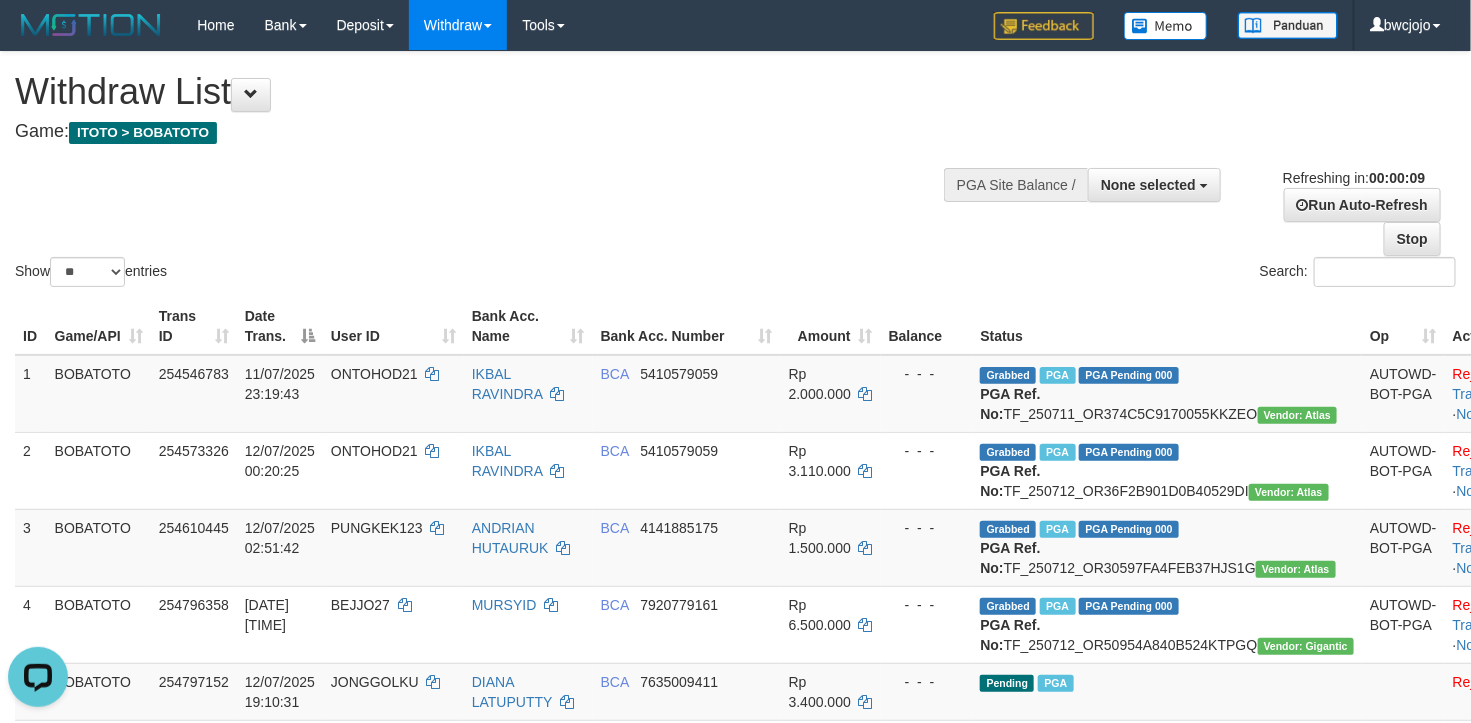 scroll, scrollTop: 0, scrollLeft: 0, axis: both 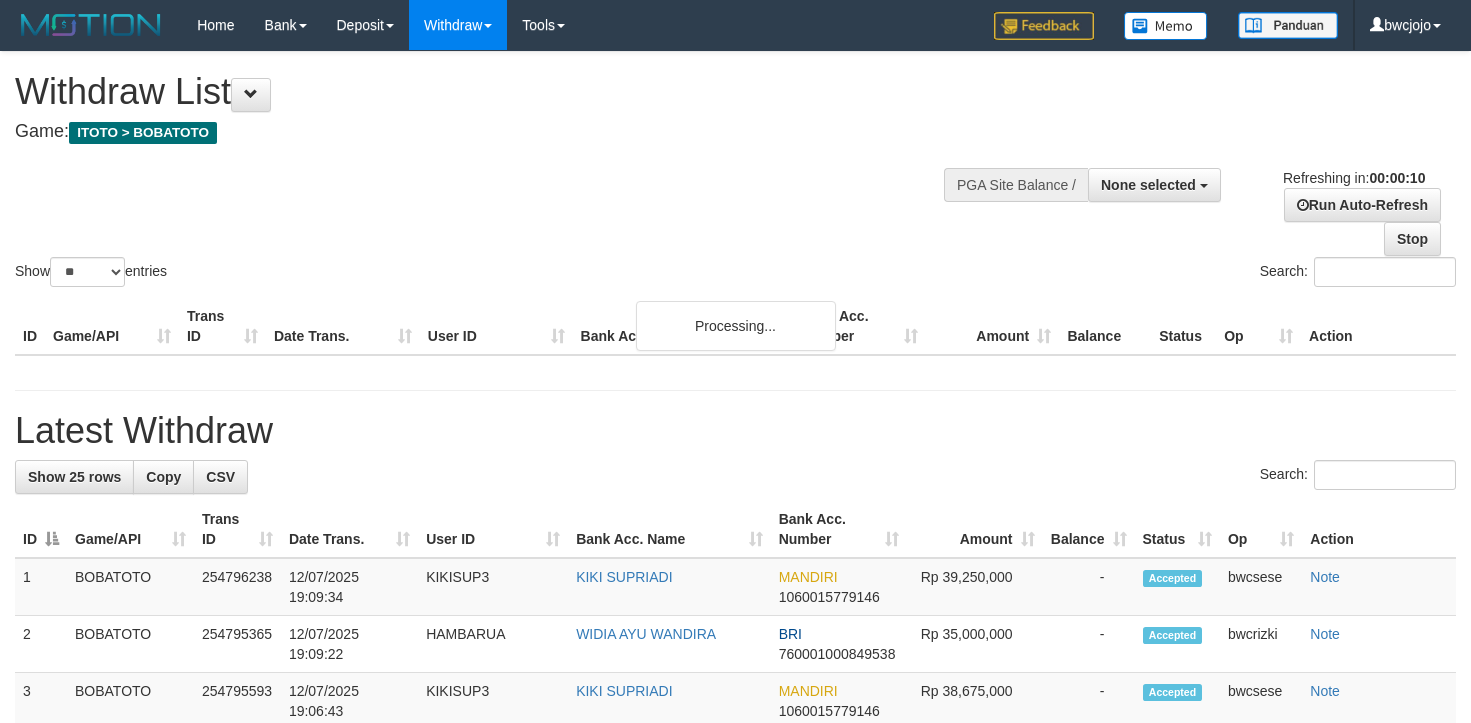 select 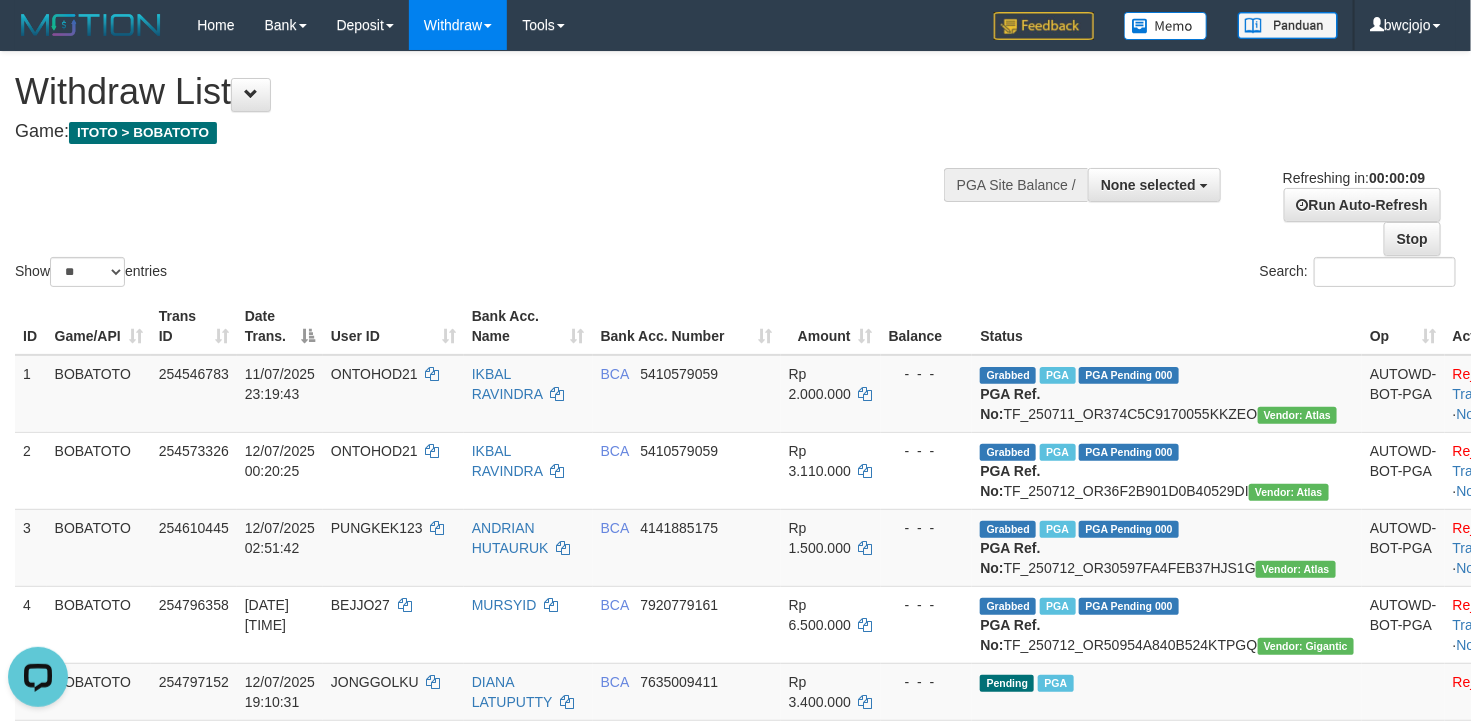 scroll, scrollTop: 0, scrollLeft: 0, axis: both 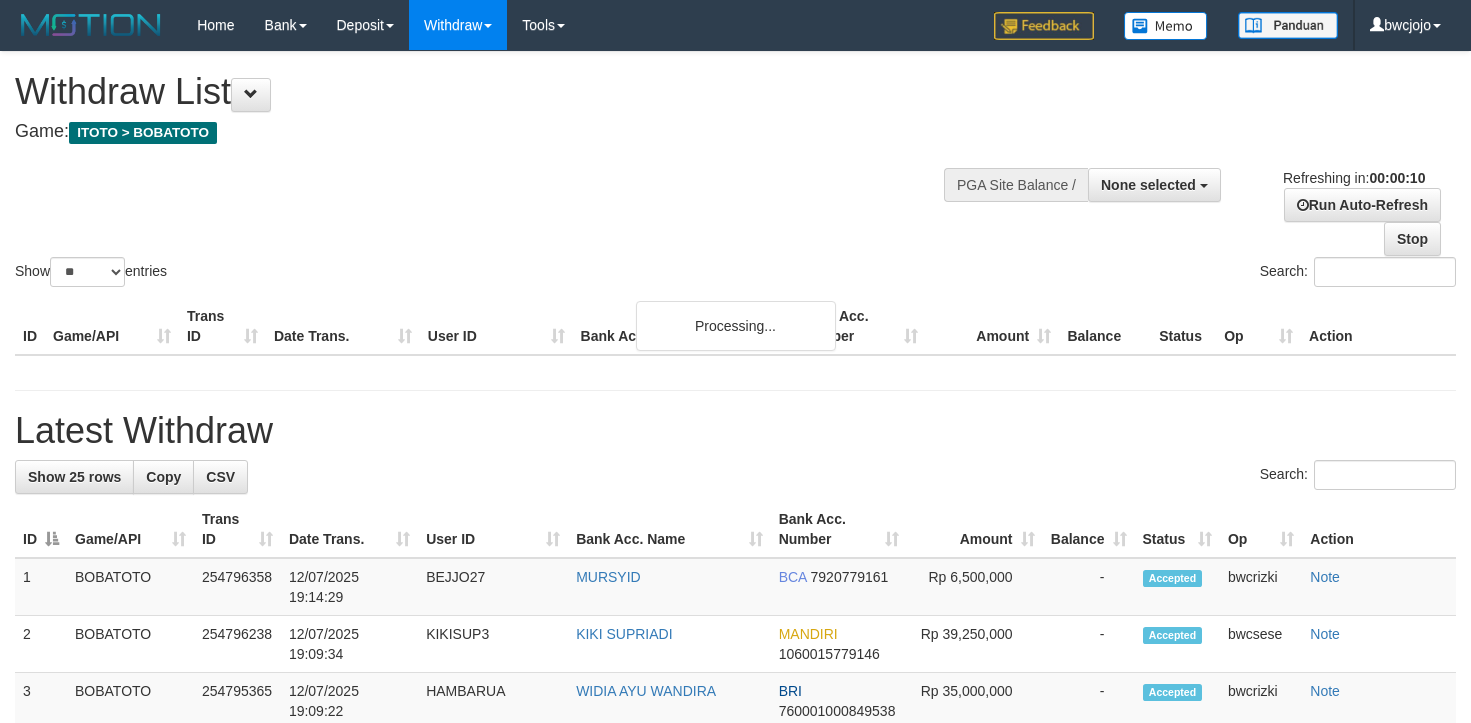 select 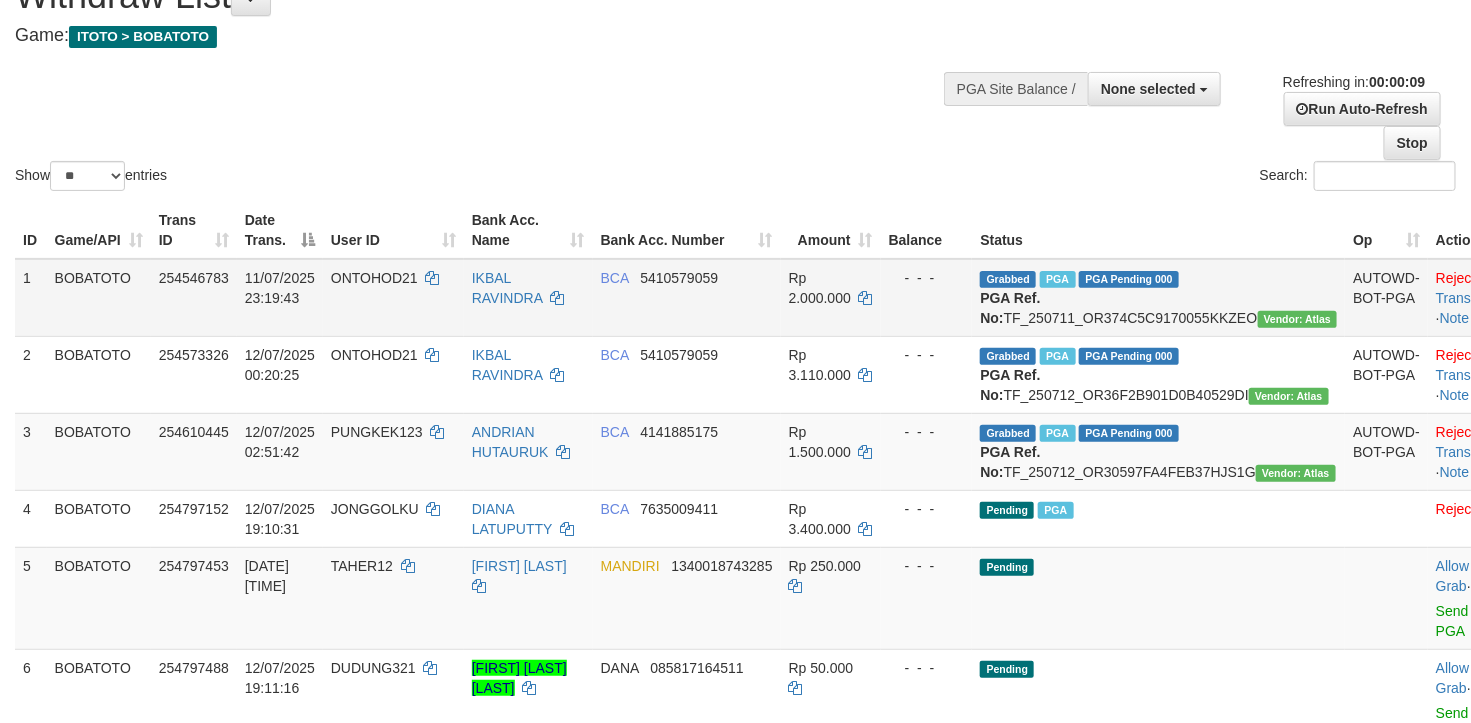 scroll, scrollTop: 150, scrollLeft: 0, axis: vertical 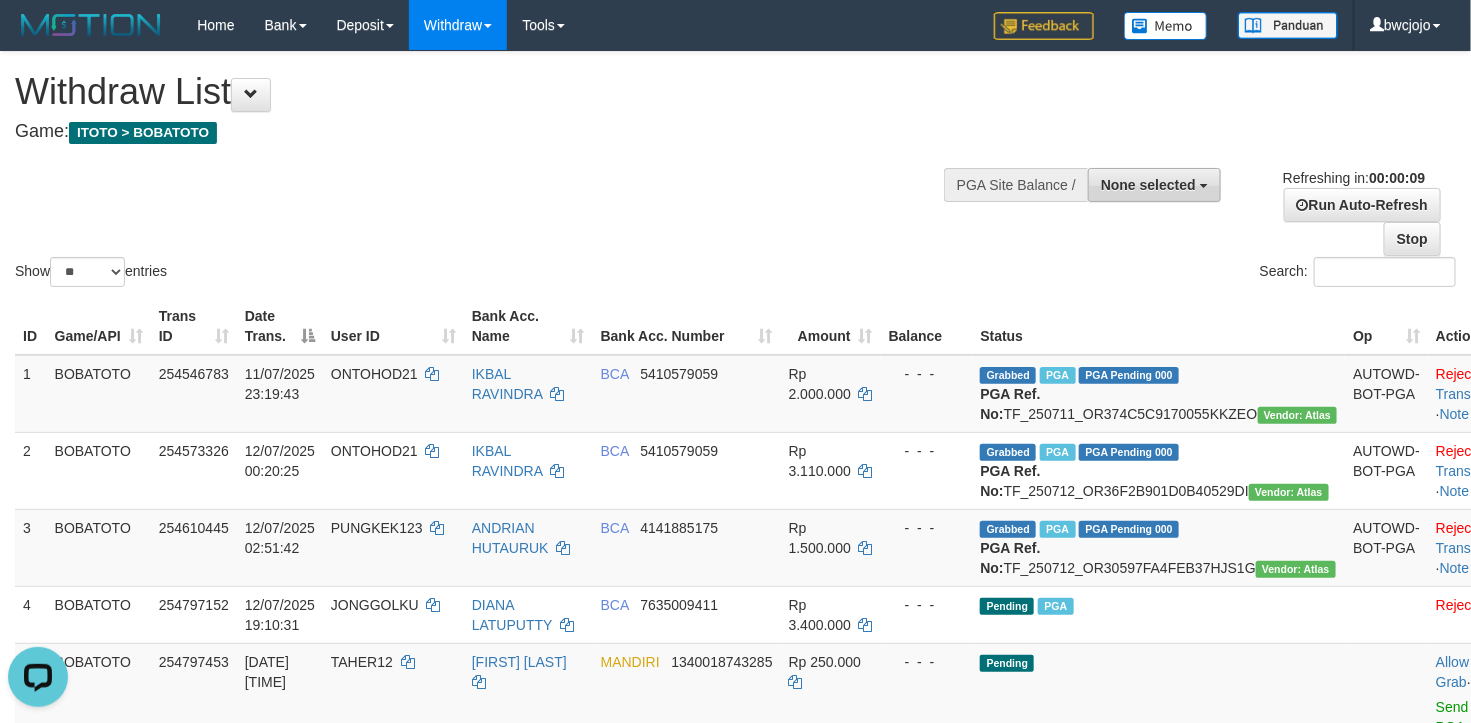 click on "None selected" at bounding box center (1154, 185) 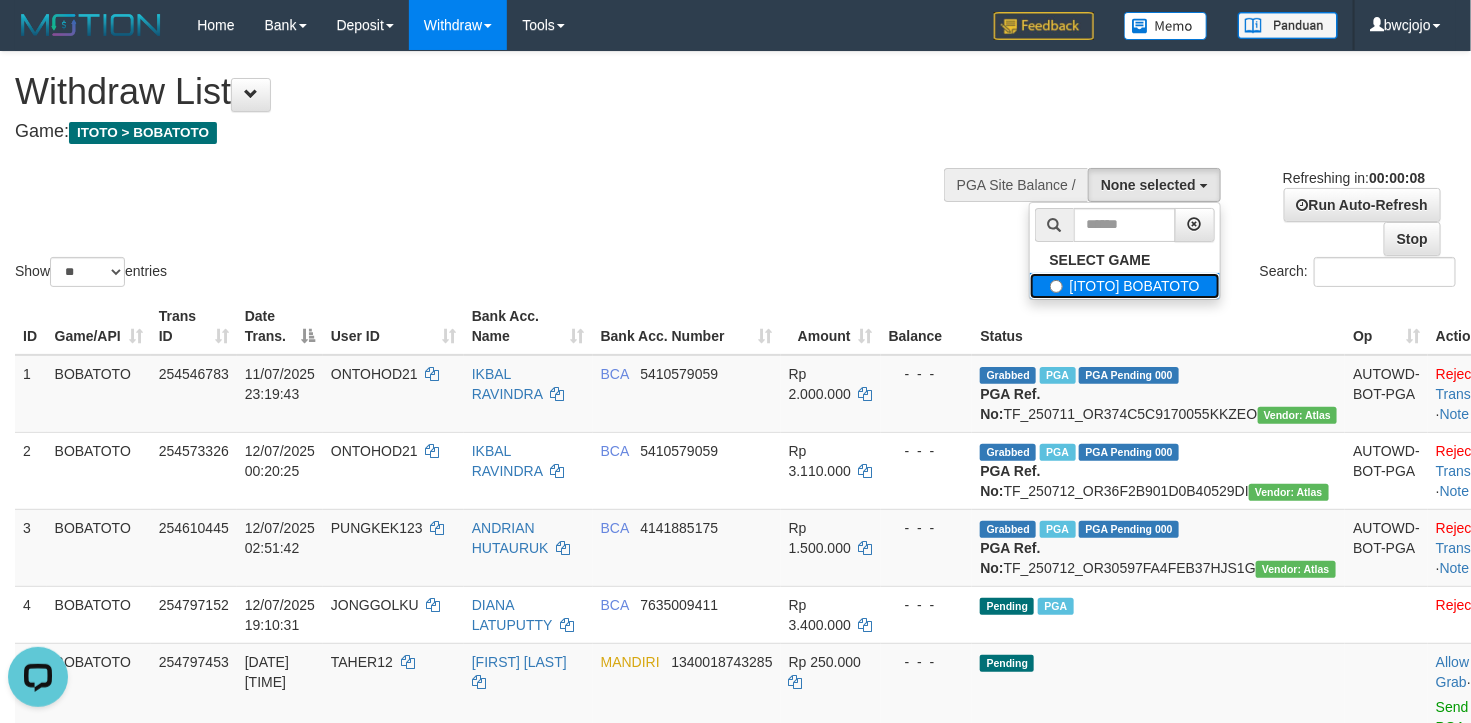click on "[ITOTO] BOBATOTO" at bounding box center [1125, 286] 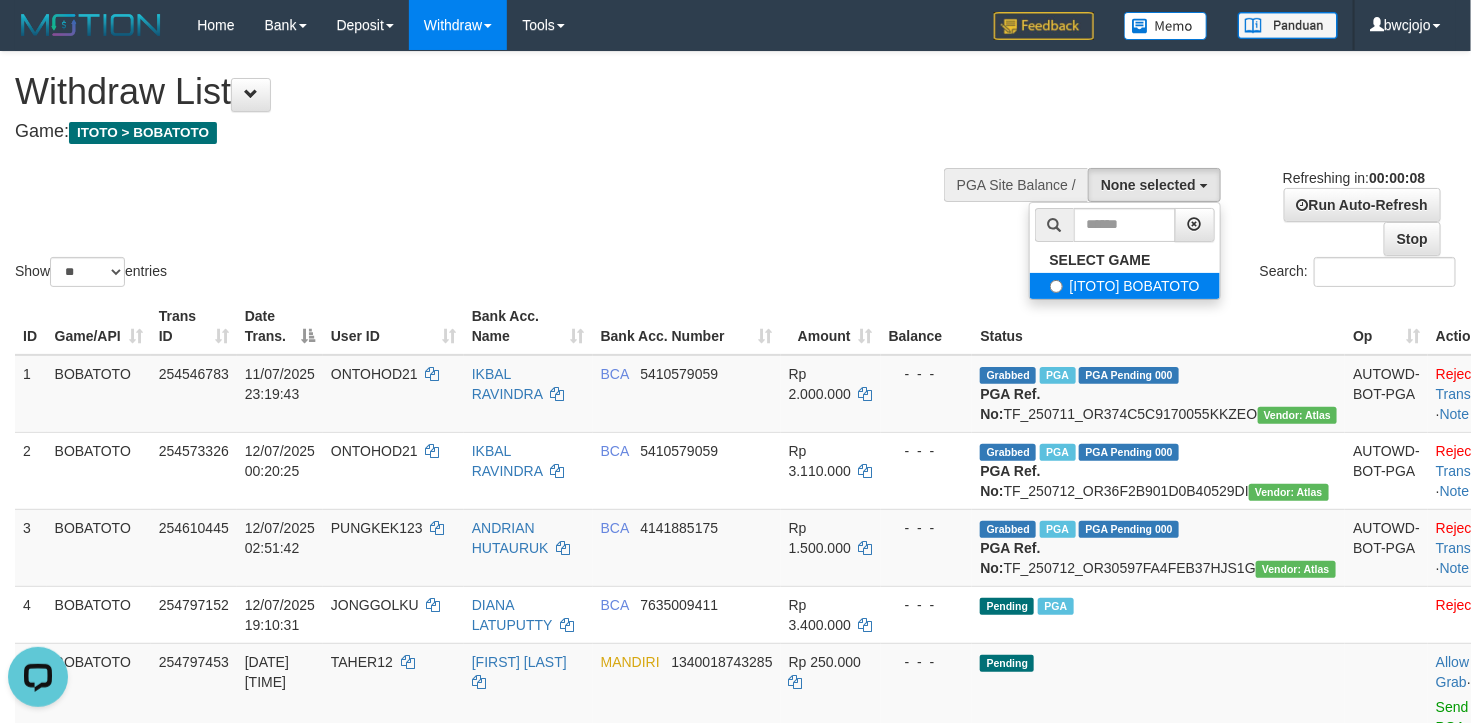 select on "****" 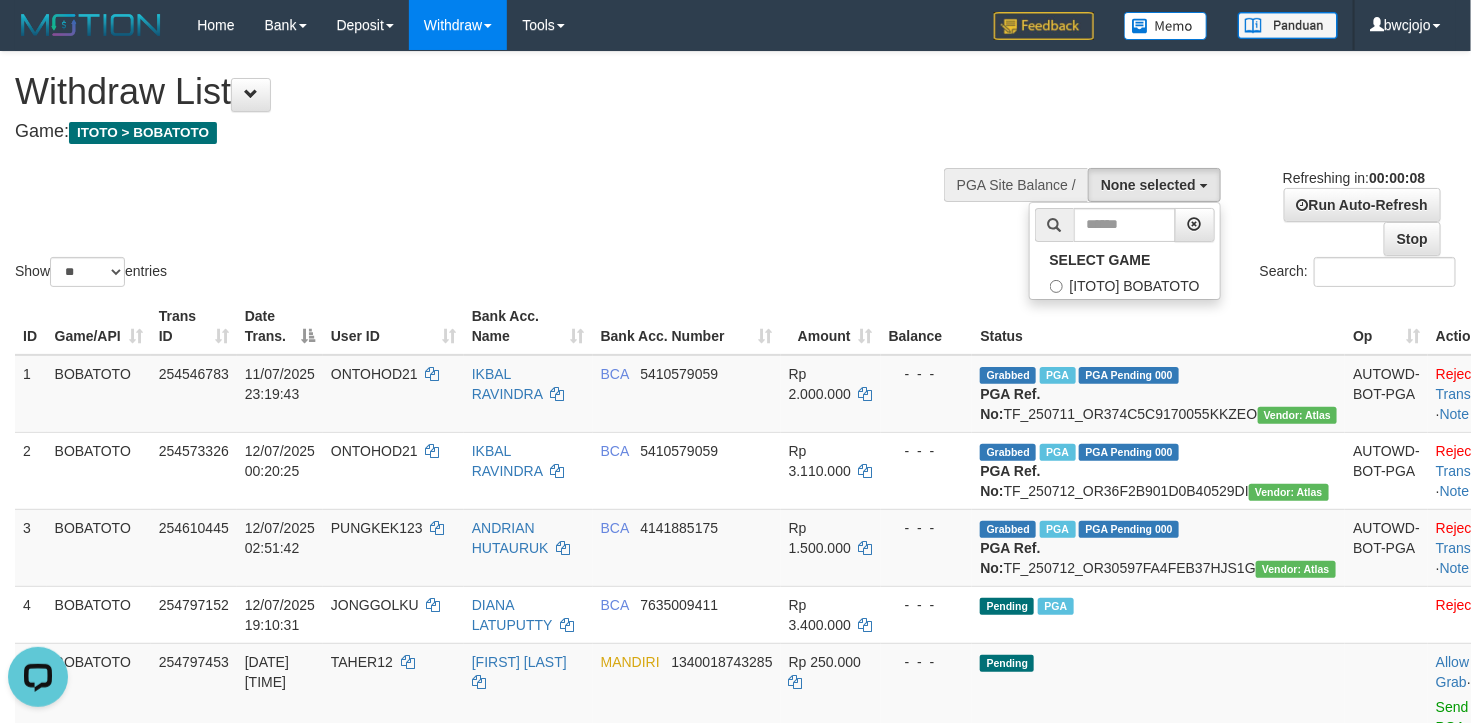 scroll, scrollTop: 18, scrollLeft: 0, axis: vertical 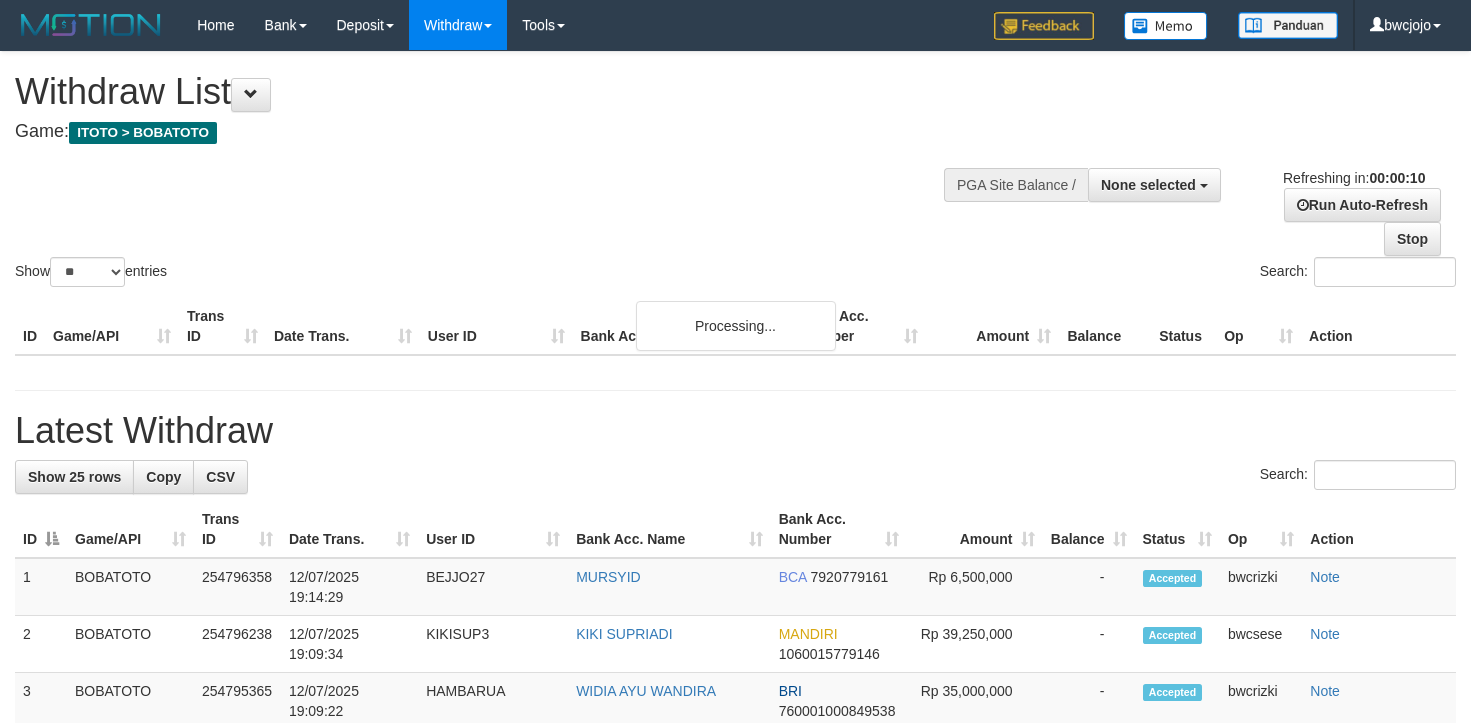 select 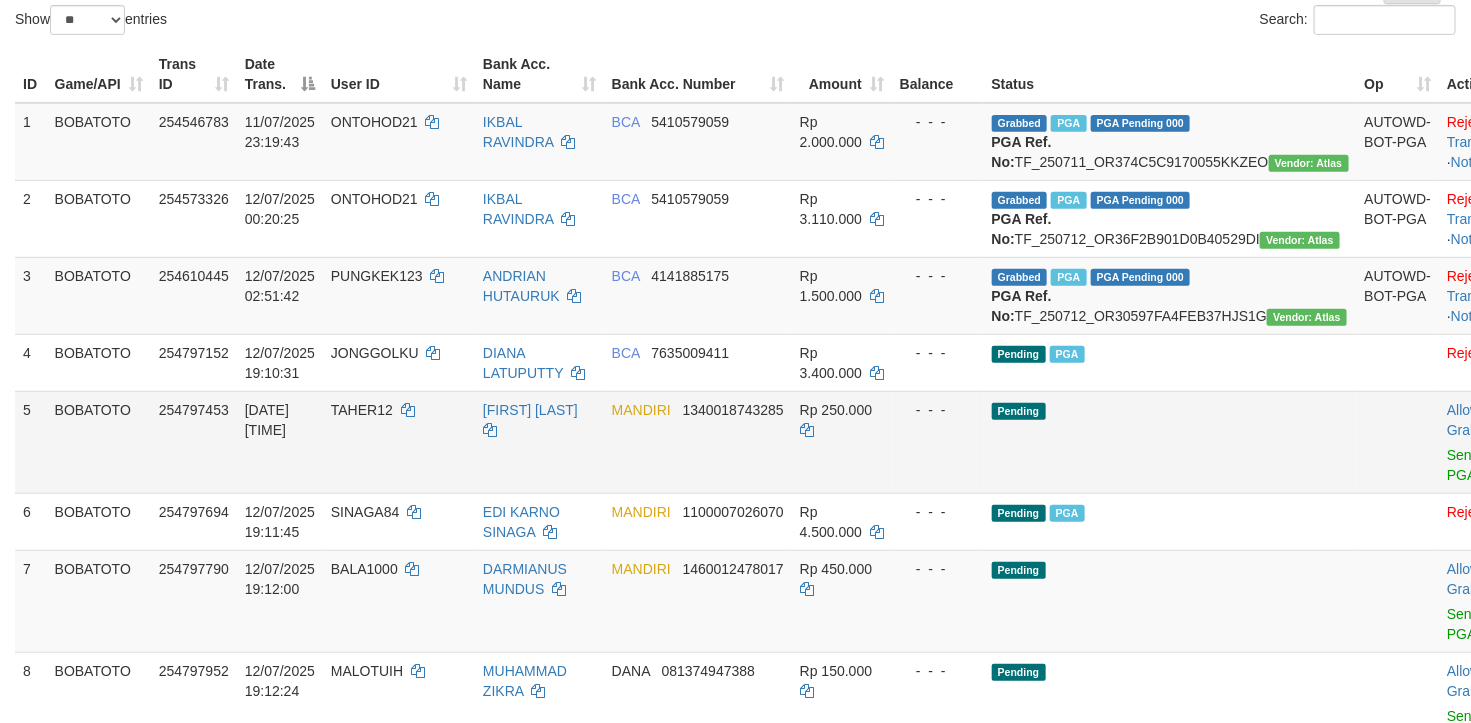 scroll, scrollTop: 300, scrollLeft: 0, axis: vertical 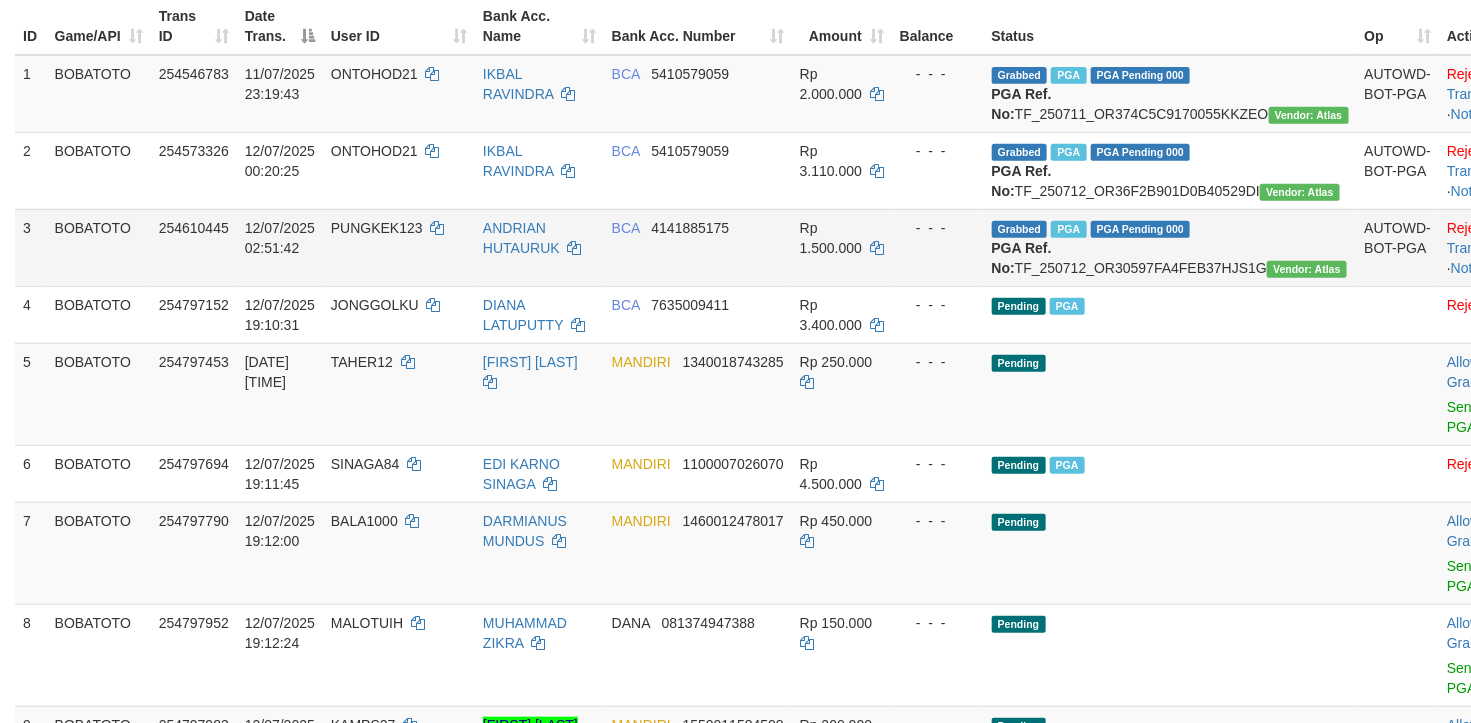 click on "Grabbed PGA PGA Pending 000 {"status":"000","data":{"unique_id":"1542-254610445-20250712","reference_no":"TF_250712_OR30597FA4FEB37HJS1G","amount":"1500000.00","fee":"0.00","merchant_surcharge_rate":"0.00","charge_to":"MERC","payout_amount":"1500000.00","disbursement_status":0,"disbursement_description":"ON PROCESS","created_at":"2025-07-12 02:54:37","executed_at":"2025-07-12 02:54:37","bank":{"code":"014","name":"BANK CENTRAL ASIA","account_number":"[ACCOUNT]","account_name":"[FIRST] [LAST]"},"note":"bwcadit","merchant_balance":{"balance_effective":598894884,"balance_pending":700000905,"balance_disbursement":414862000,"balance_collection":15079346122}}} PGA Ref. No: TF_250712_OR30597FA4FEB37HJS1G Vendor: Atlas" at bounding box center (1170, 247) 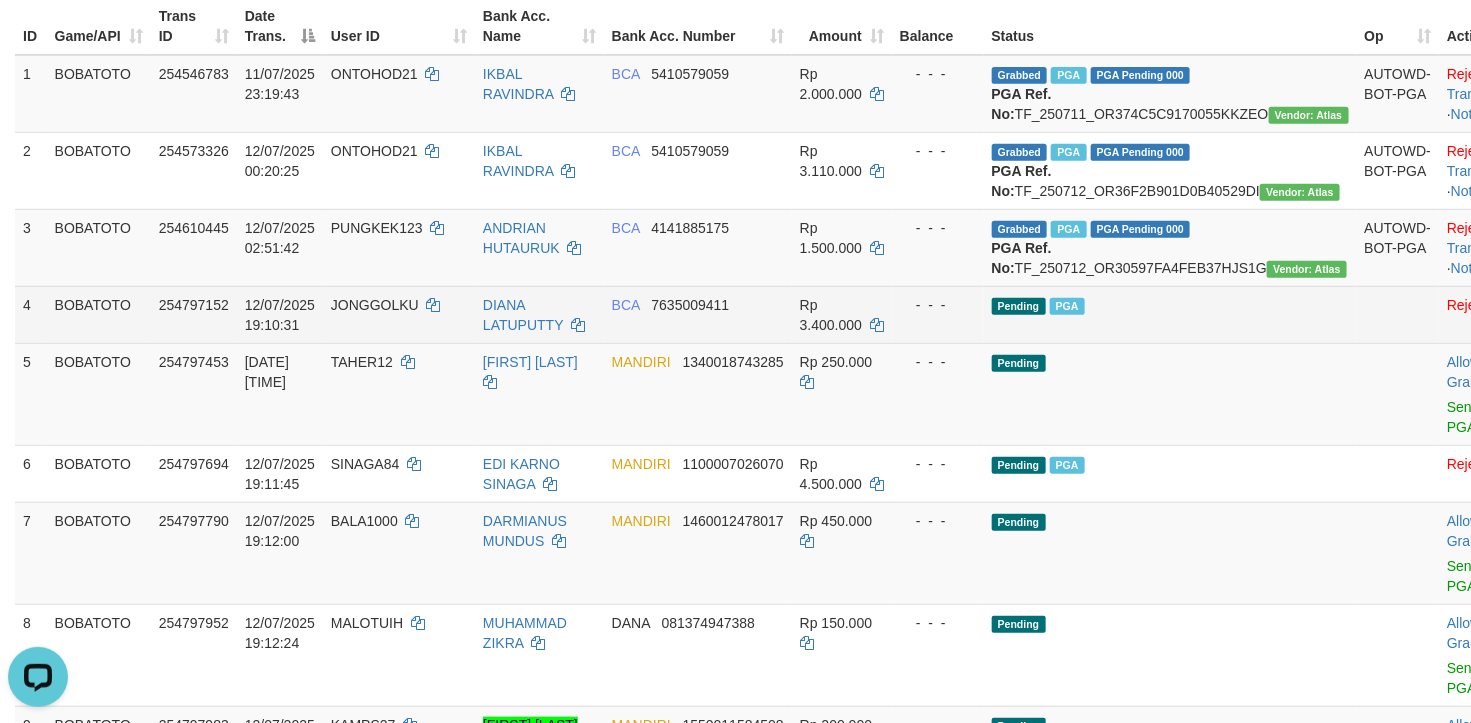 scroll, scrollTop: 0, scrollLeft: 0, axis: both 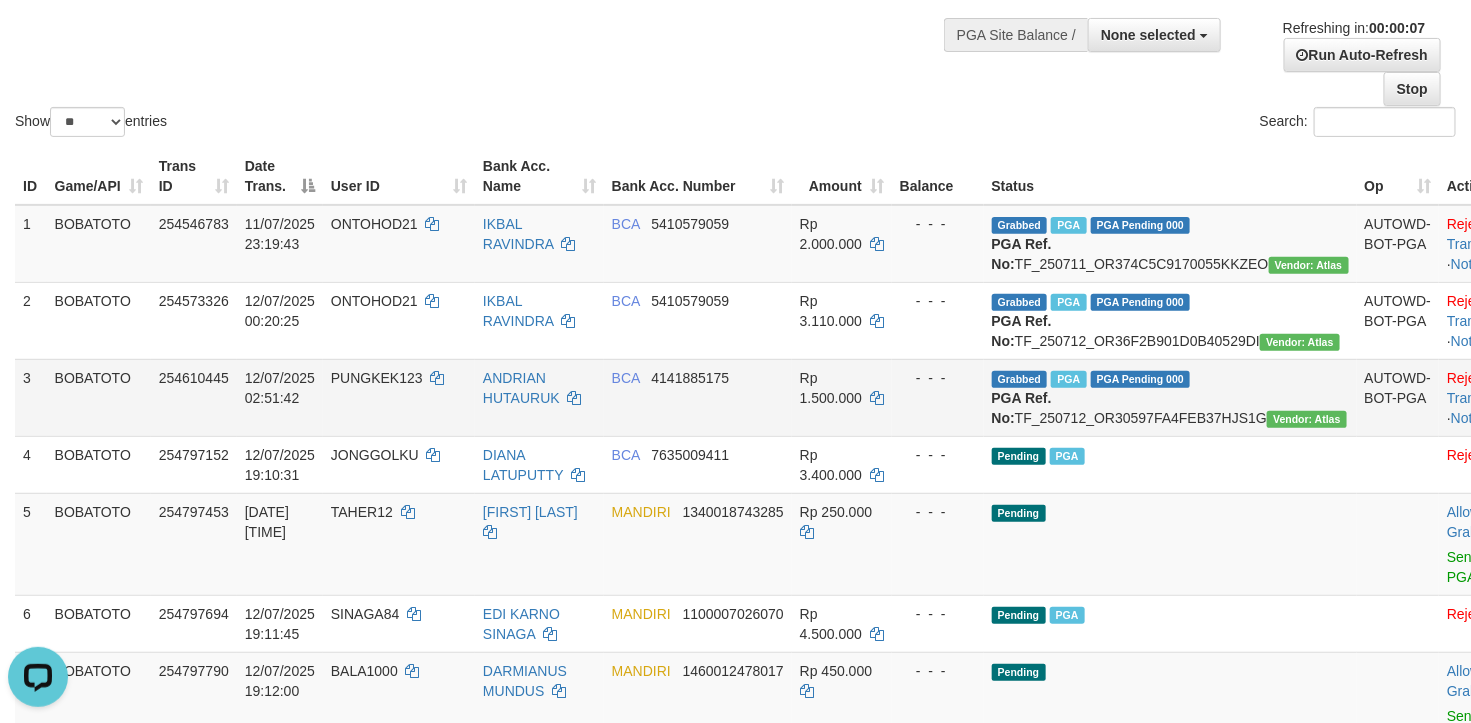 click on "Grabbed   PGA   PGA Pending 000 {"status":"000","data":{"unique_id":"1542-254610445-20250712","reference_no":"TF_250712_OR30597FA4FEB37HJS1G","amount":"1500000.00","fee":"0.00","merchant_surcharge_rate":"0.00","charge_to":"MERC","payout_amount":"1500000.00","disbursement_status":0,"disbursement_description":"ON PROCESS","created_at":"2025-07-12 02:54:37","executed_at":"2025-07-12 02:54:37","bank":{"code":"014","name":"BANK CENTRAL ASIA","account_number":"4141885175","account_name":"ANDRIAN HUTAURUK"},"note":"bwcadit","merchant_balance":{"balance_effective":598894884,"balance_pending":700000905,"balance_disbursement":414862000,"balance_collection":15079346122}}} PGA Ref. No:  TF_250712_OR30597FA4FEB37HJS1G  Vendor: Atlas" at bounding box center (1170, 397) 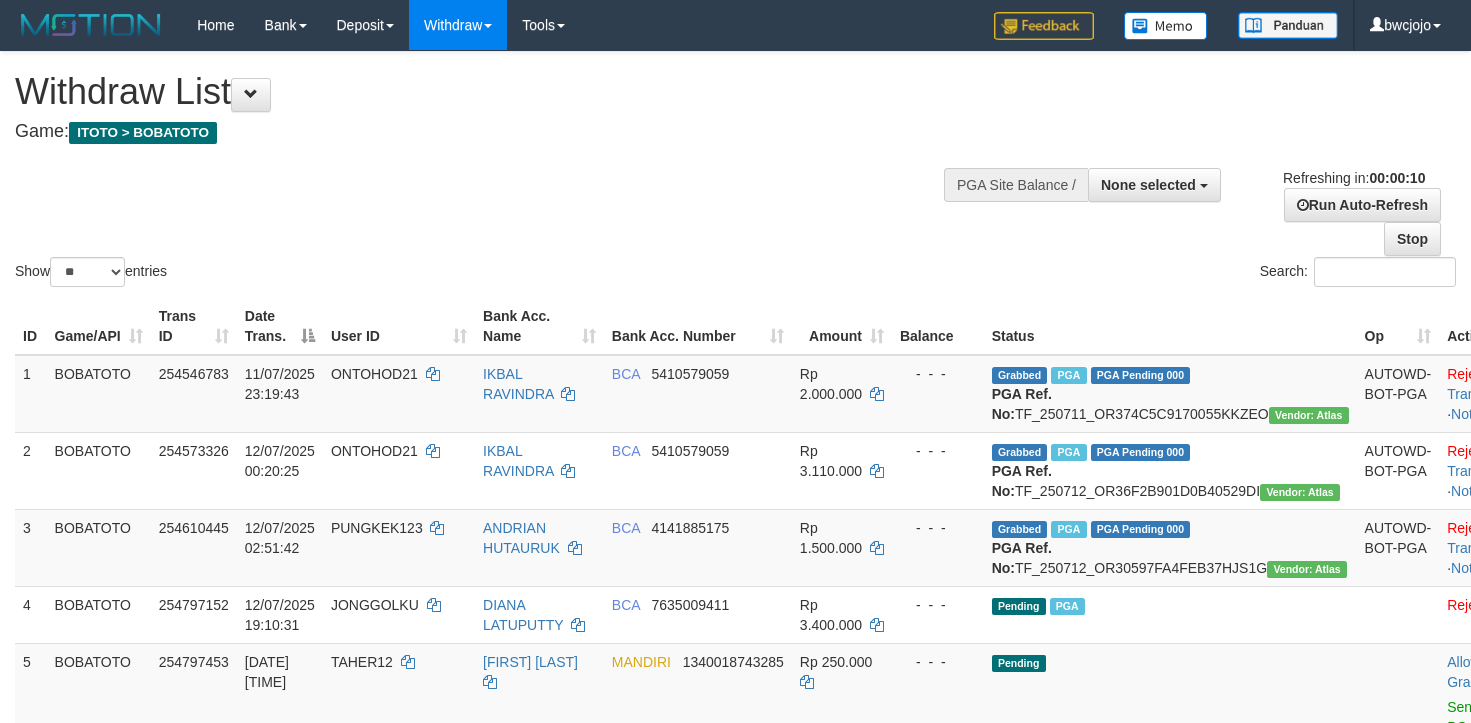 select 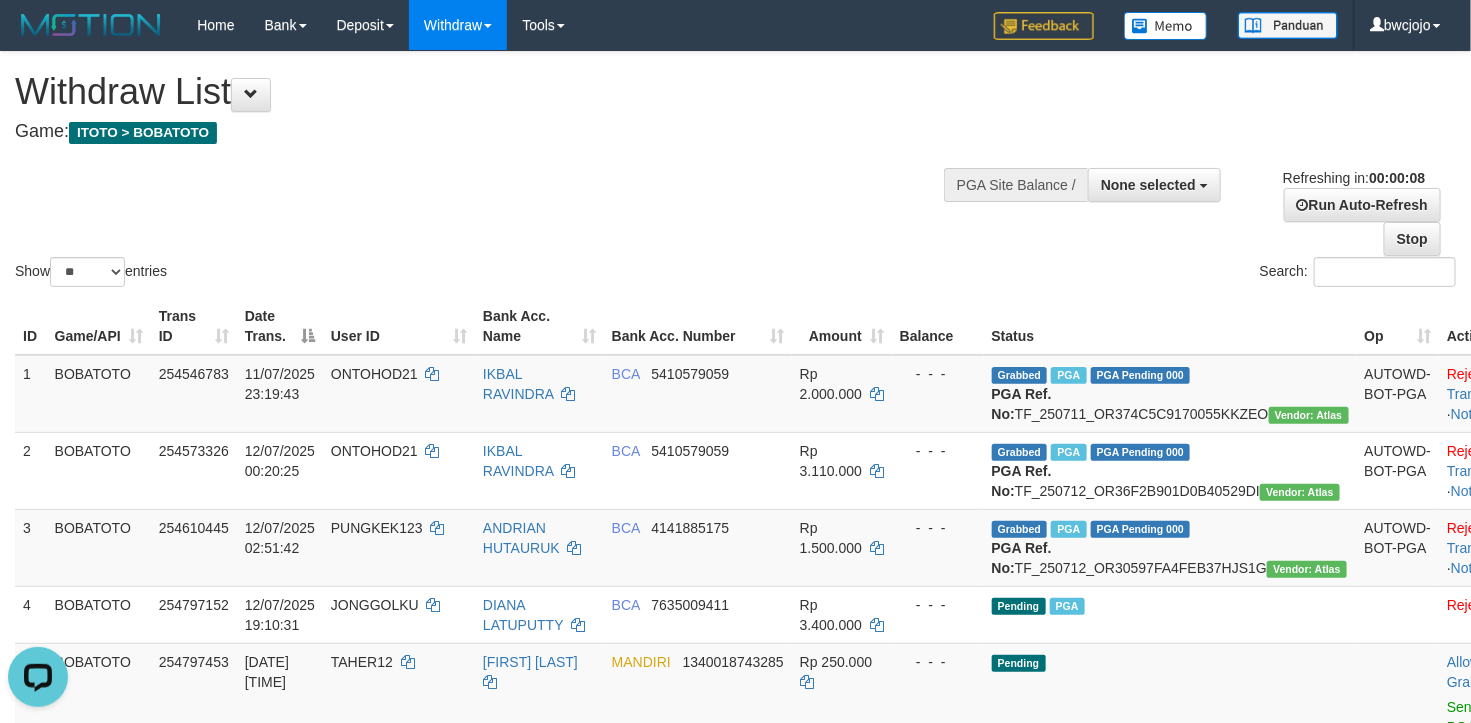 scroll, scrollTop: 0, scrollLeft: 0, axis: both 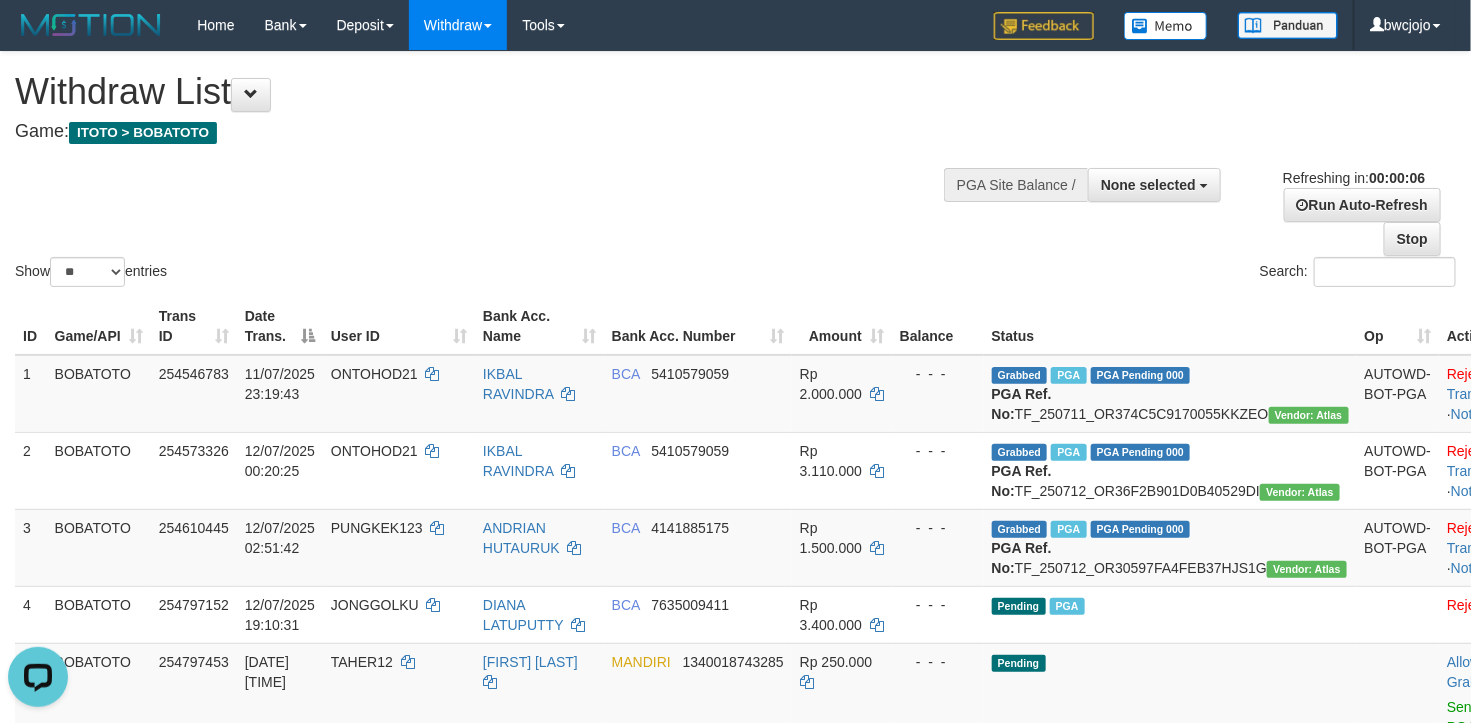 click on "Show  ** ** ** ***  entries Search:" at bounding box center (735, 171) 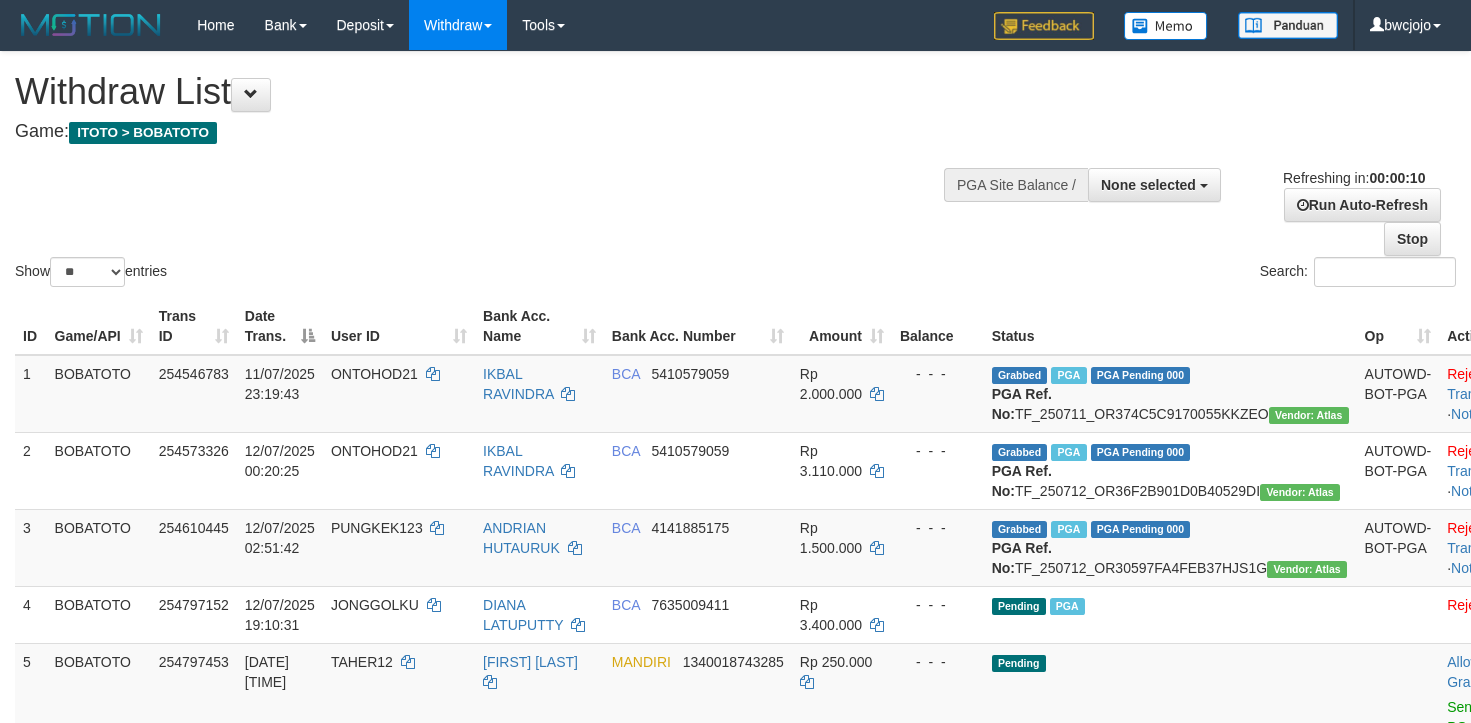select 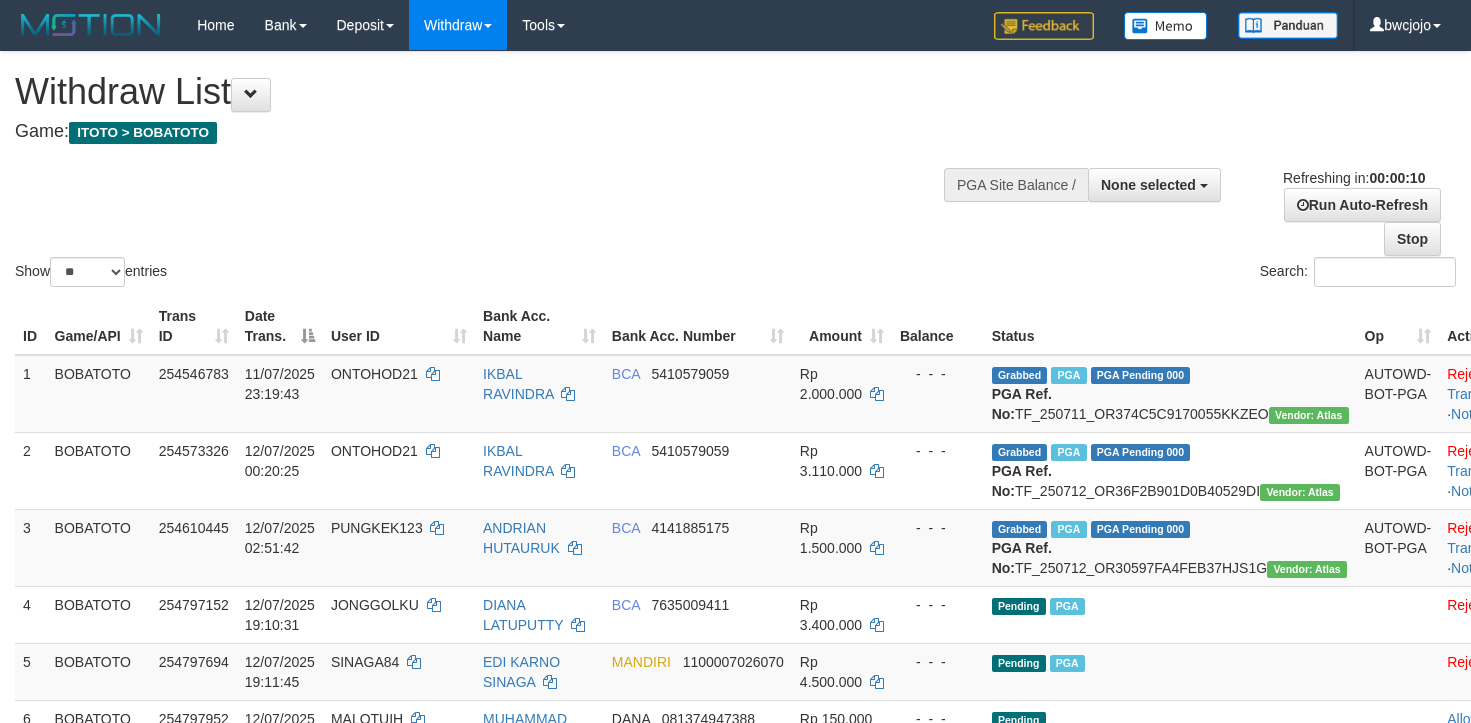 select 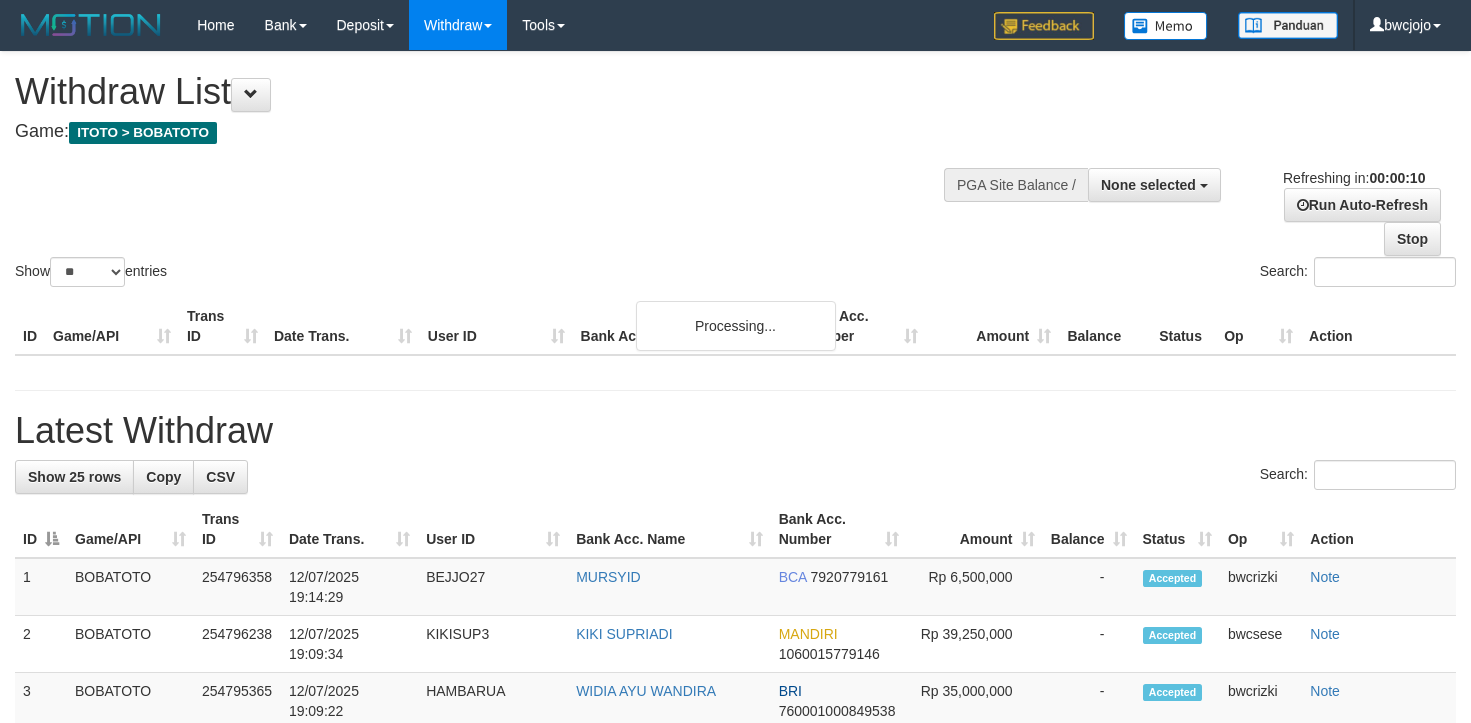 select 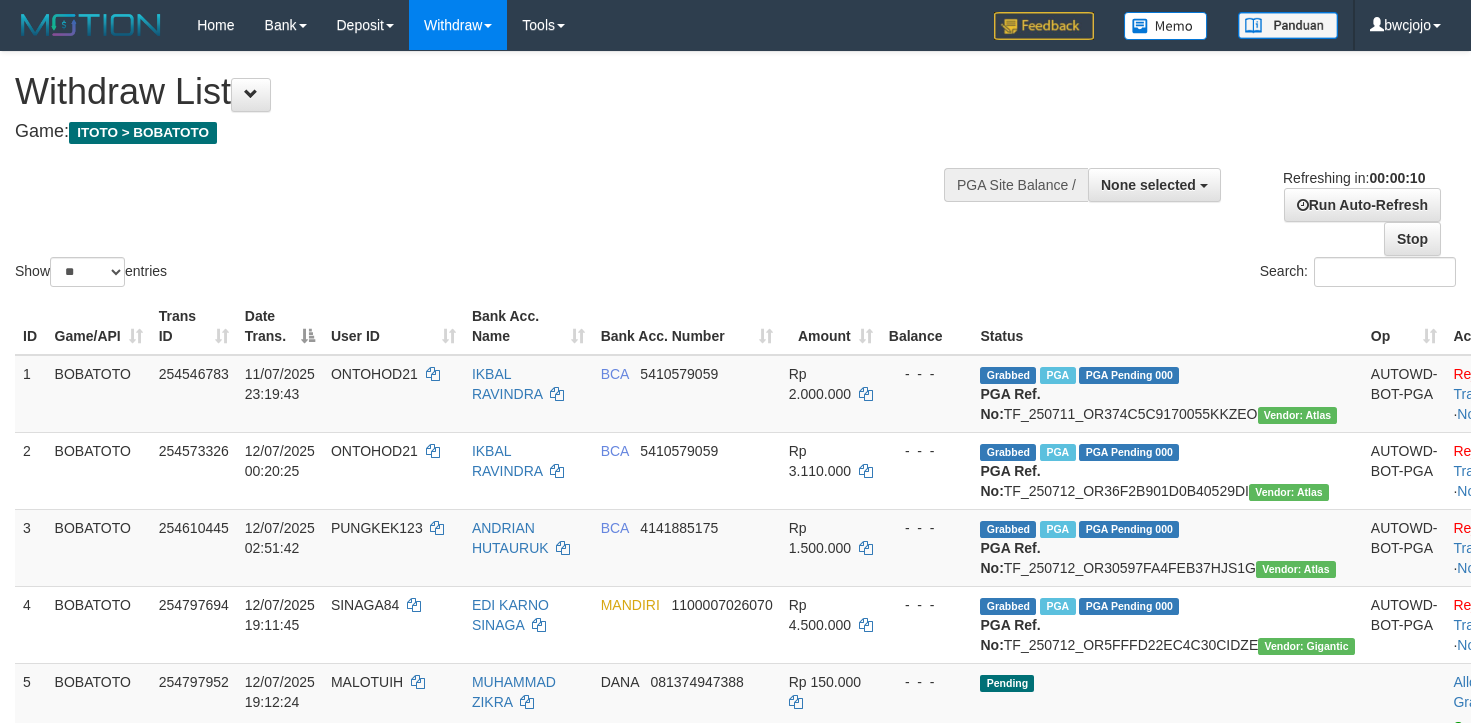 select 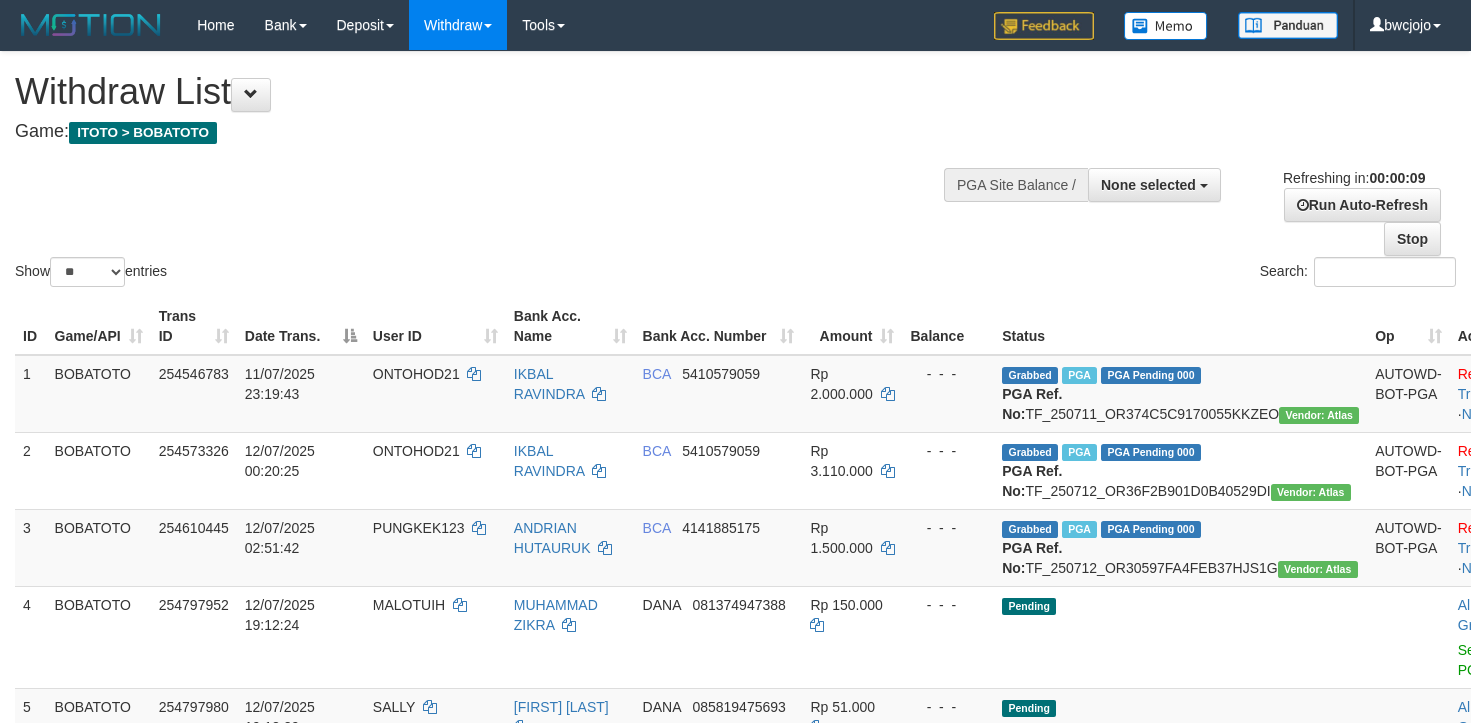 select 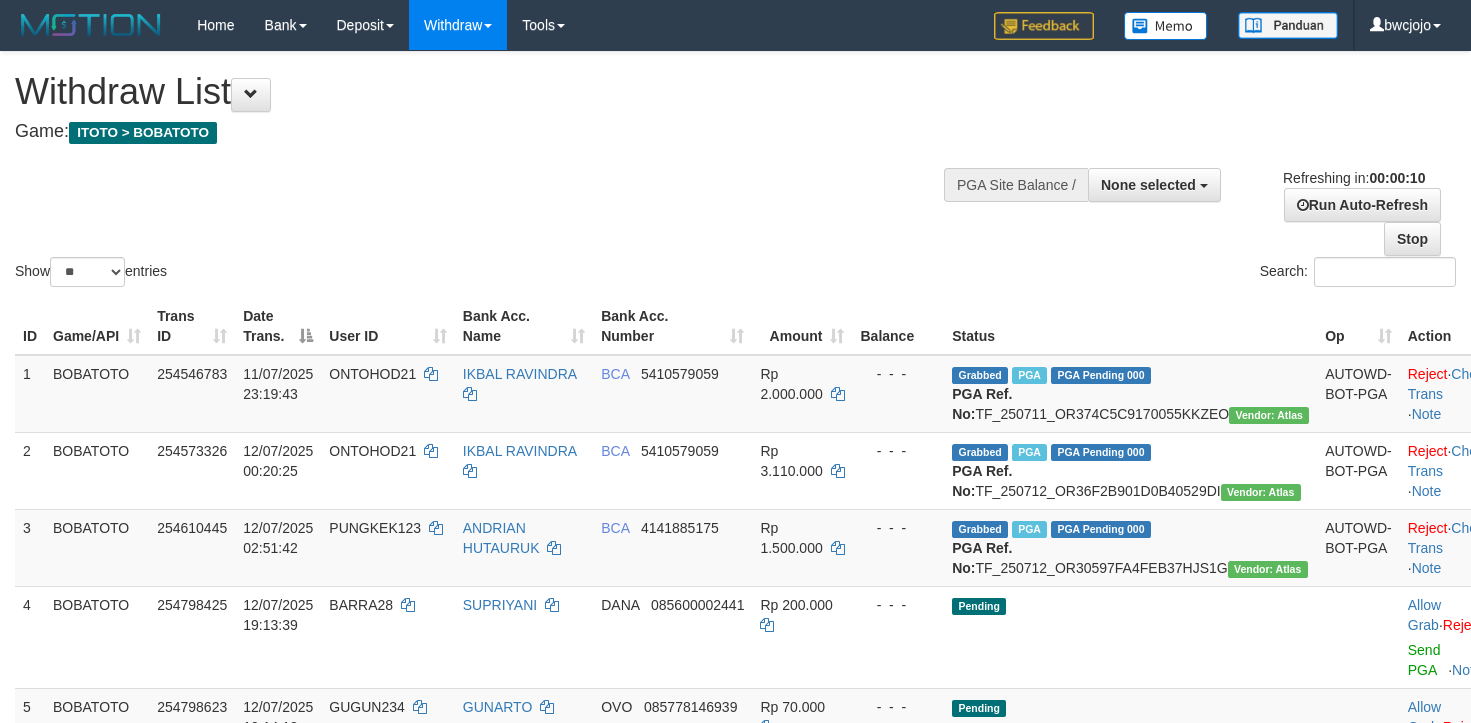 select 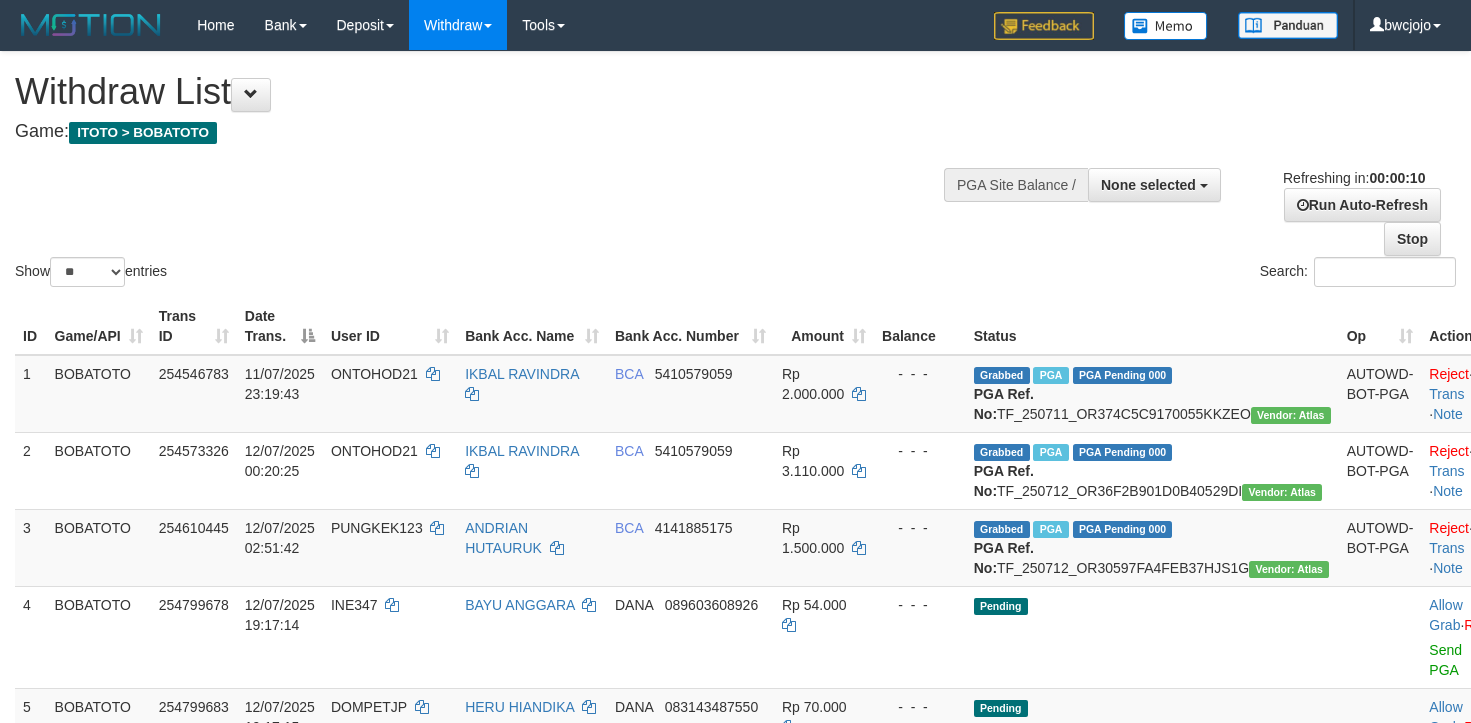 select 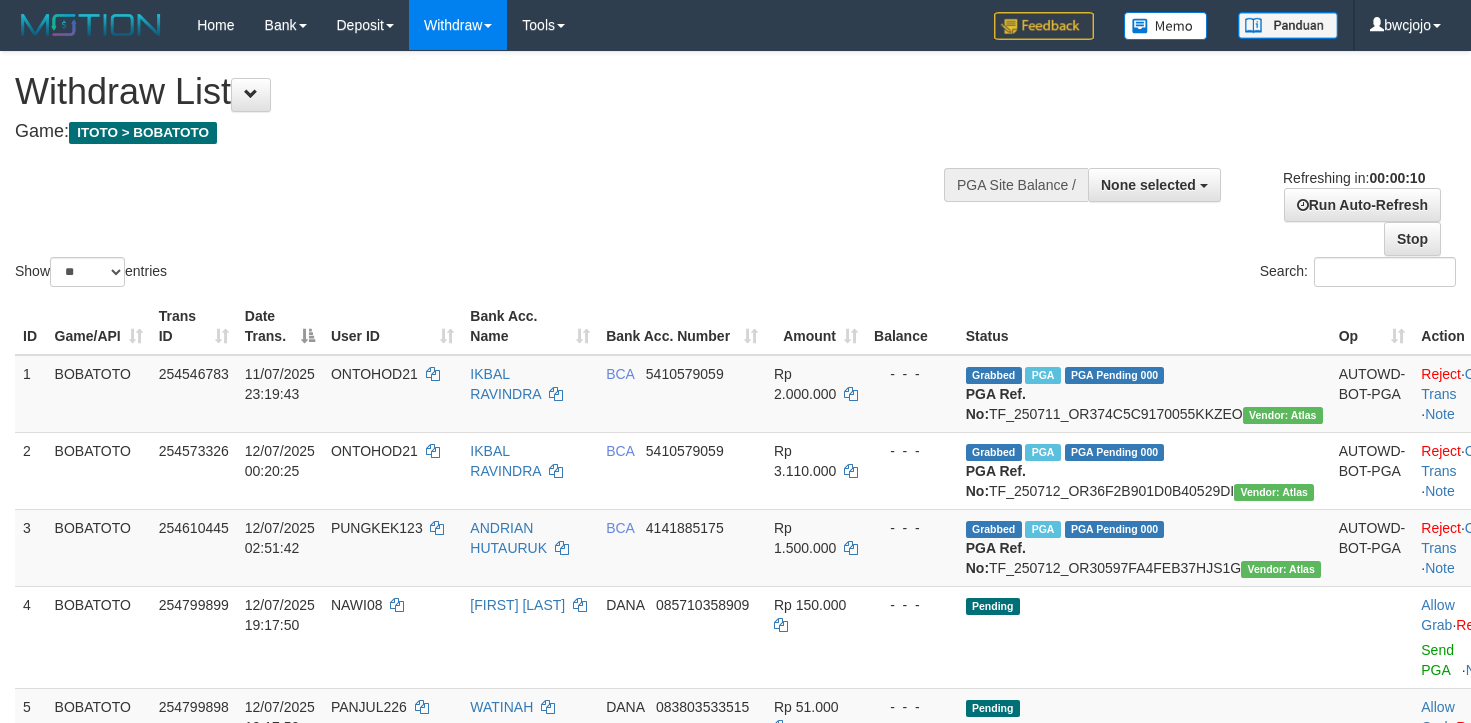 select 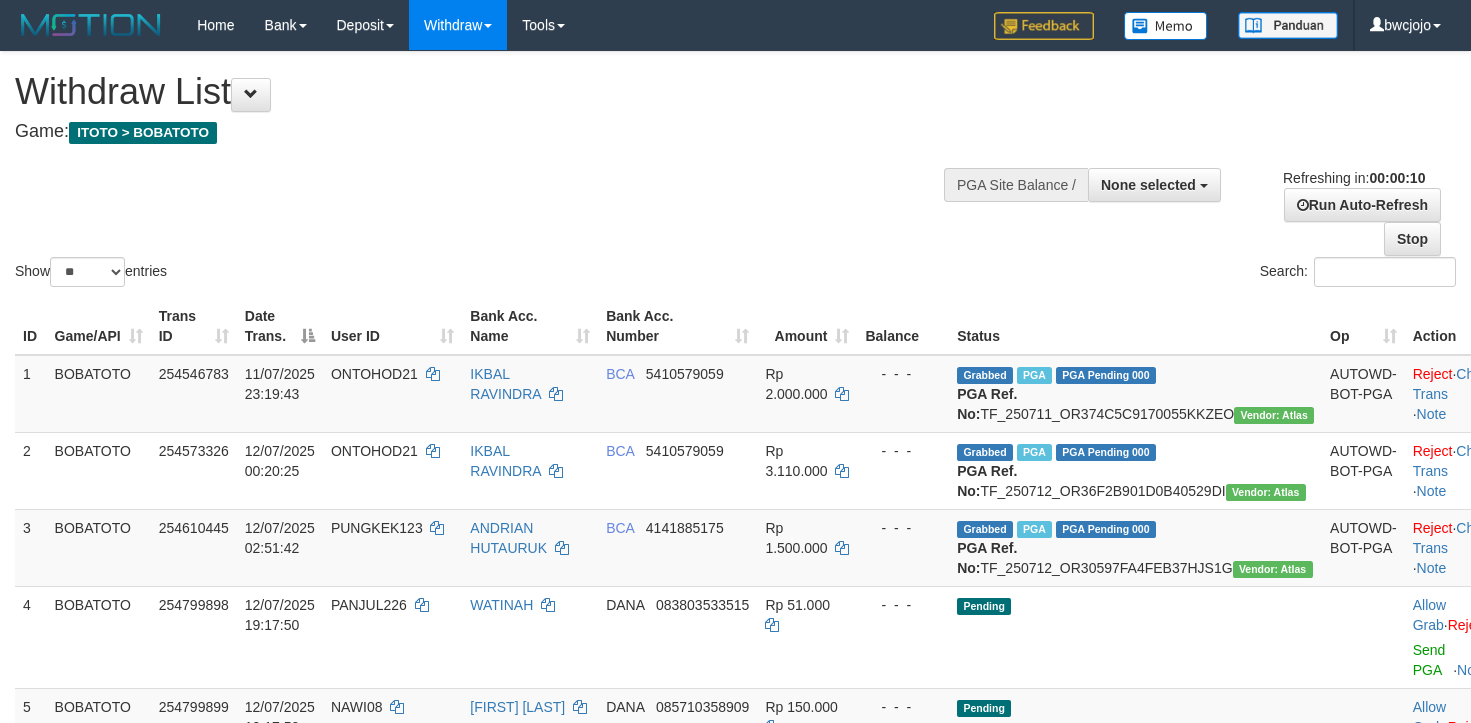 select 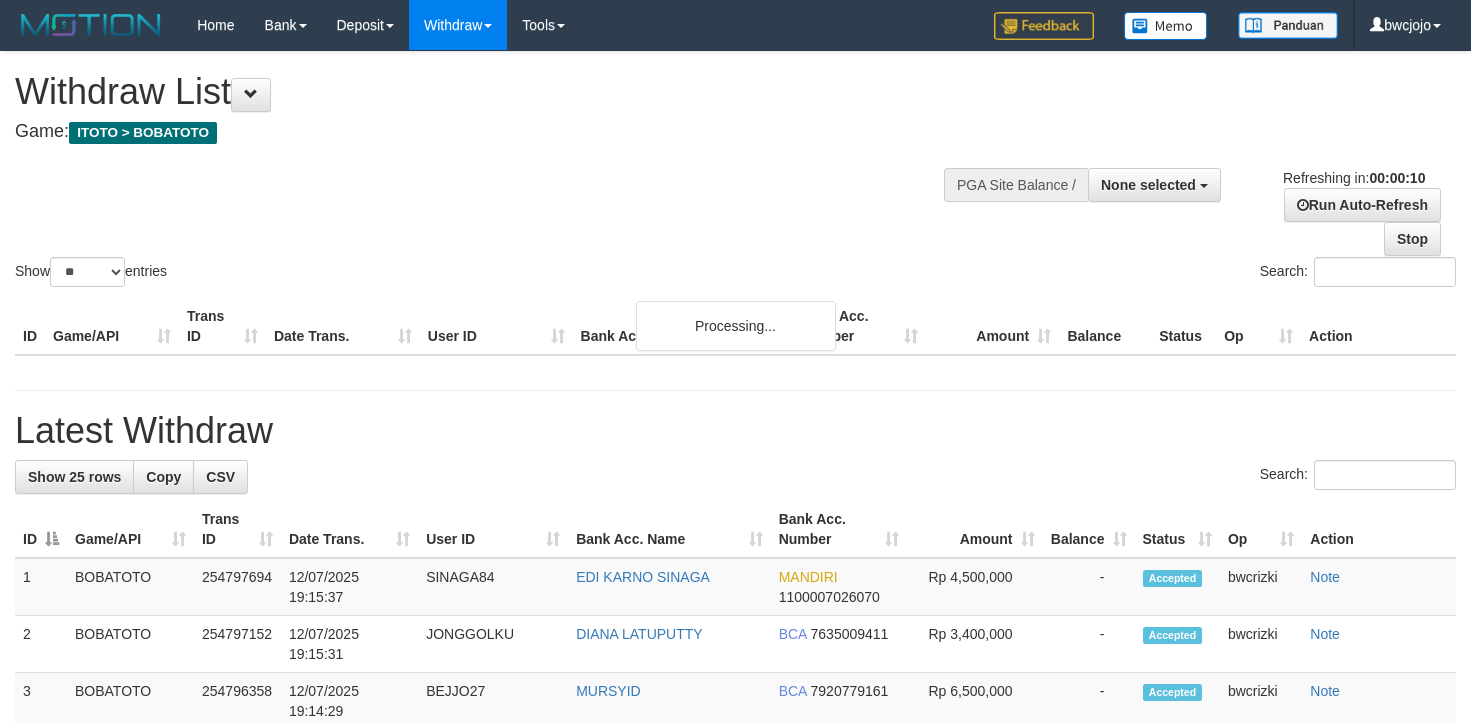 select 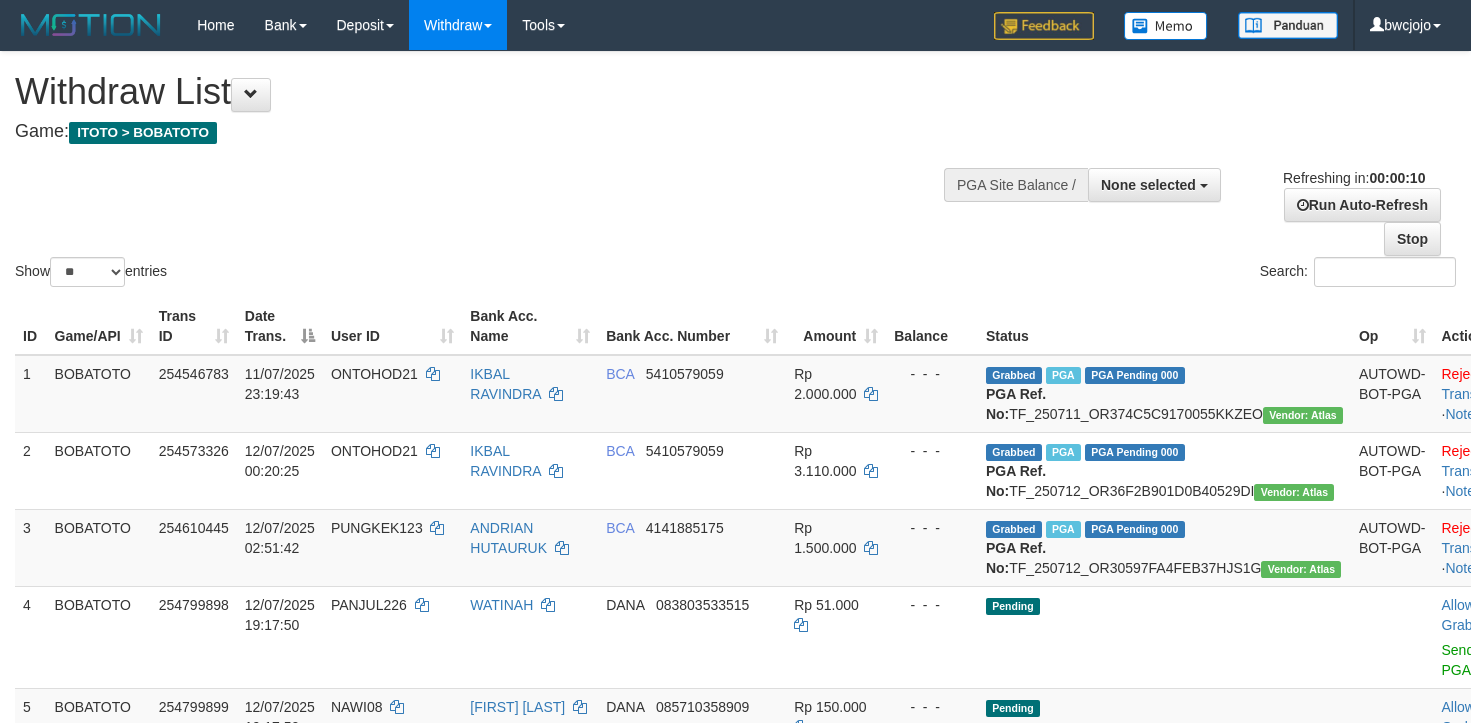 select 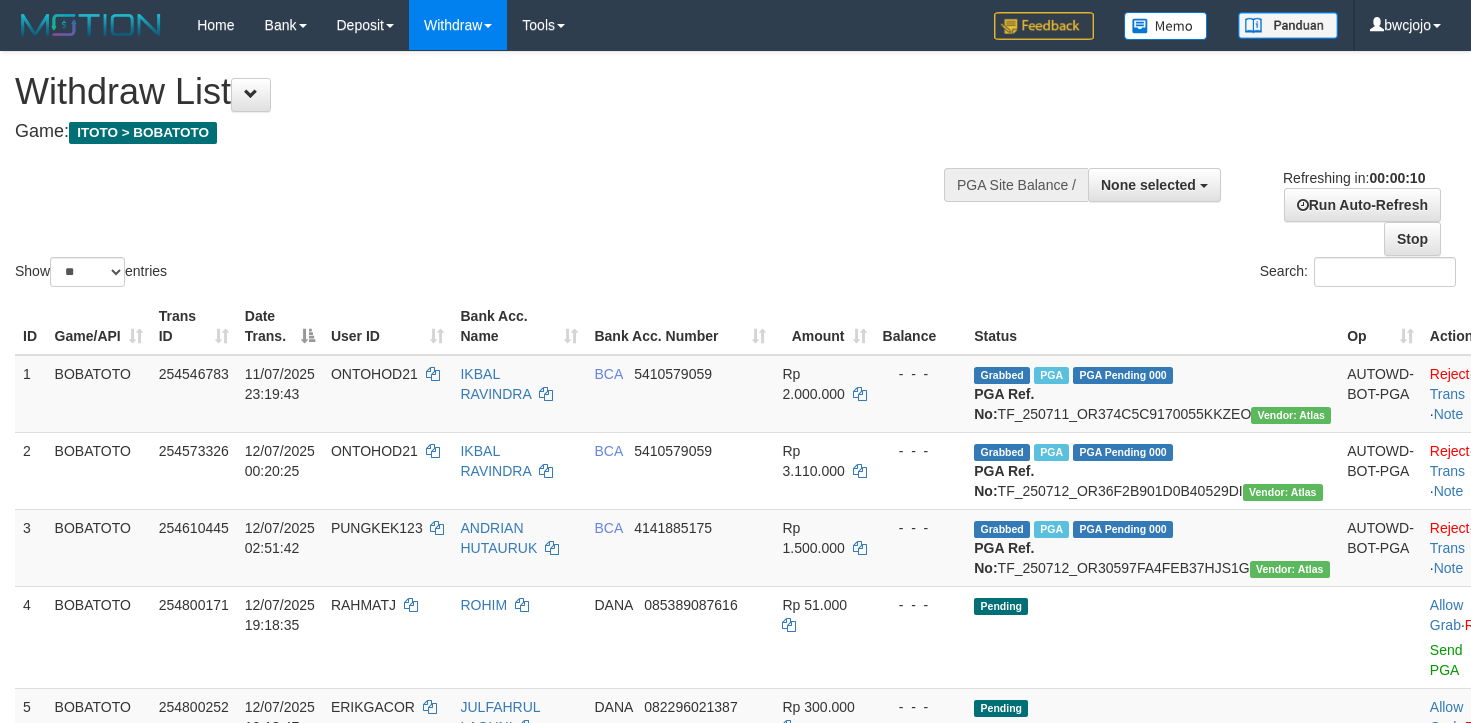 select 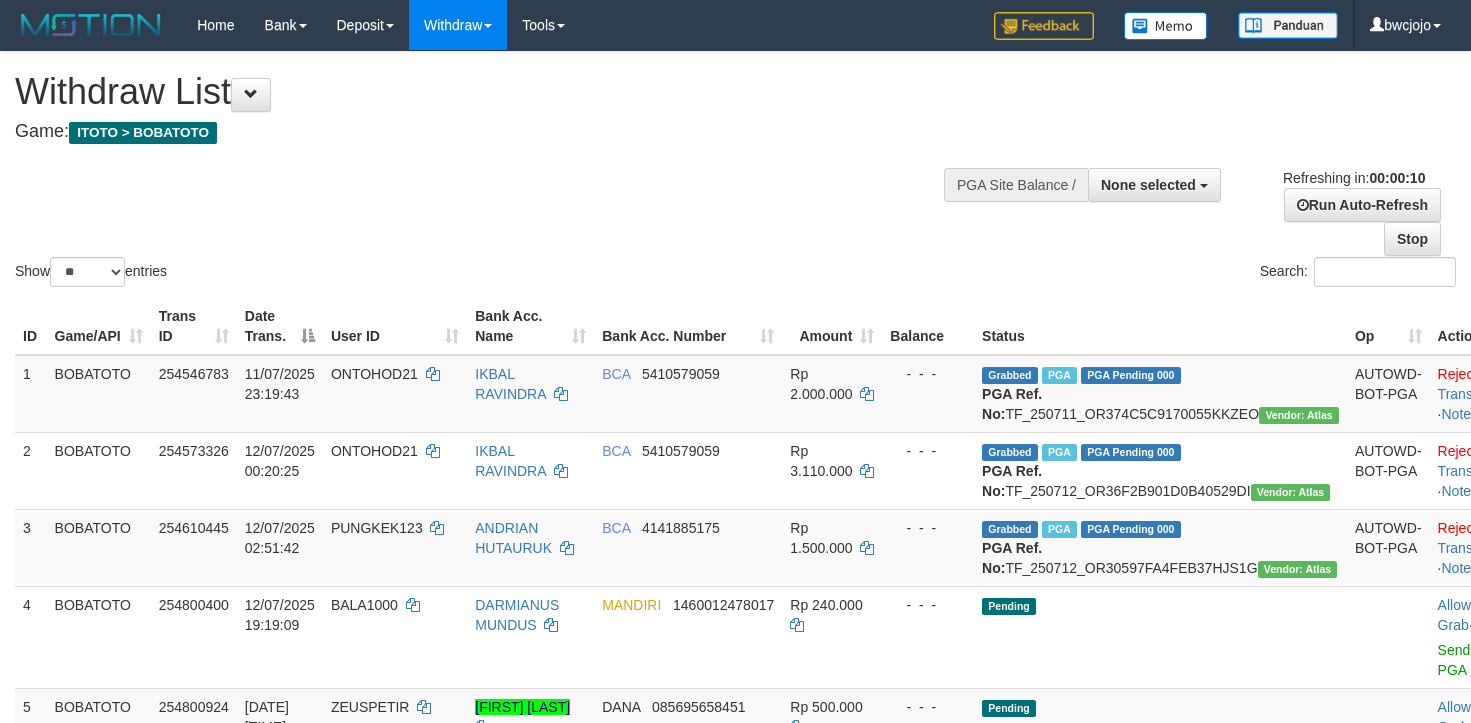 select 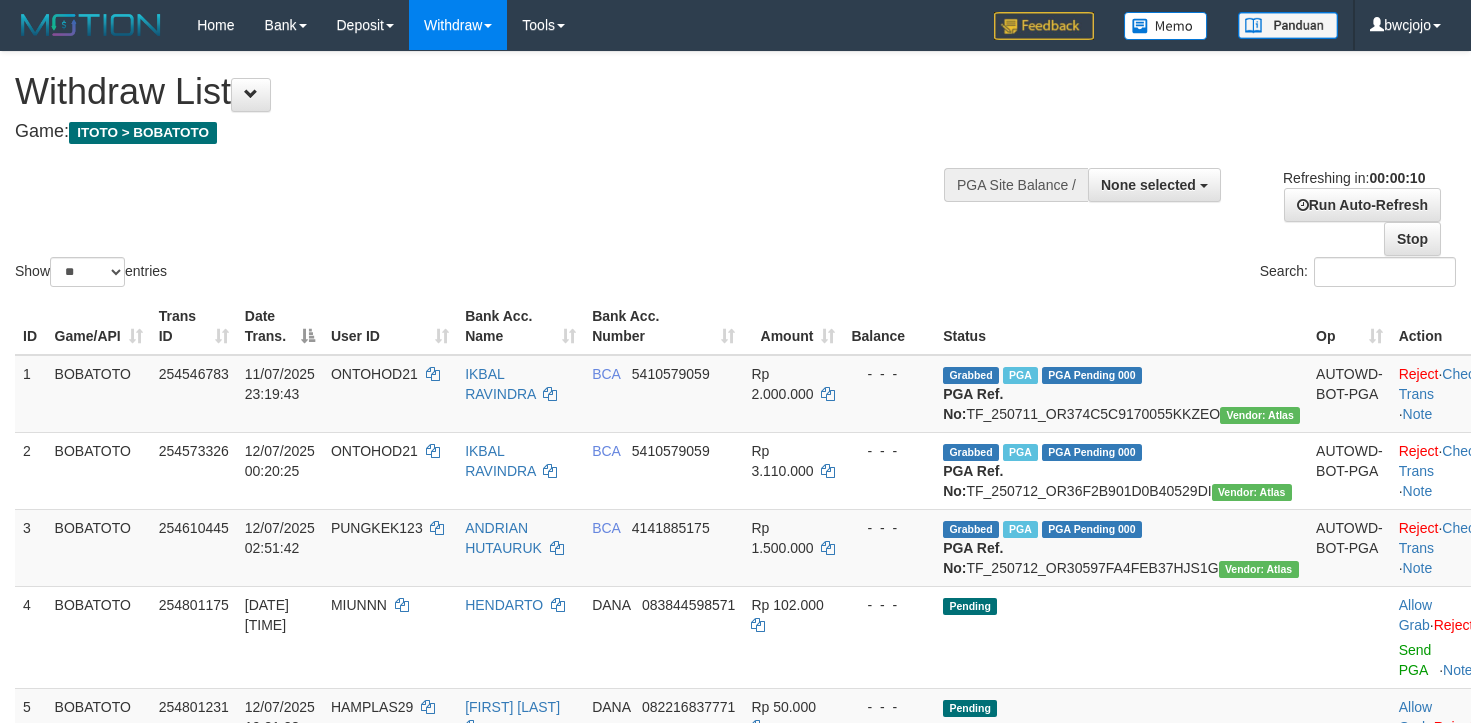 select 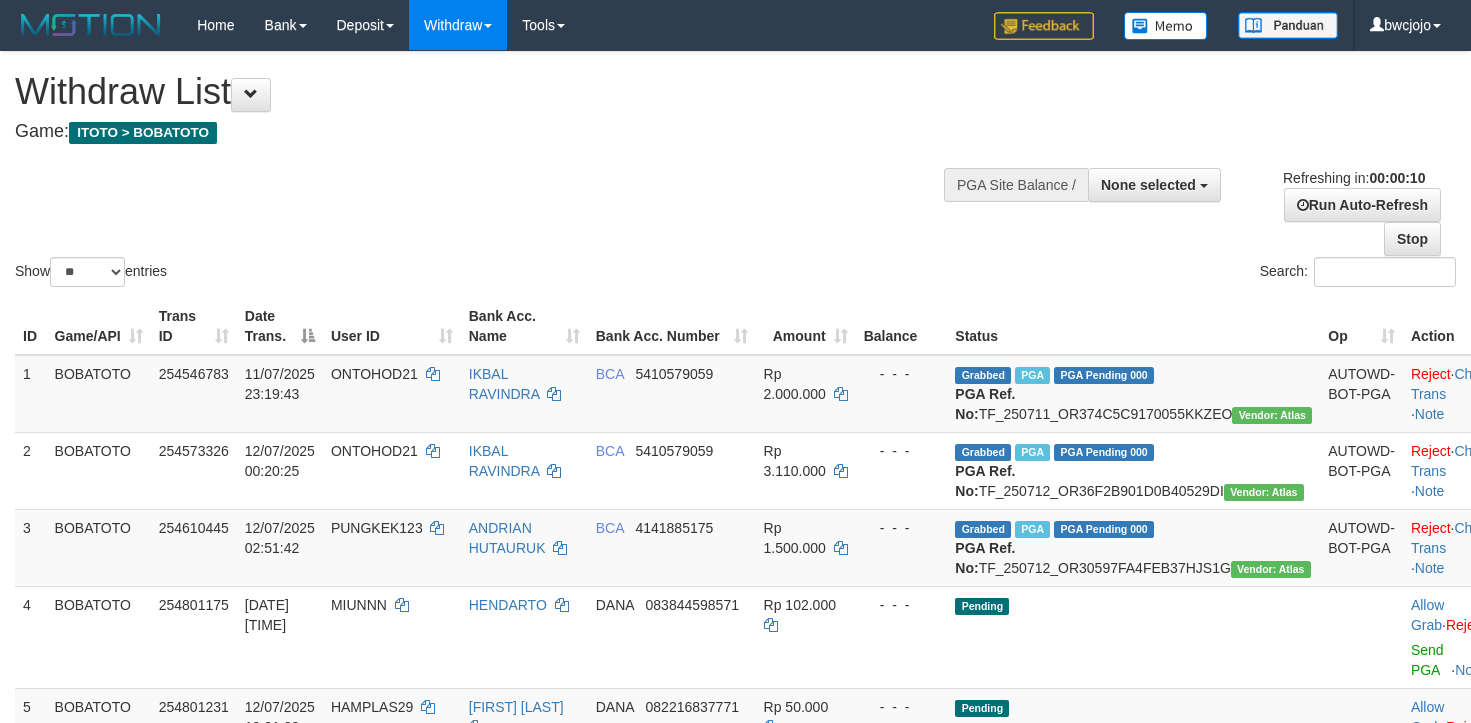select 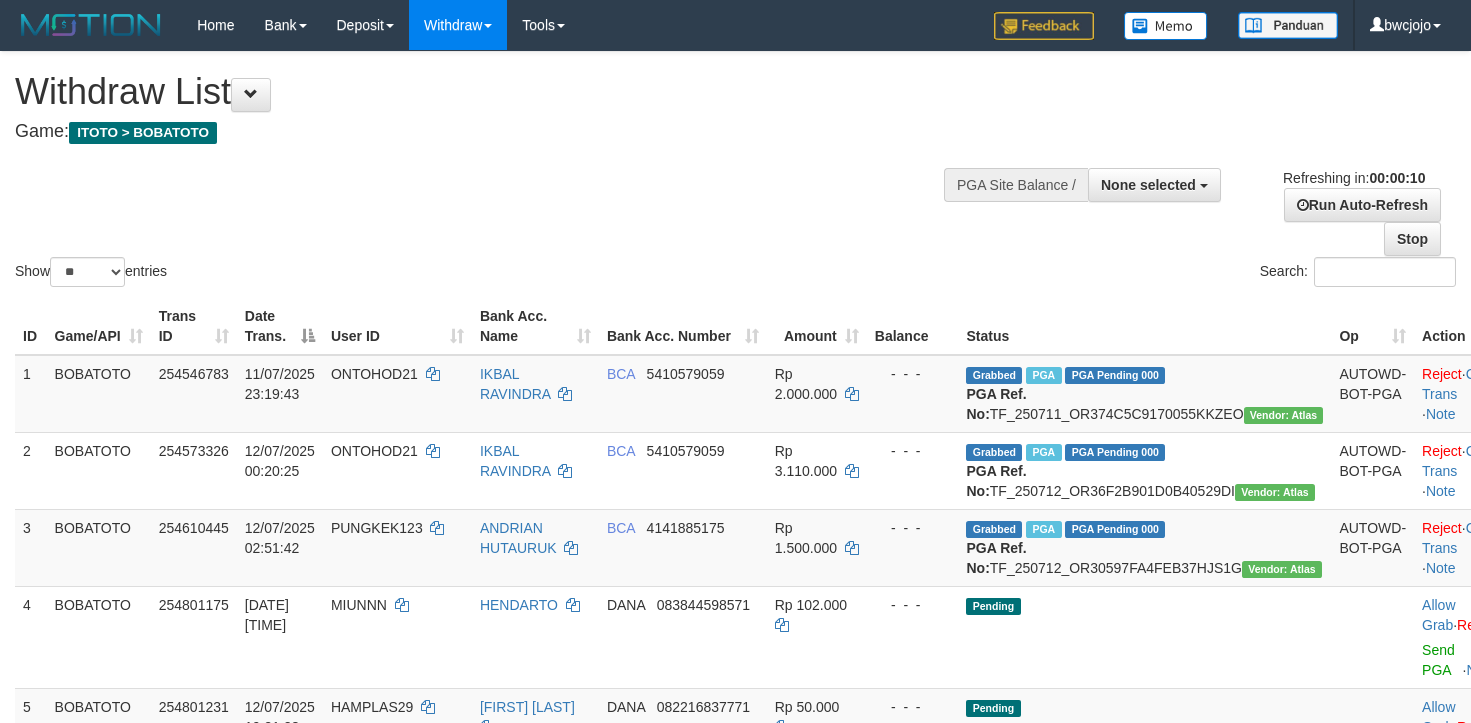 select 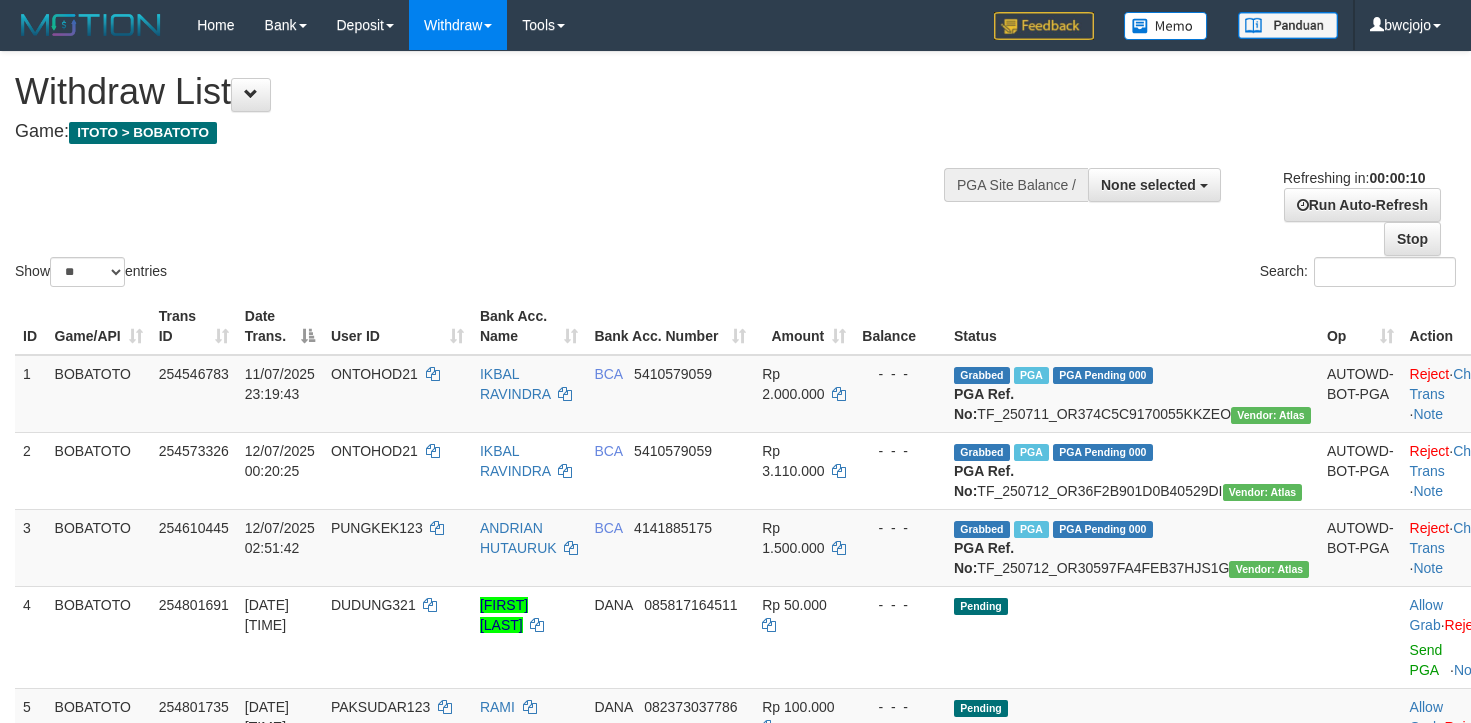 select 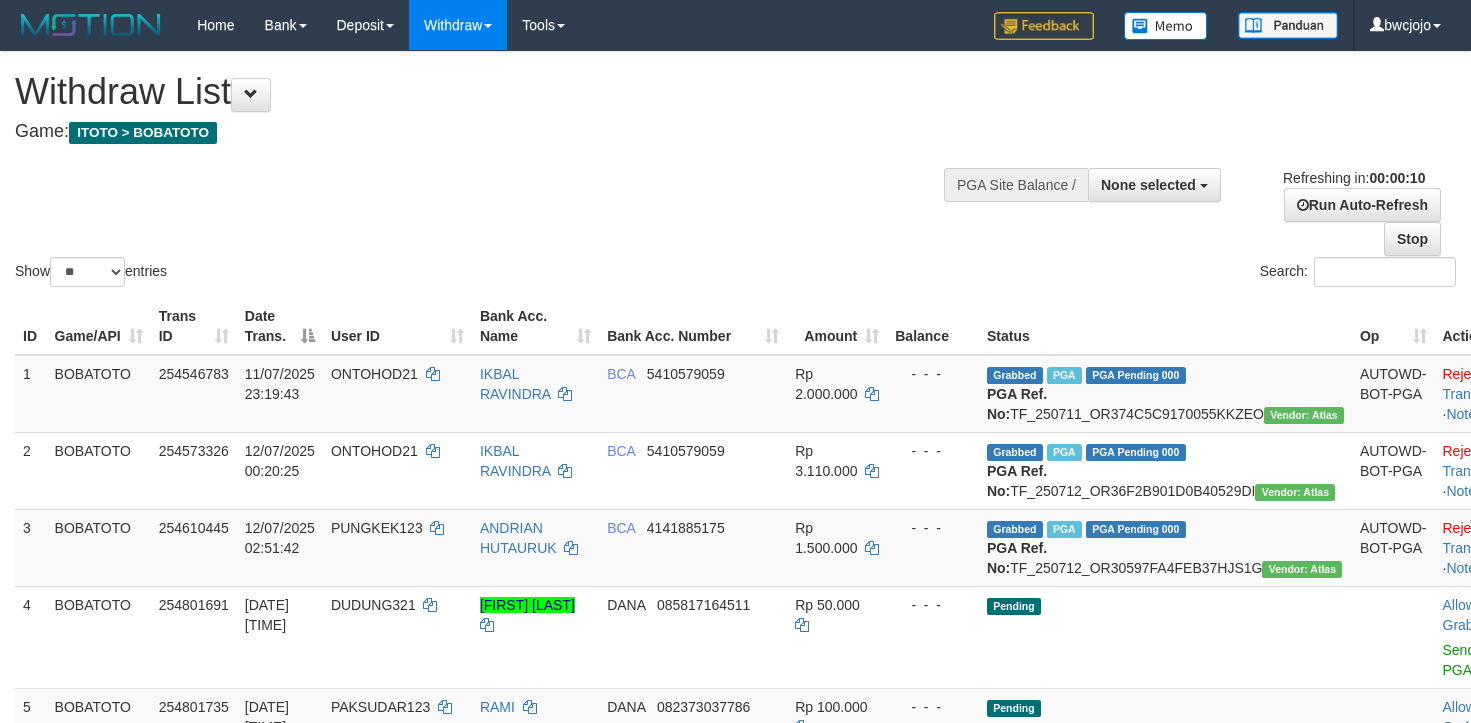 select 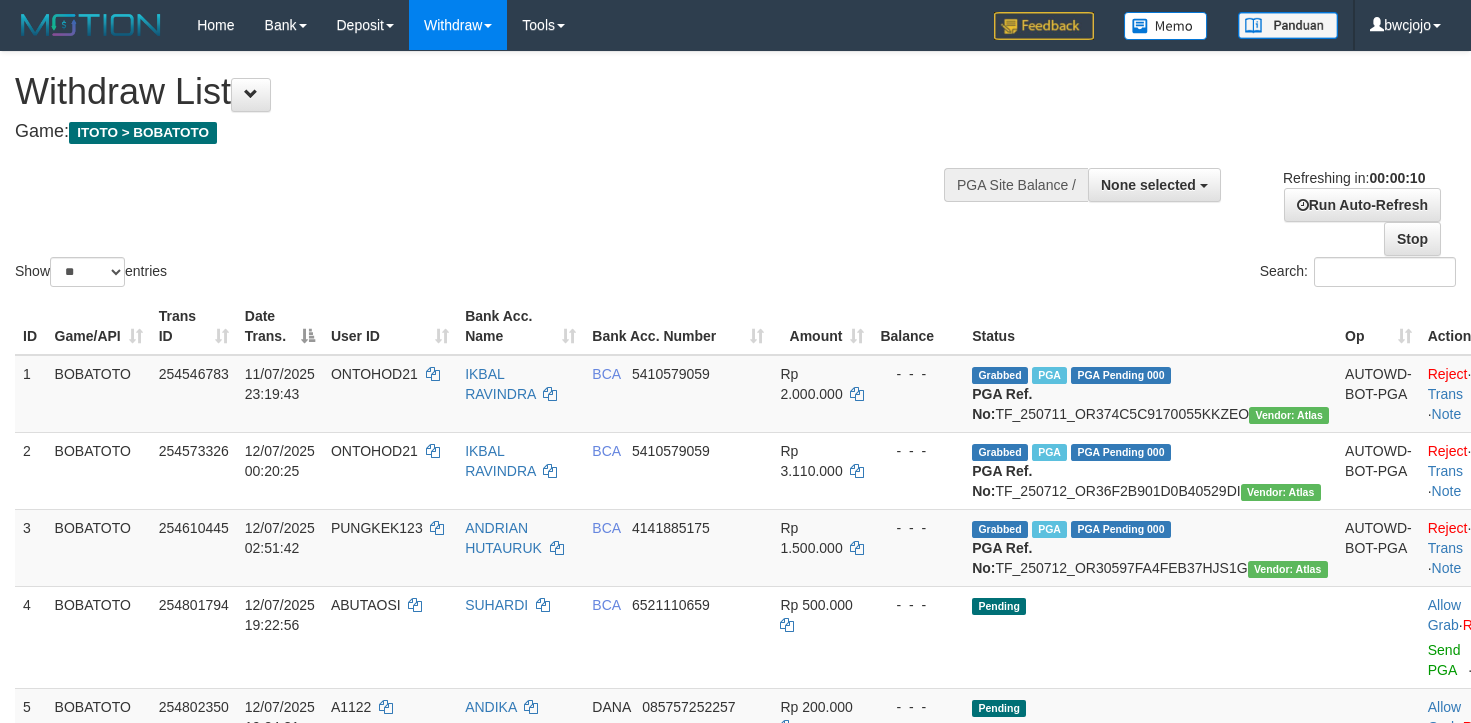 select 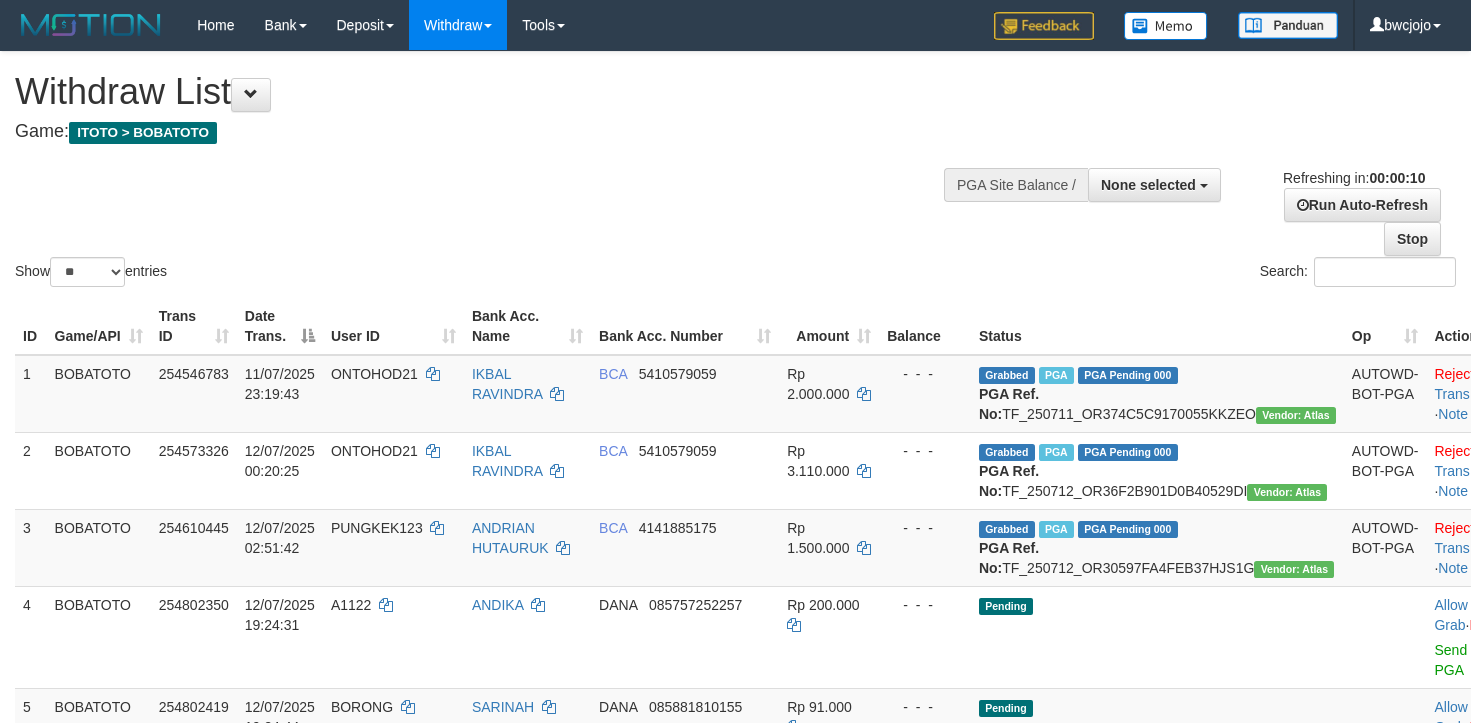 select 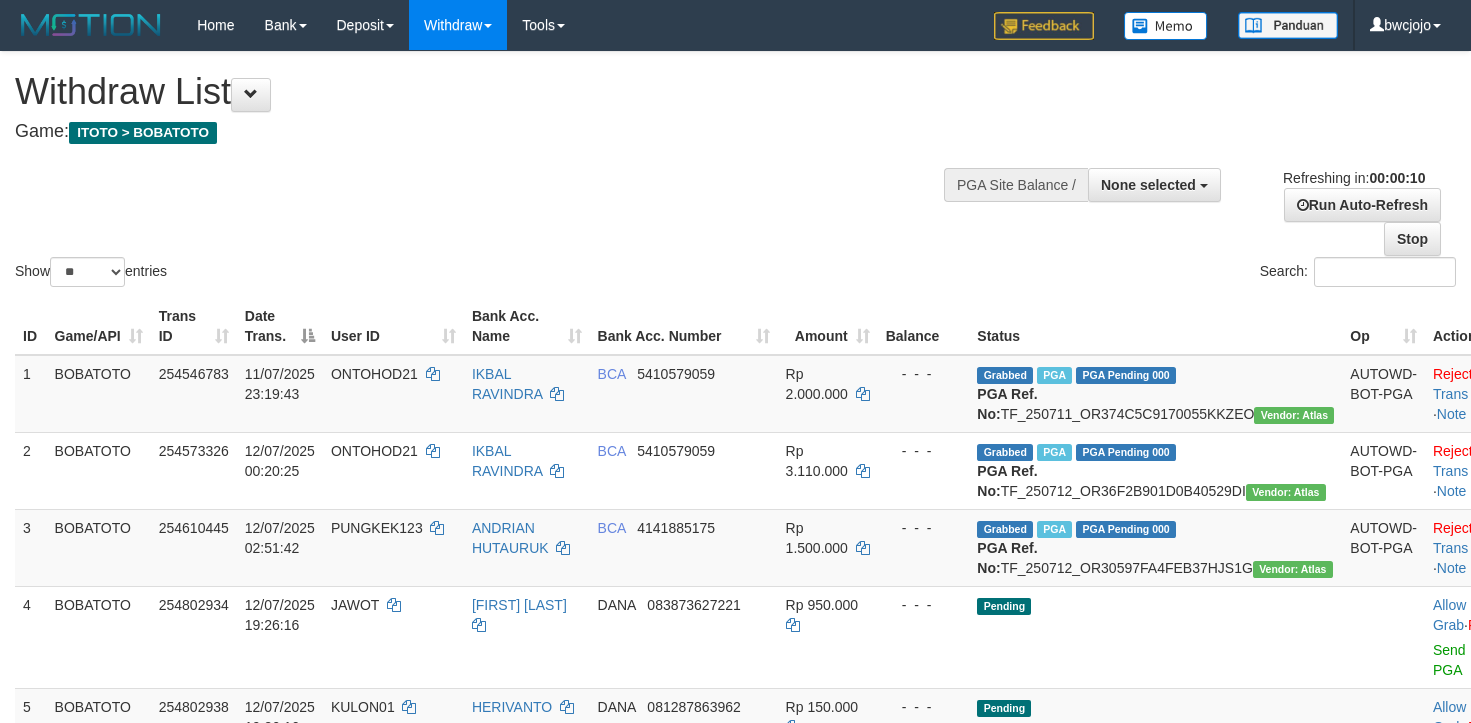 select 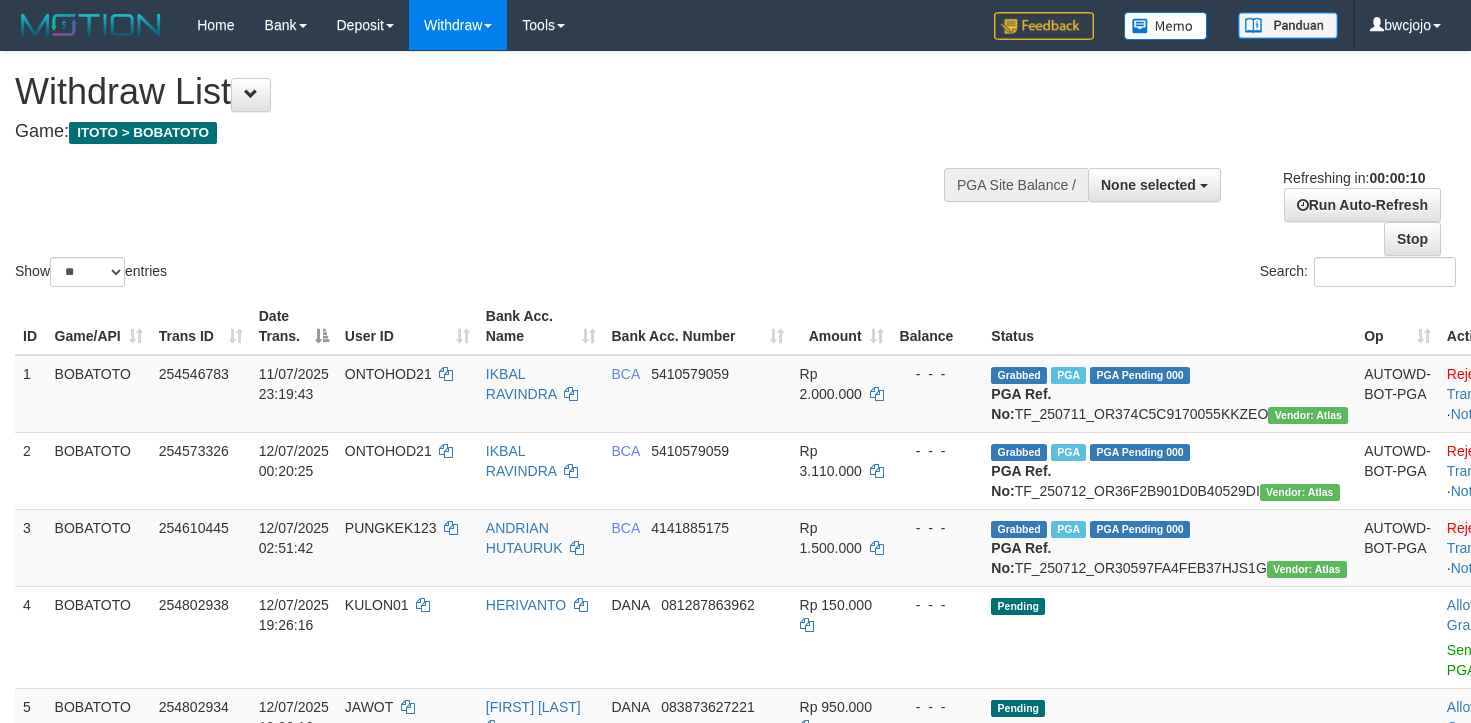 select 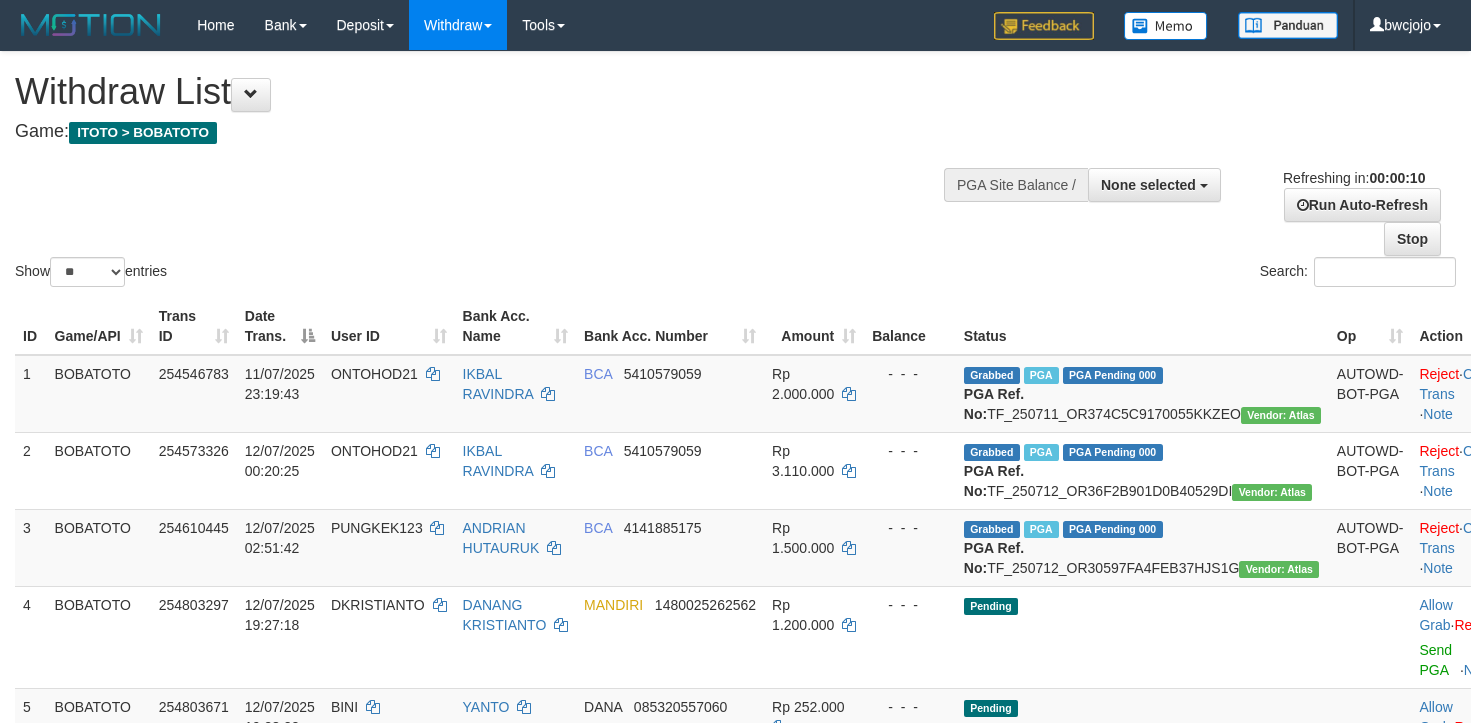 select 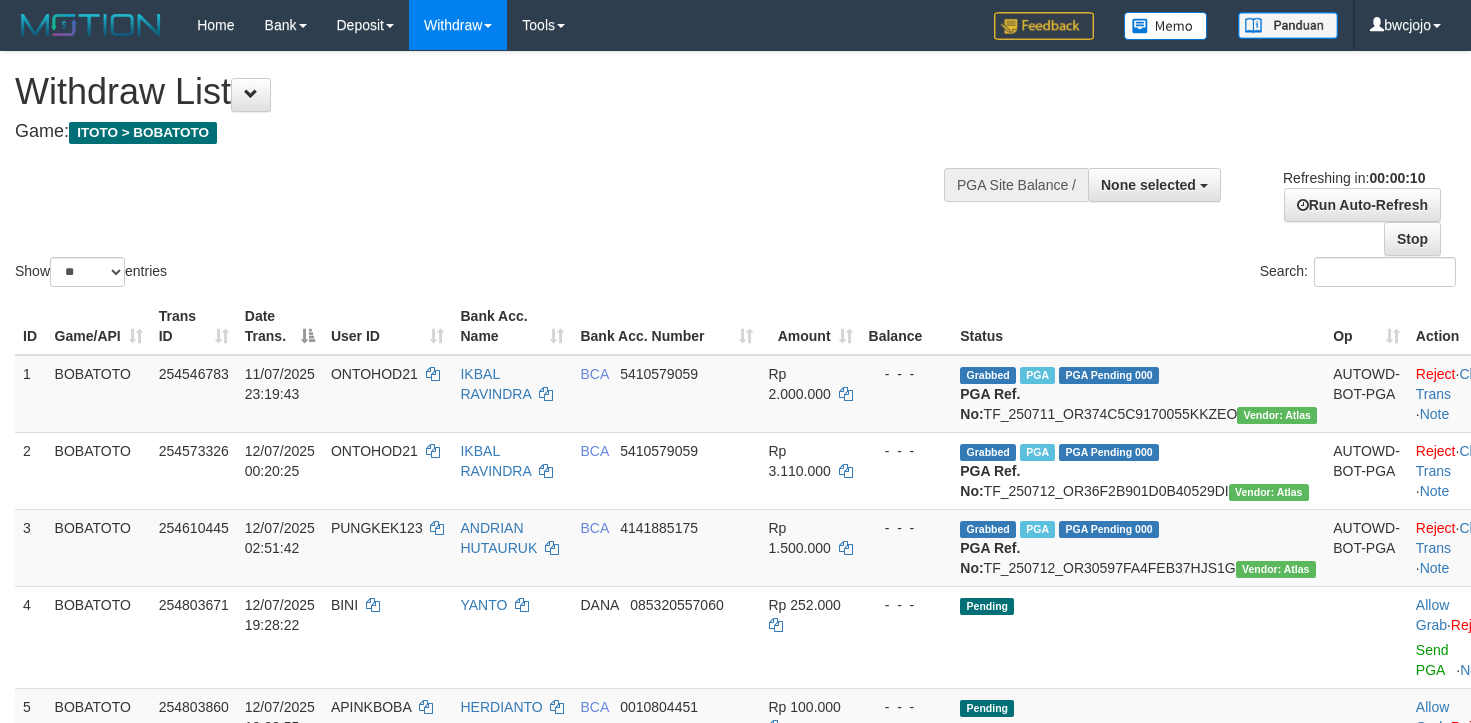select 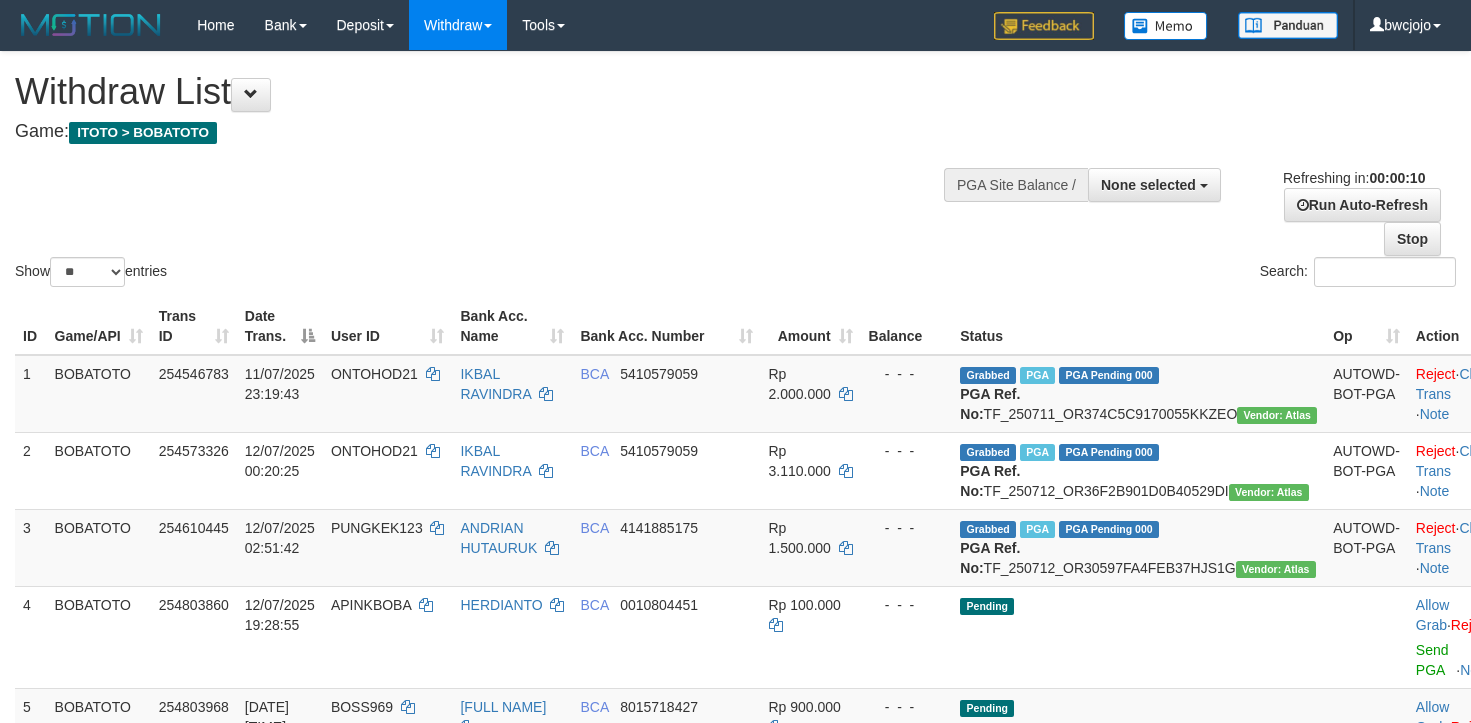 select 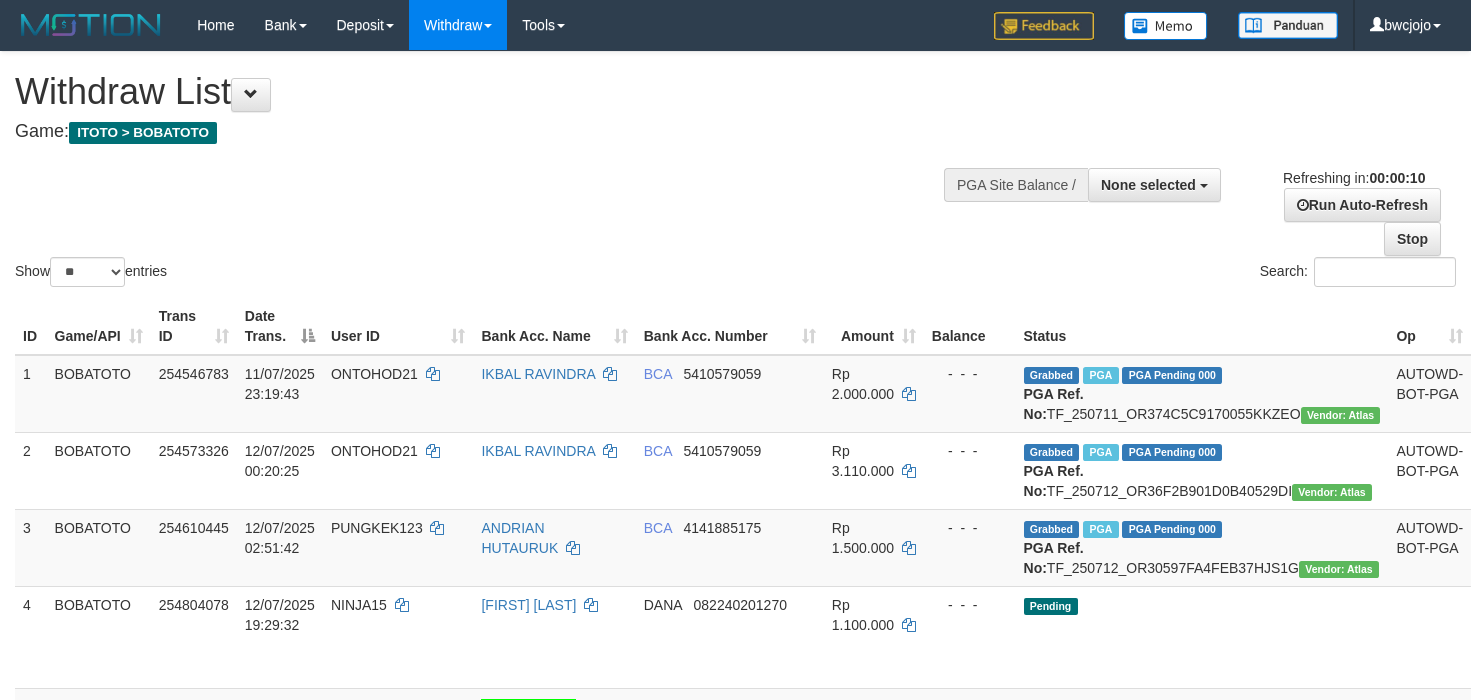 select 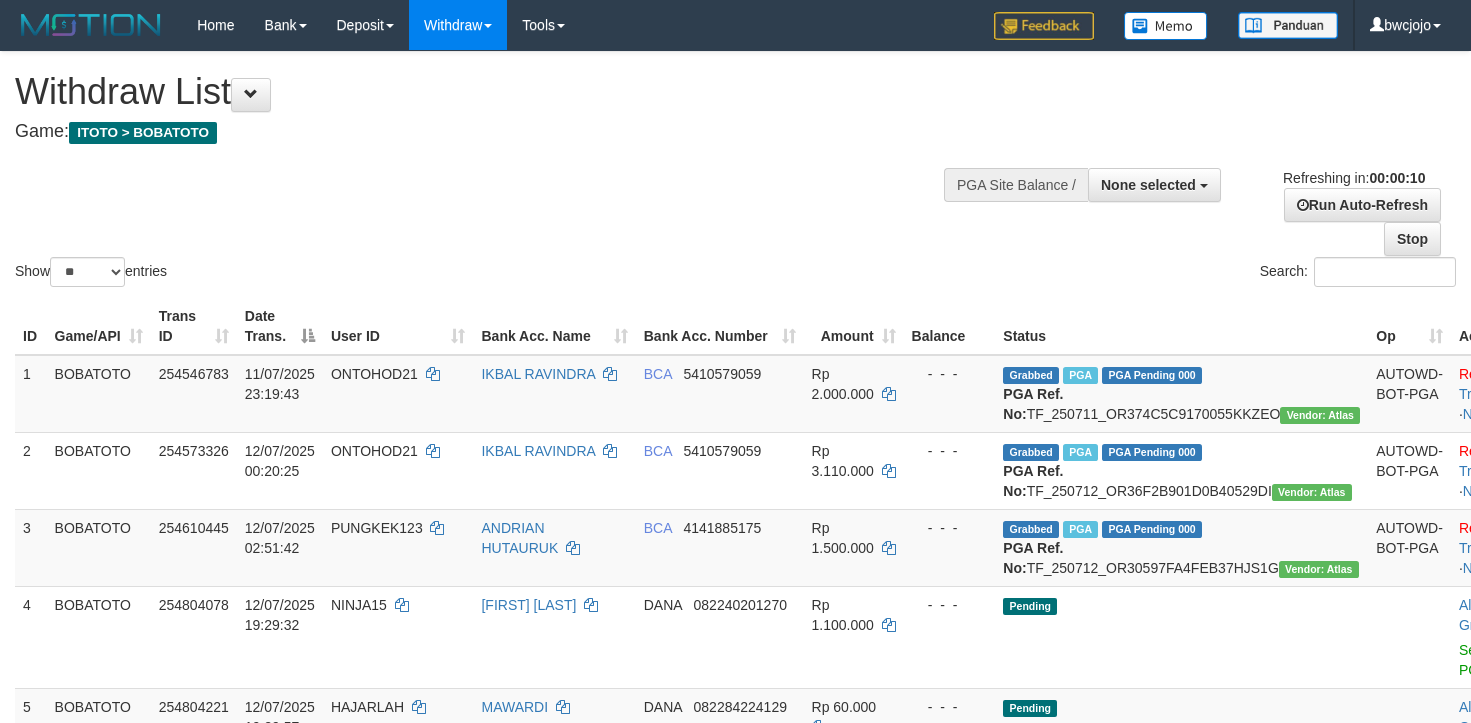 select 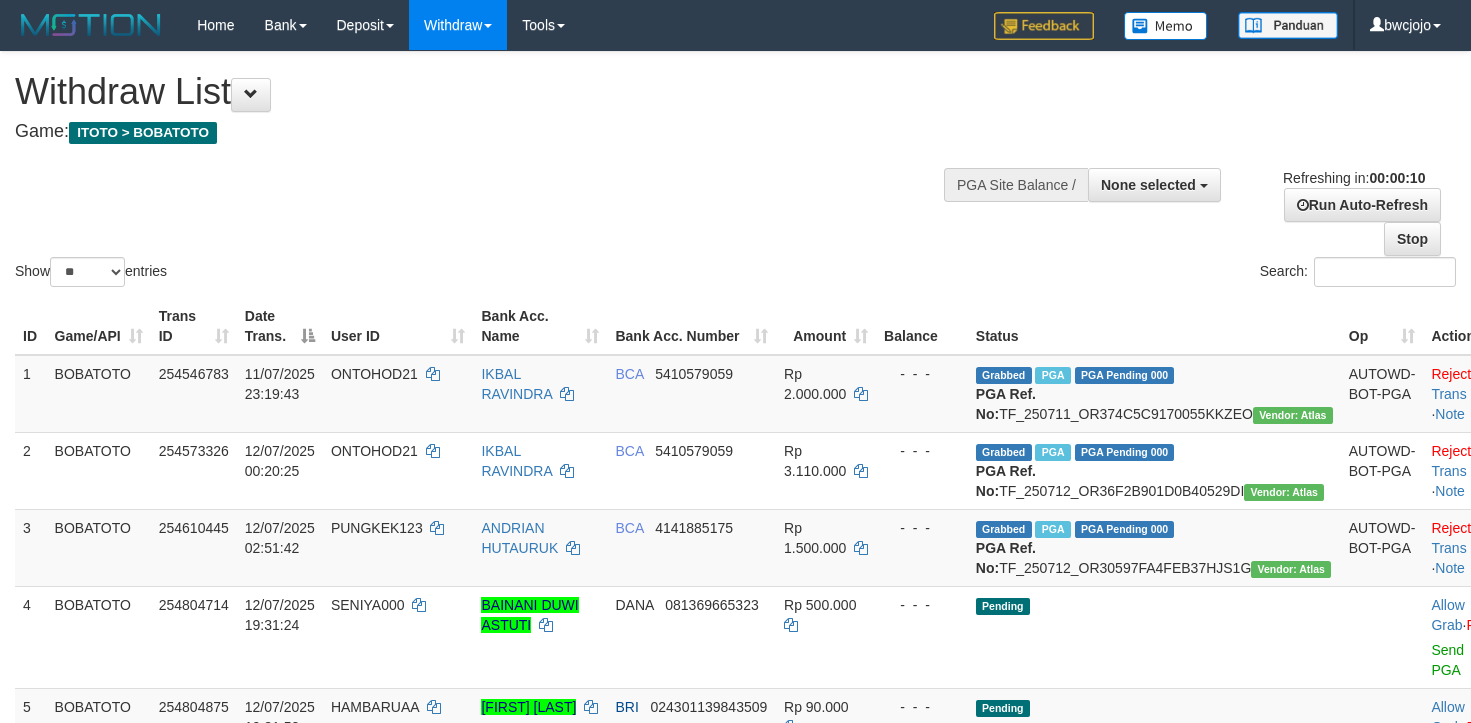 select 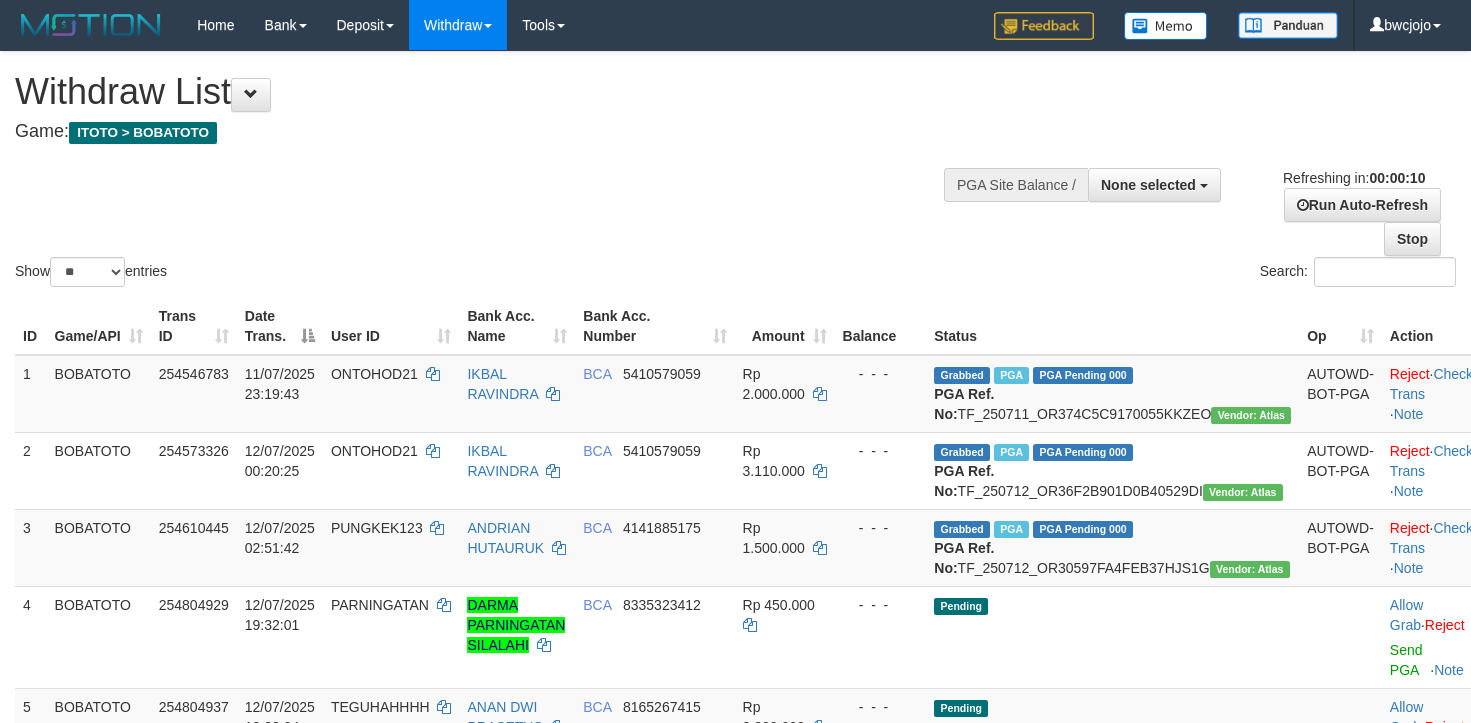 select 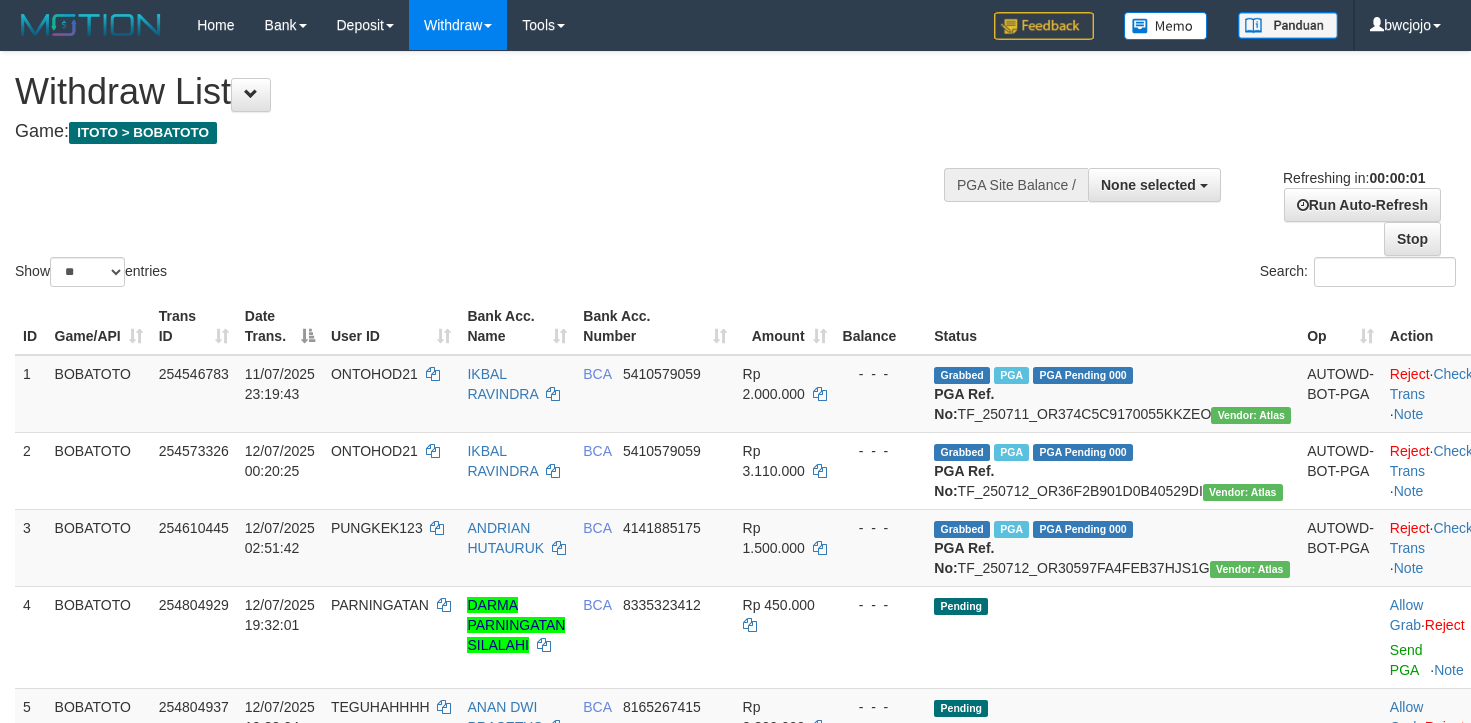 scroll, scrollTop: 0, scrollLeft: 0, axis: both 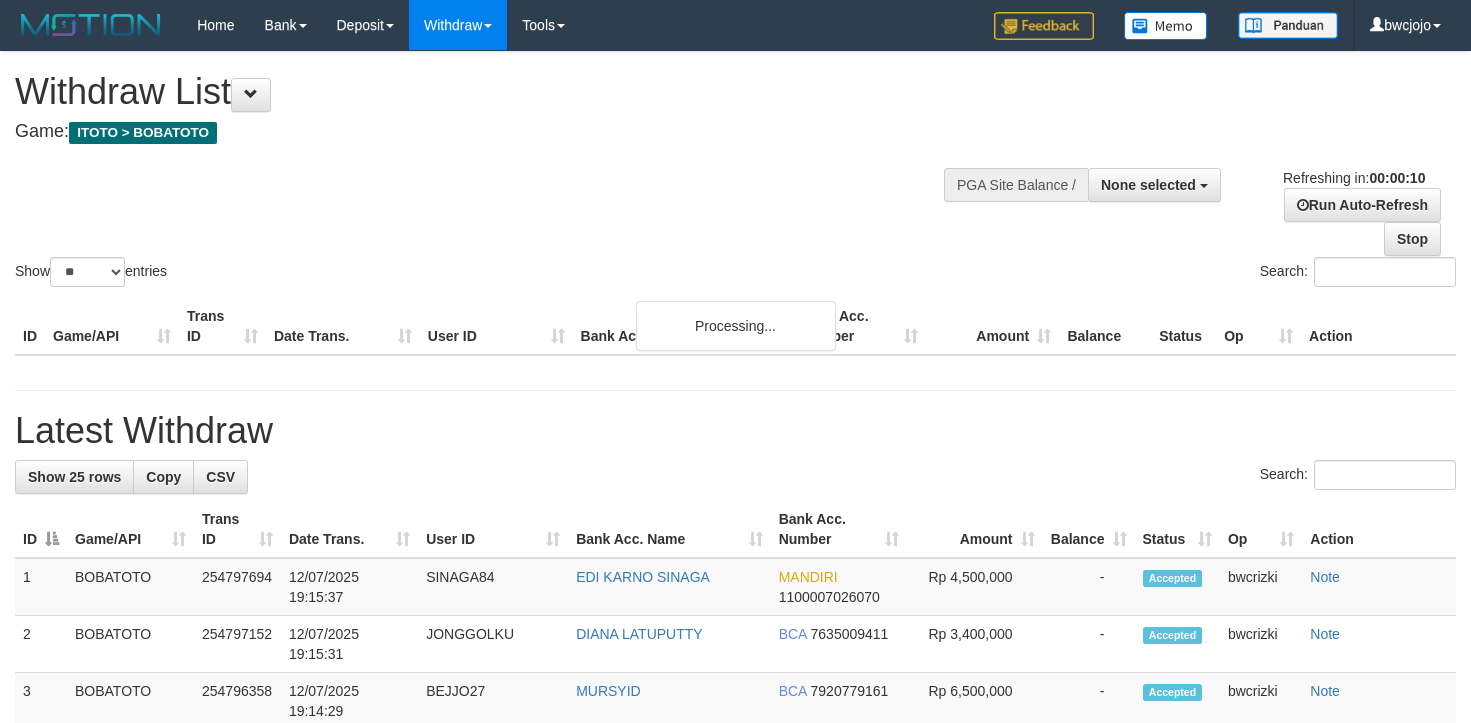 select 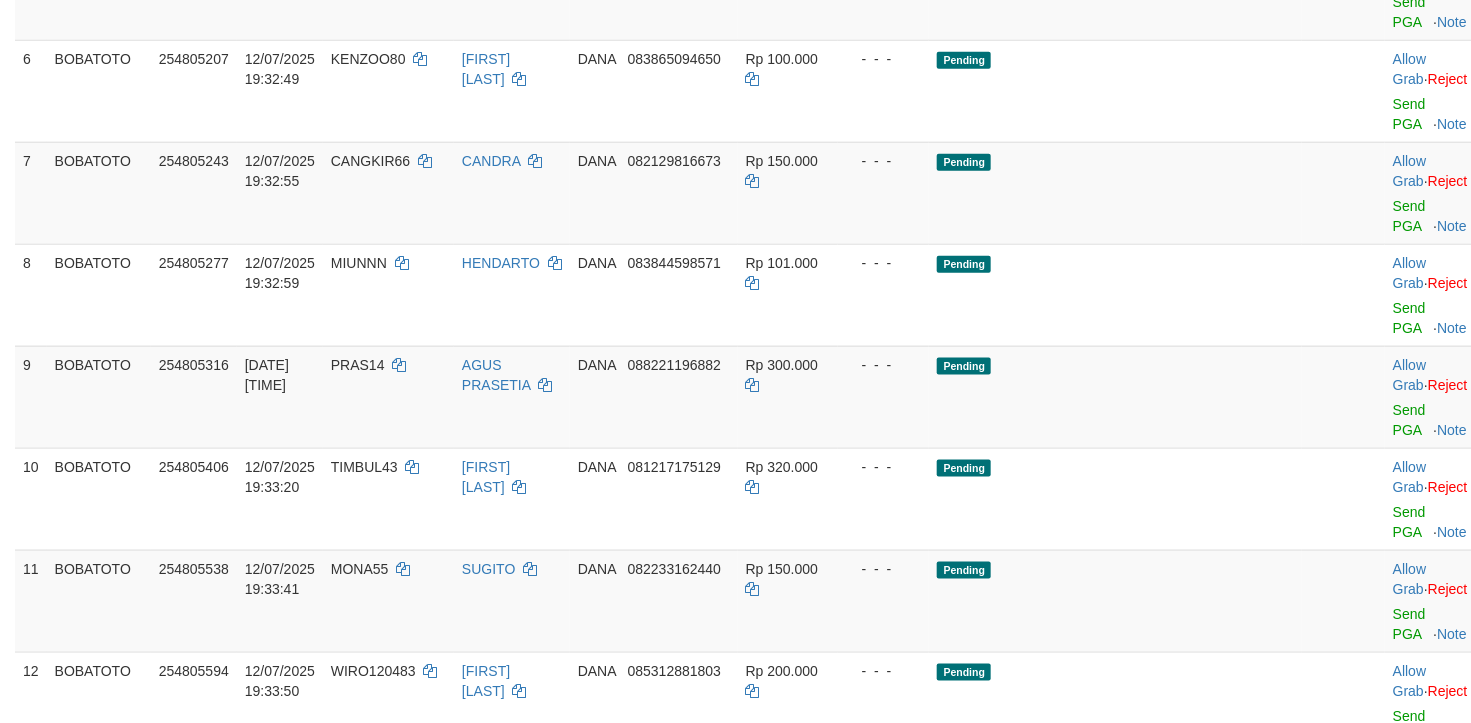 scroll, scrollTop: 1050, scrollLeft: 0, axis: vertical 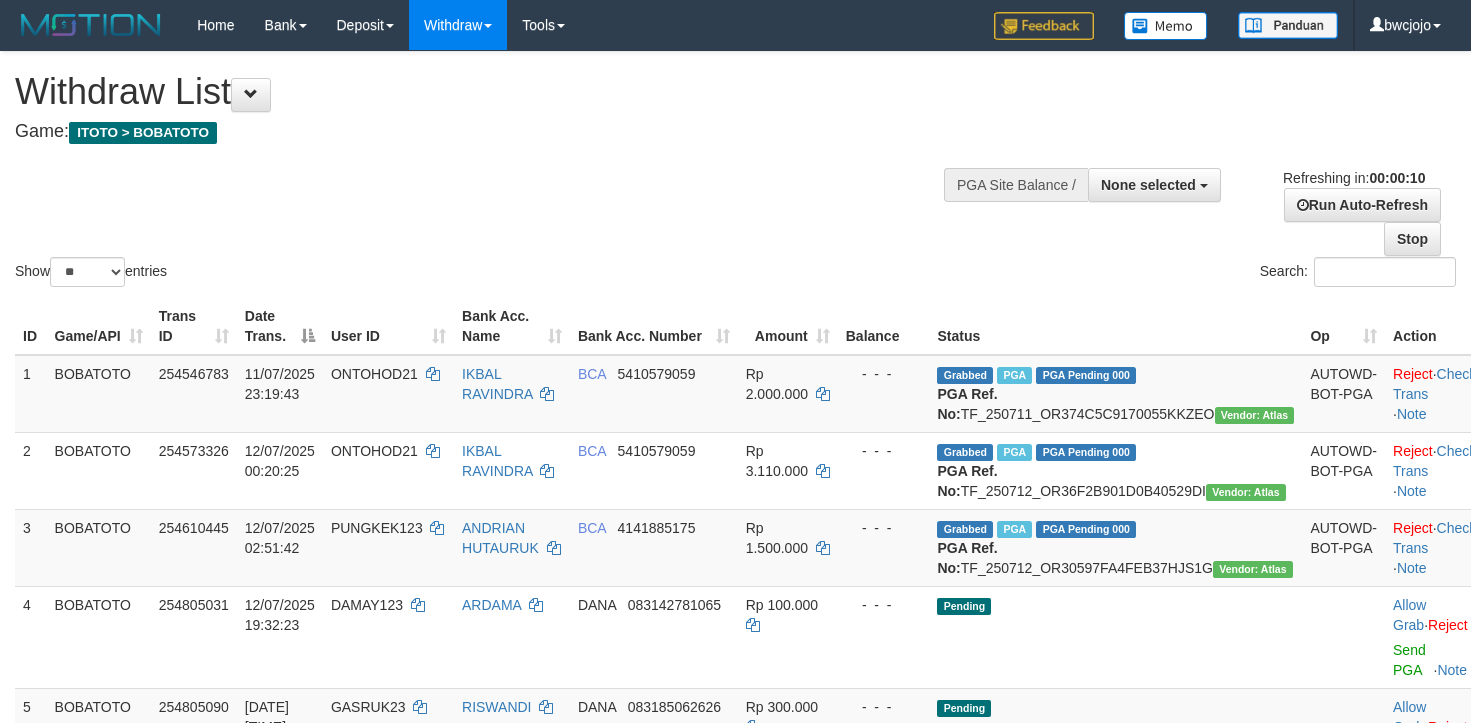 select 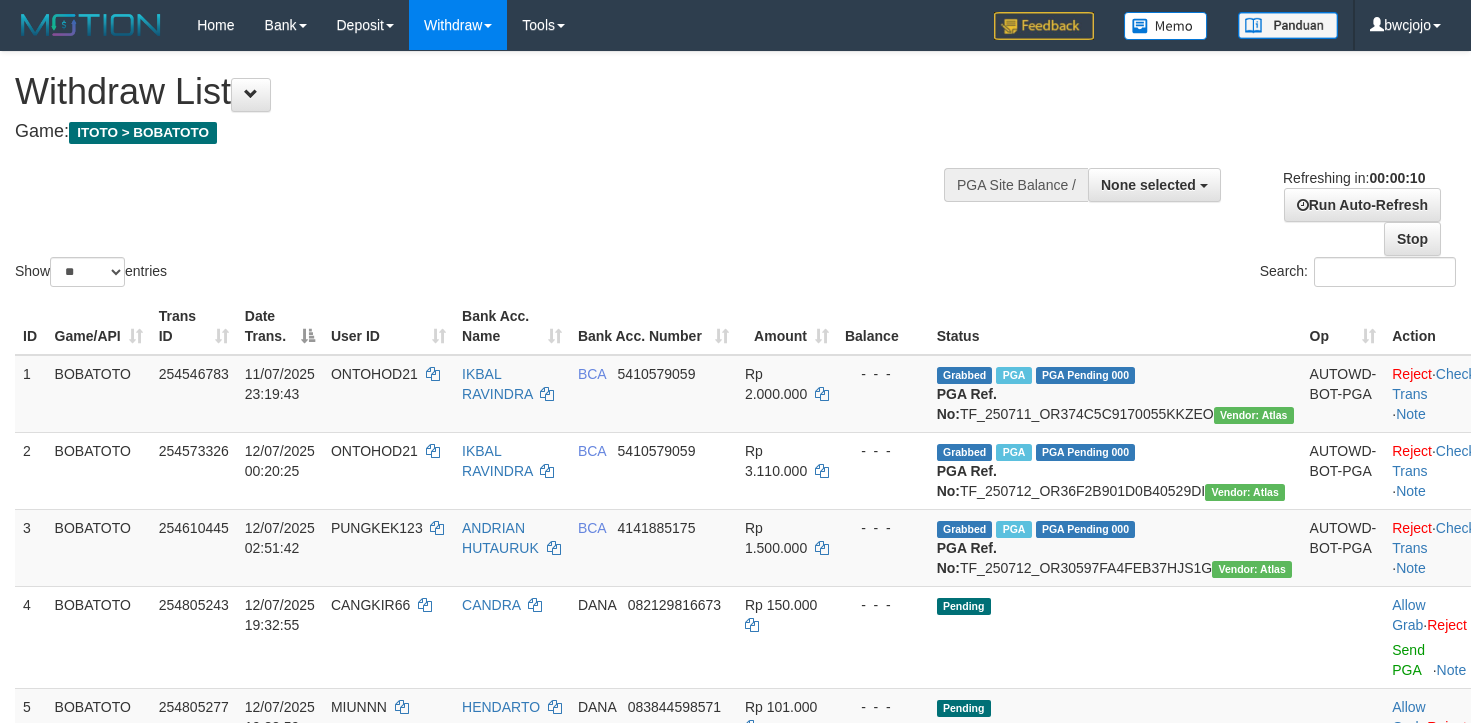 select 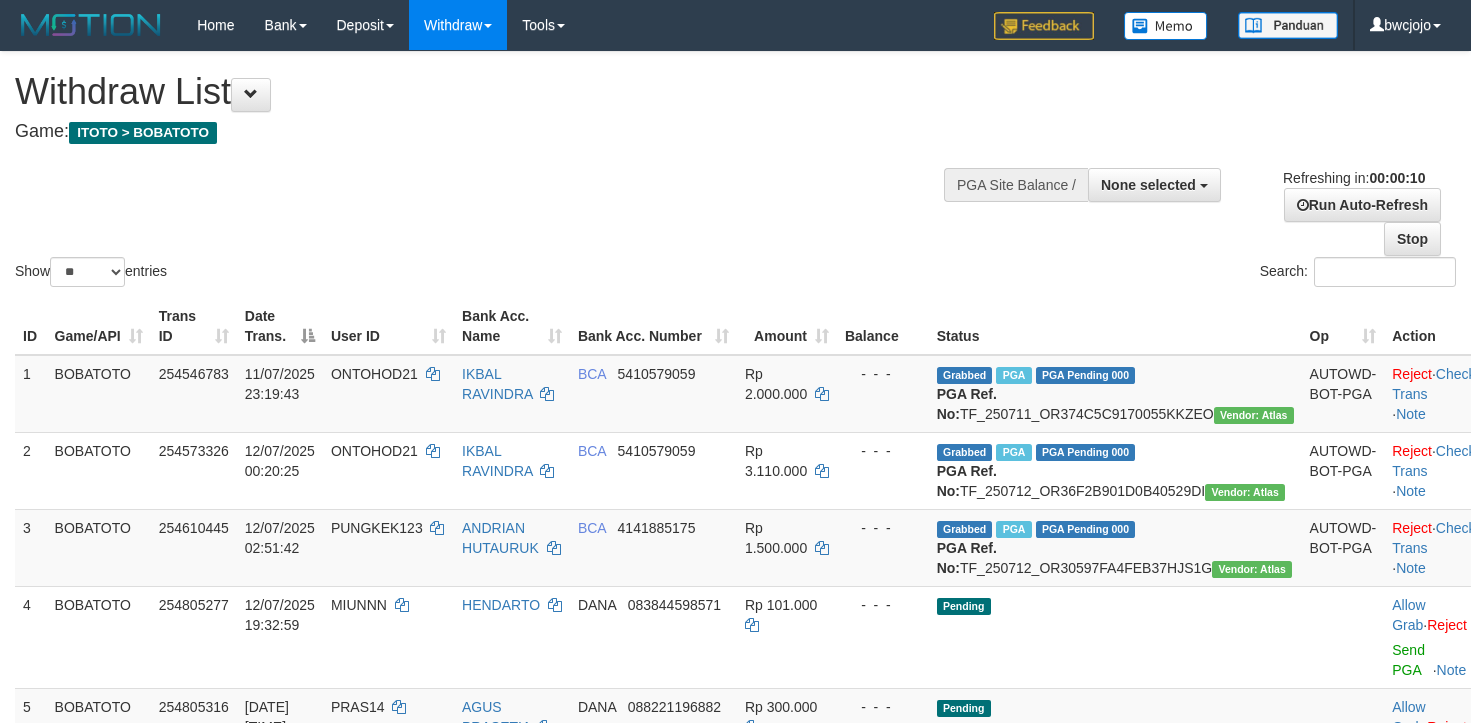 select 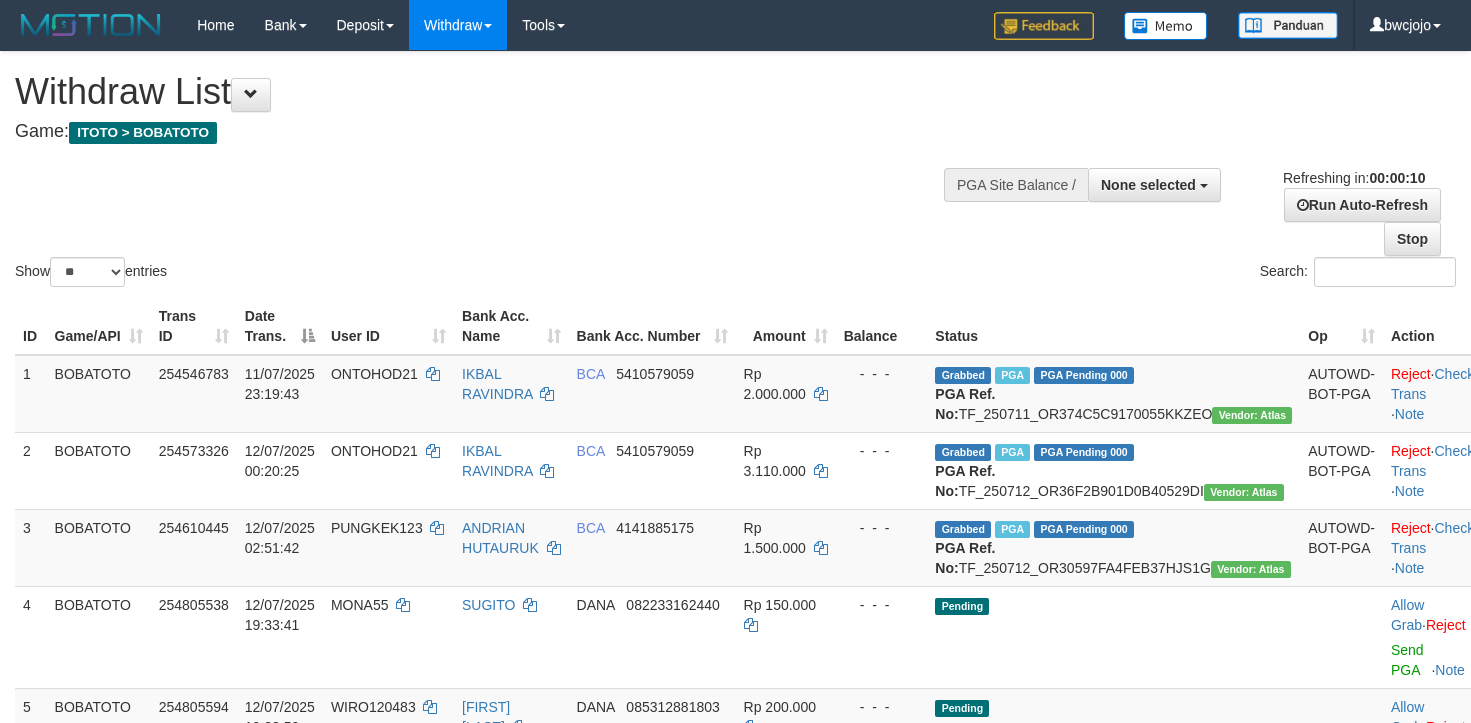 select 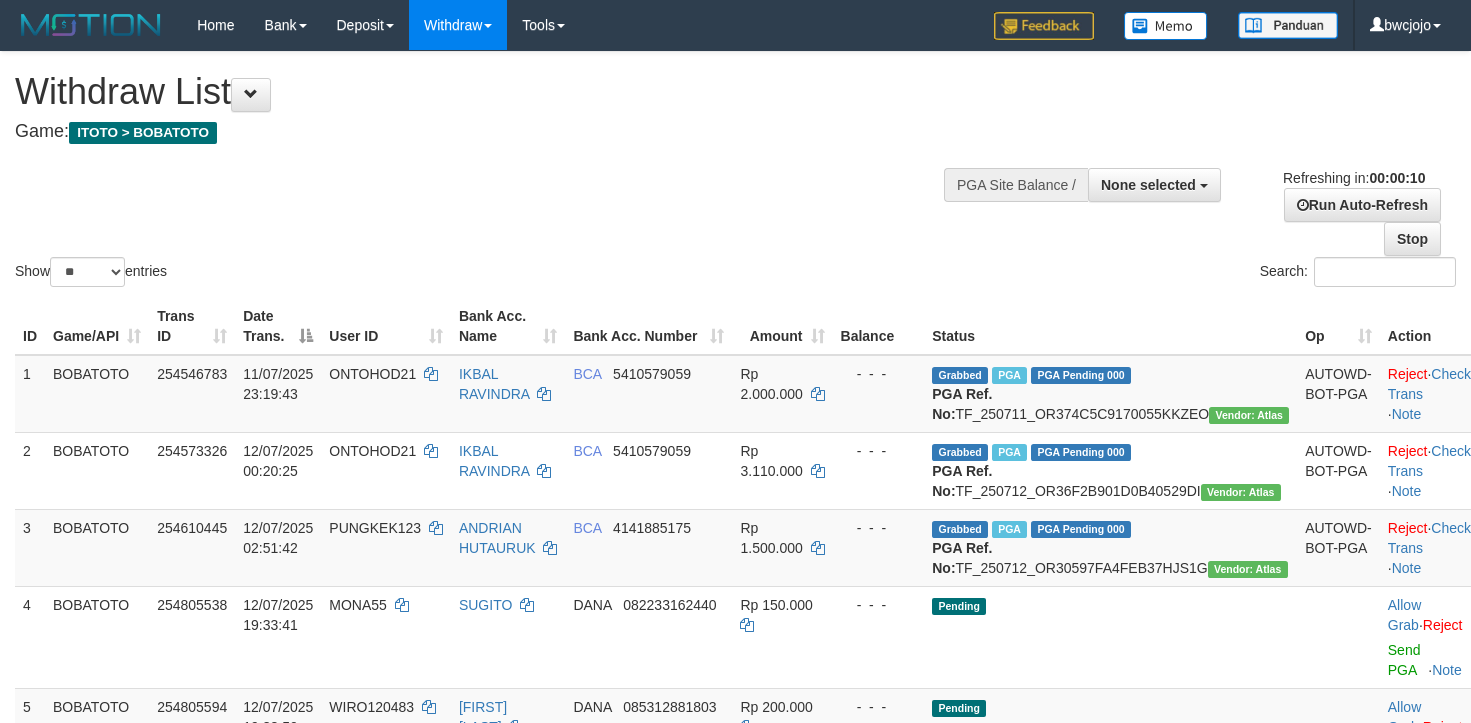 select 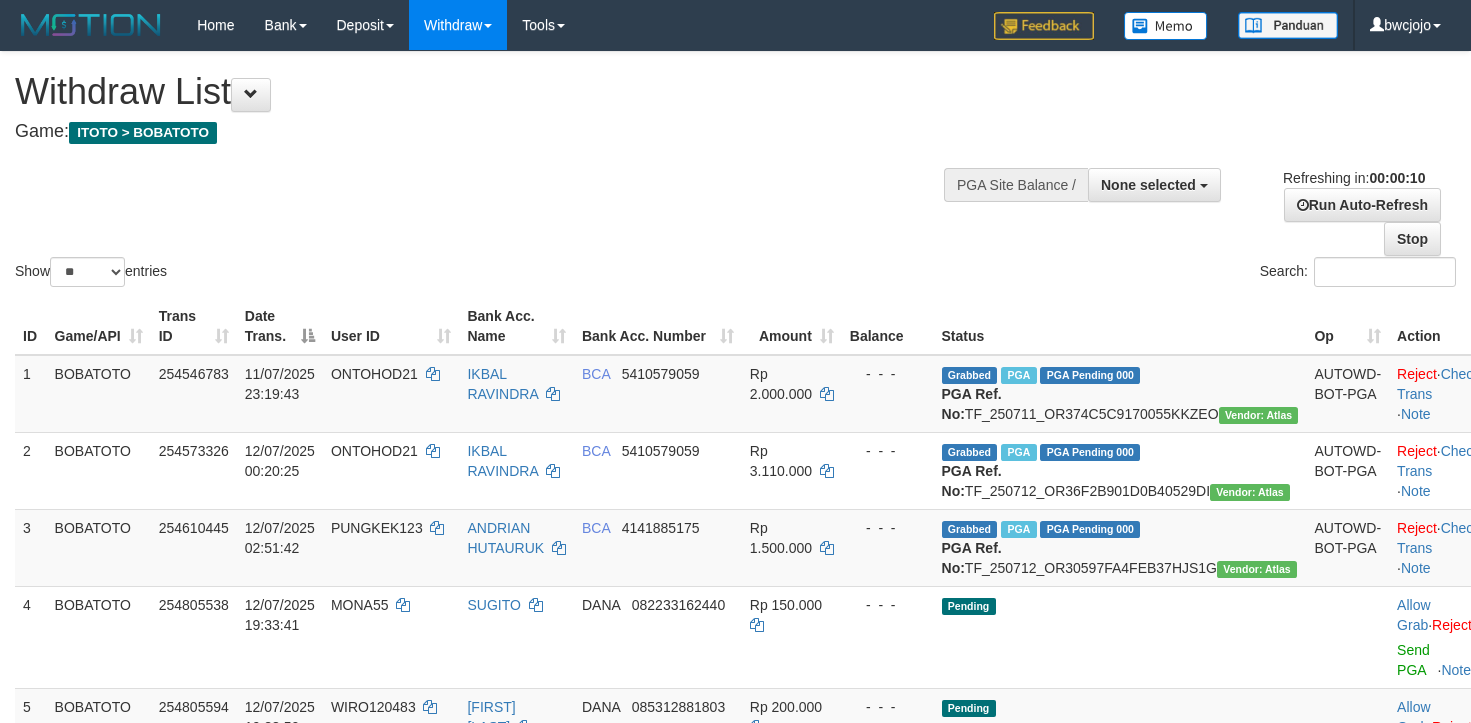 select 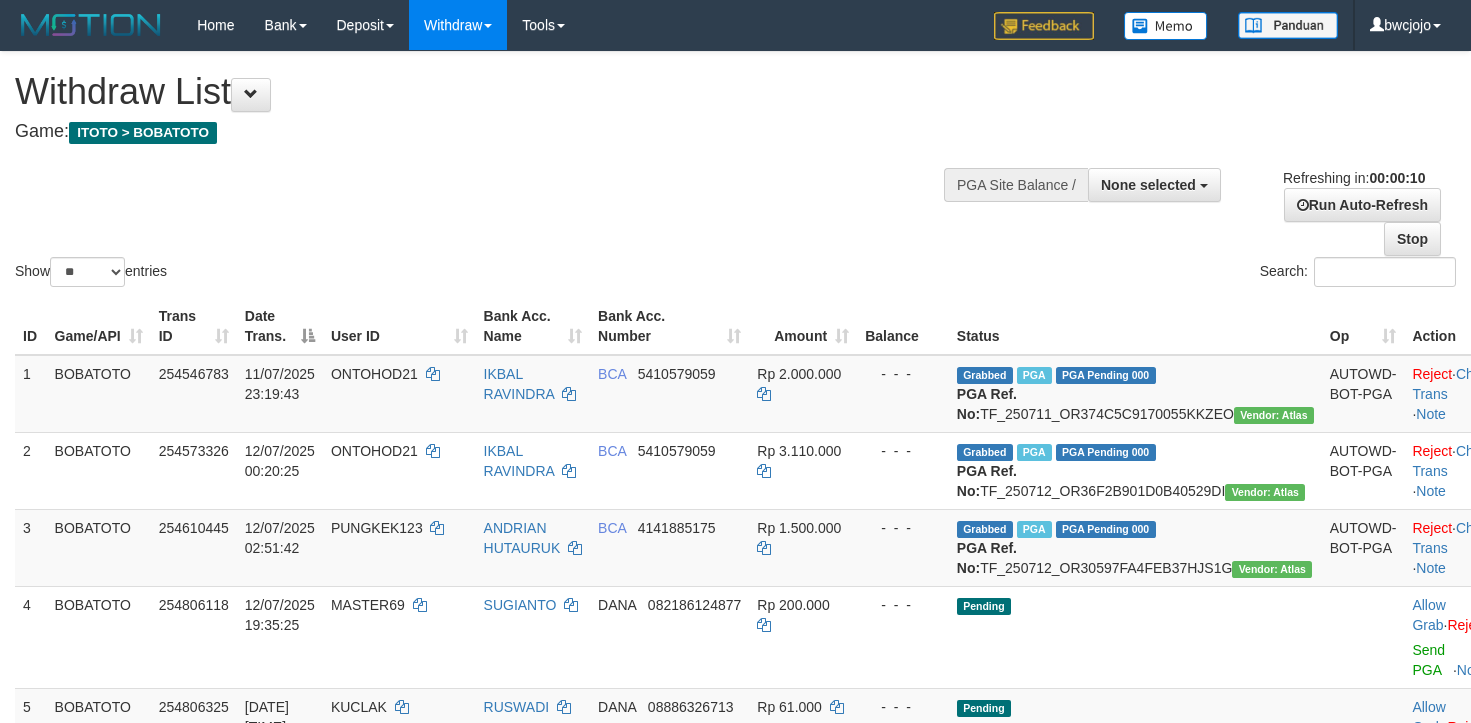 select 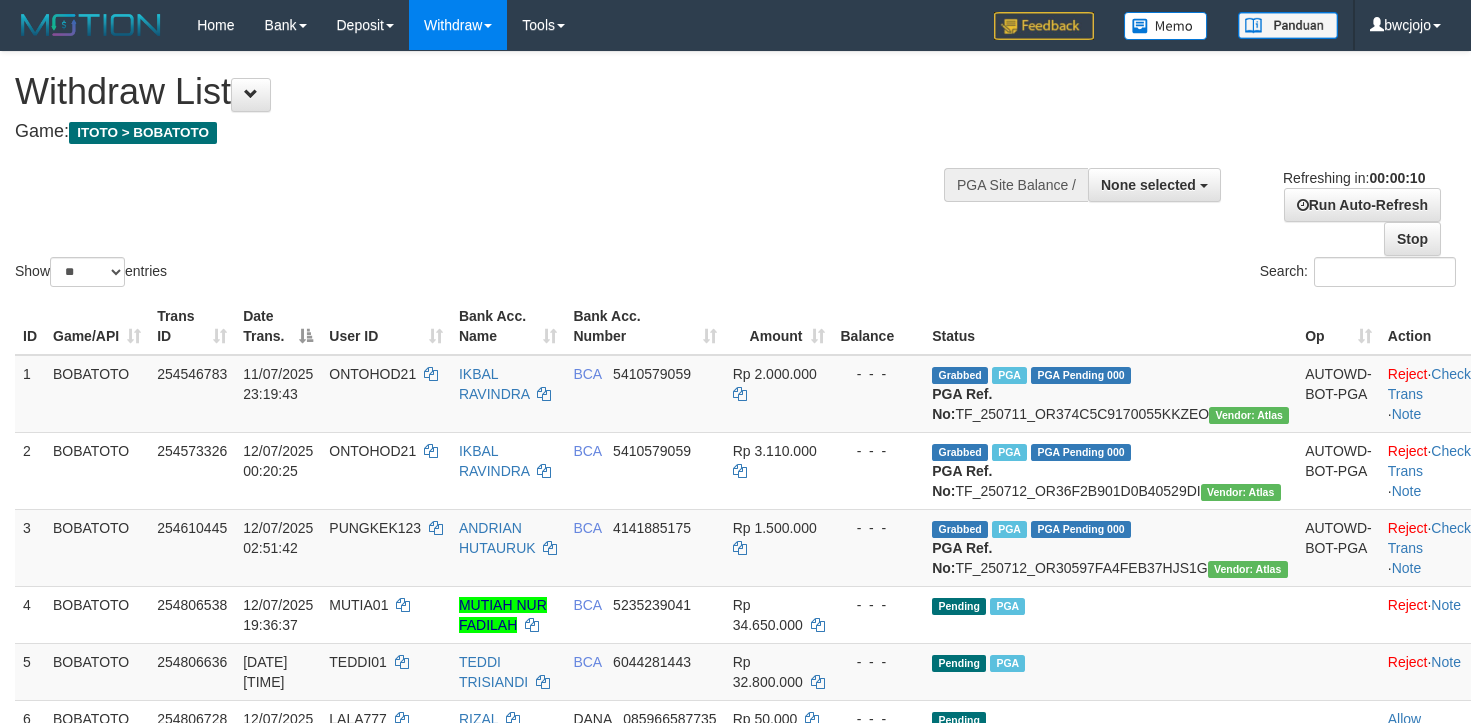 select 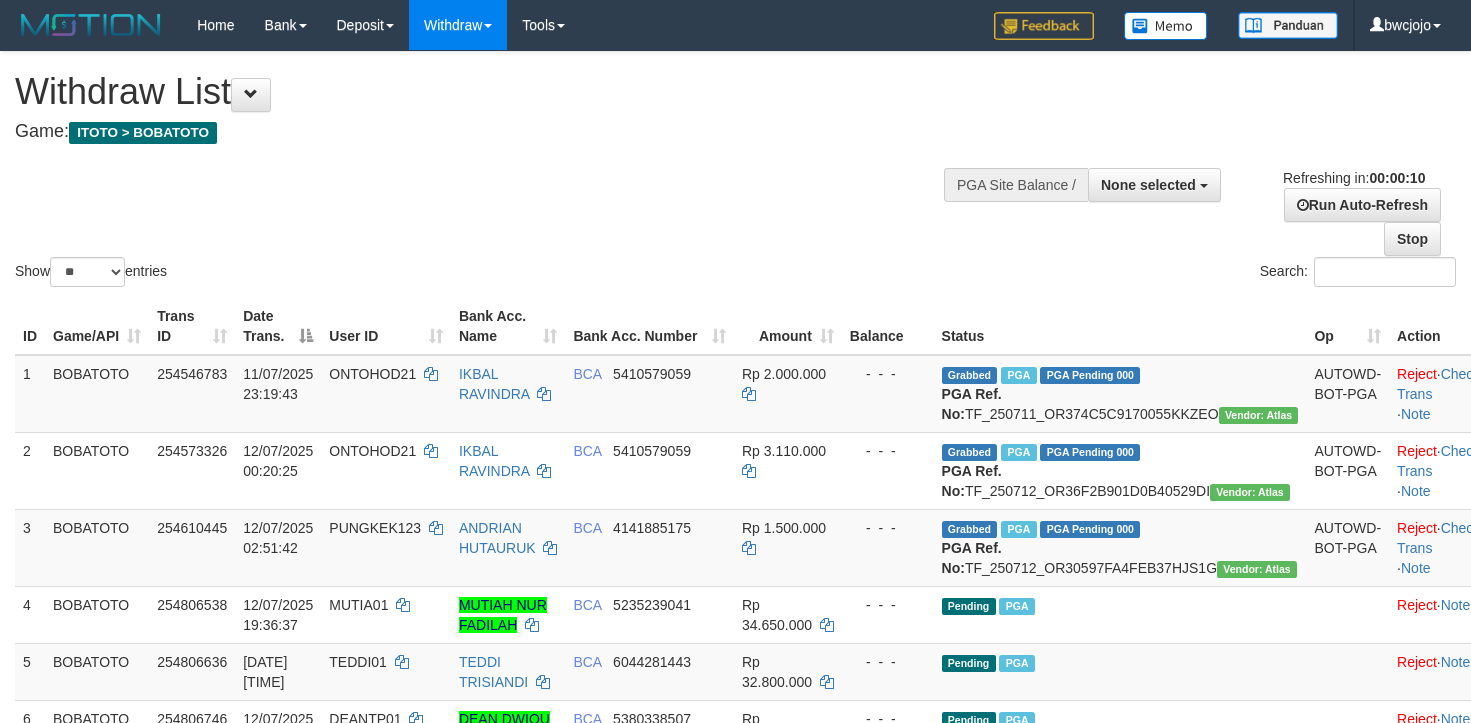 select 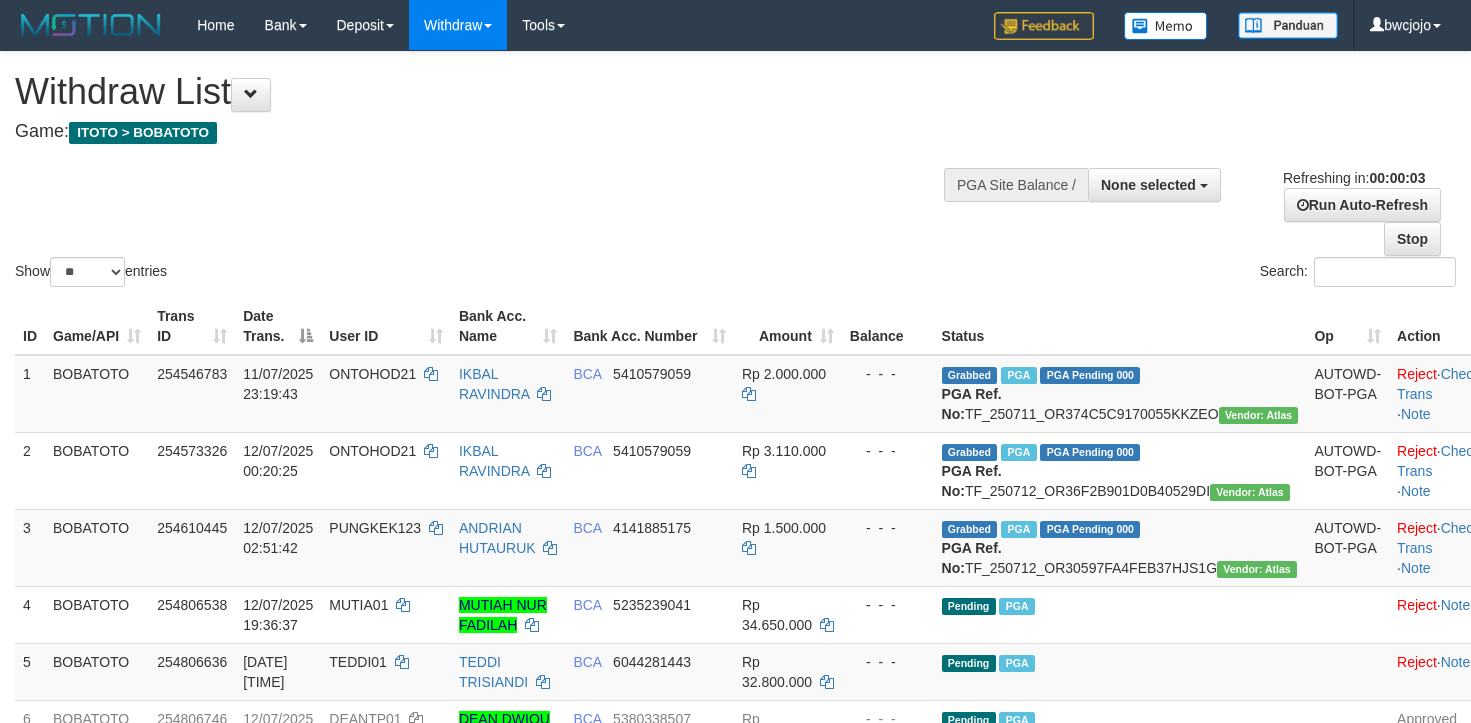 scroll, scrollTop: 0, scrollLeft: 0, axis: both 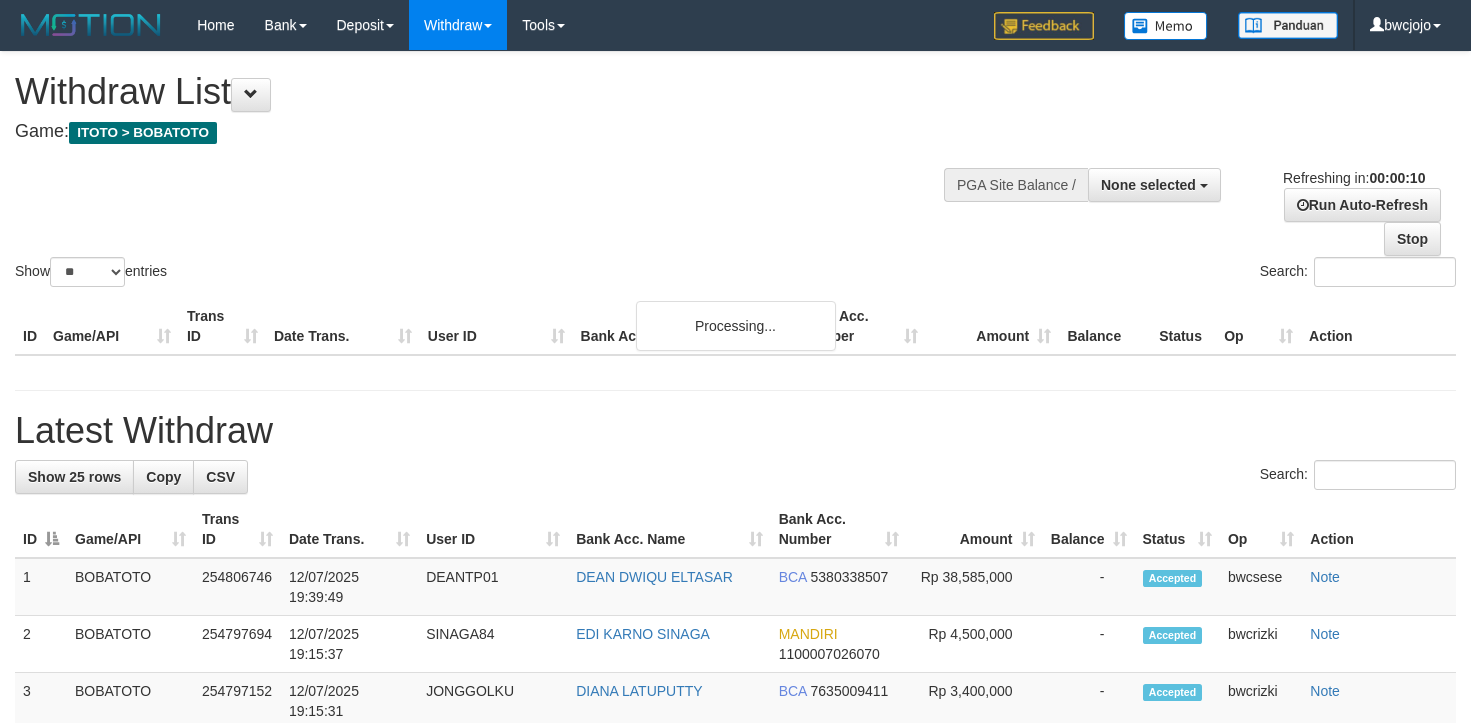select 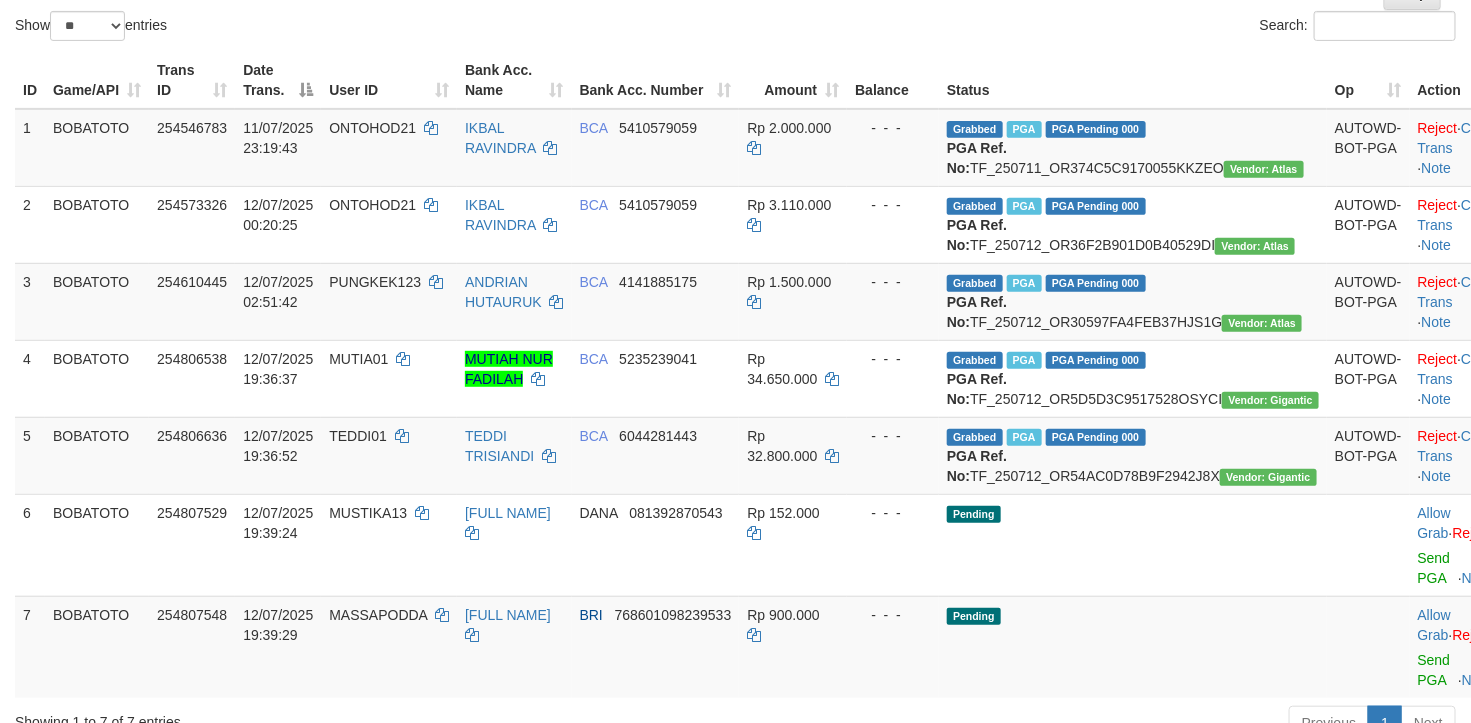 scroll, scrollTop: 300, scrollLeft: 0, axis: vertical 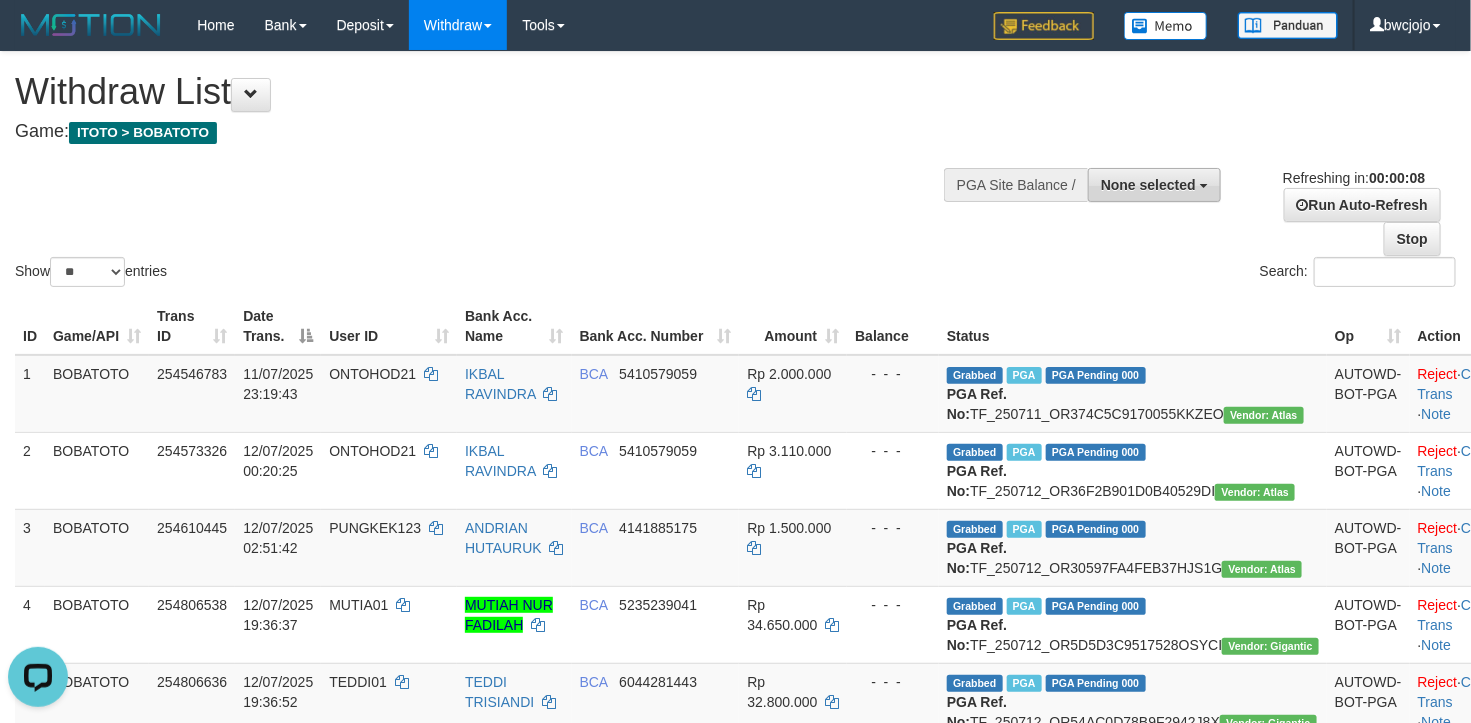 click on "None selected" at bounding box center (1154, 185) 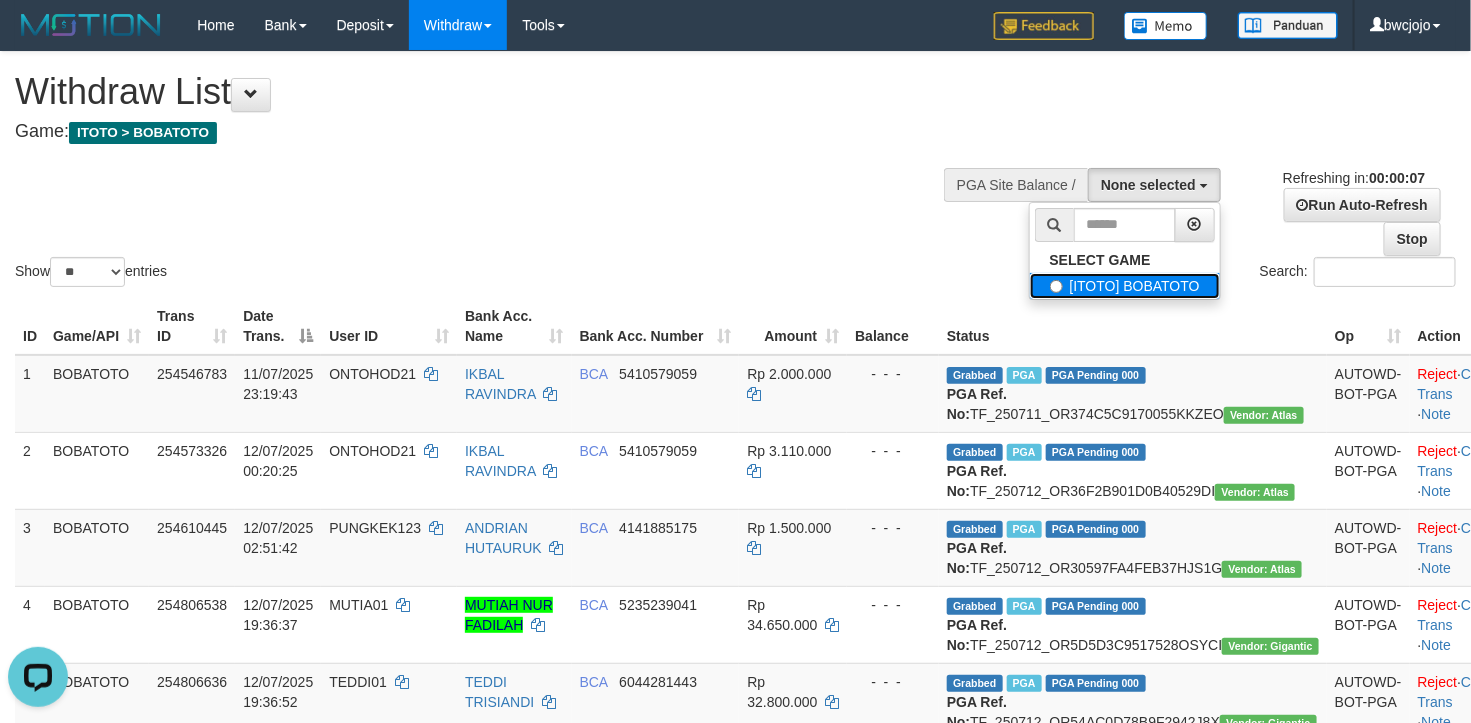 click on "[ITOTO] BOBATOTO" at bounding box center [1125, 286] 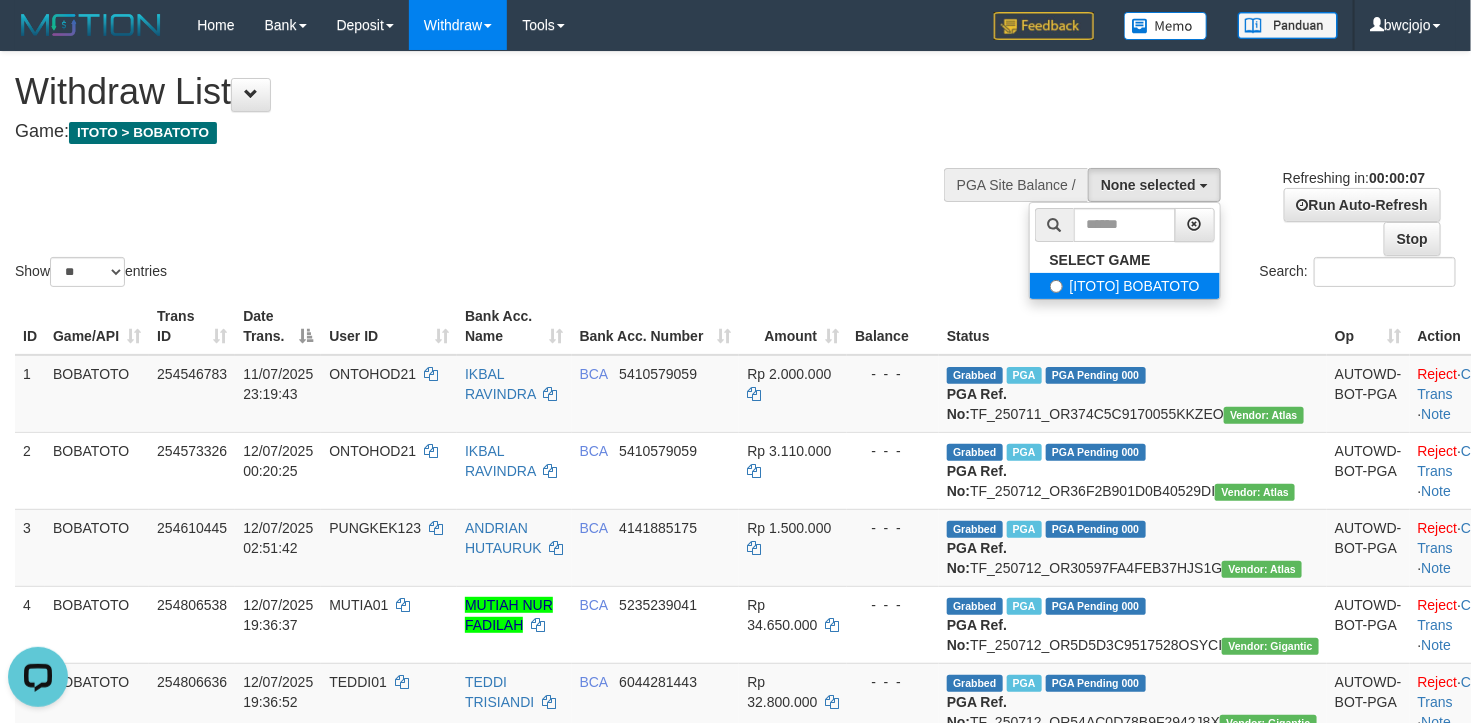select on "****" 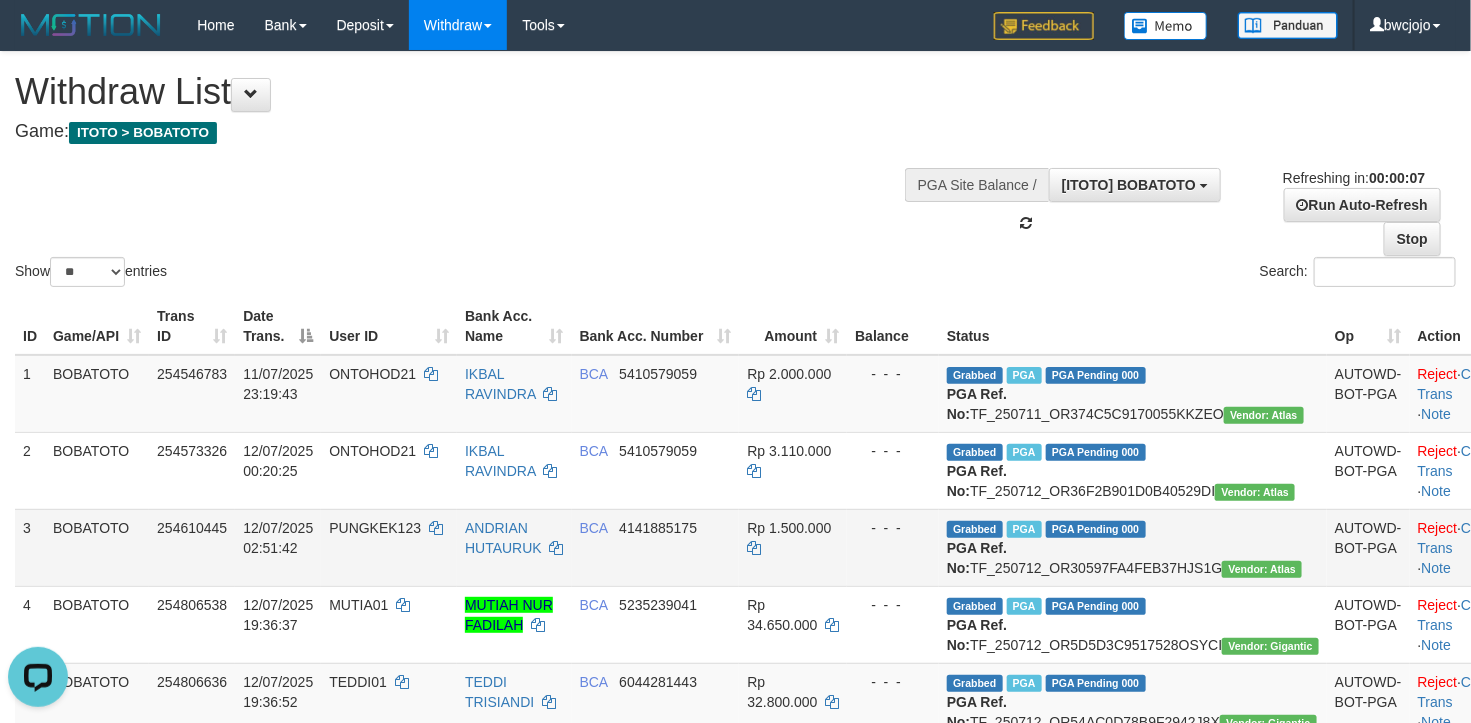 scroll, scrollTop: 18, scrollLeft: 0, axis: vertical 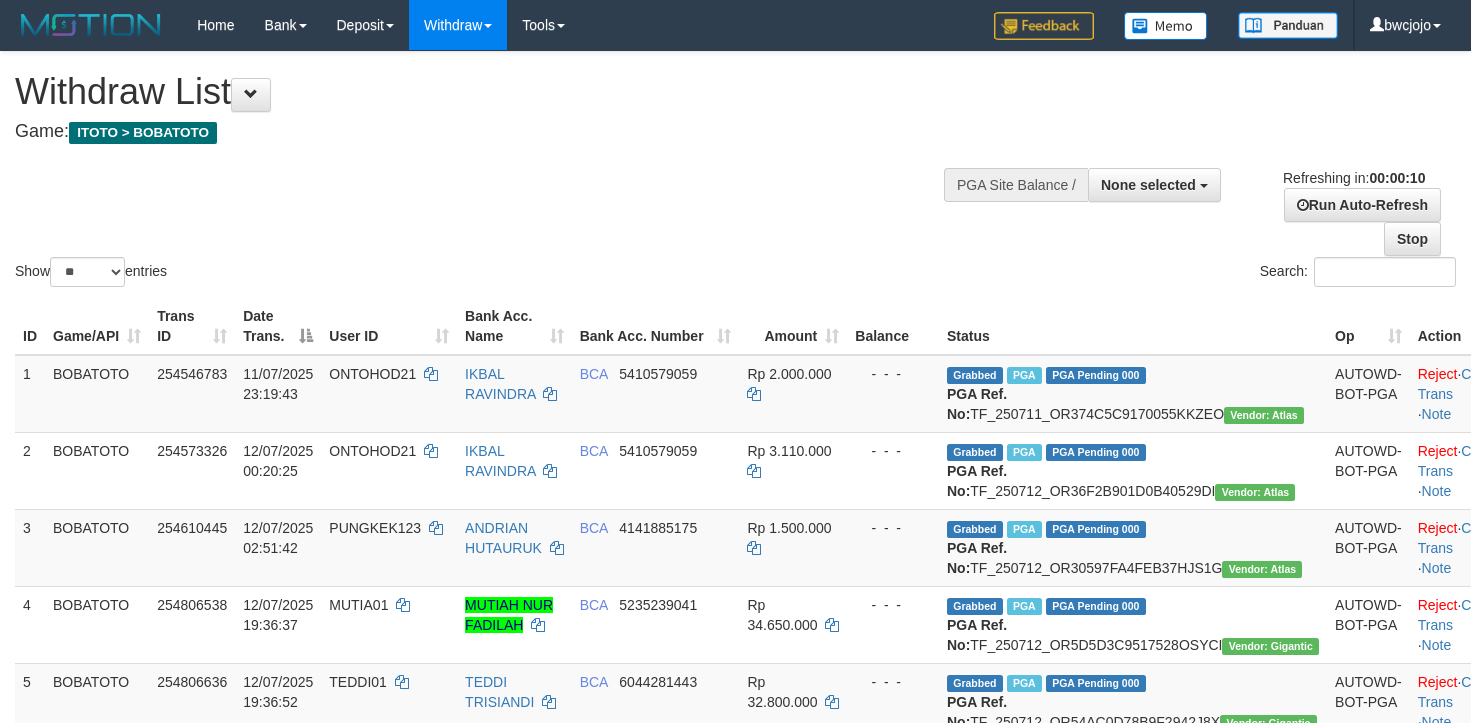 select 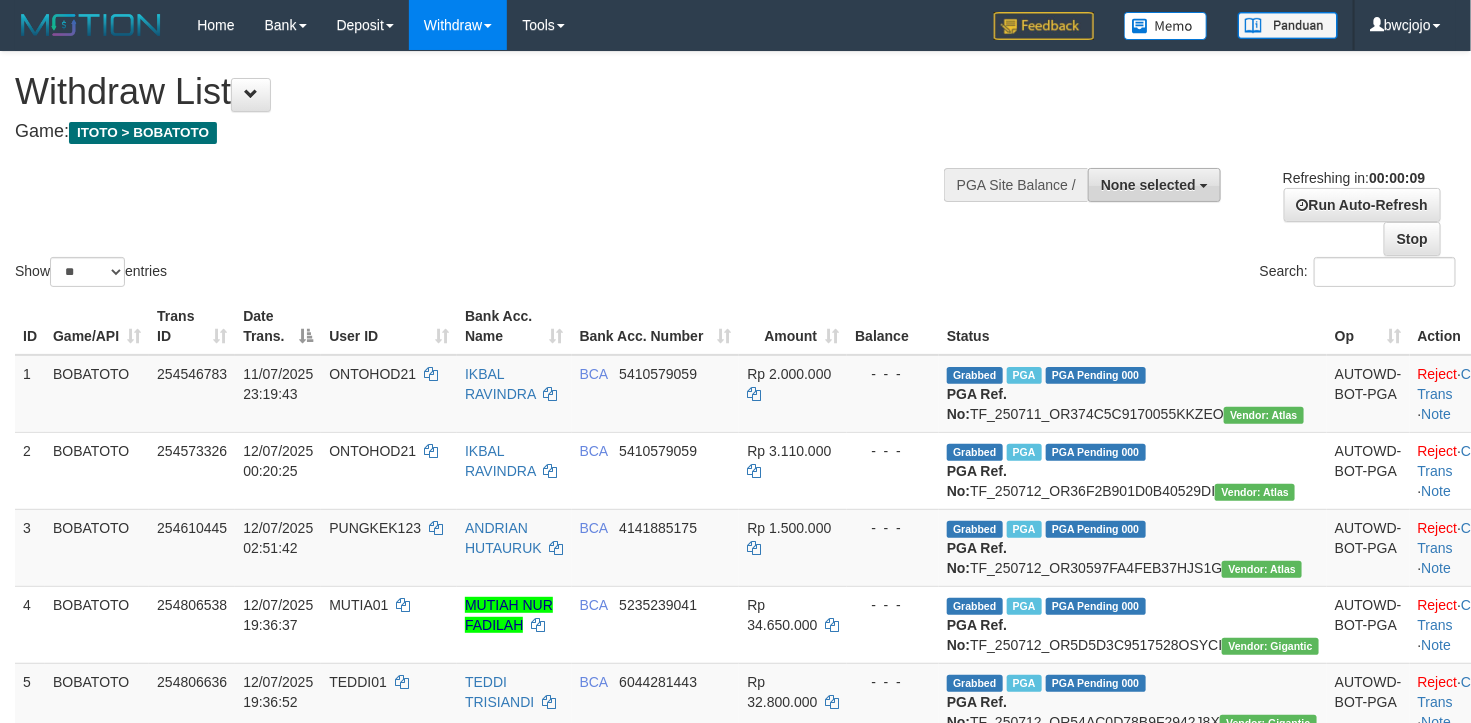 click on "None selected" at bounding box center [1148, 185] 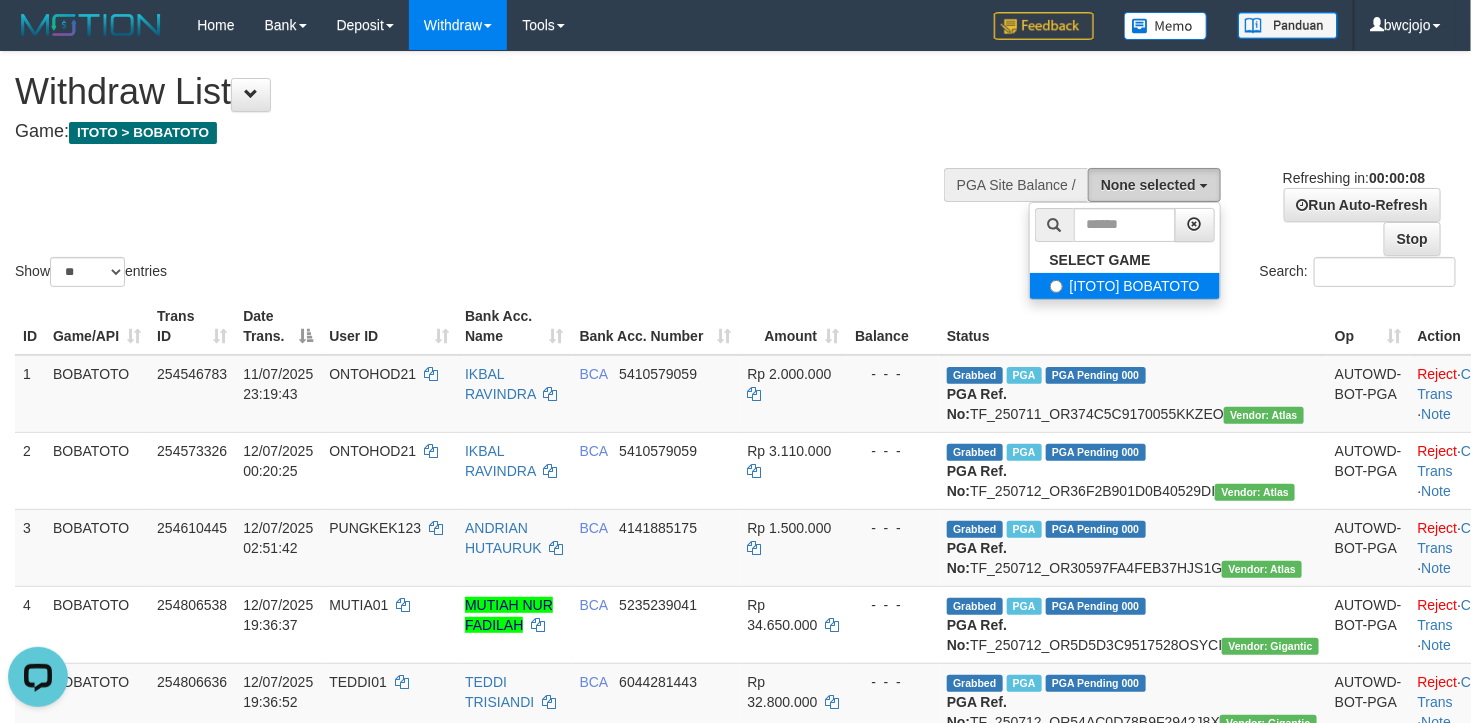 scroll, scrollTop: 0, scrollLeft: 0, axis: both 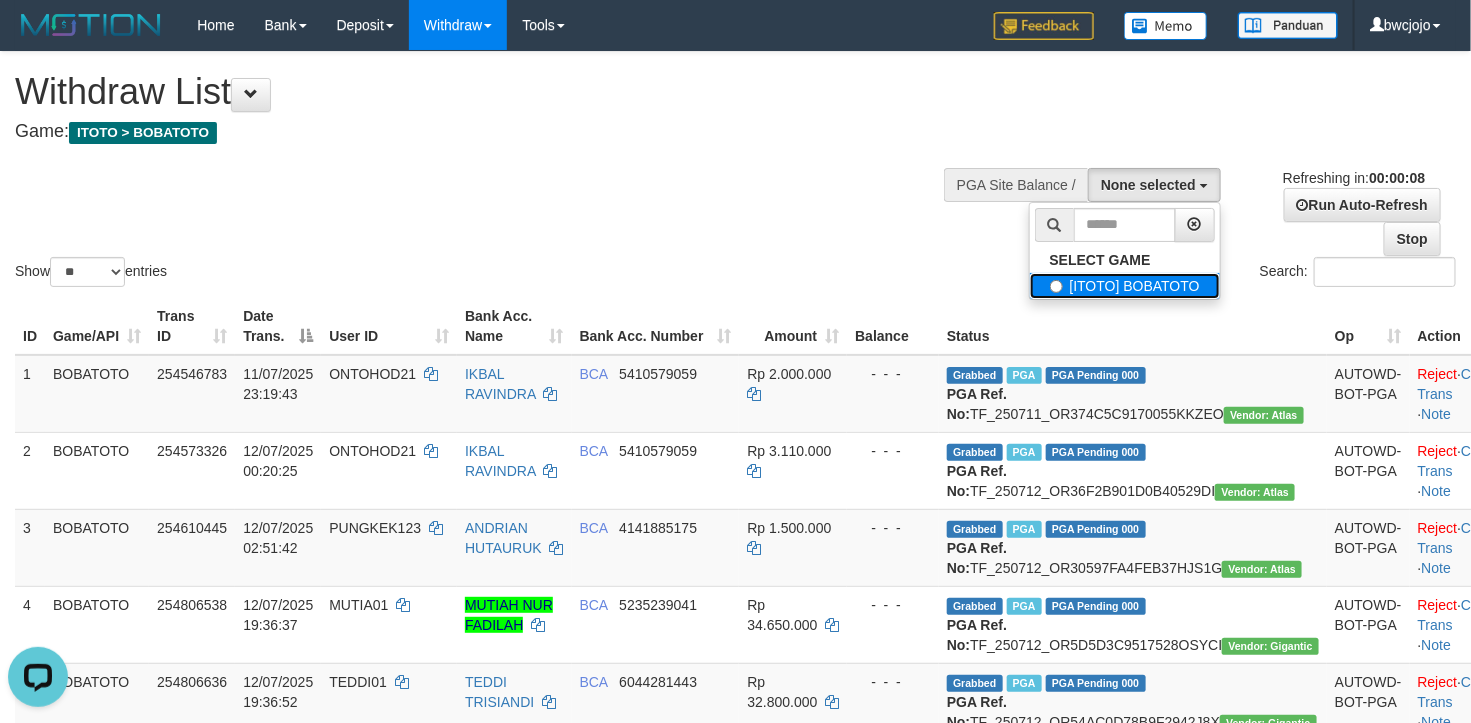 click on "[ITOTO] BOBATOTO" at bounding box center (1125, 286) 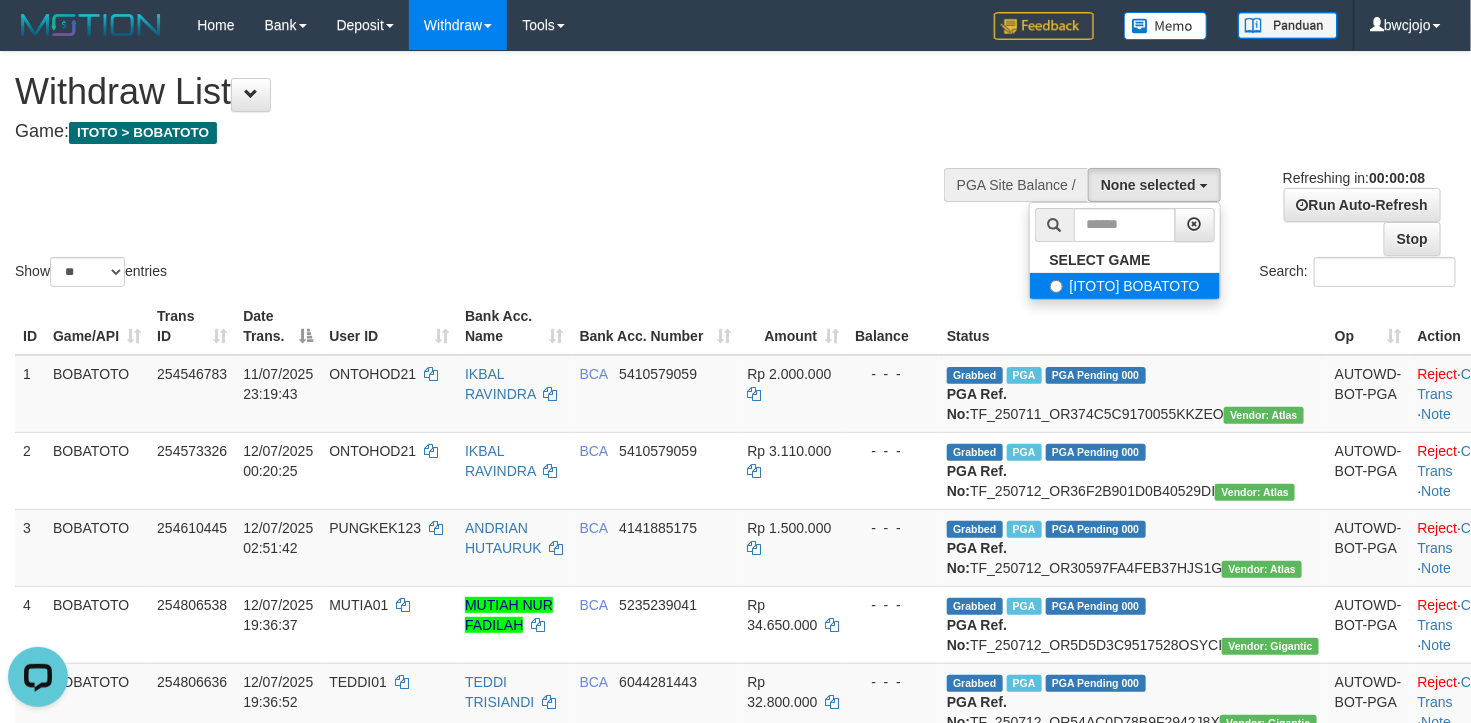 select on "****" 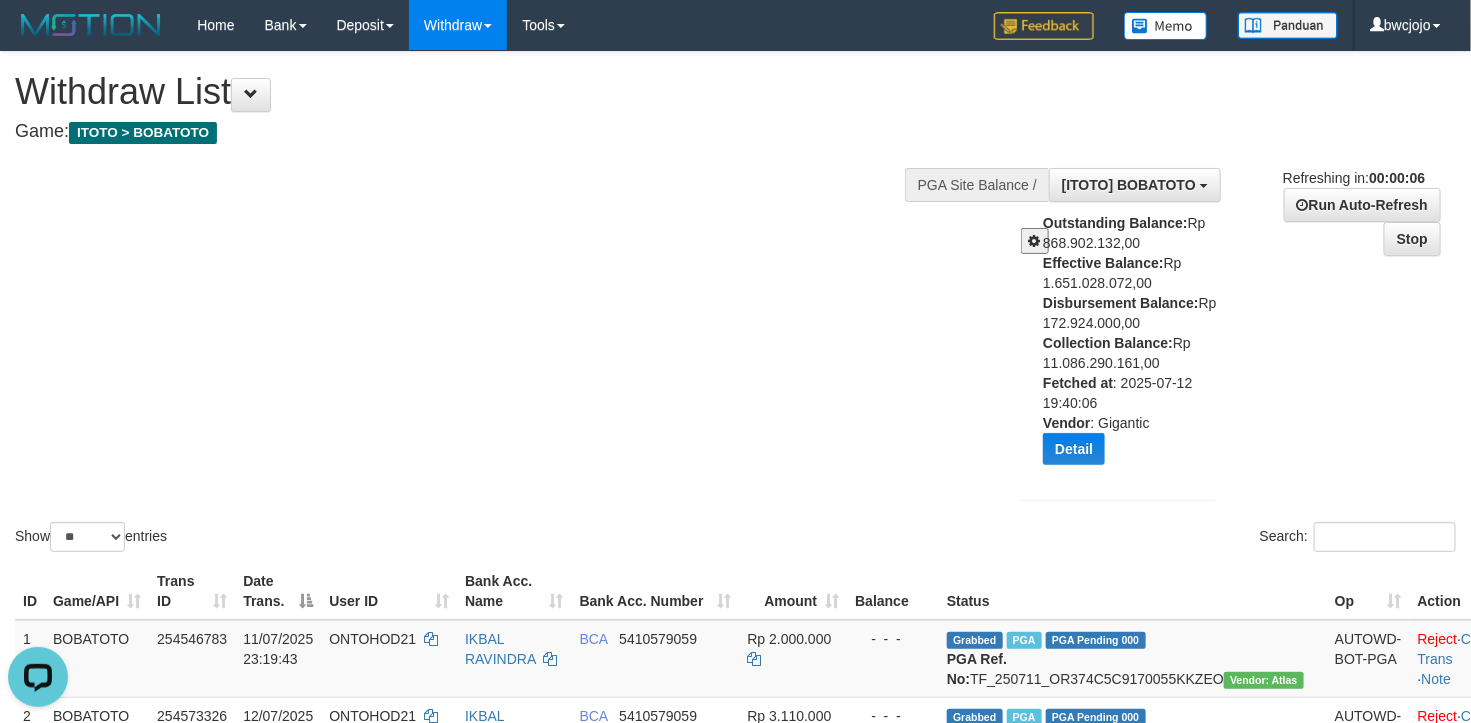 click on "Show  ** ** ** ***  entries Search:" at bounding box center [735, 304] 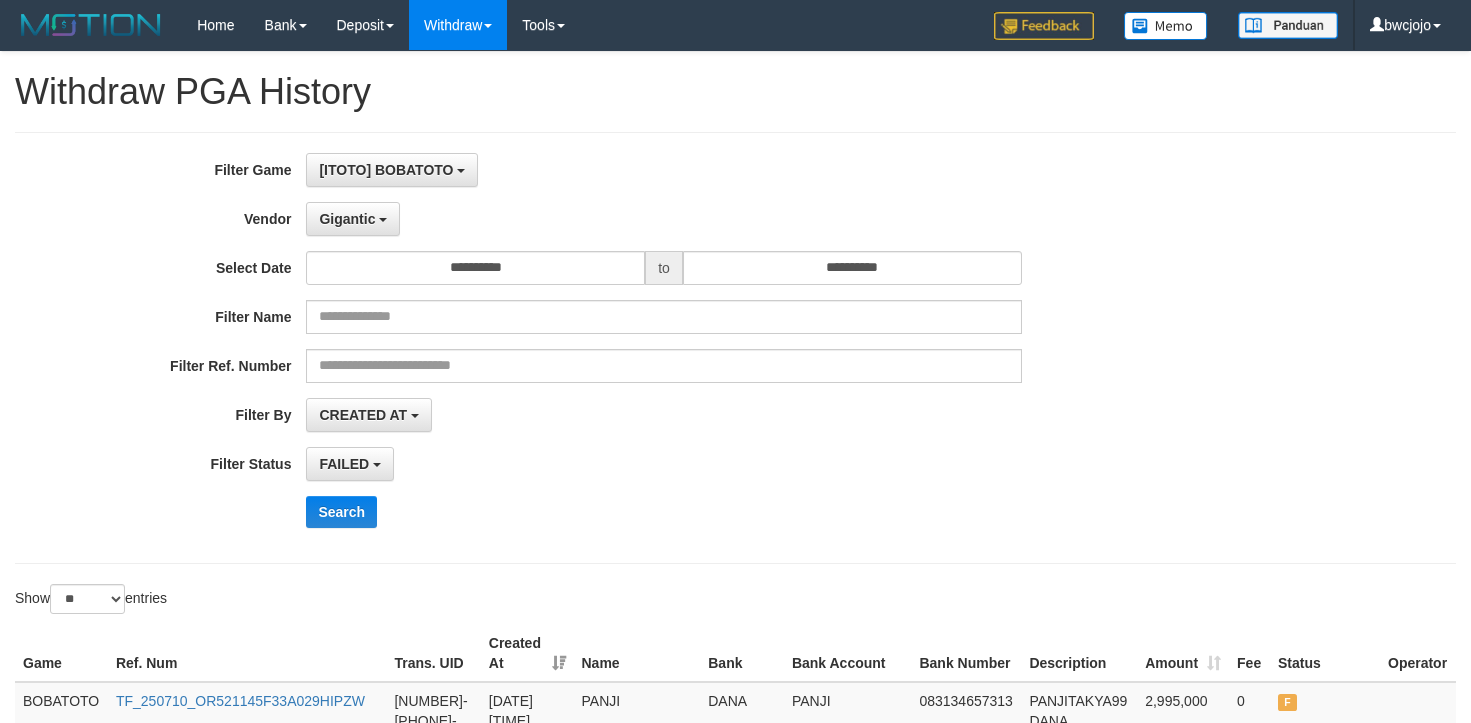 select on "**********" 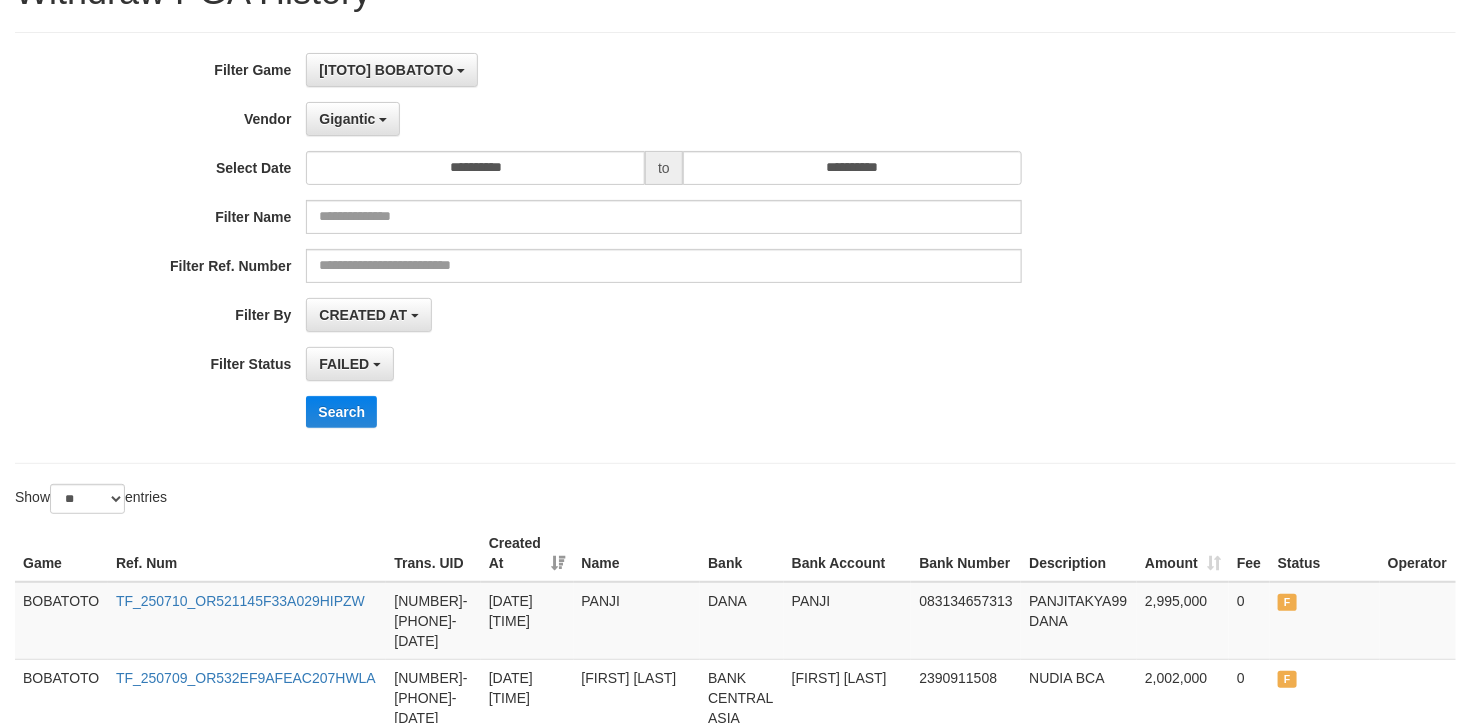 scroll, scrollTop: 0, scrollLeft: 0, axis: both 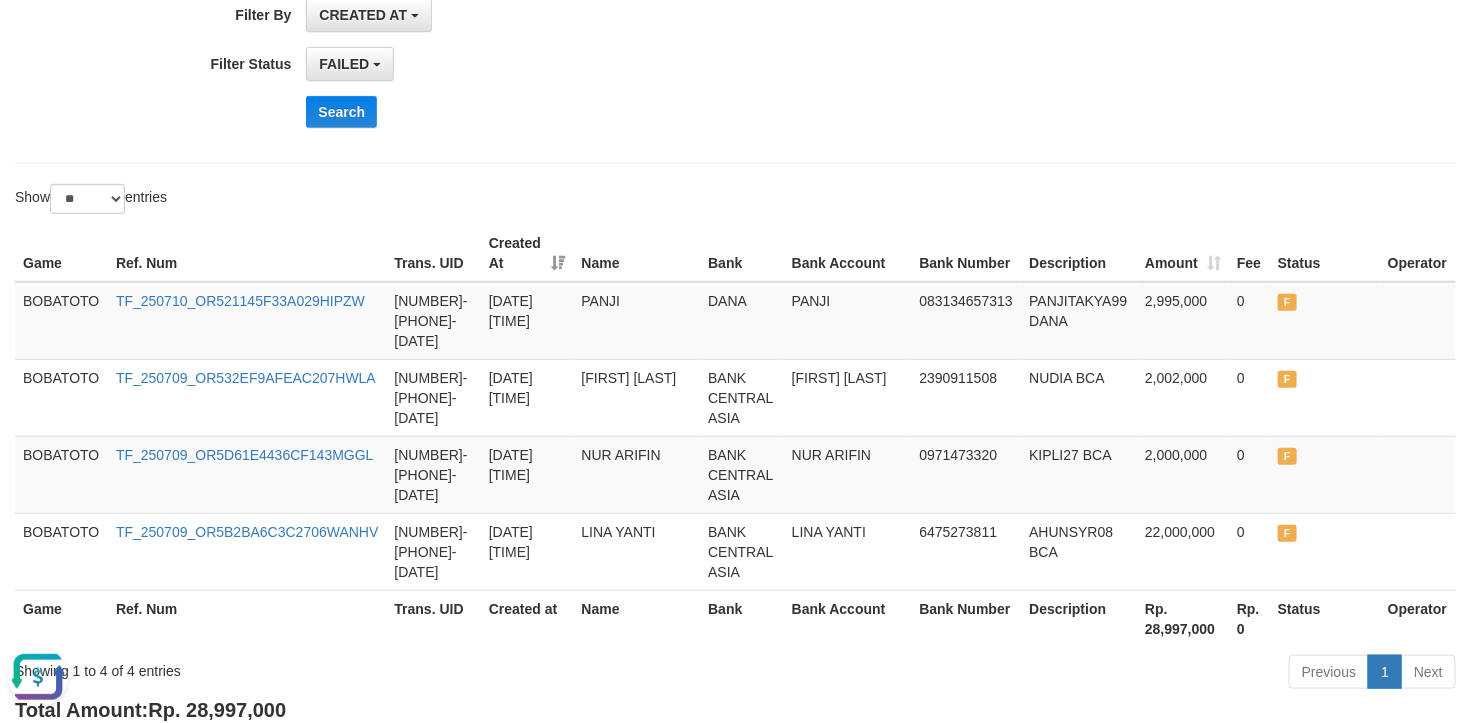 click at bounding box center (38, 676) 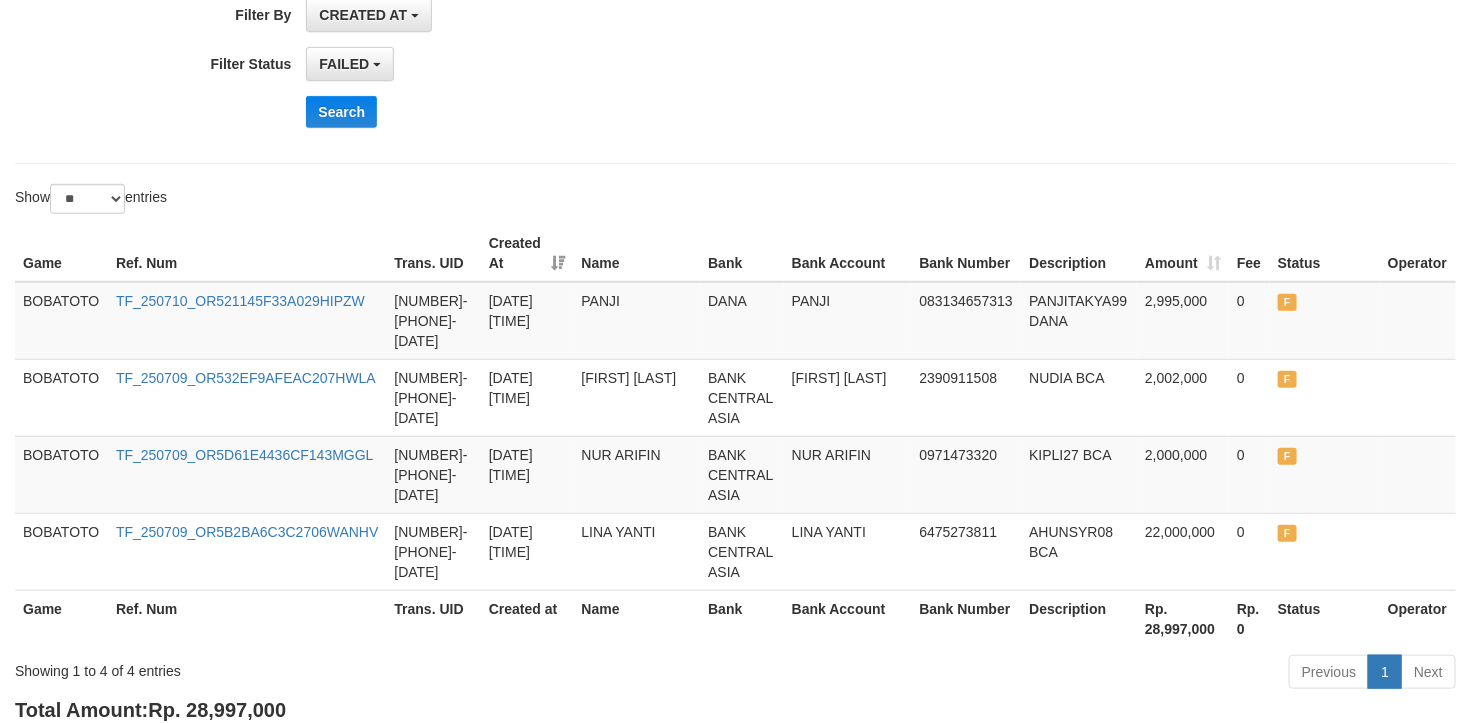 click on "Search" at bounding box center (765, 112) 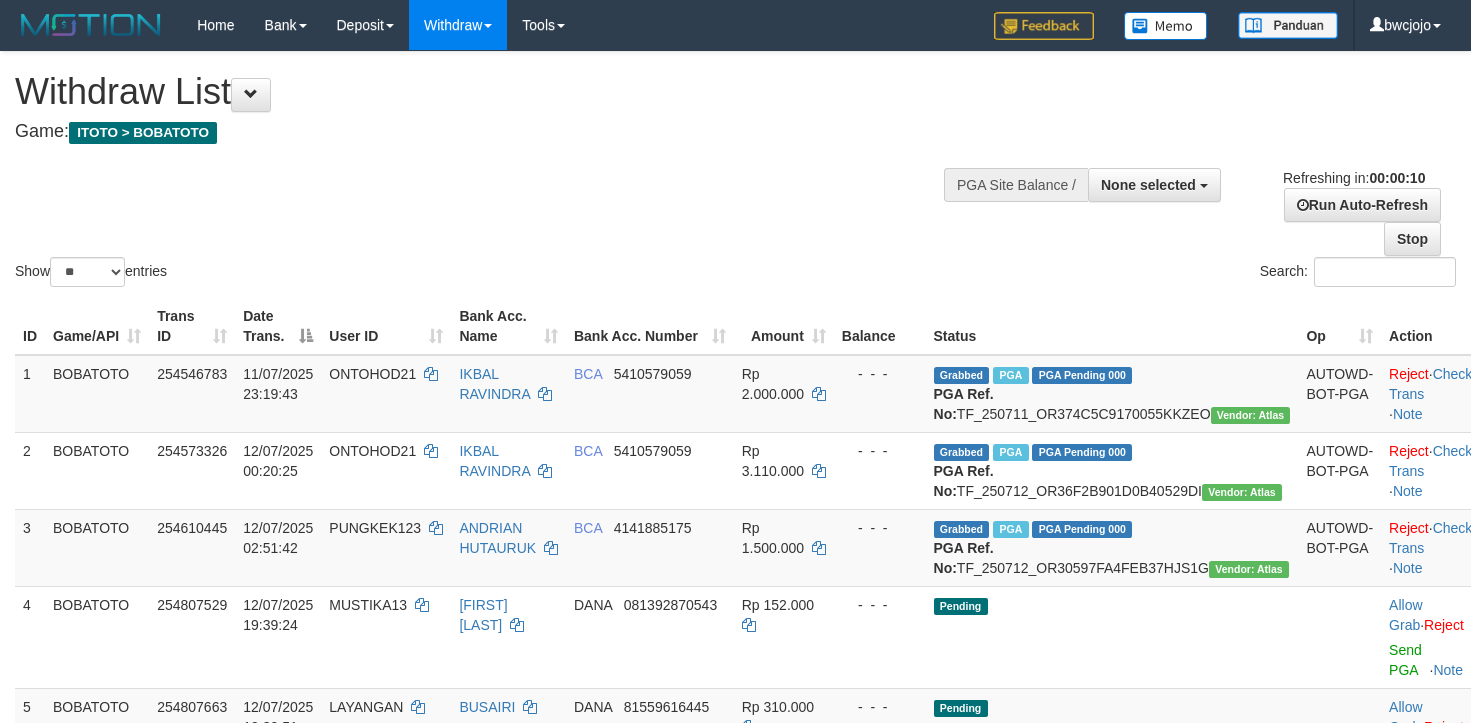 select 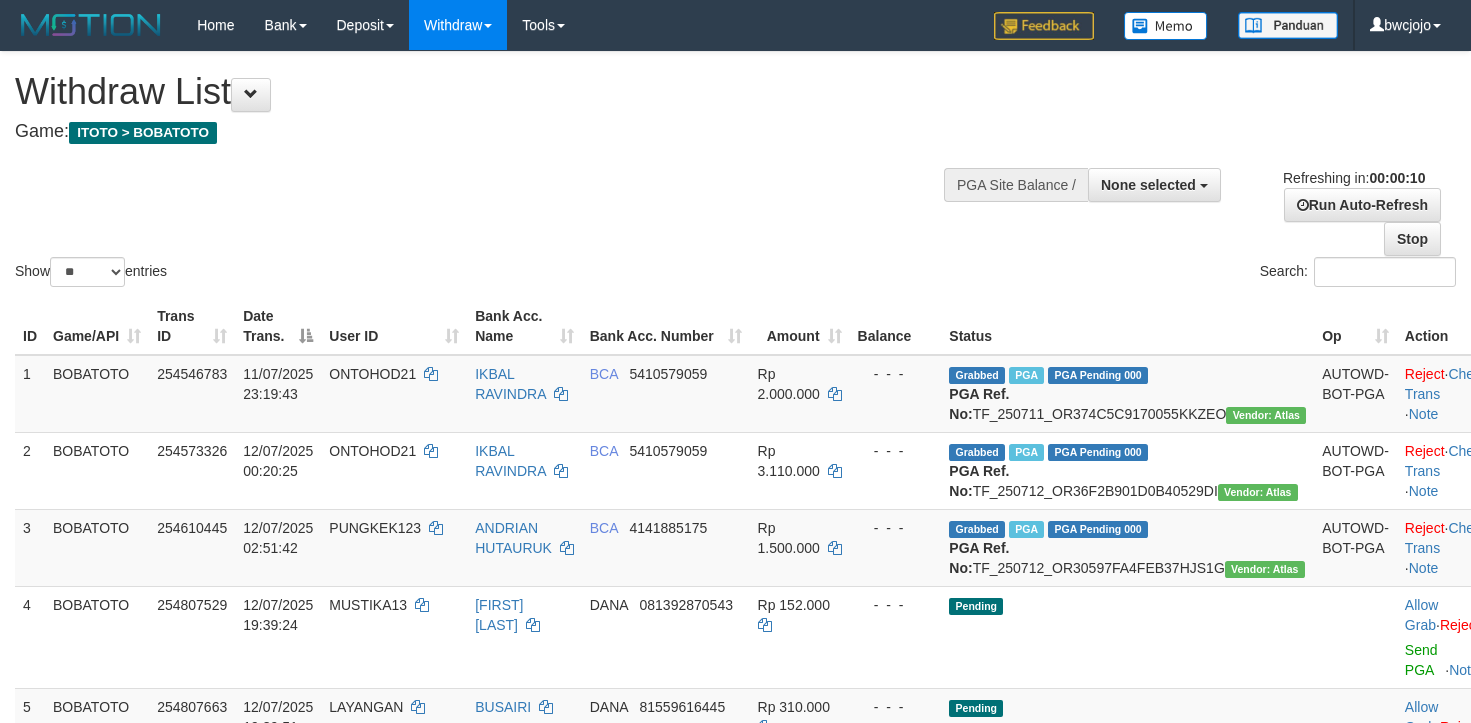 select 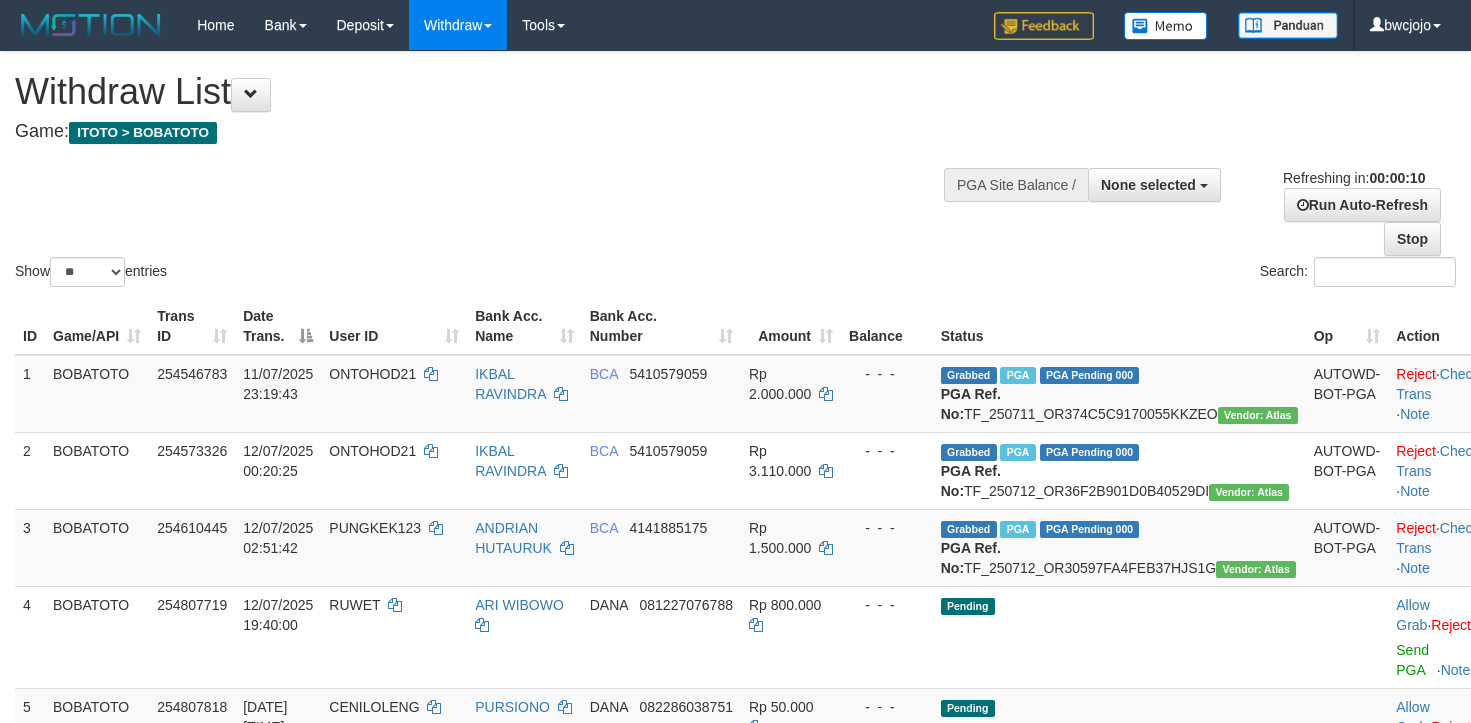 select 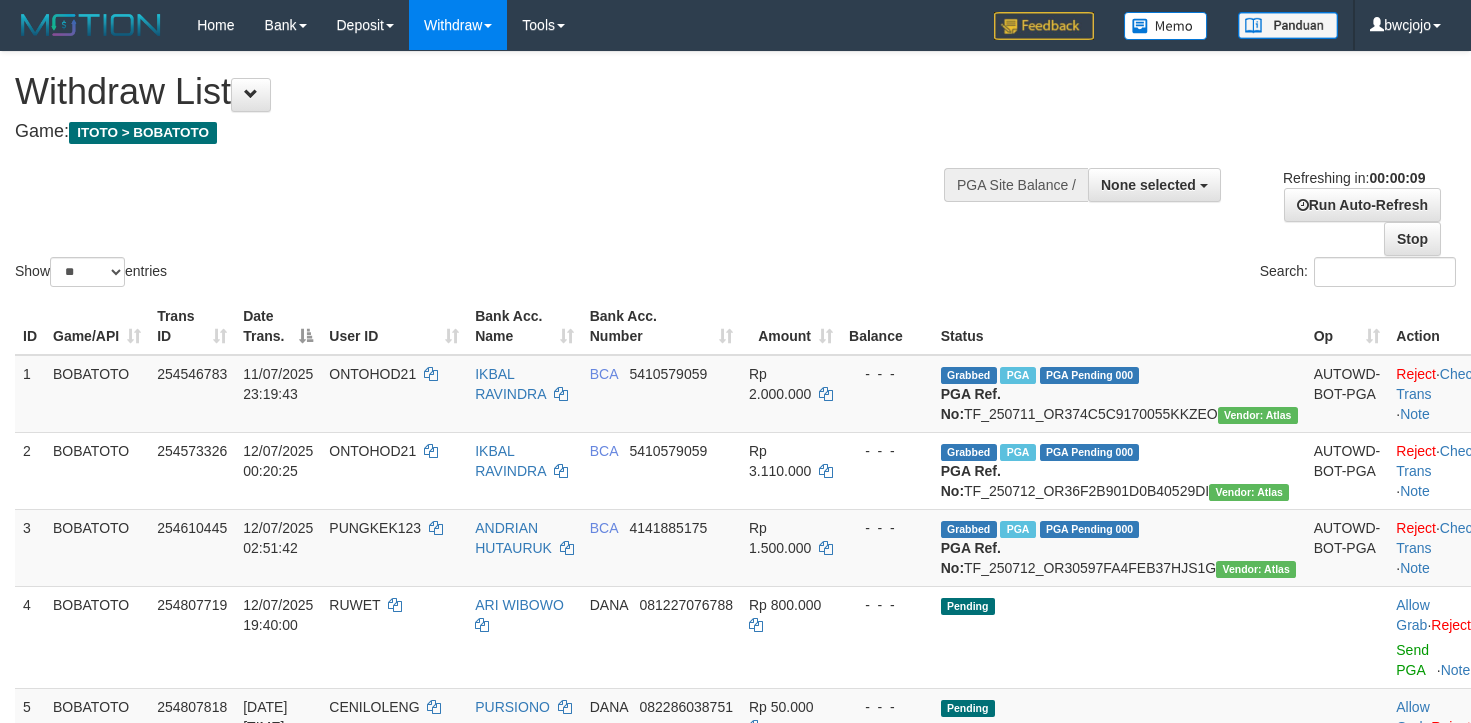 scroll, scrollTop: 0, scrollLeft: 0, axis: both 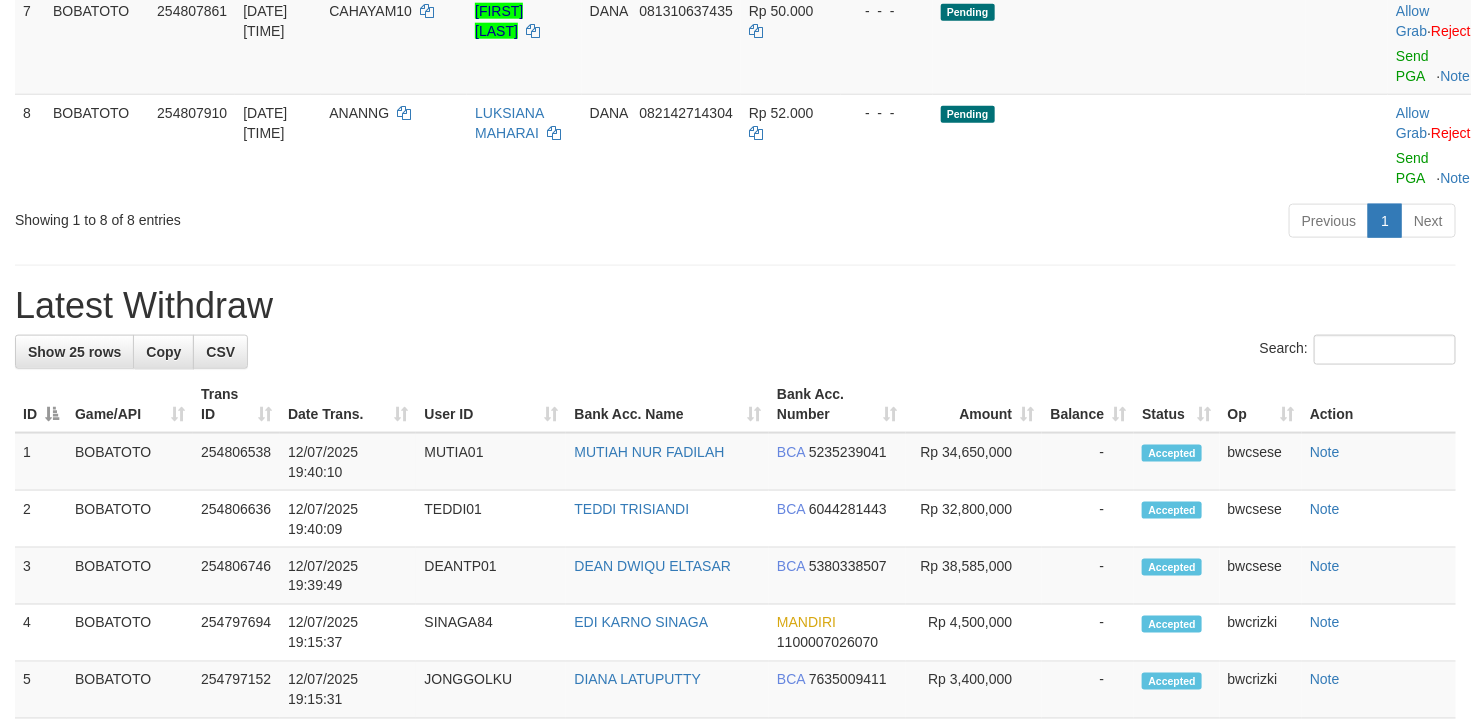 click on "Latest Withdraw" at bounding box center [735, 306] 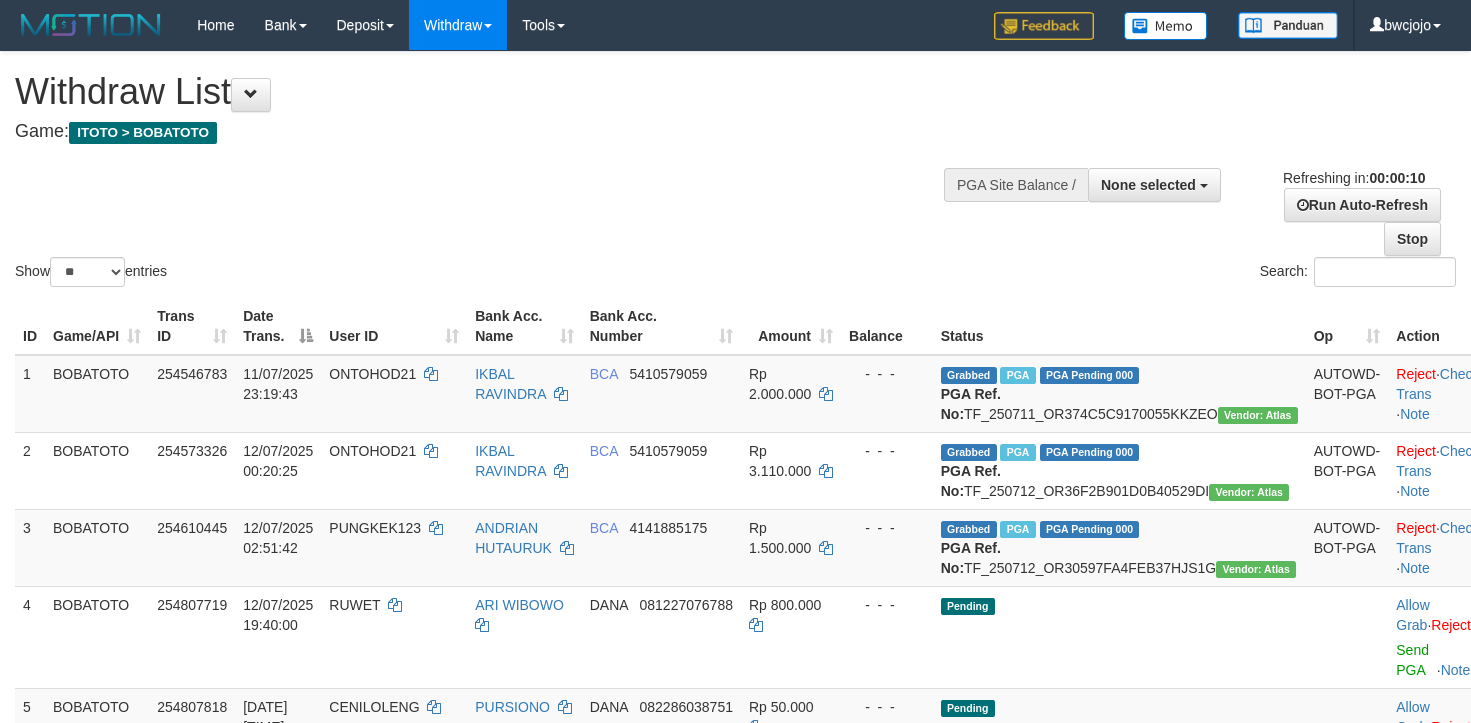 select 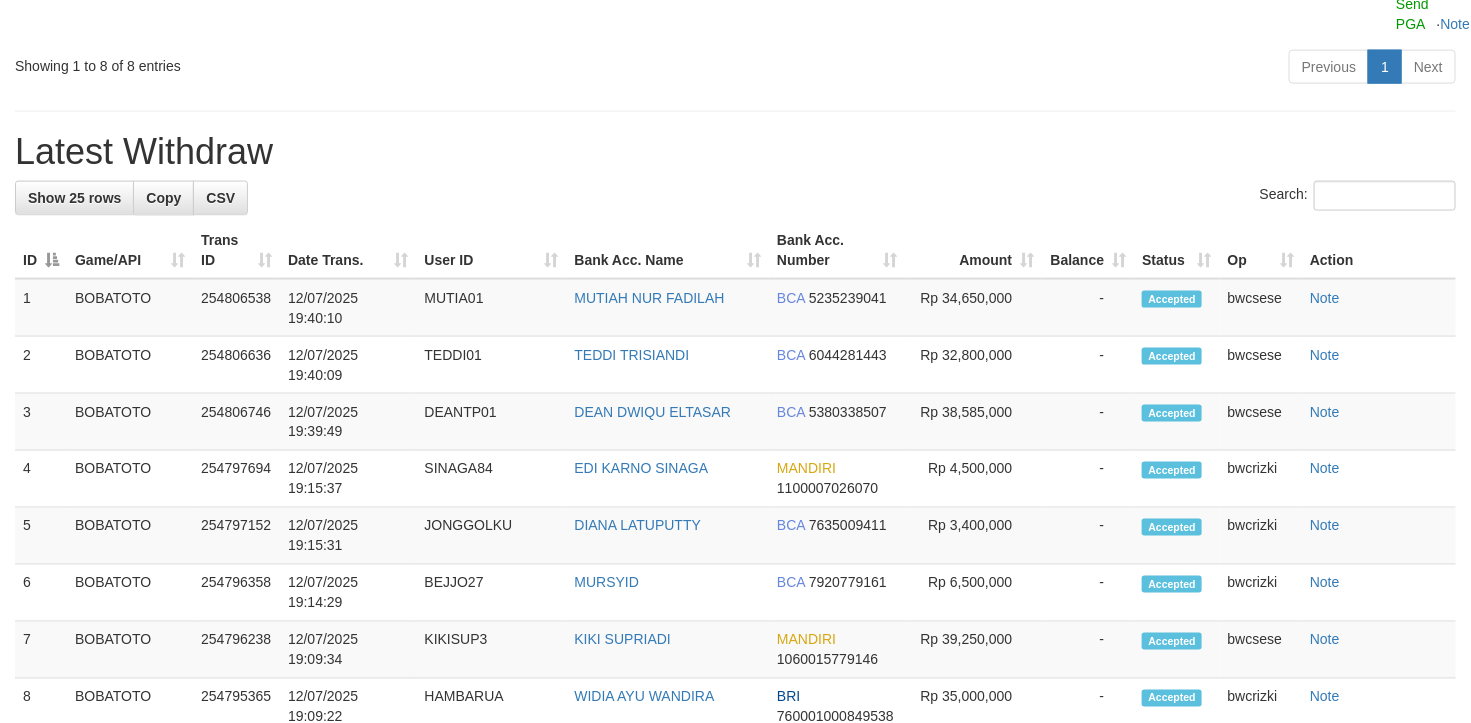 scroll, scrollTop: 1200, scrollLeft: 0, axis: vertical 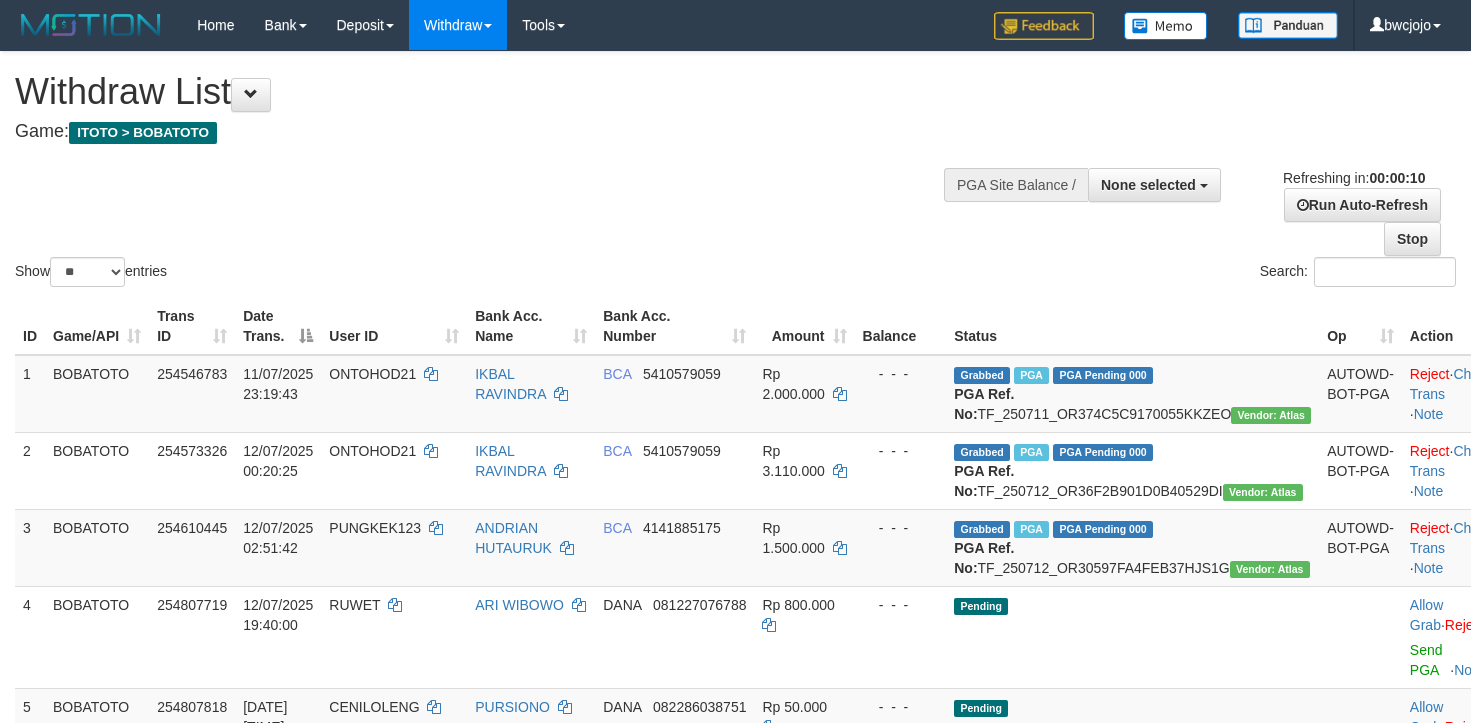 select 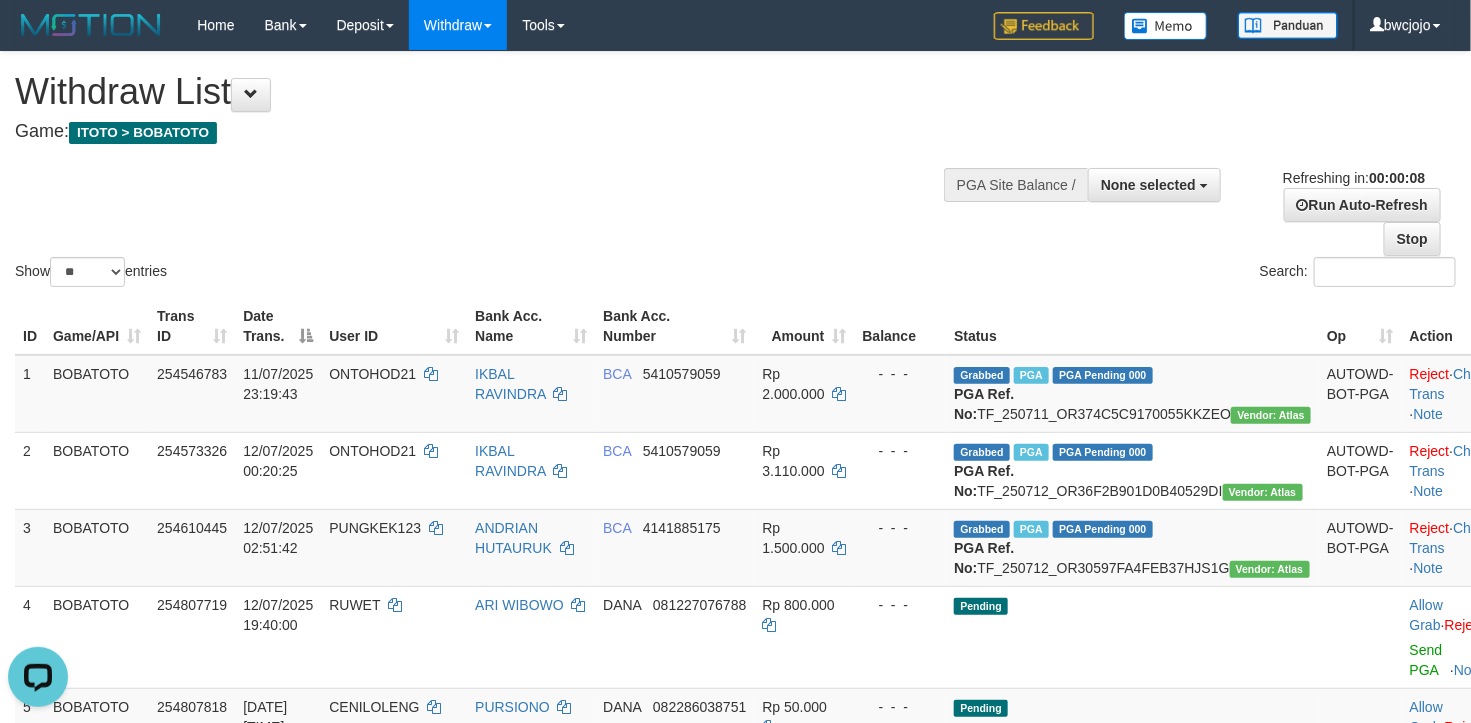 scroll, scrollTop: 0, scrollLeft: 0, axis: both 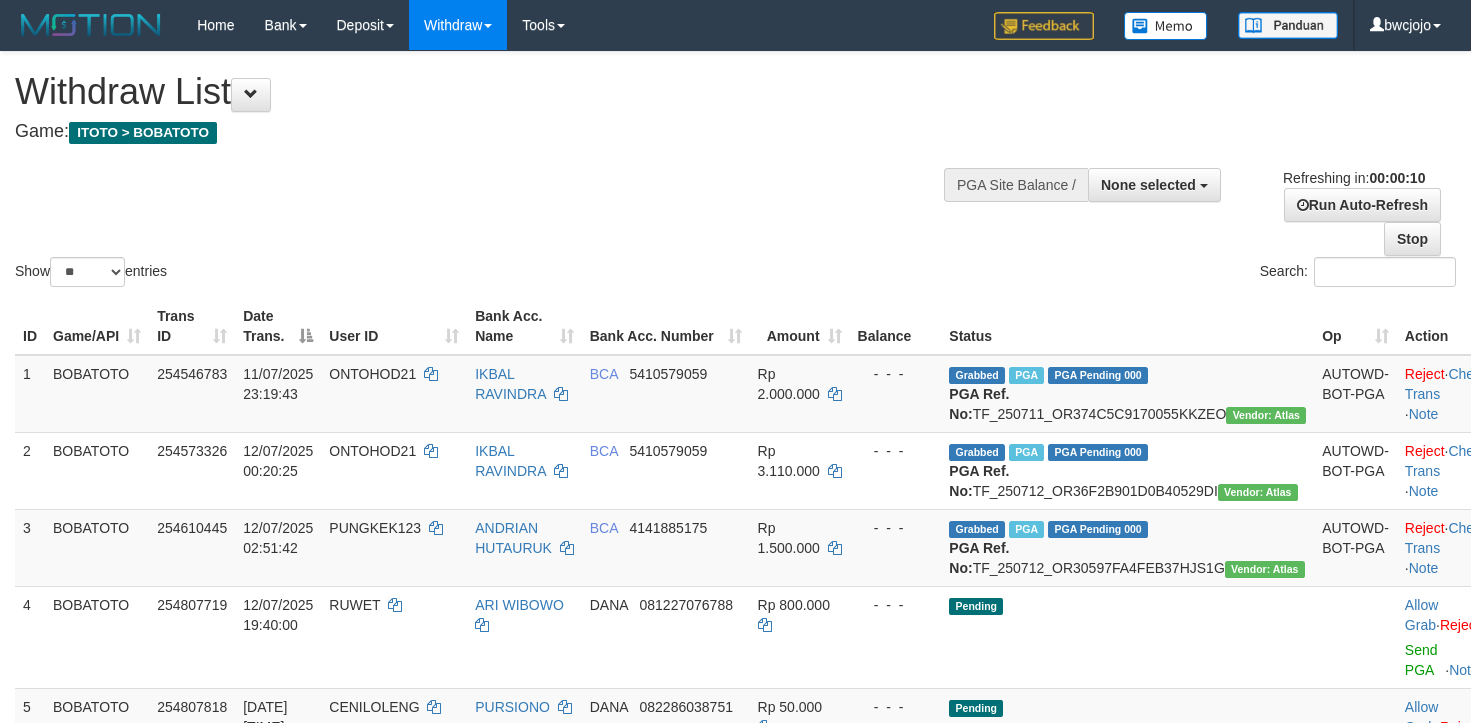 select 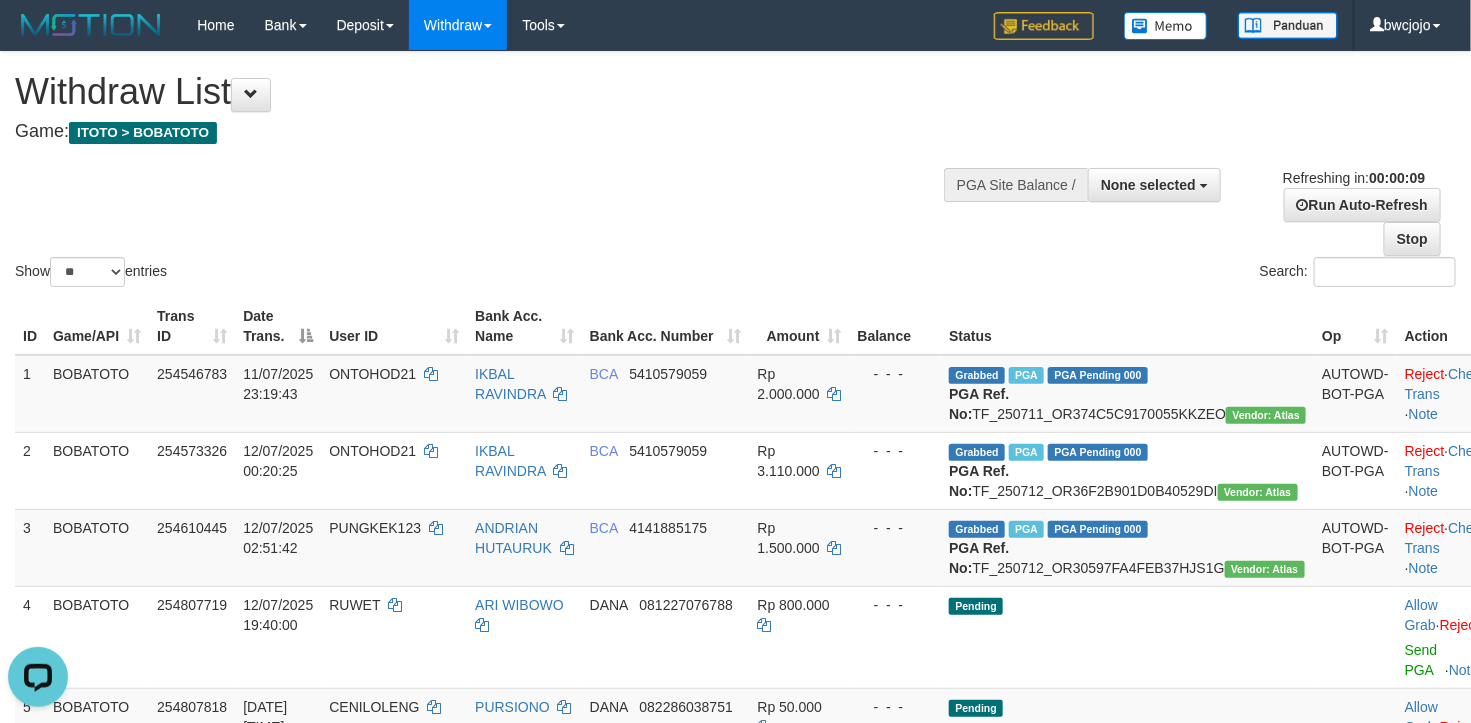 scroll, scrollTop: 0, scrollLeft: 0, axis: both 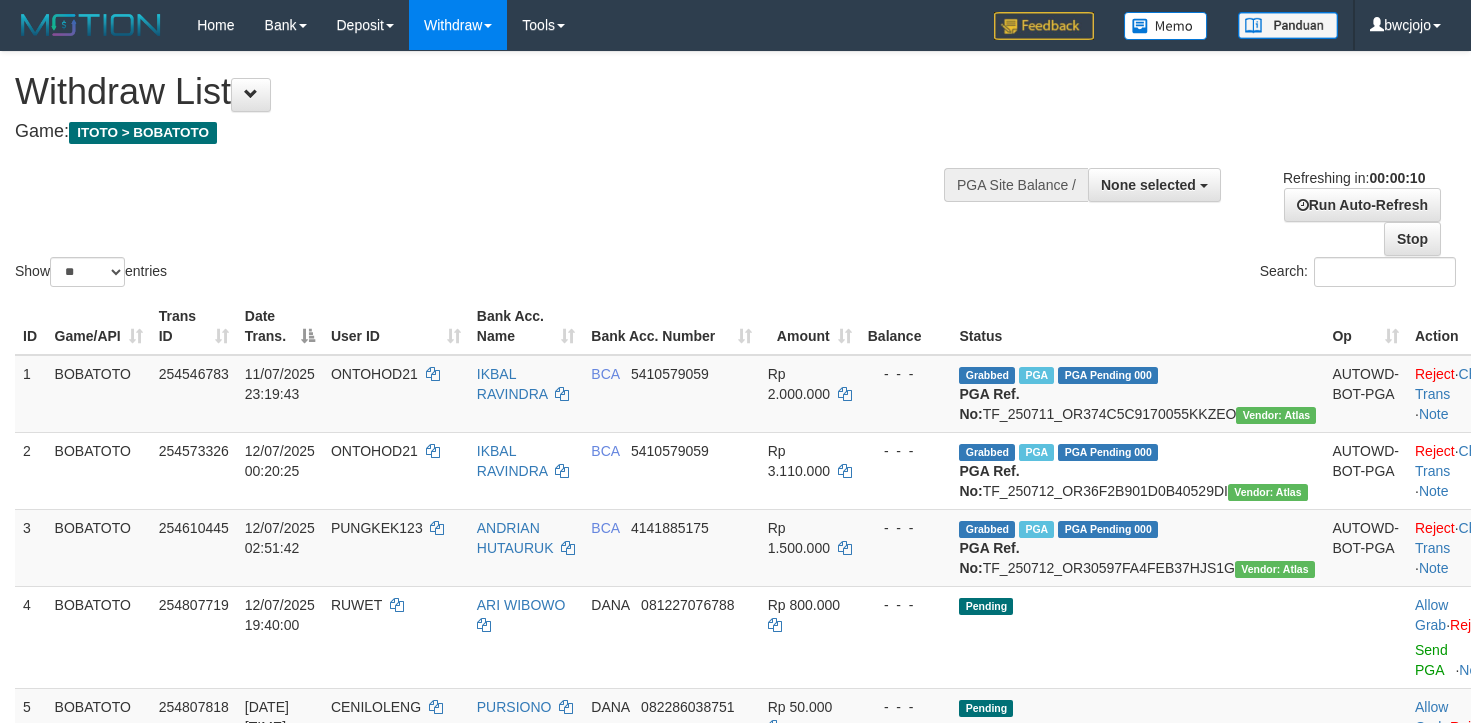 select 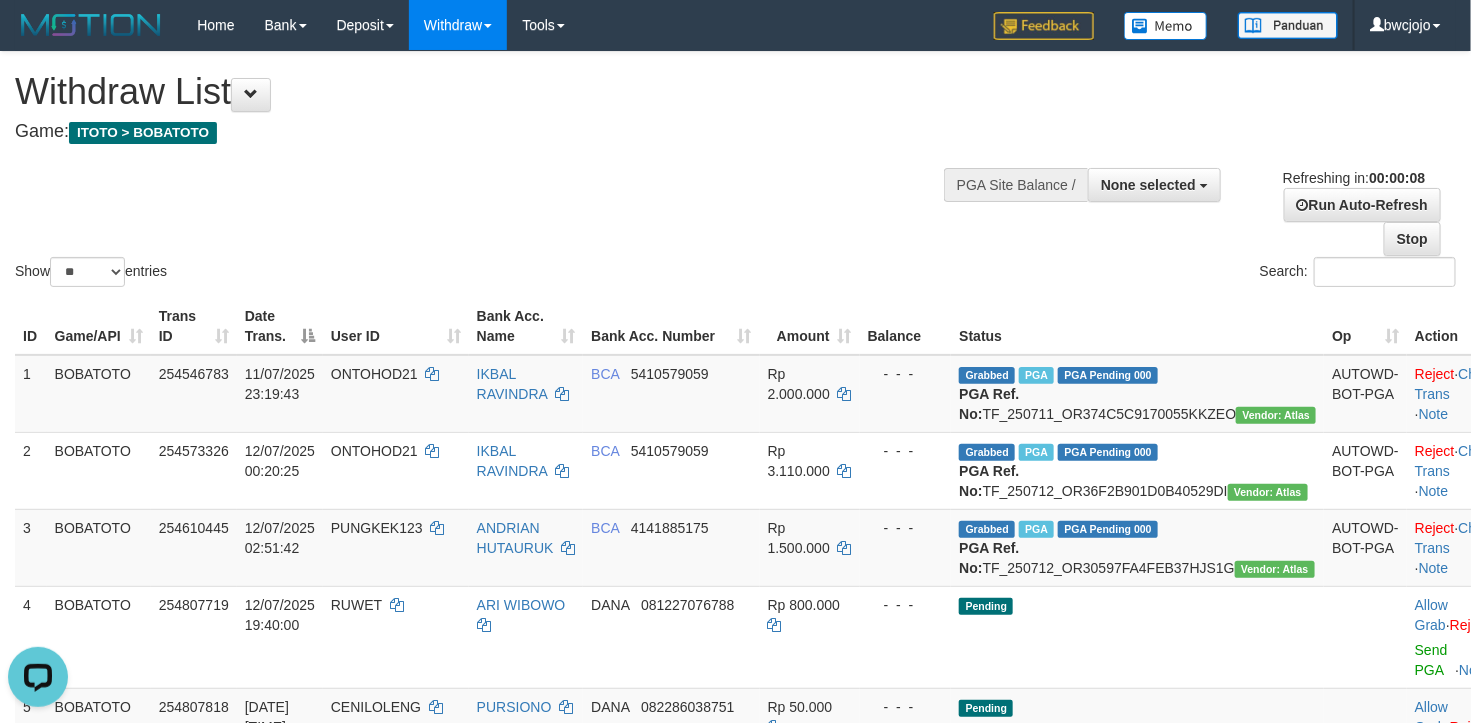 scroll, scrollTop: 0, scrollLeft: 0, axis: both 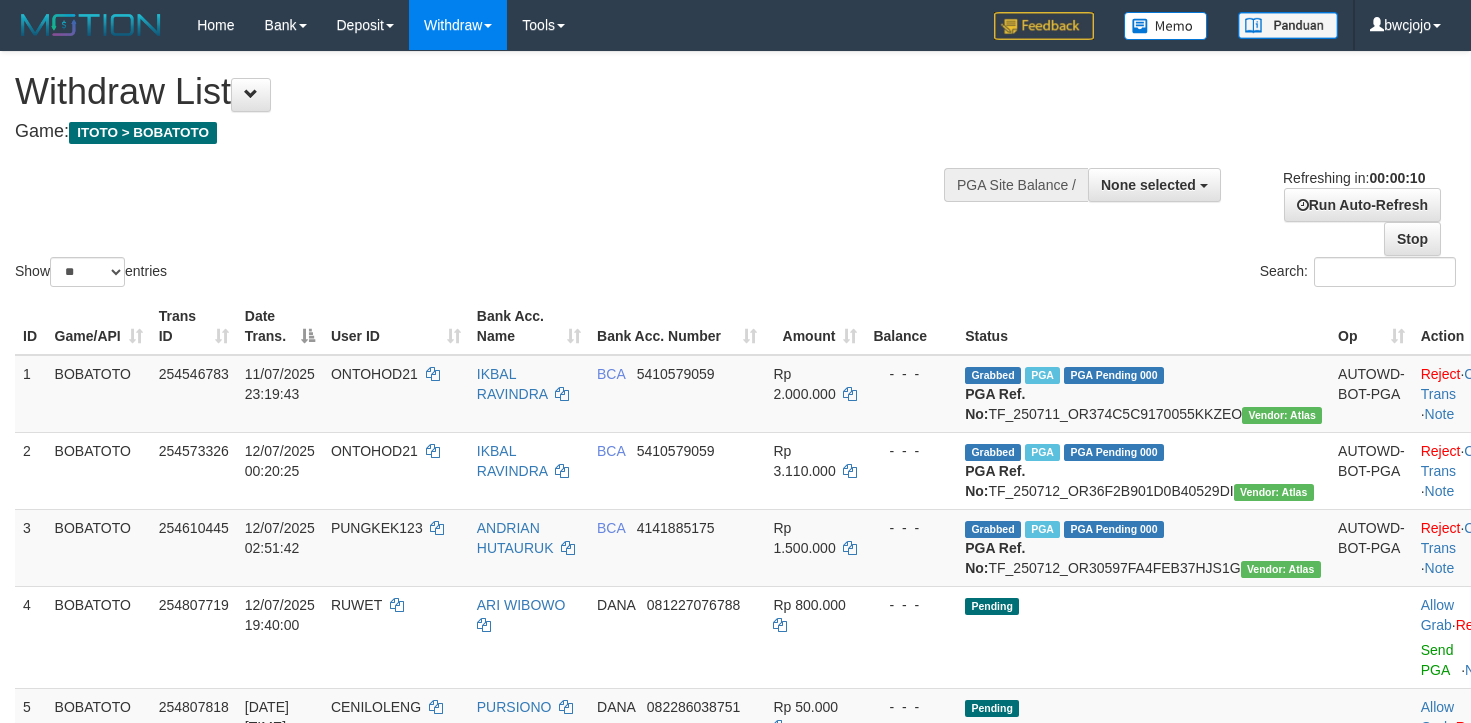 select 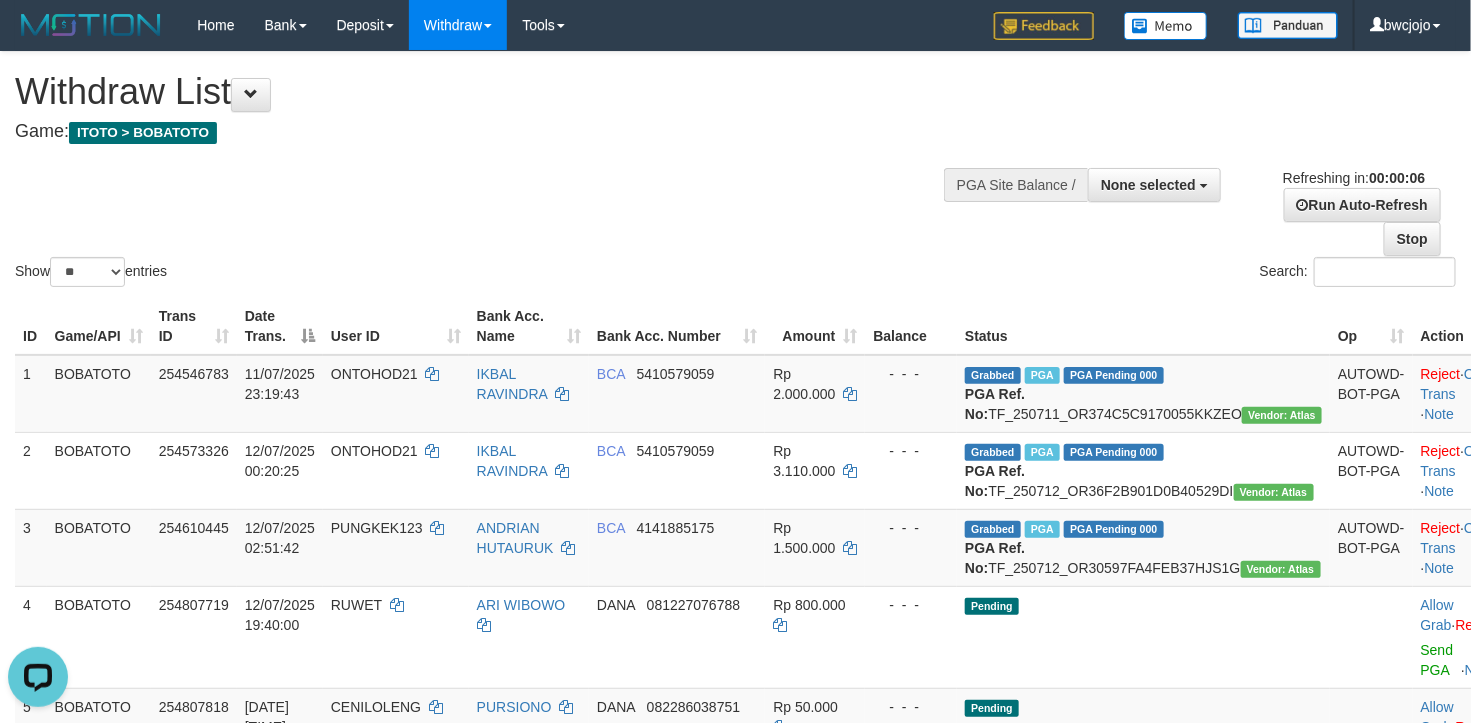 scroll, scrollTop: 0, scrollLeft: 0, axis: both 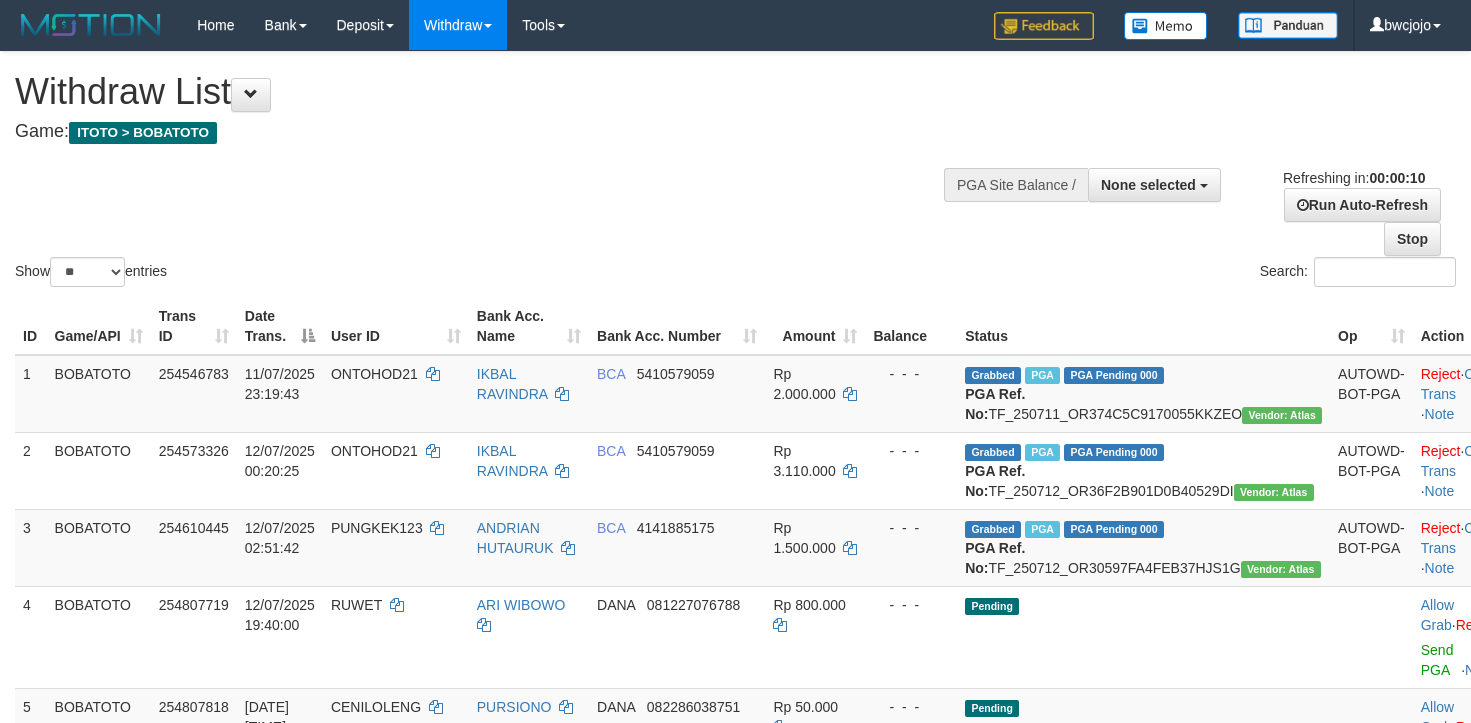 select 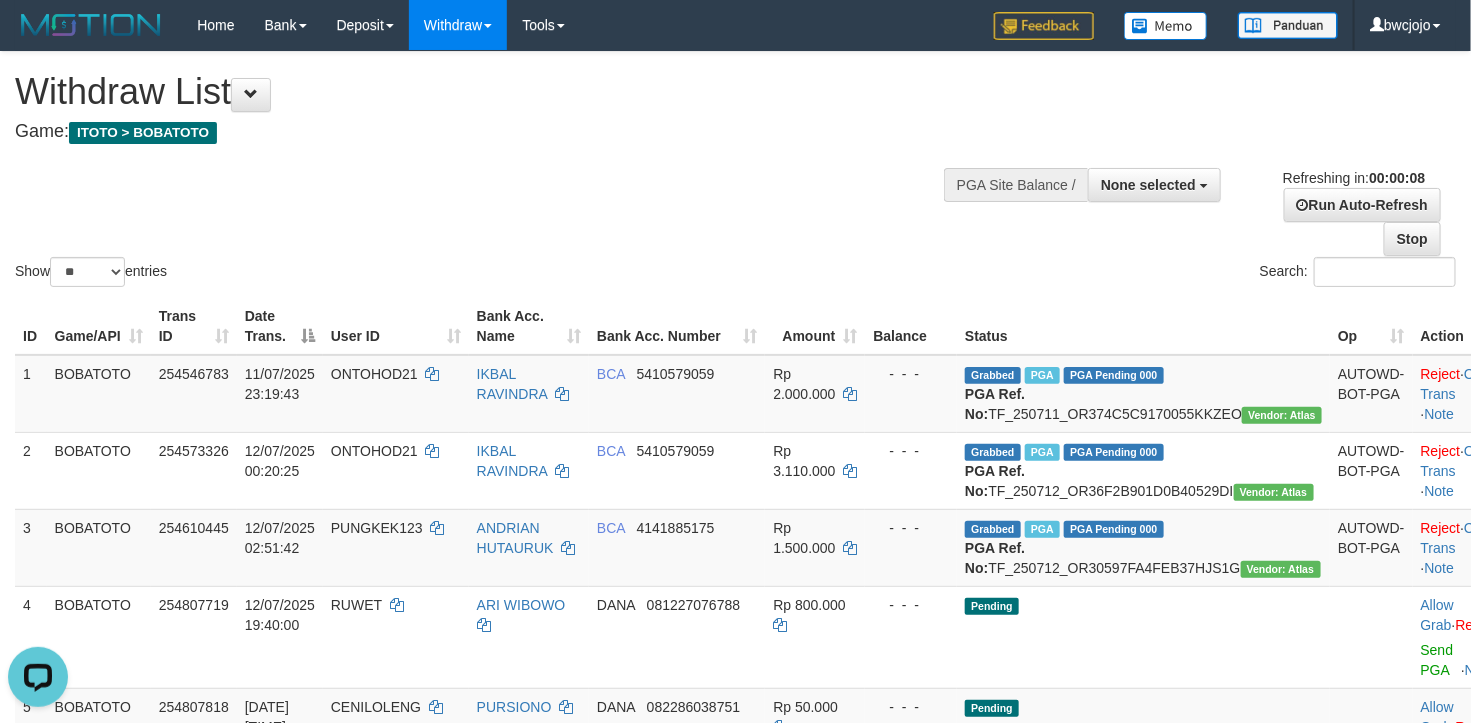 scroll, scrollTop: 0, scrollLeft: 0, axis: both 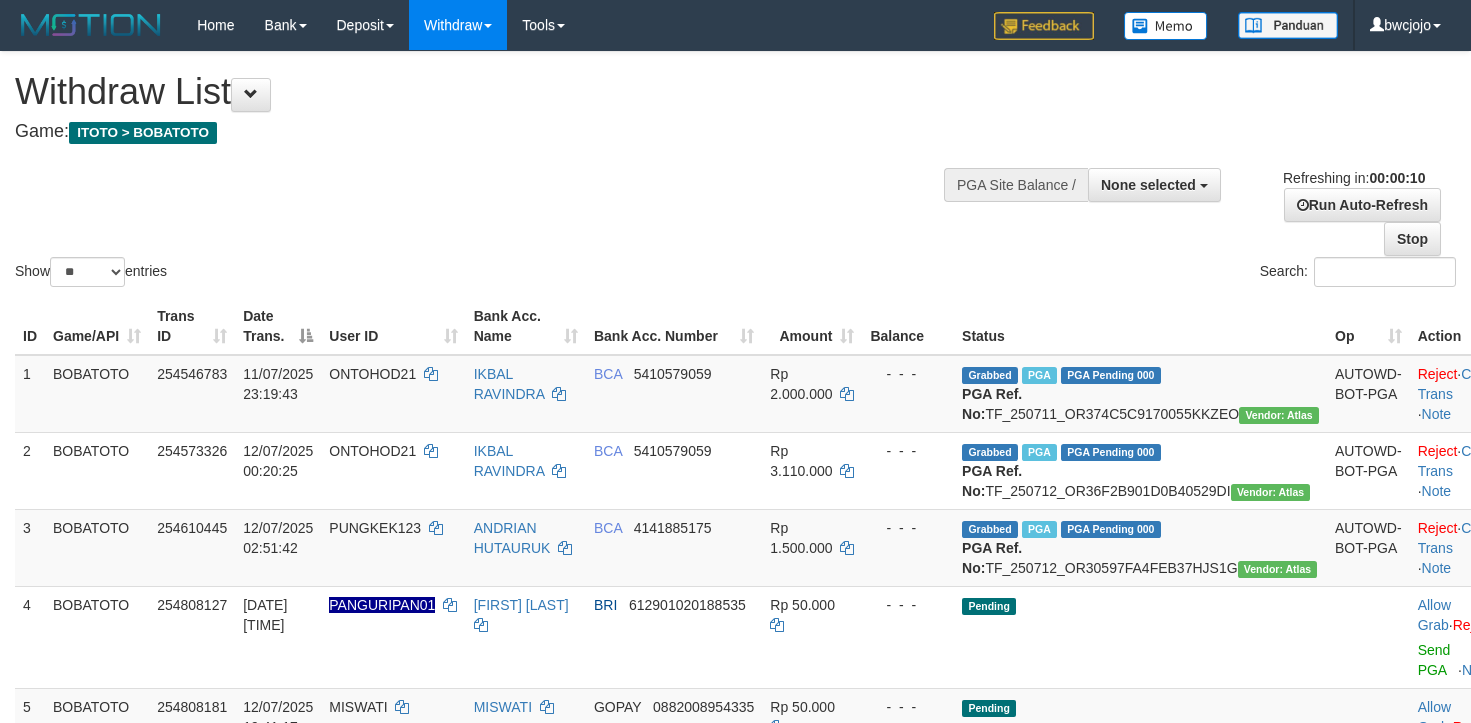 select 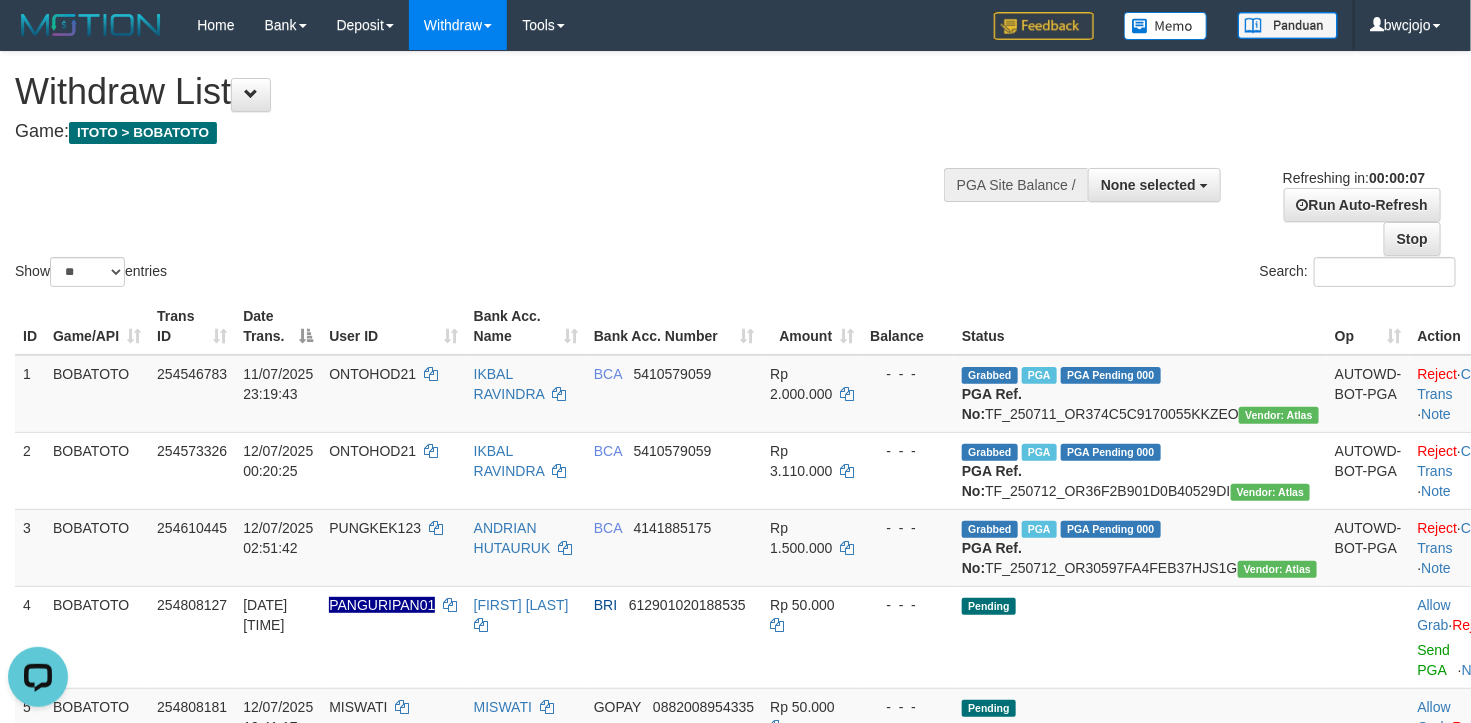 scroll, scrollTop: 0, scrollLeft: 0, axis: both 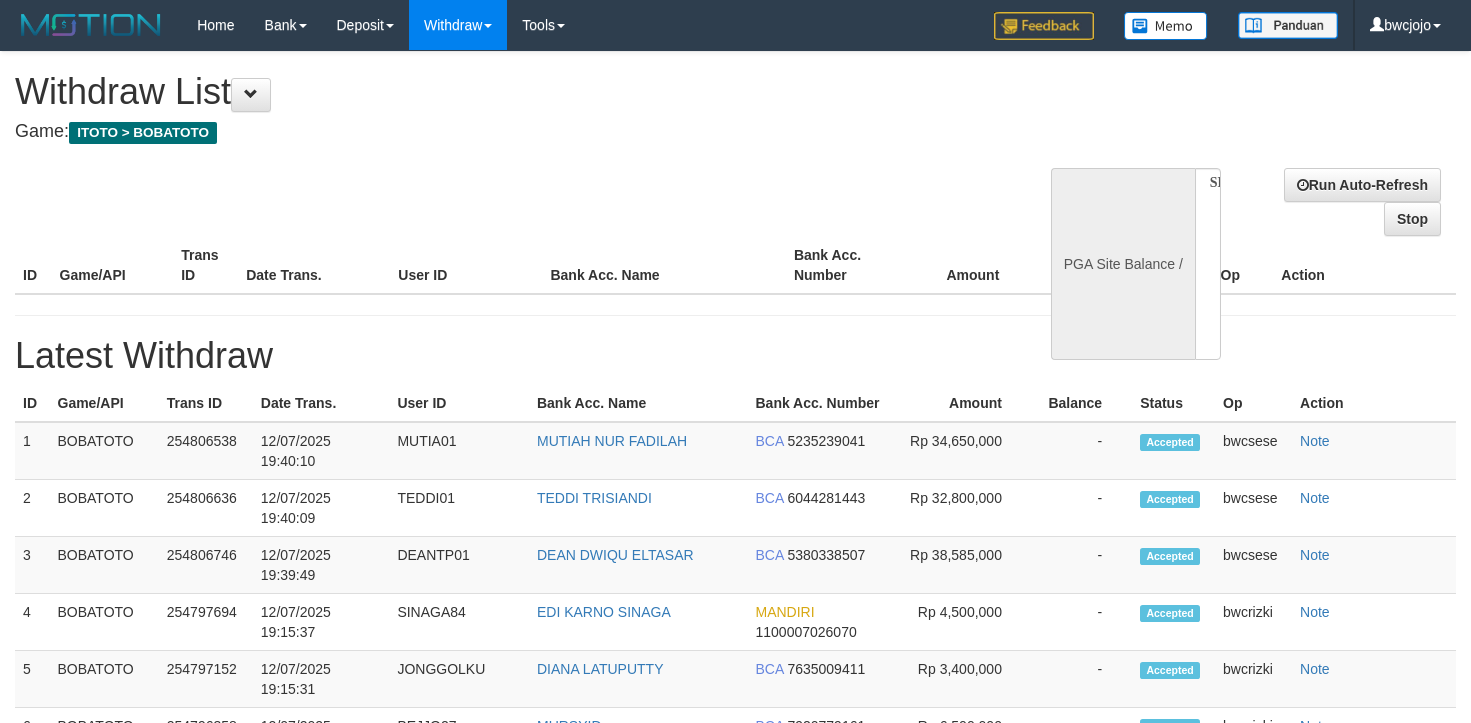 select 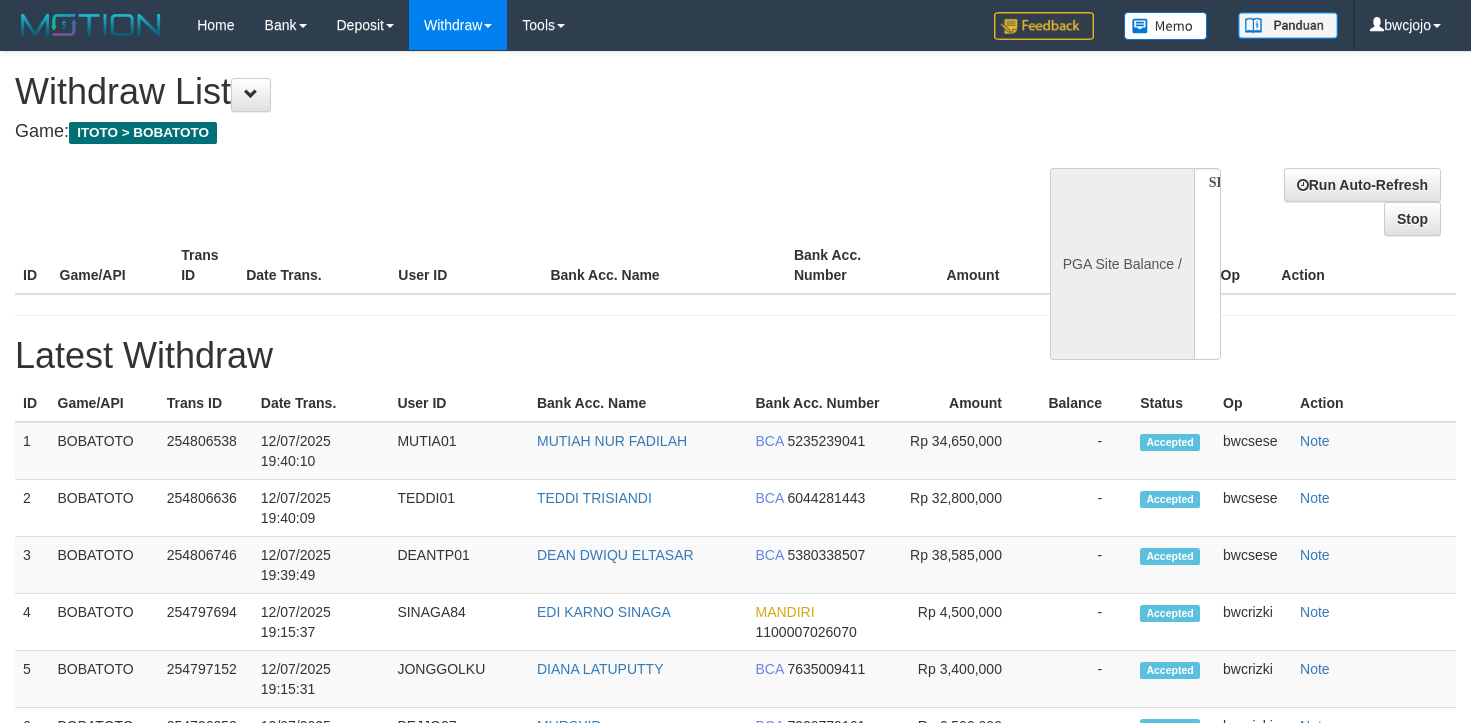 scroll, scrollTop: 0, scrollLeft: 0, axis: both 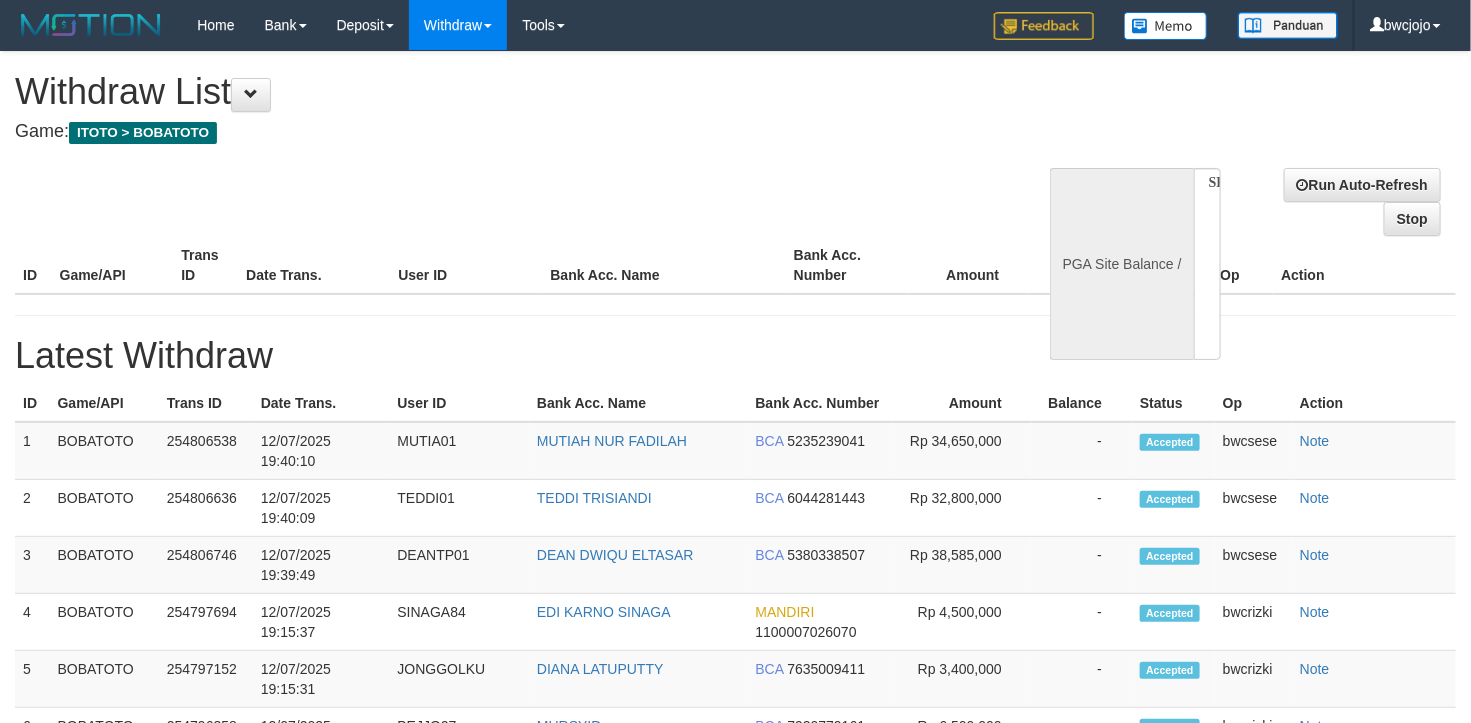 select on "**" 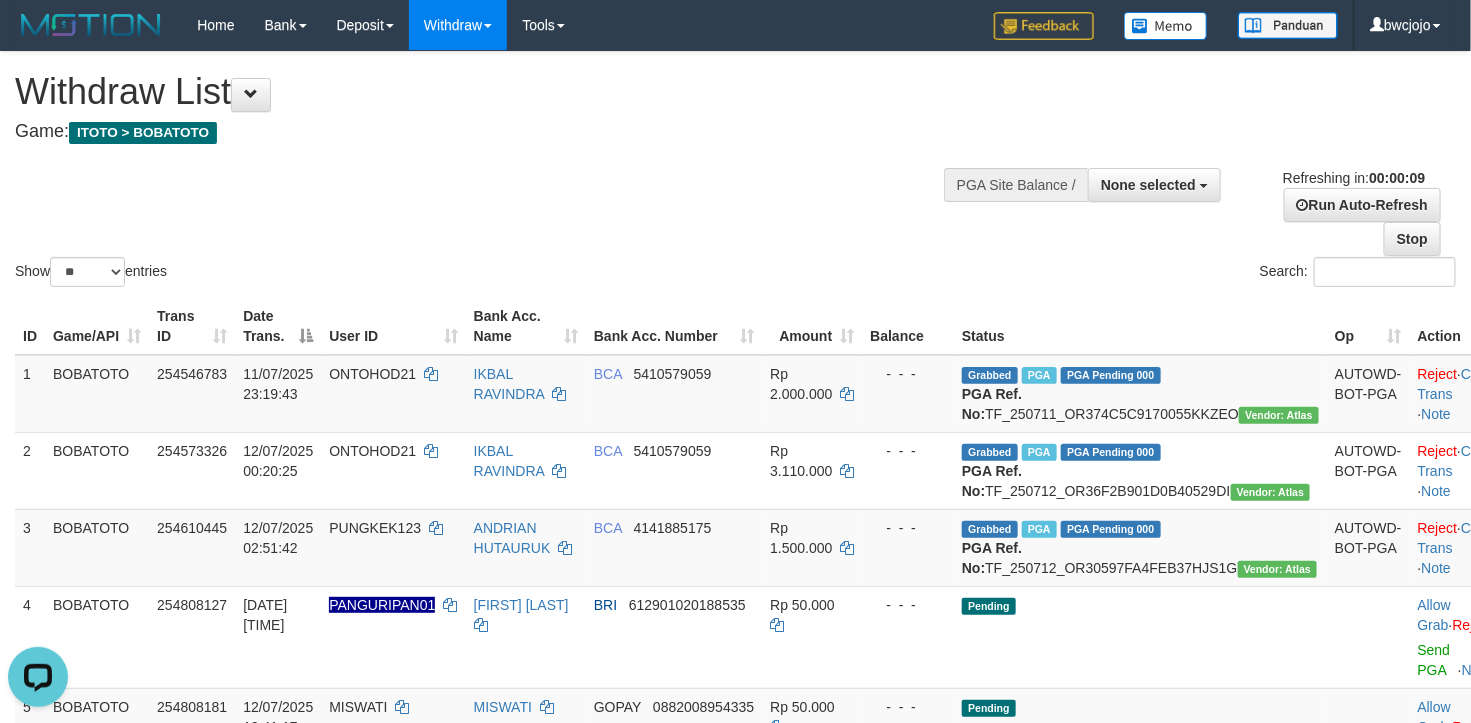scroll, scrollTop: 0, scrollLeft: 0, axis: both 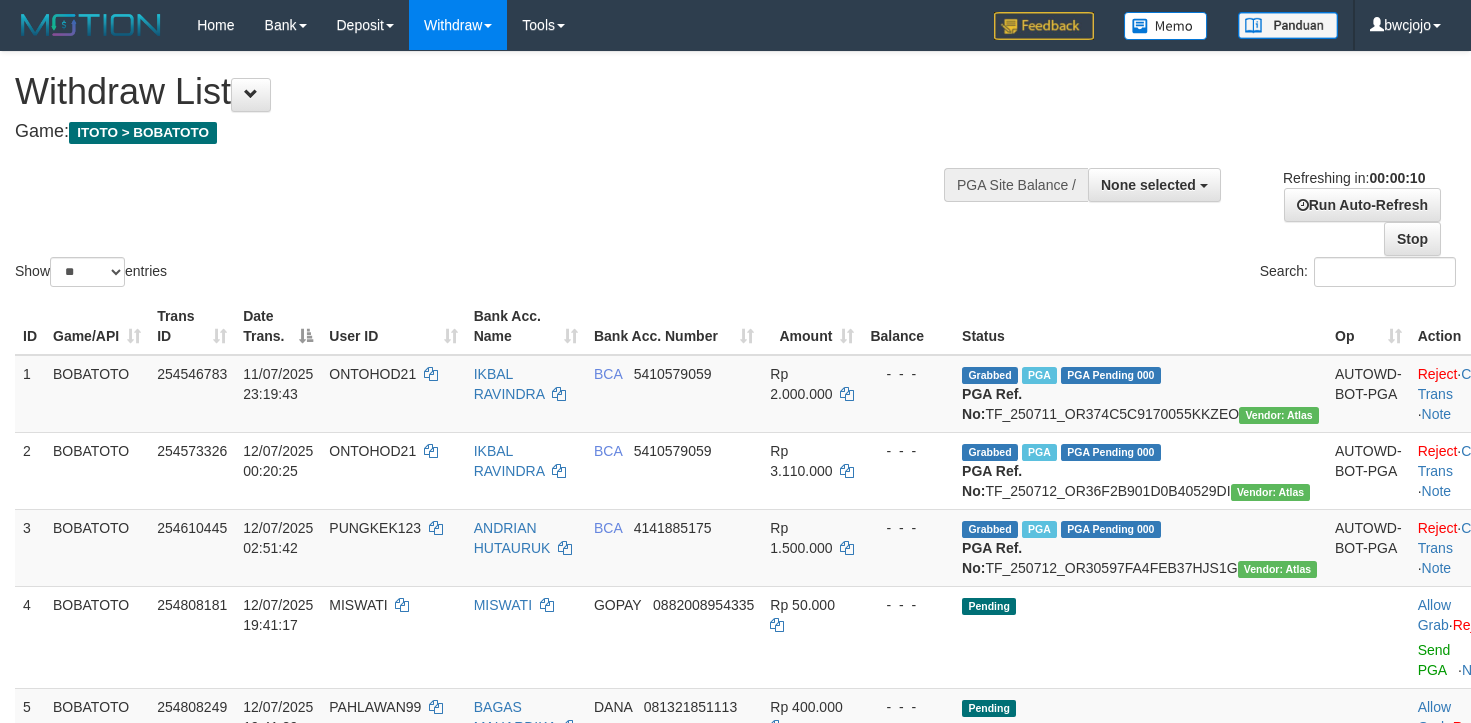 select 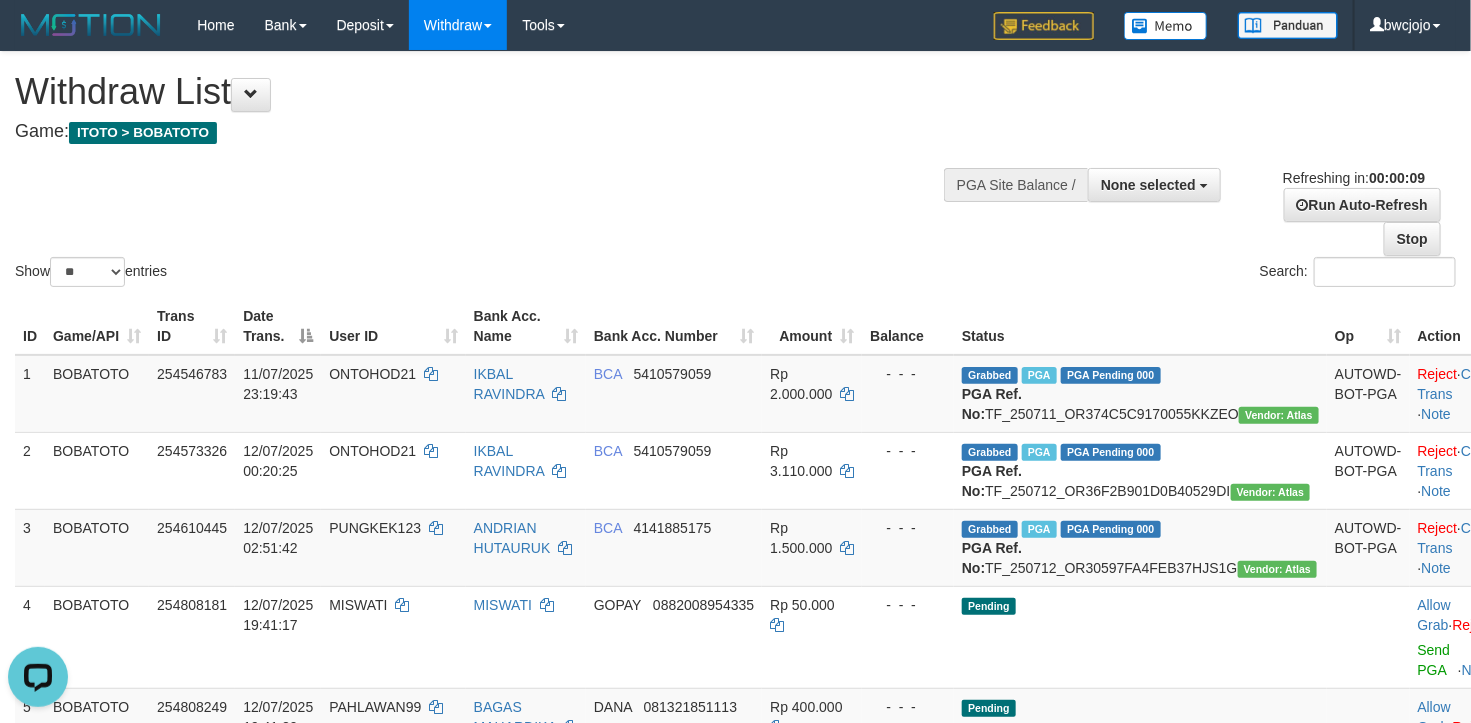scroll, scrollTop: 0, scrollLeft: 0, axis: both 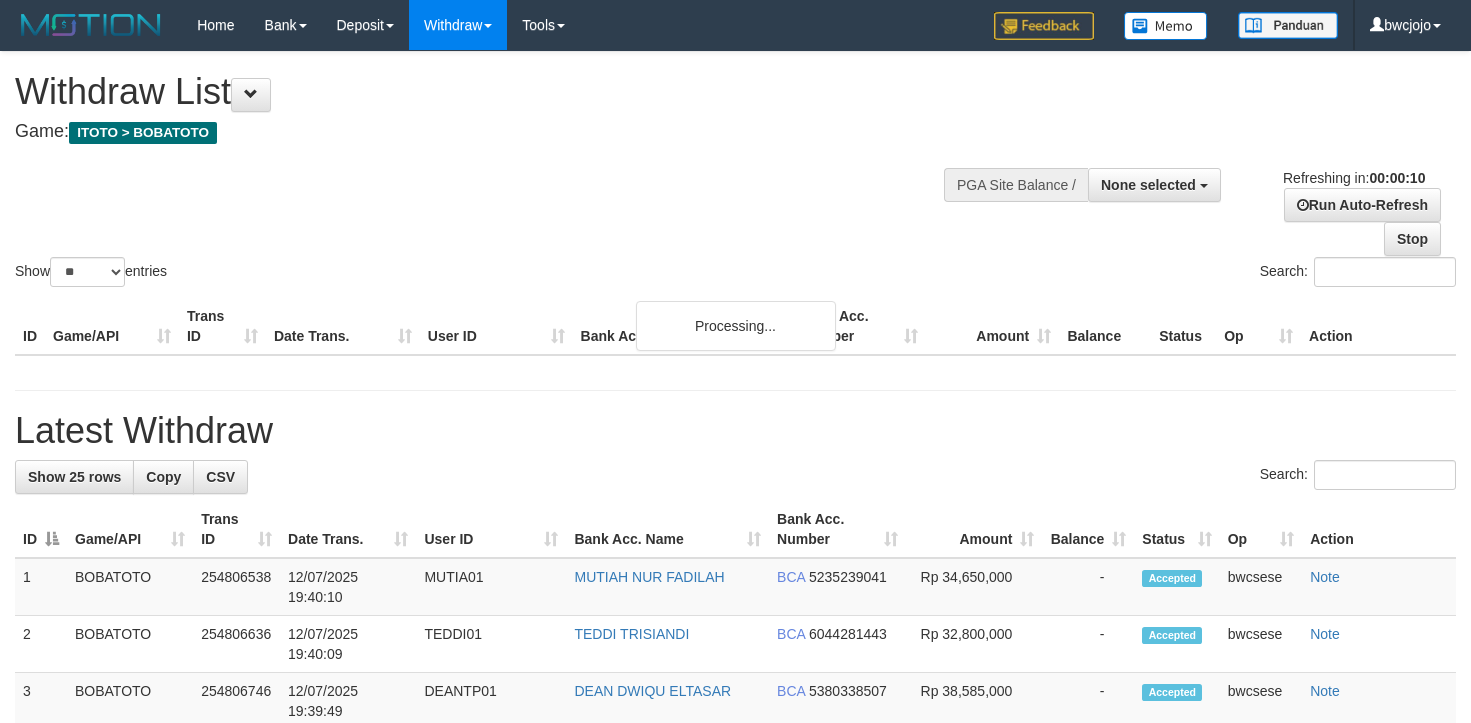 select 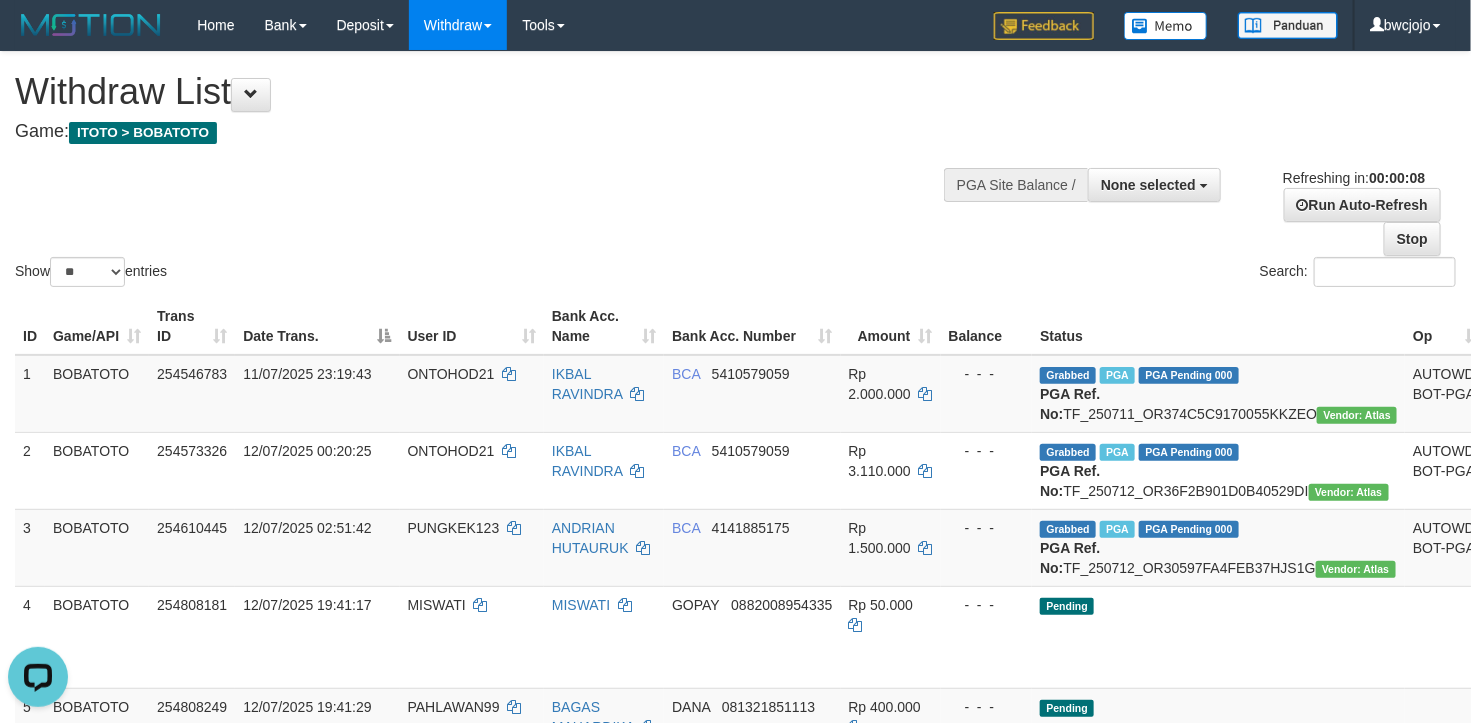 scroll, scrollTop: 0, scrollLeft: 0, axis: both 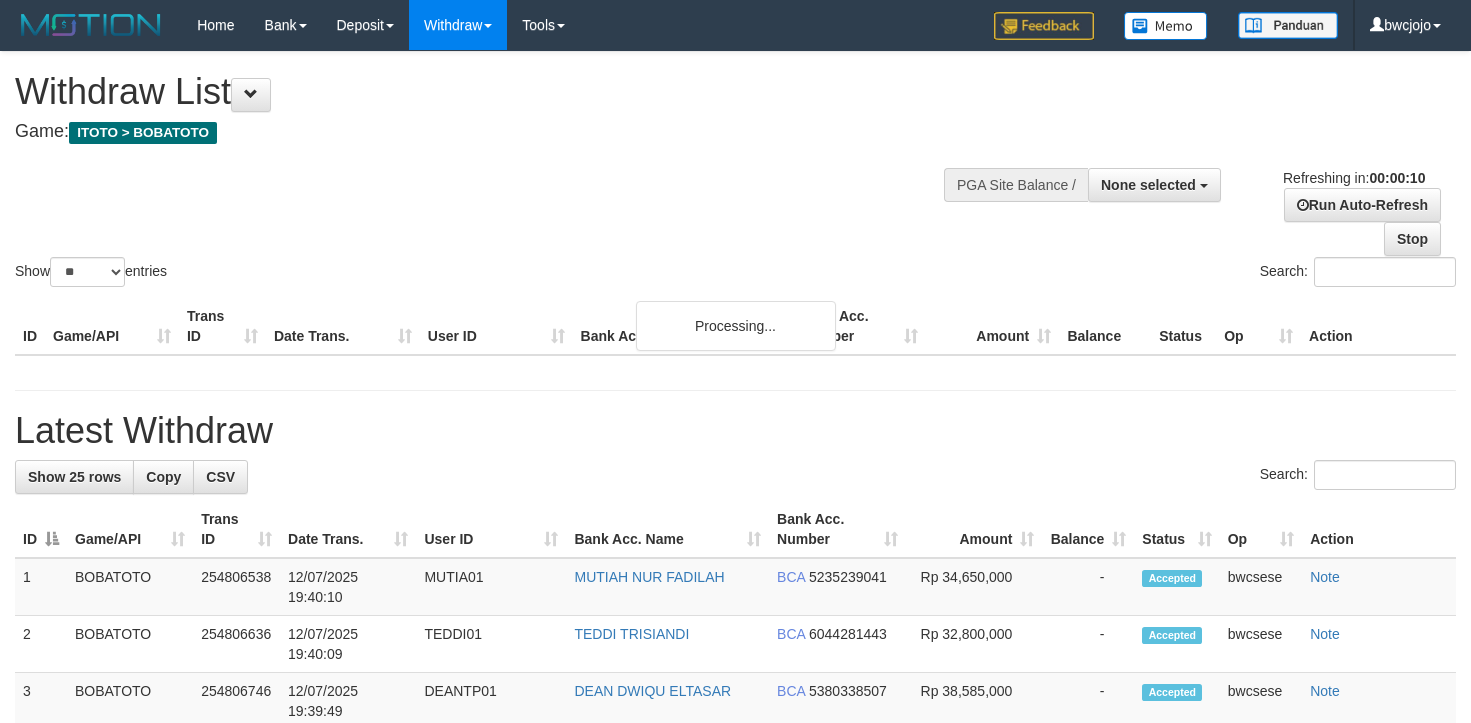 select 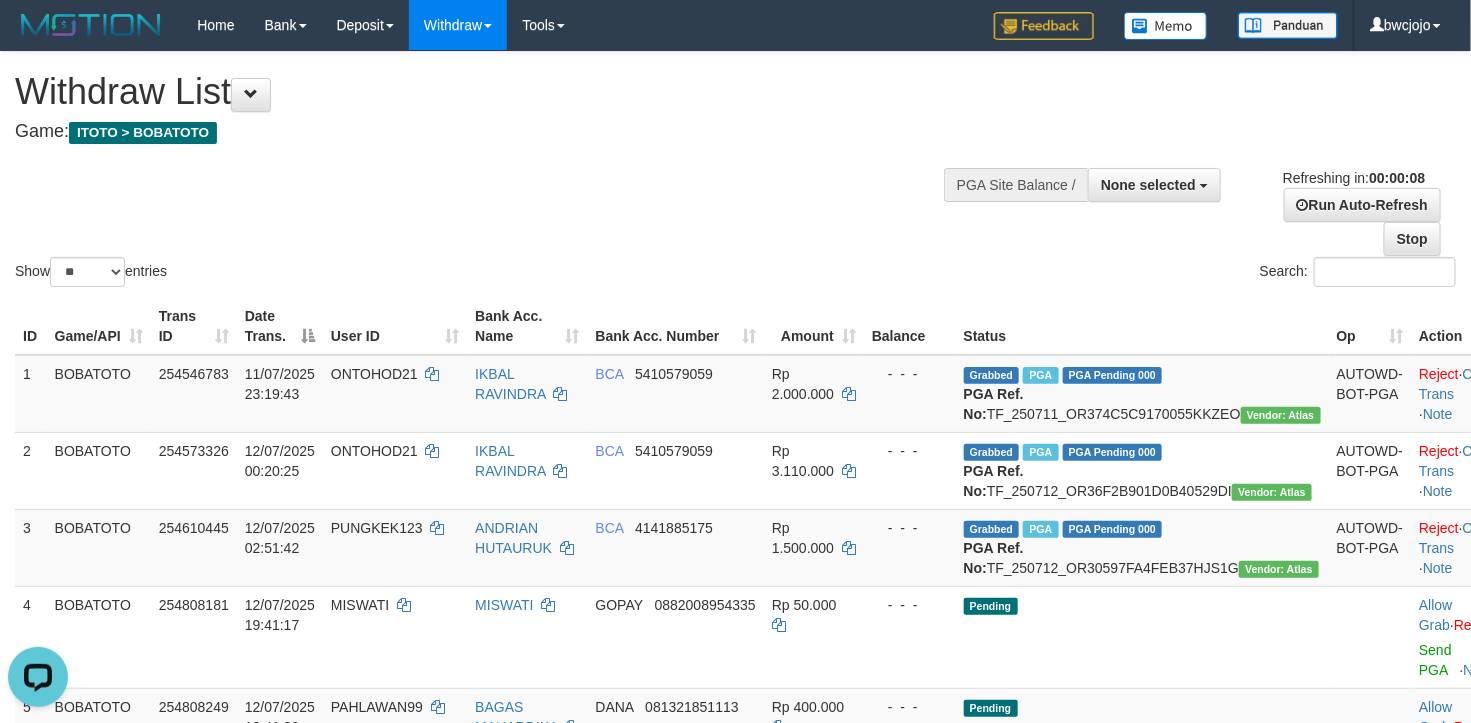 scroll, scrollTop: 0, scrollLeft: 0, axis: both 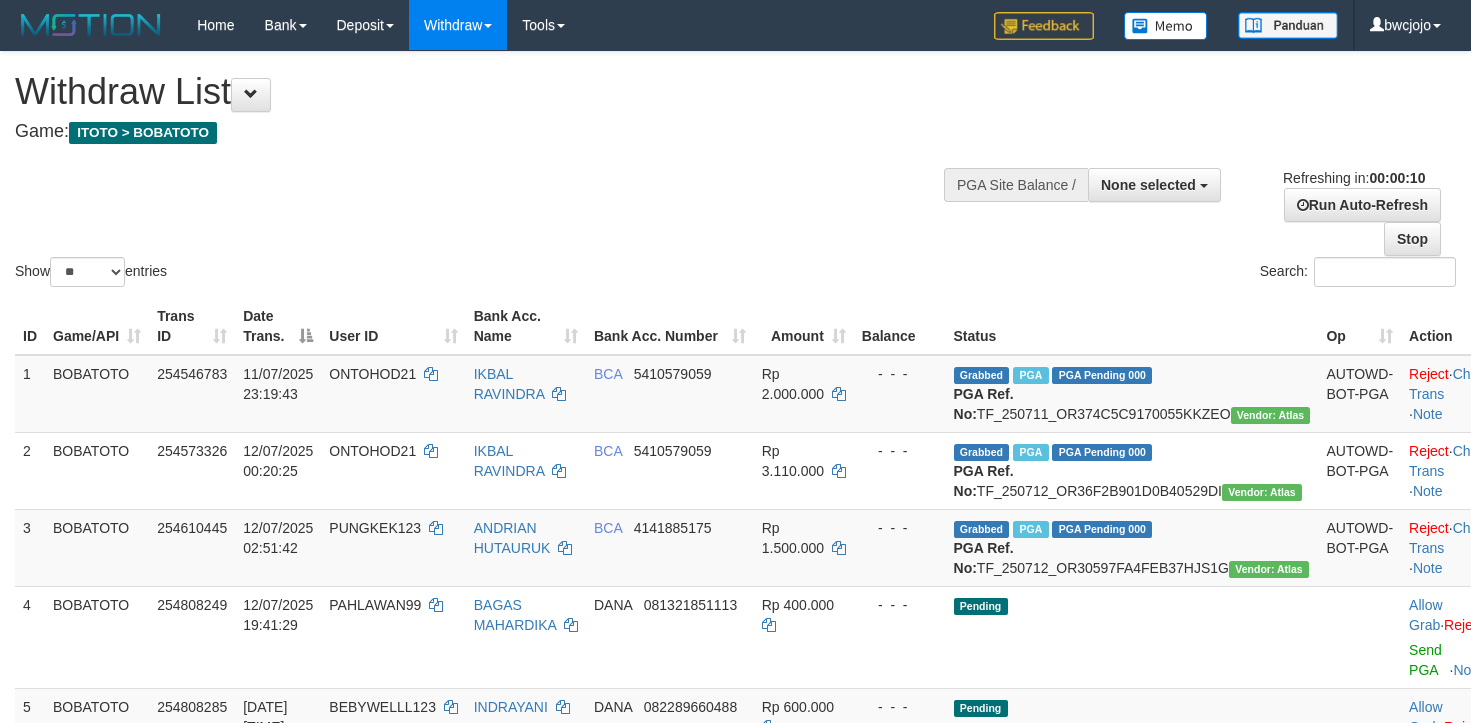 select 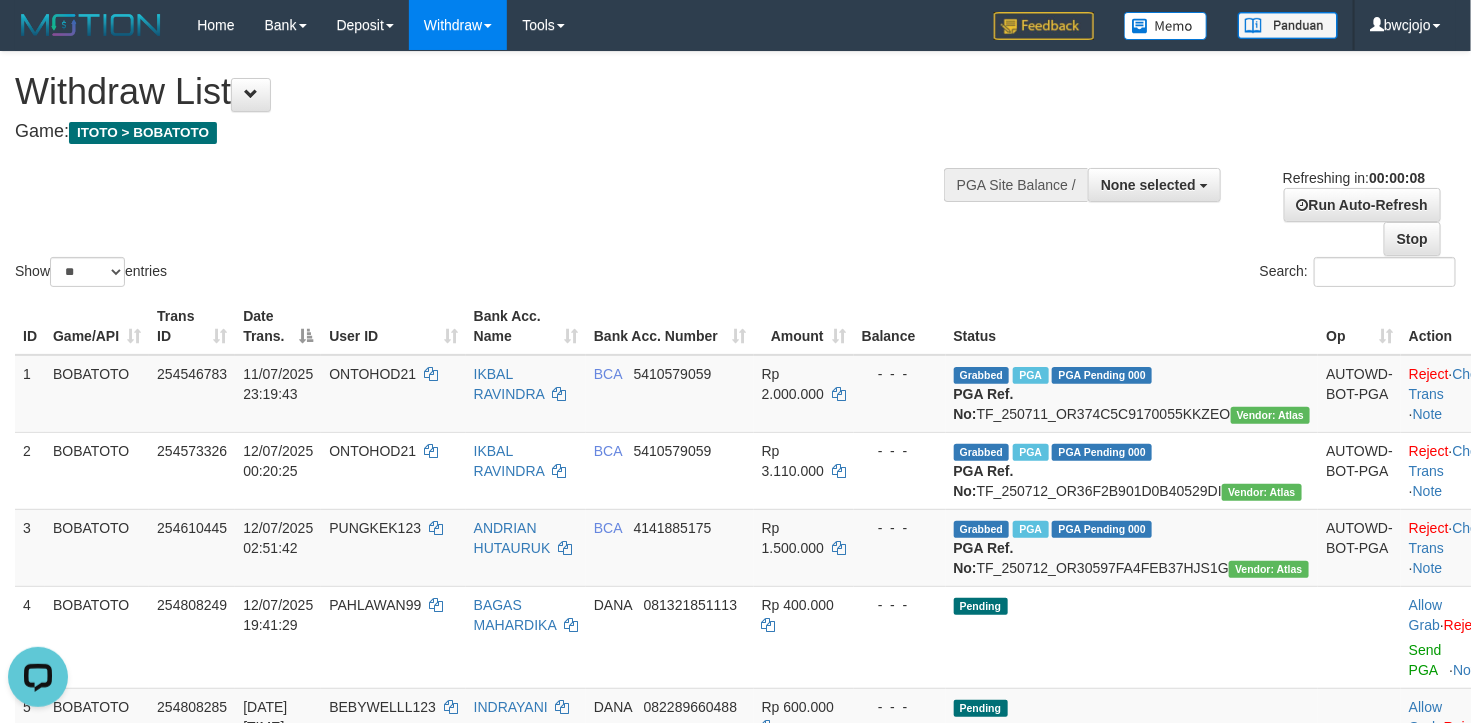 scroll, scrollTop: 0, scrollLeft: 0, axis: both 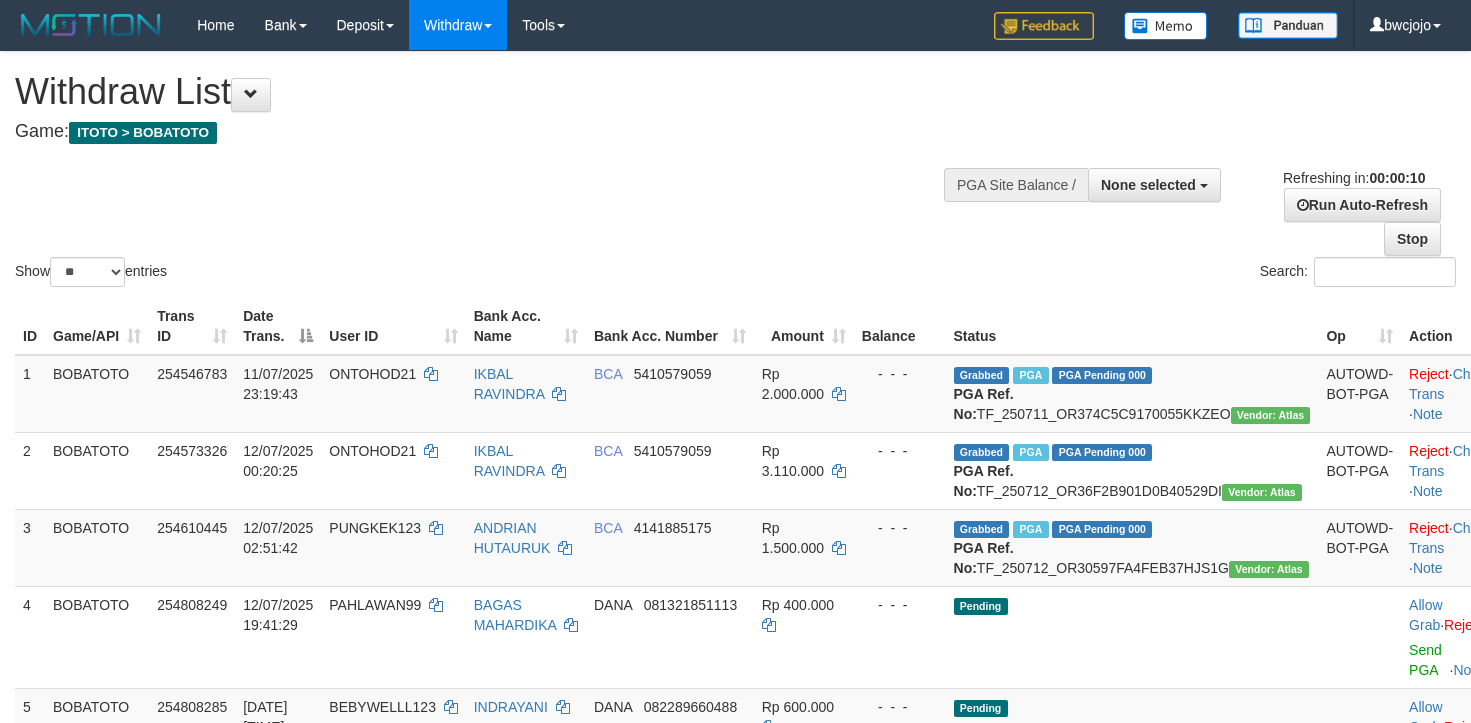 select 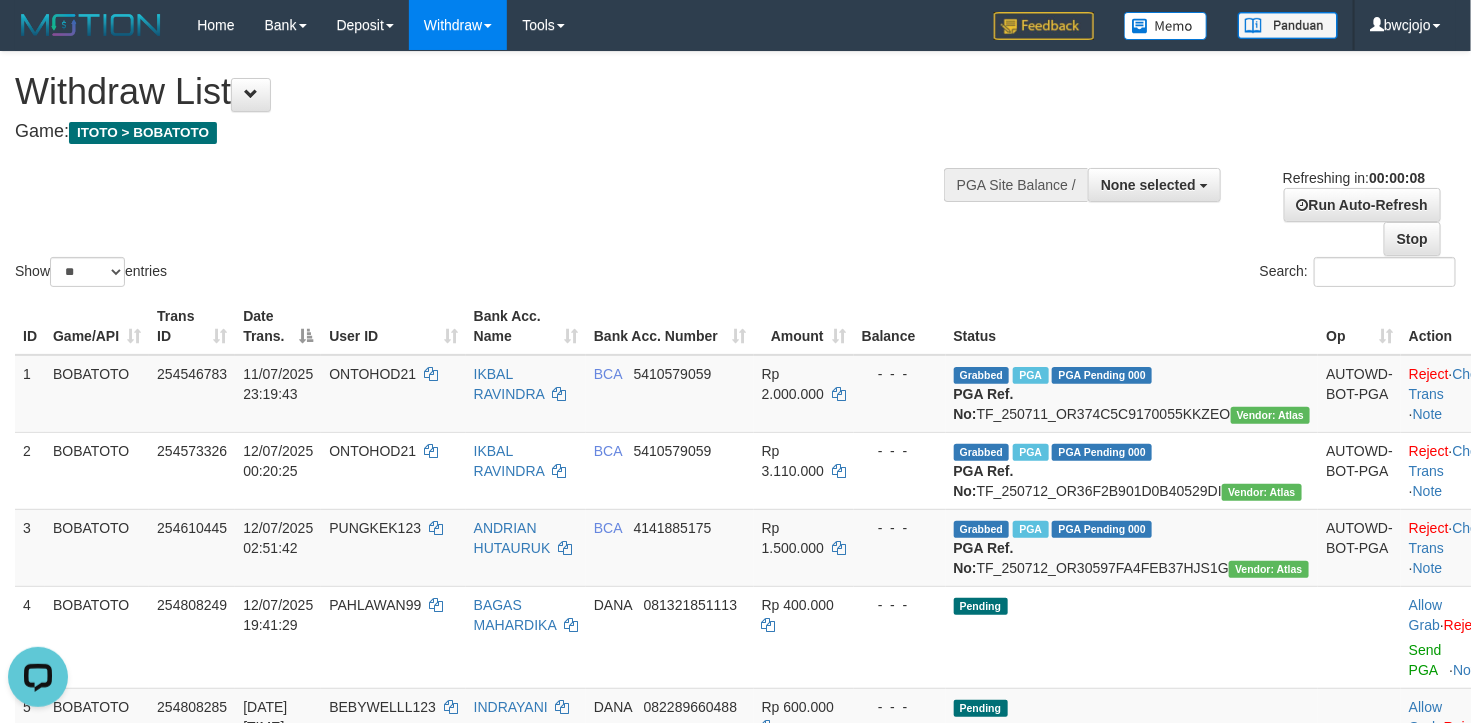 scroll, scrollTop: 0, scrollLeft: 0, axis: both 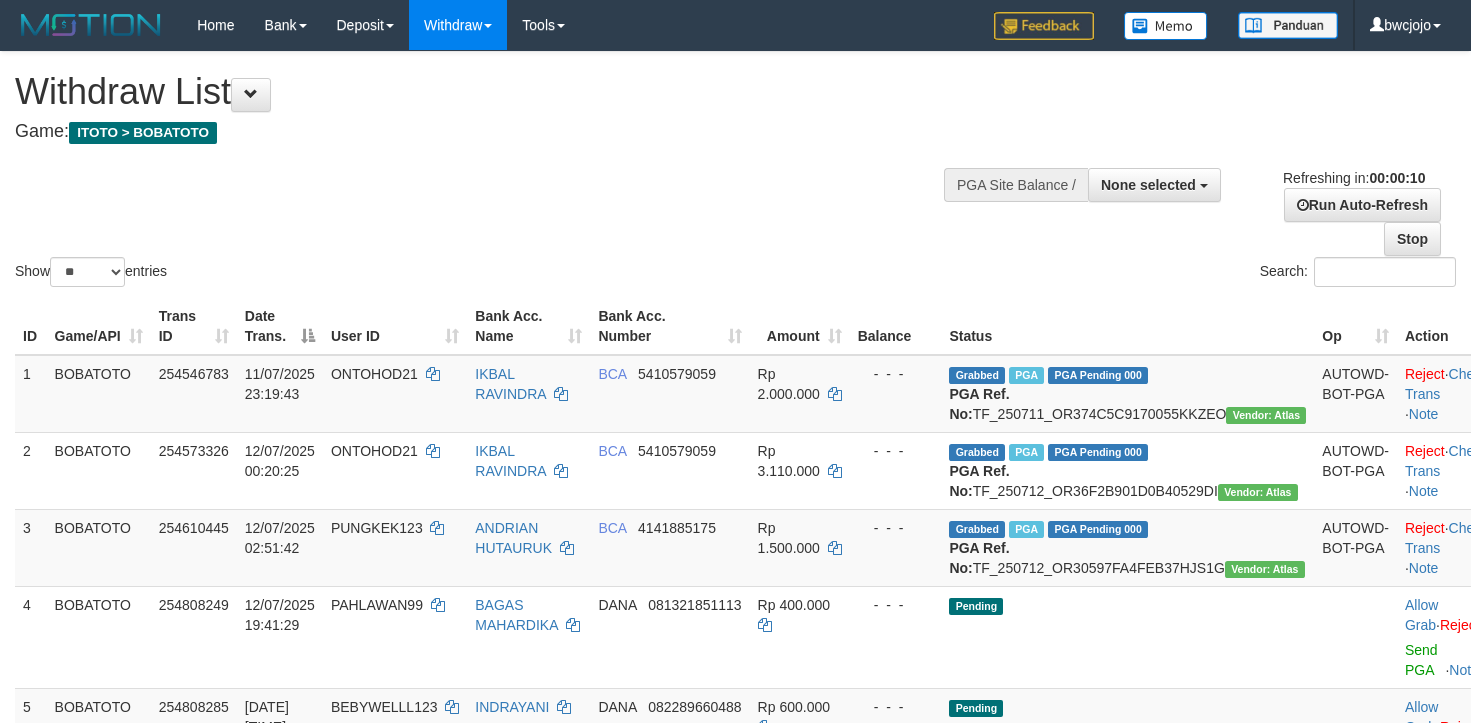 select 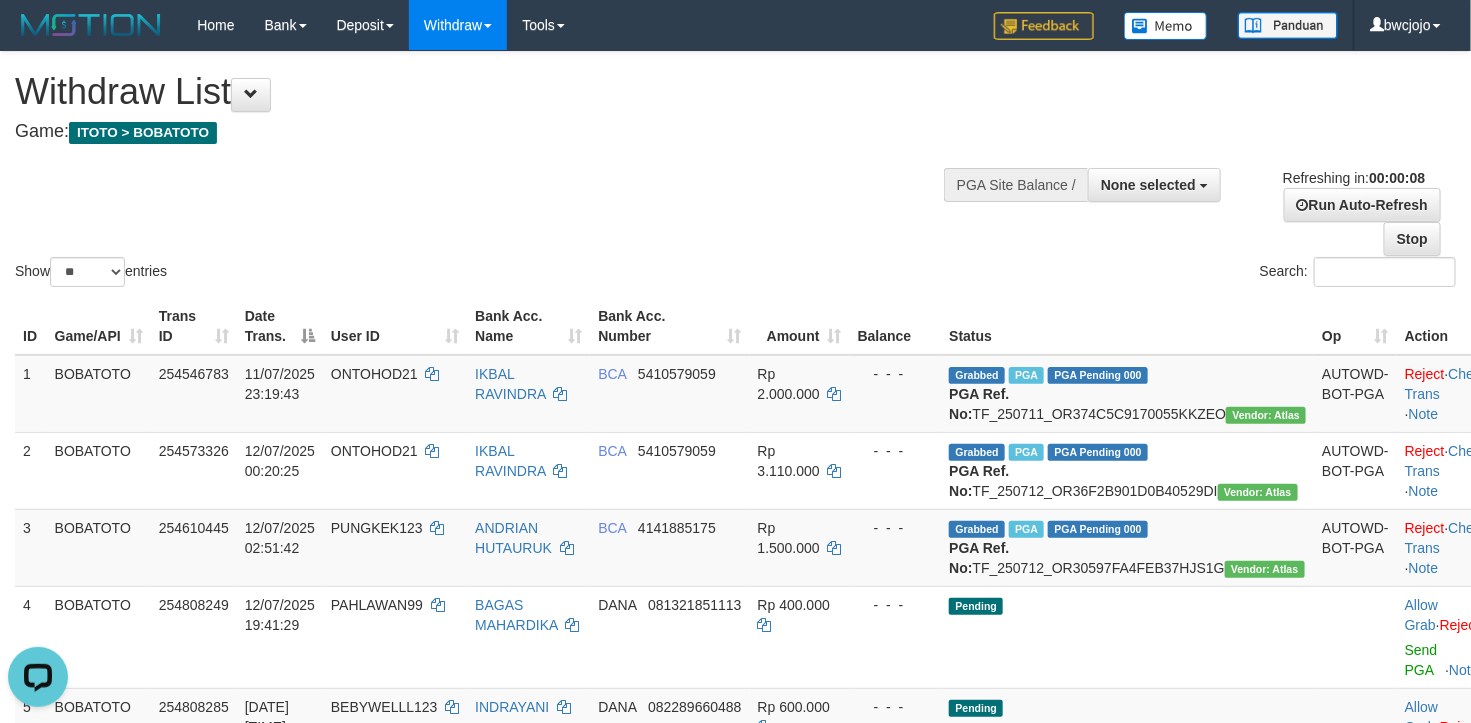 scroll, scrollTop: 0, scrollLeft: 0, axis: both 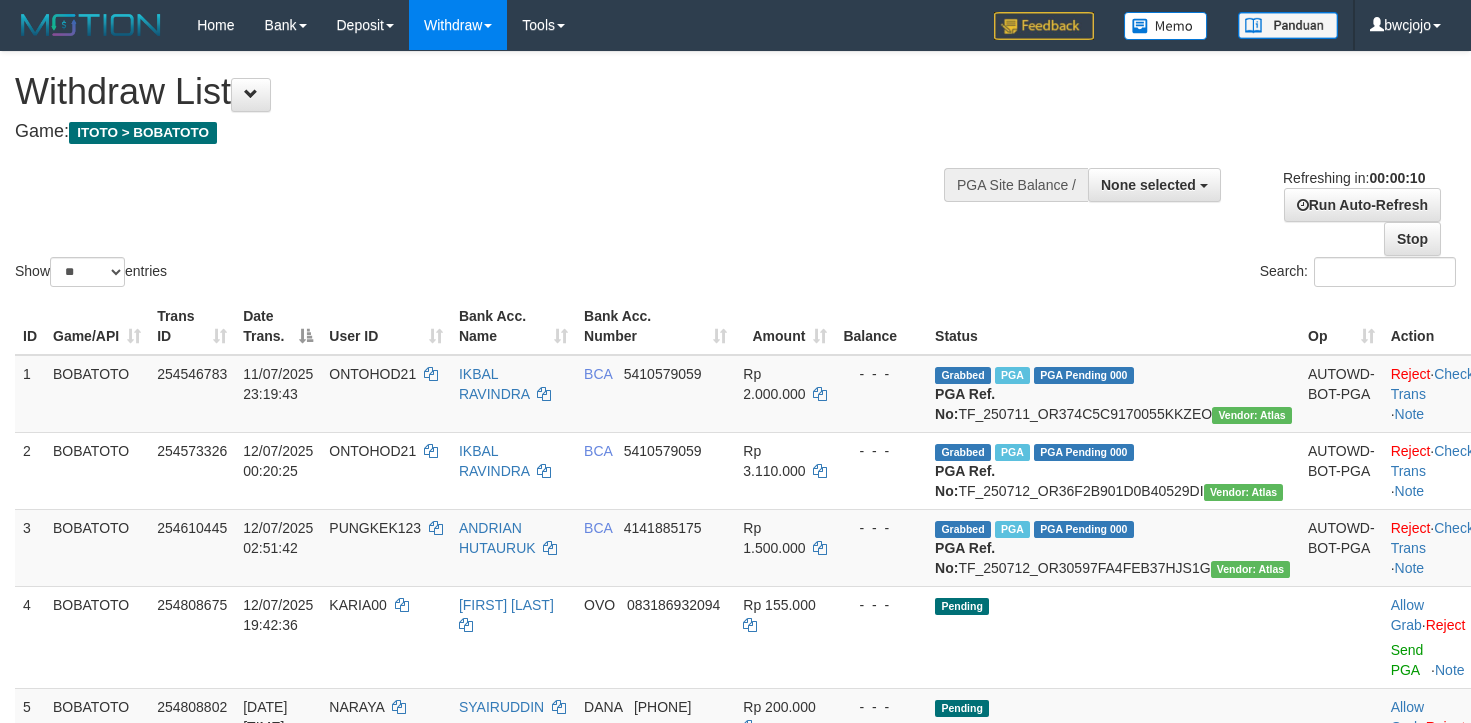 select 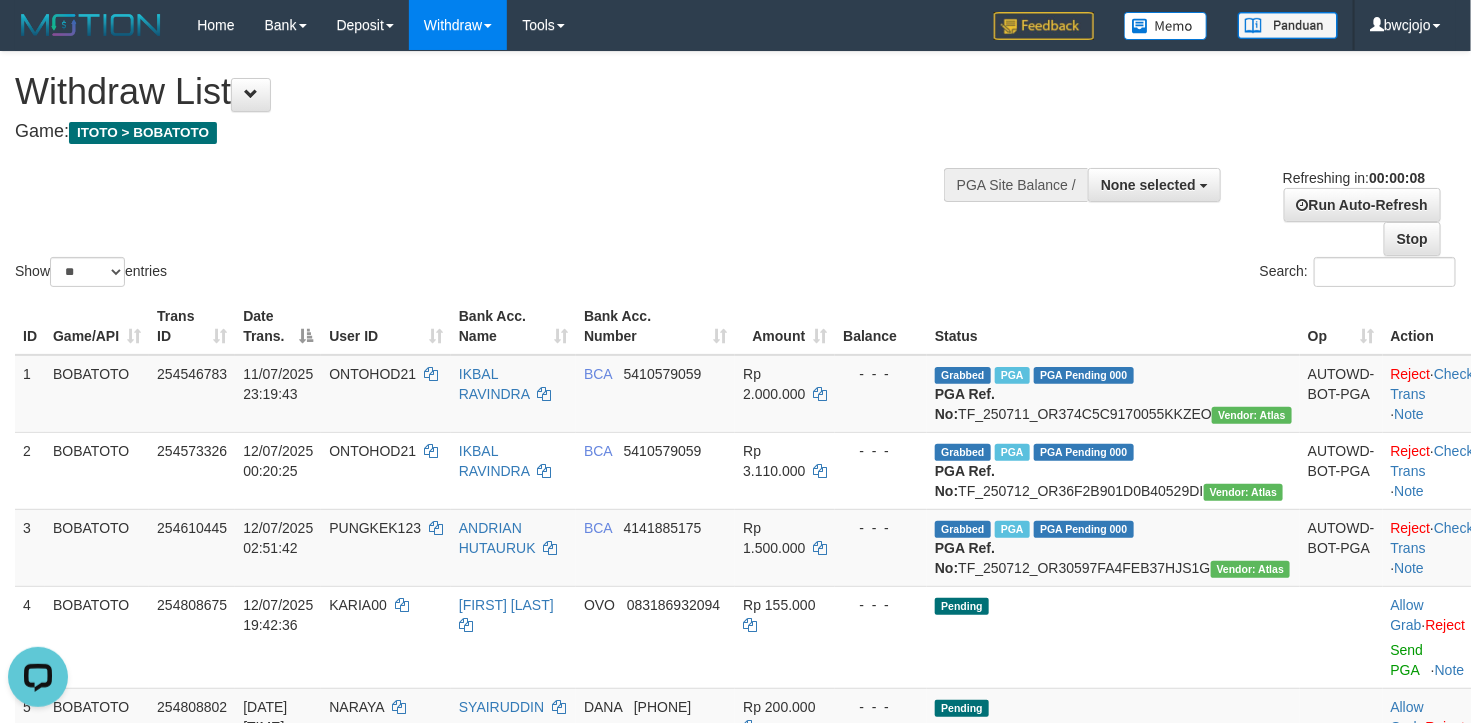 scroll, scrollTop: 0, scrollLeft: 0, axis: both 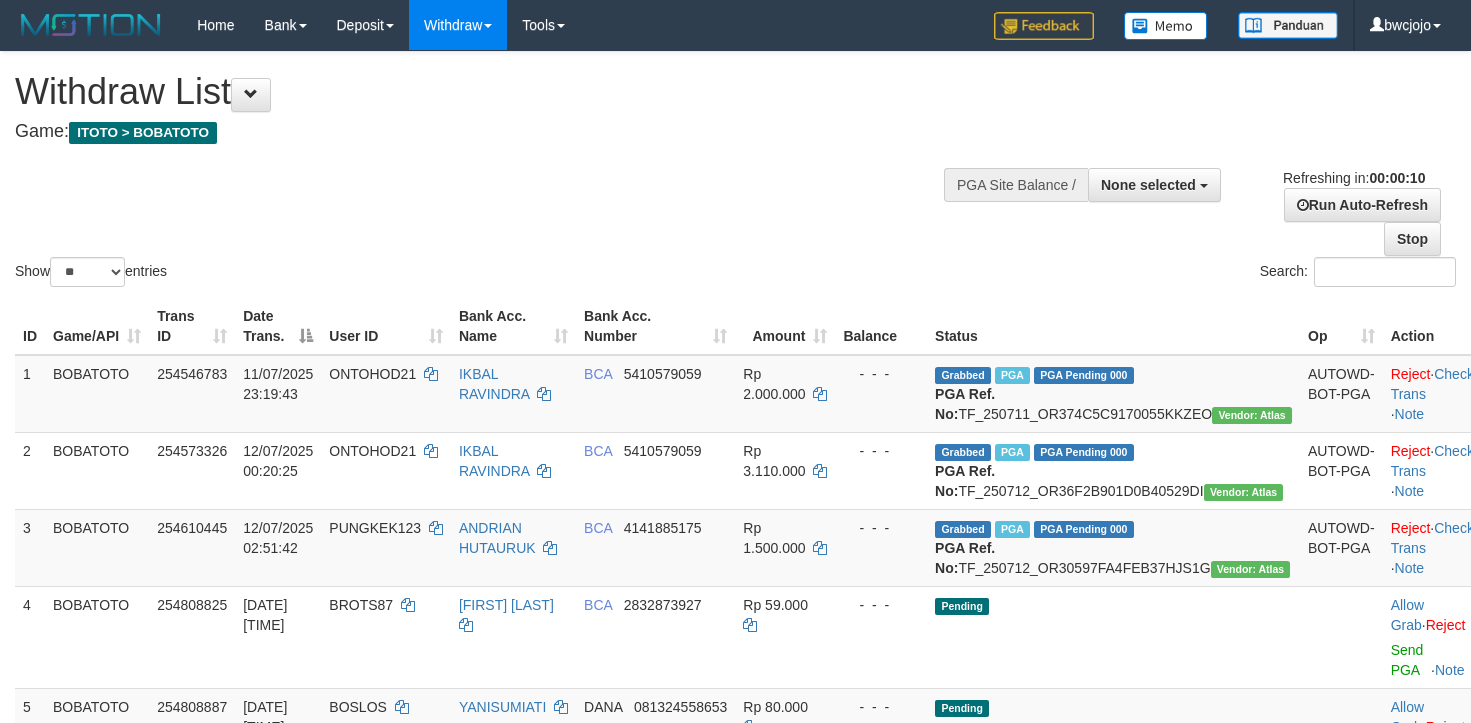 select 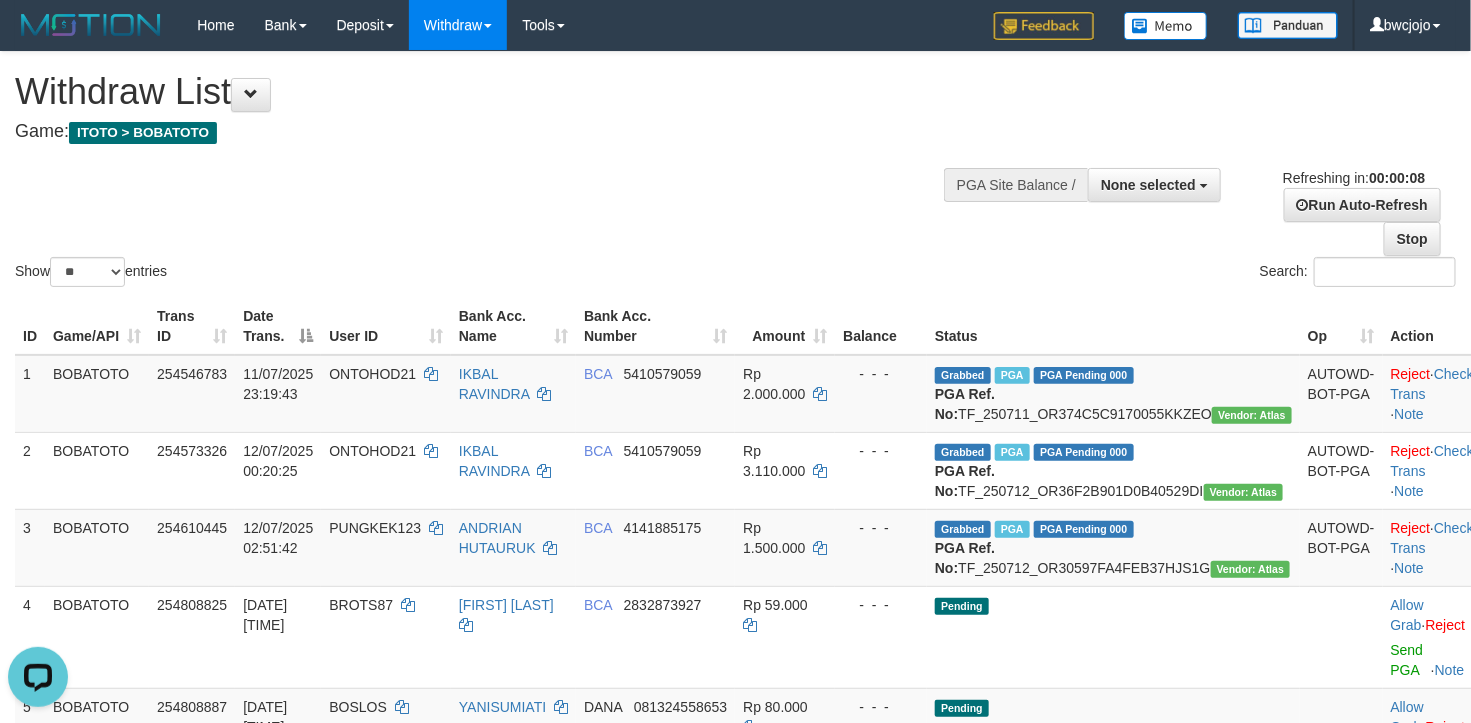 scroll, scrollTop: 0, scrollLeft: 0, axis: both 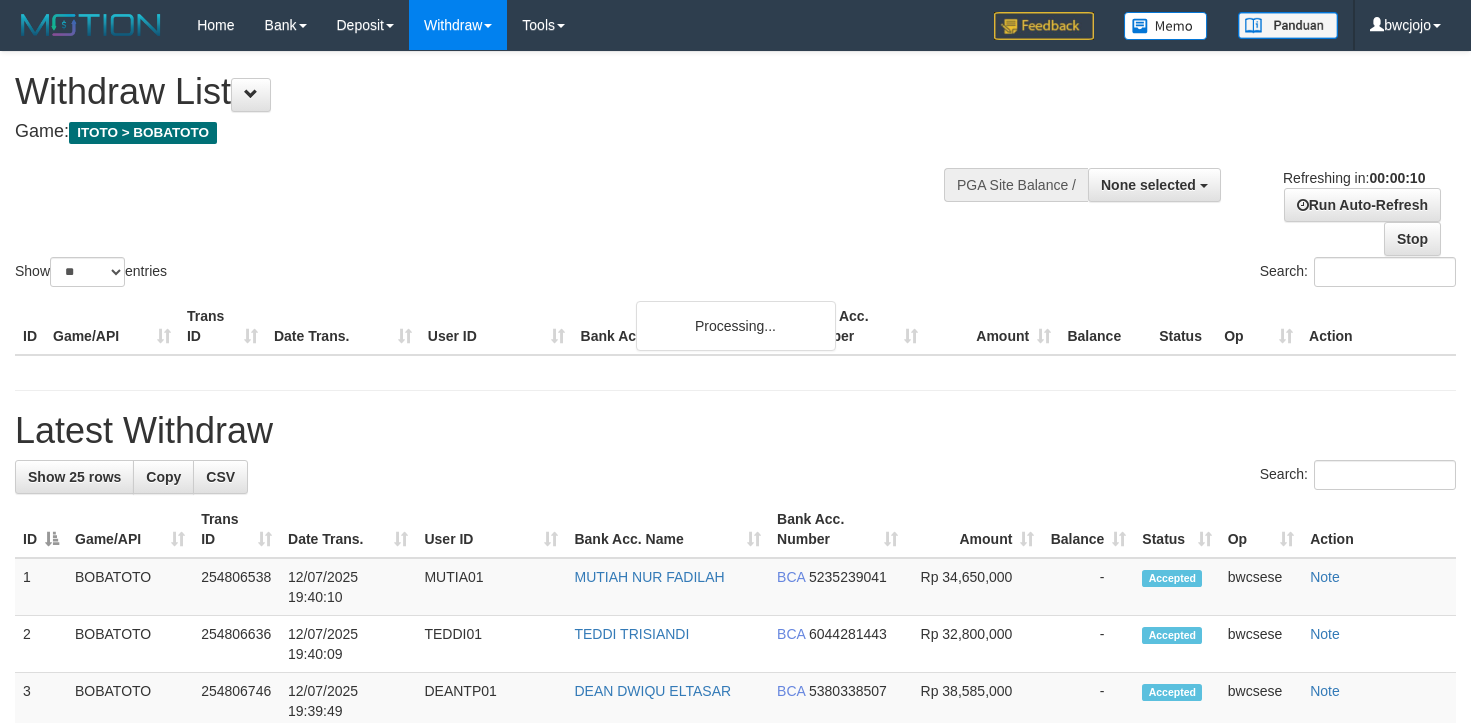 select 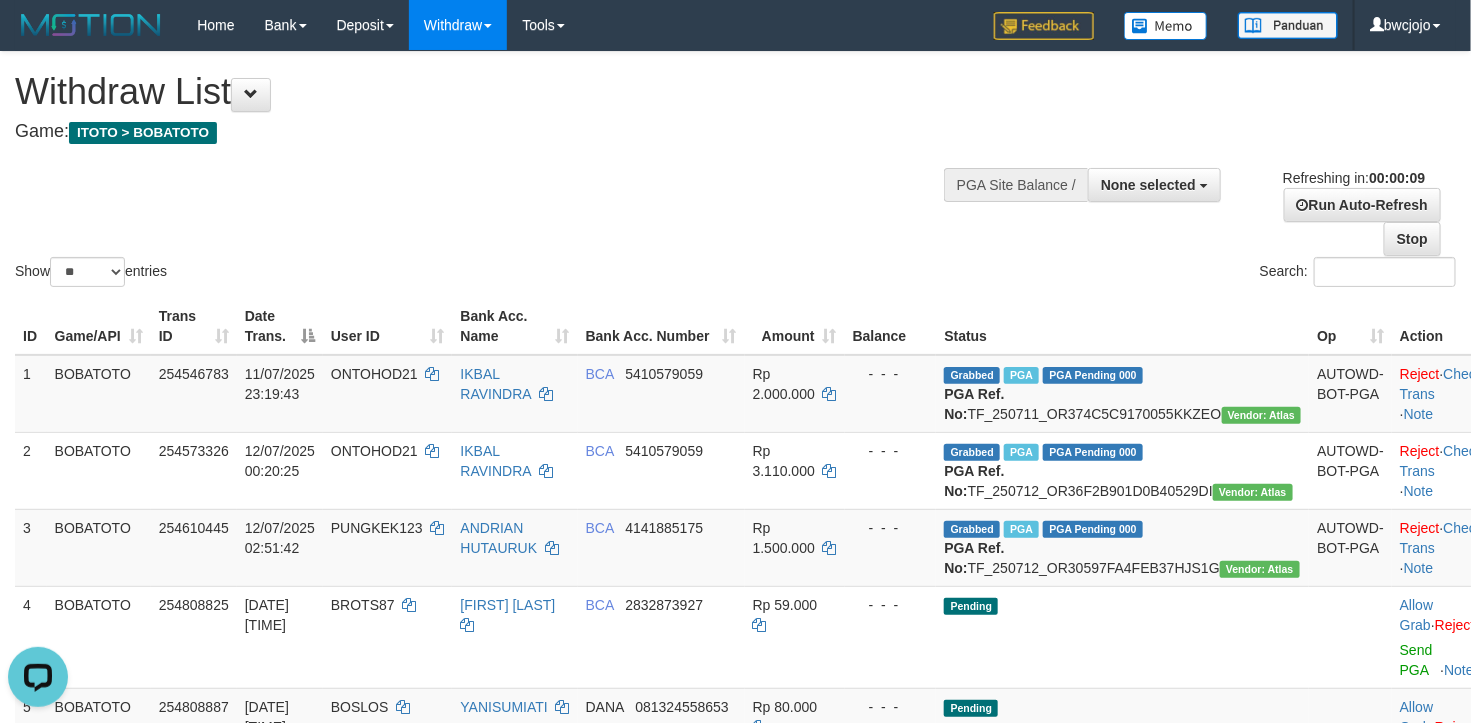scroll, scrollTop: 0, scrollLeft: 0, axis: both 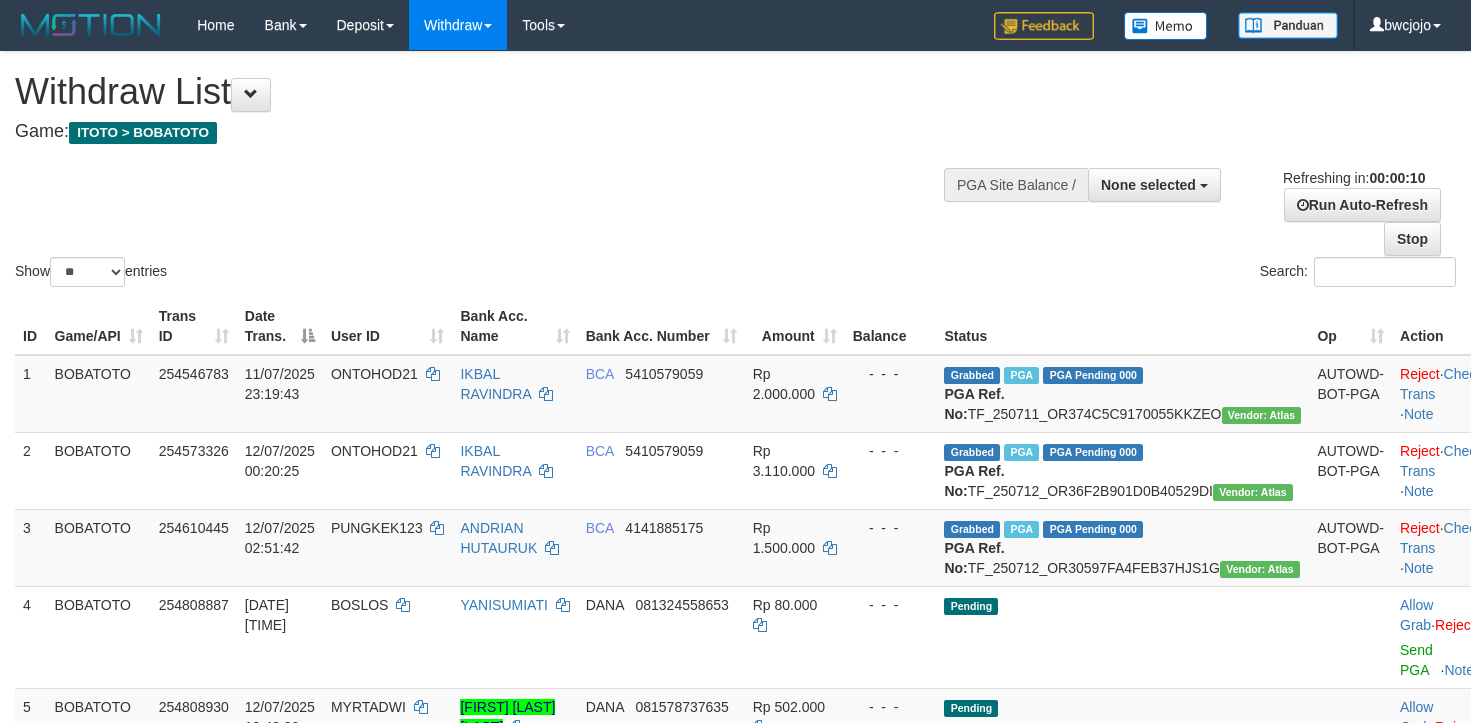 select 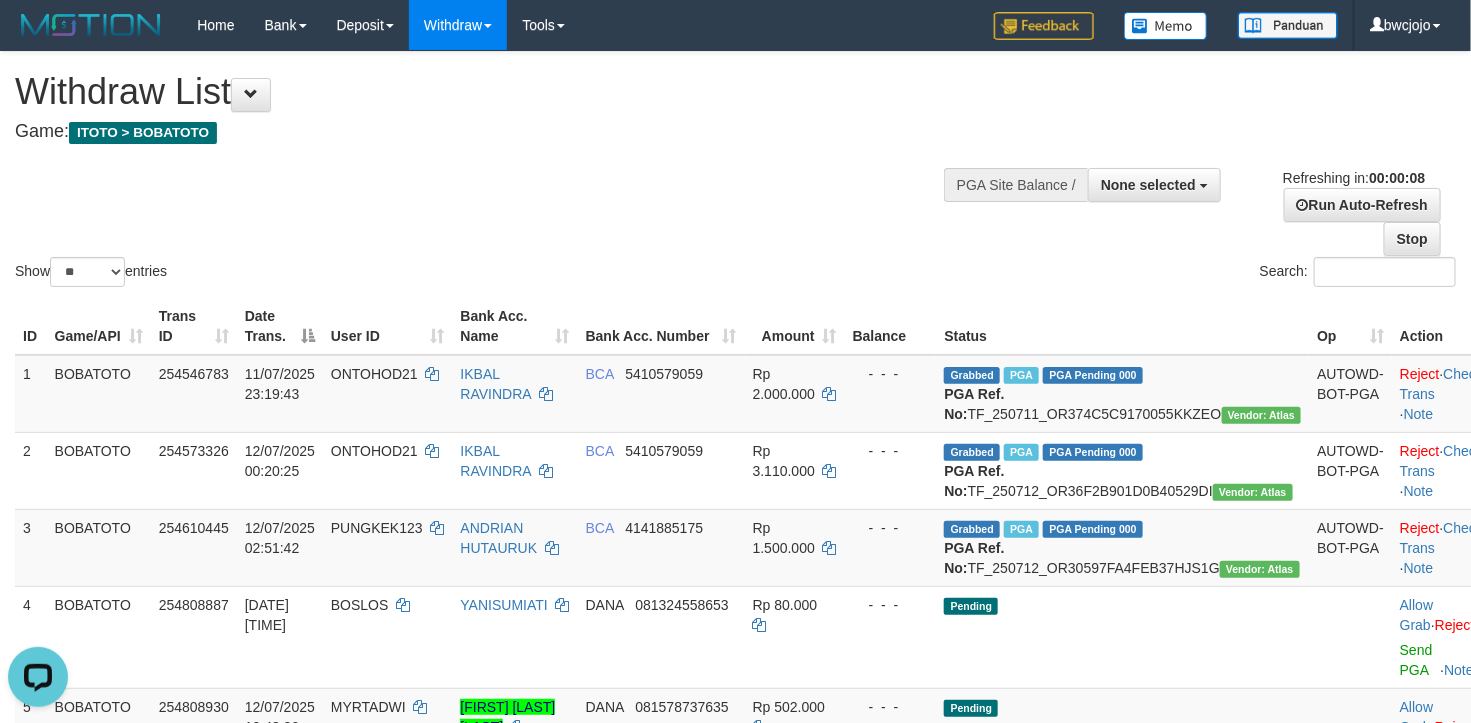 scroll, scrollTop: 0, scrollLeft: 0, axis: both 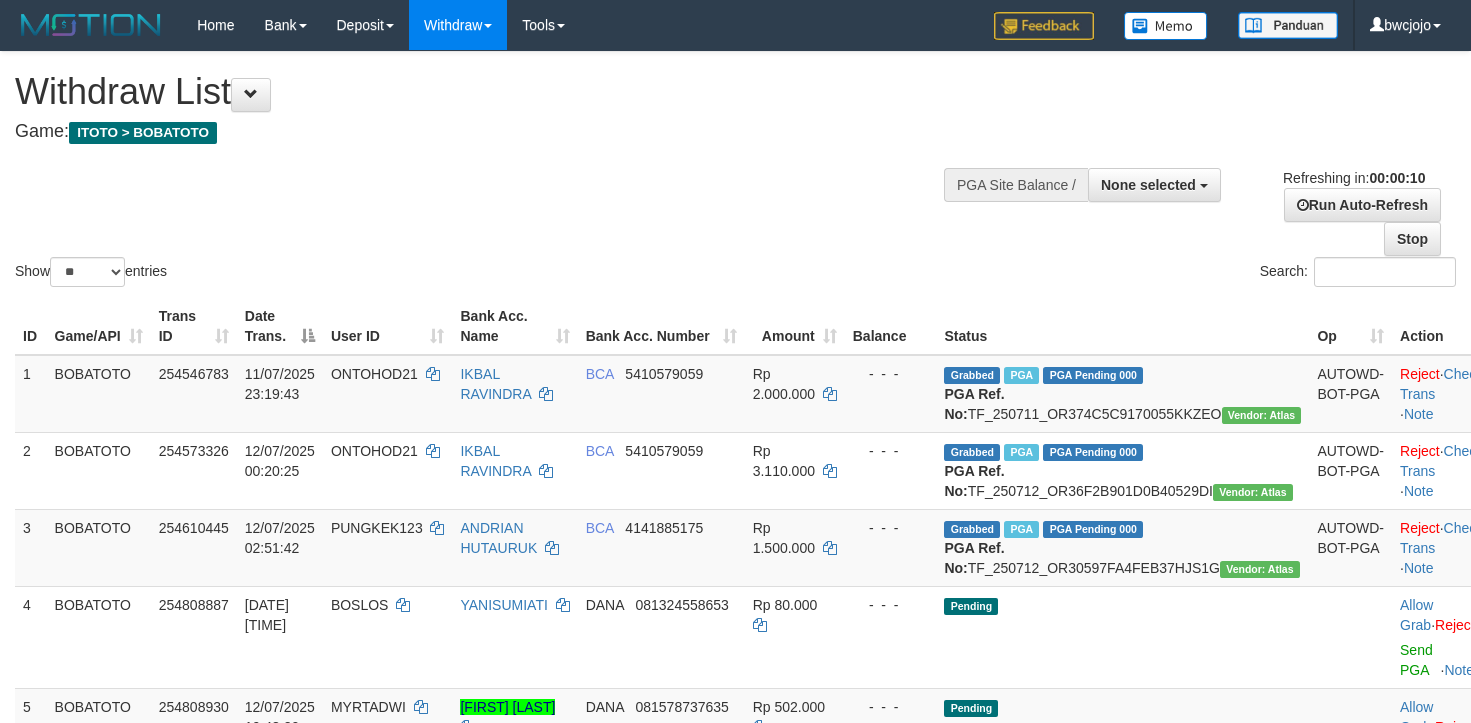 select 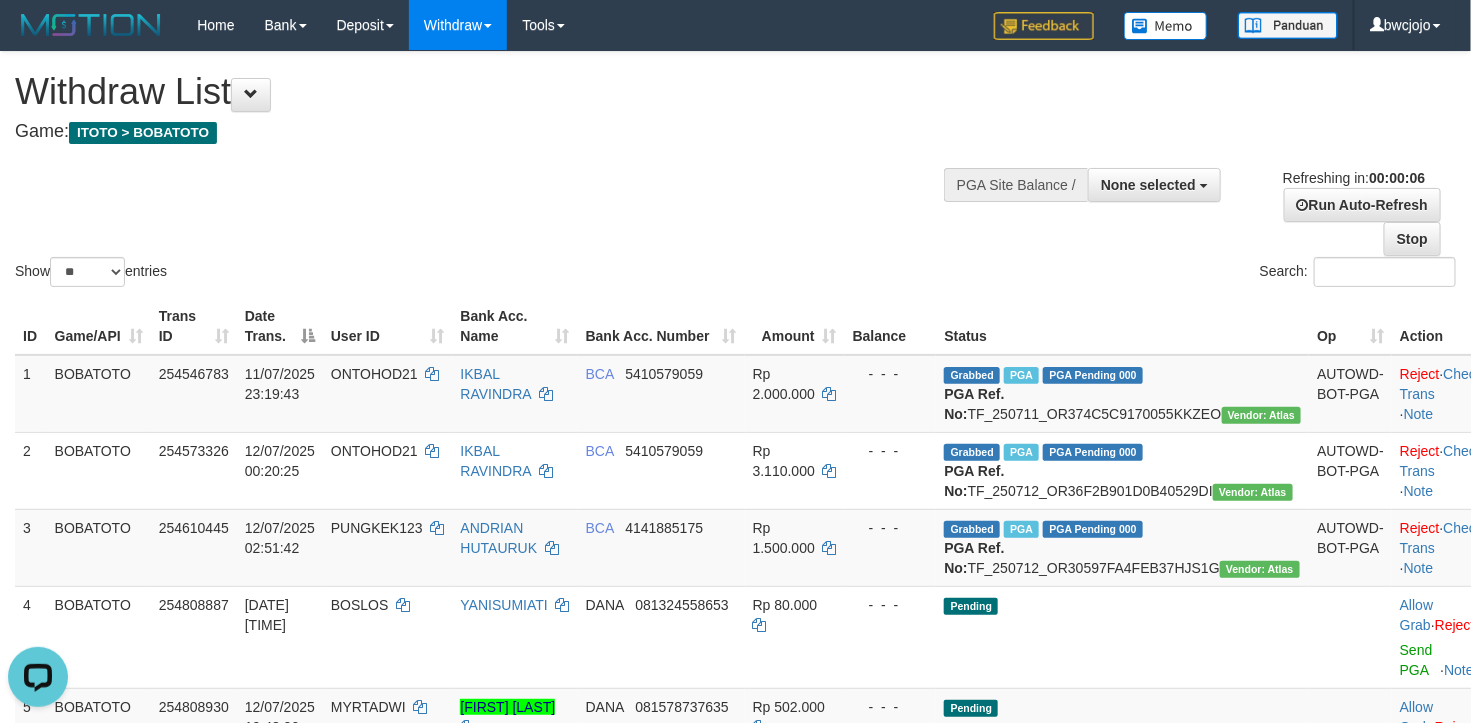 scroll, scrollTop: 0, scrollLeft: 0, axis: both 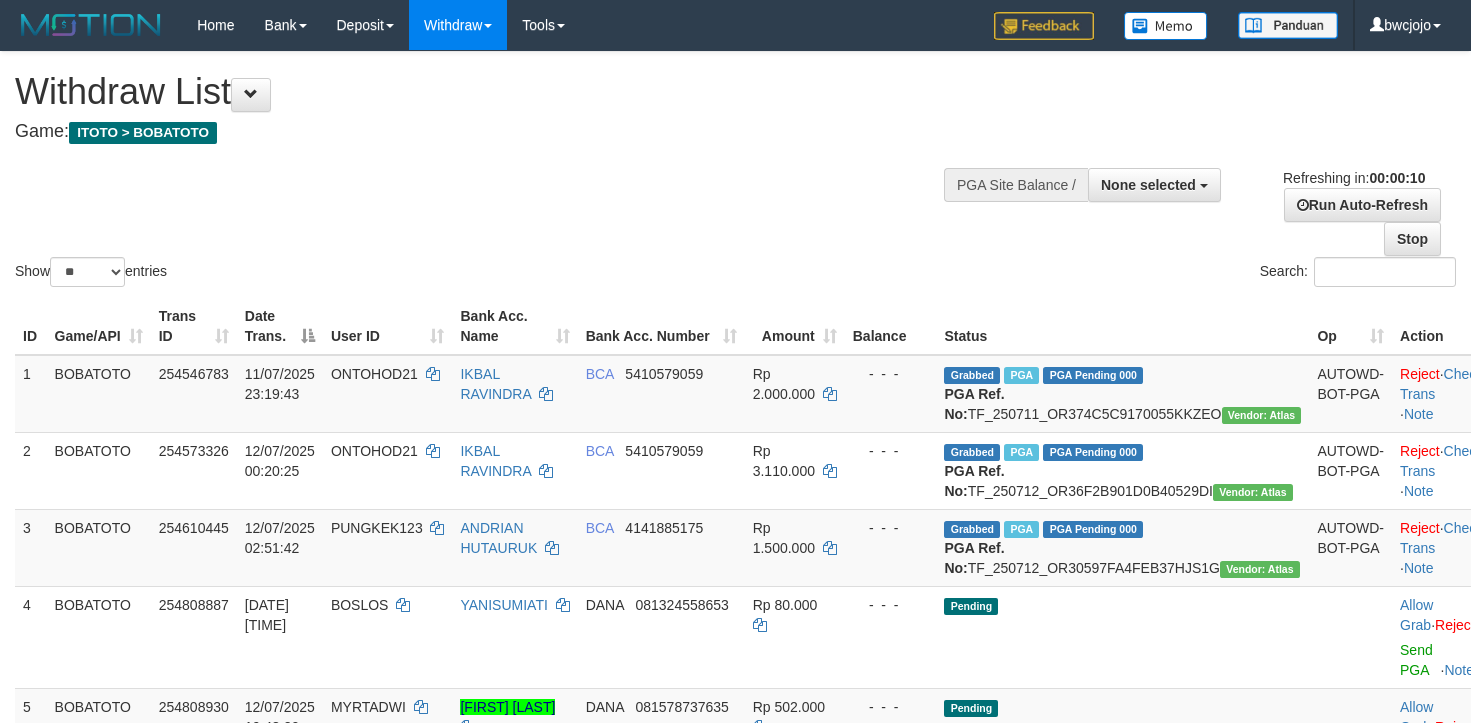 select 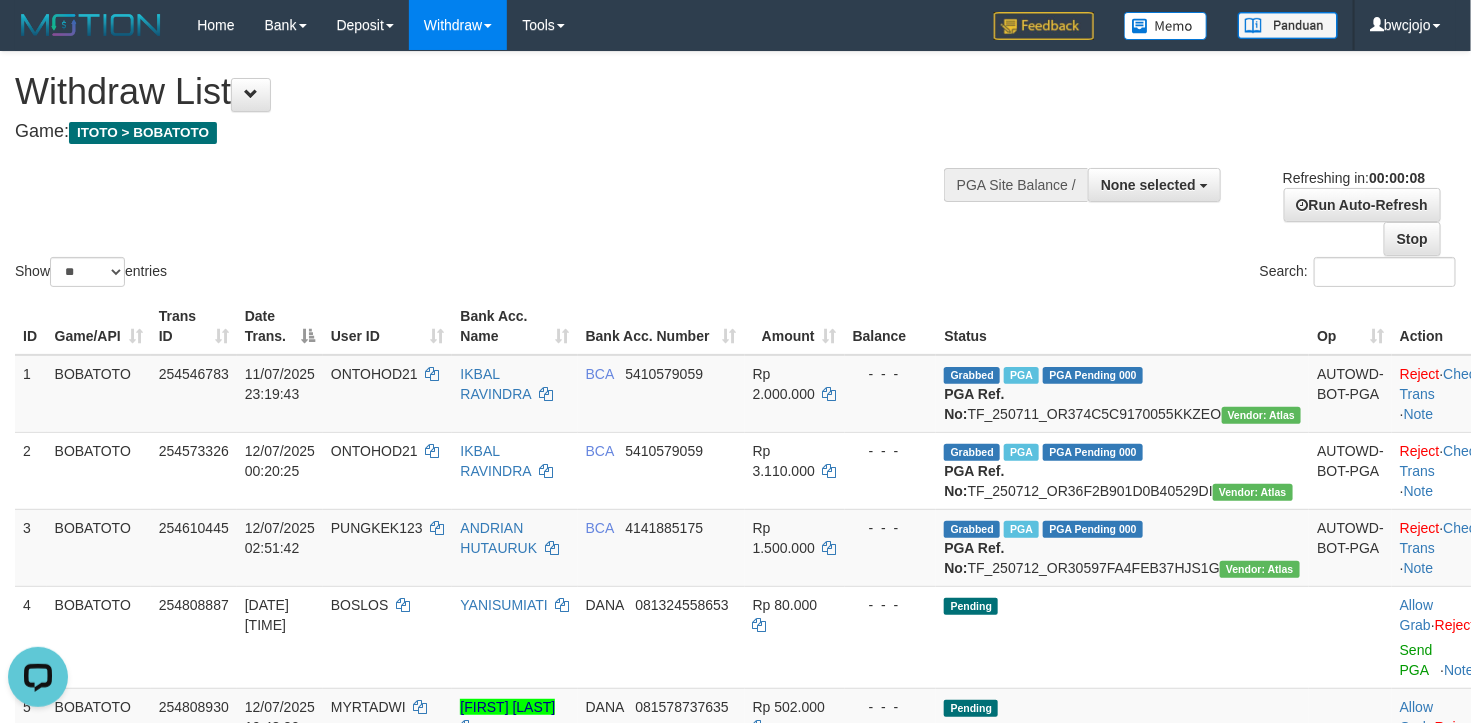 scroll, scrollTop: 0, scrollLeft: 0, axis: both 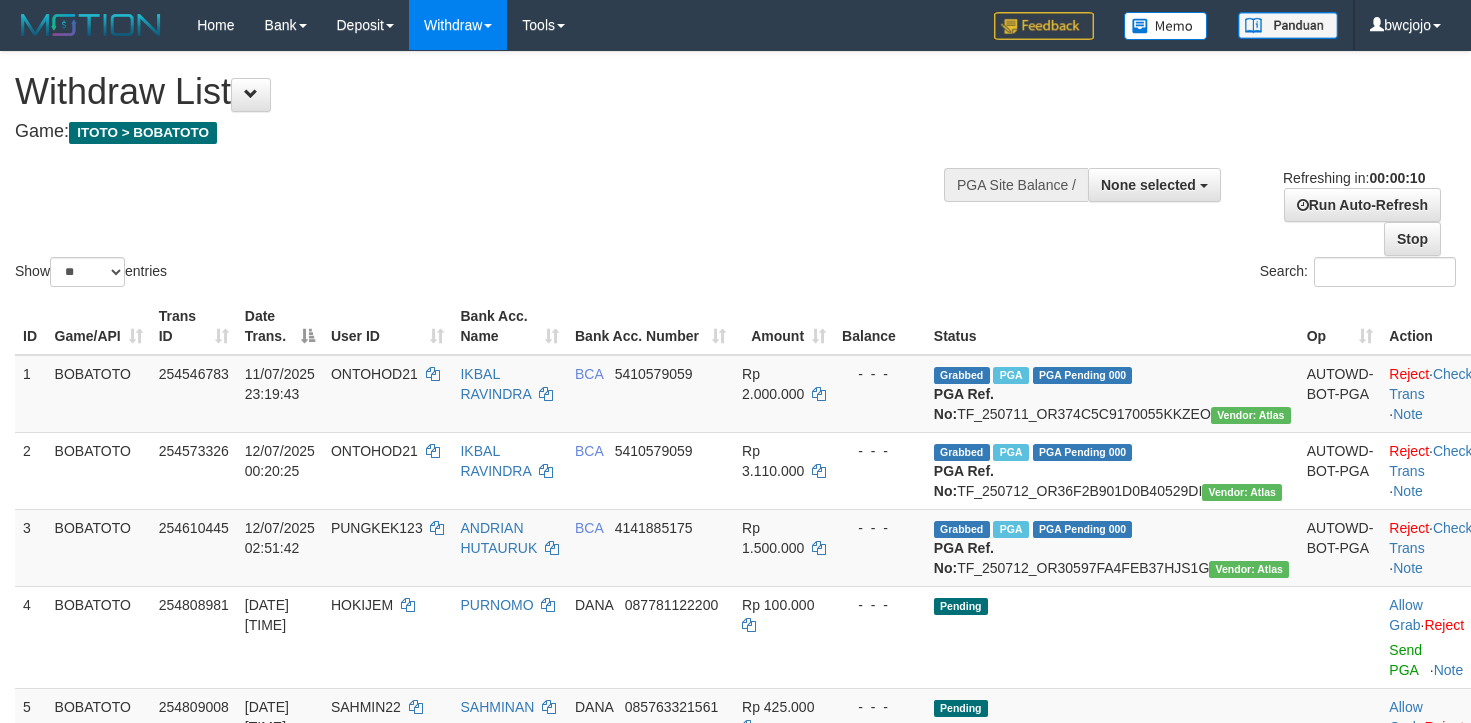 select 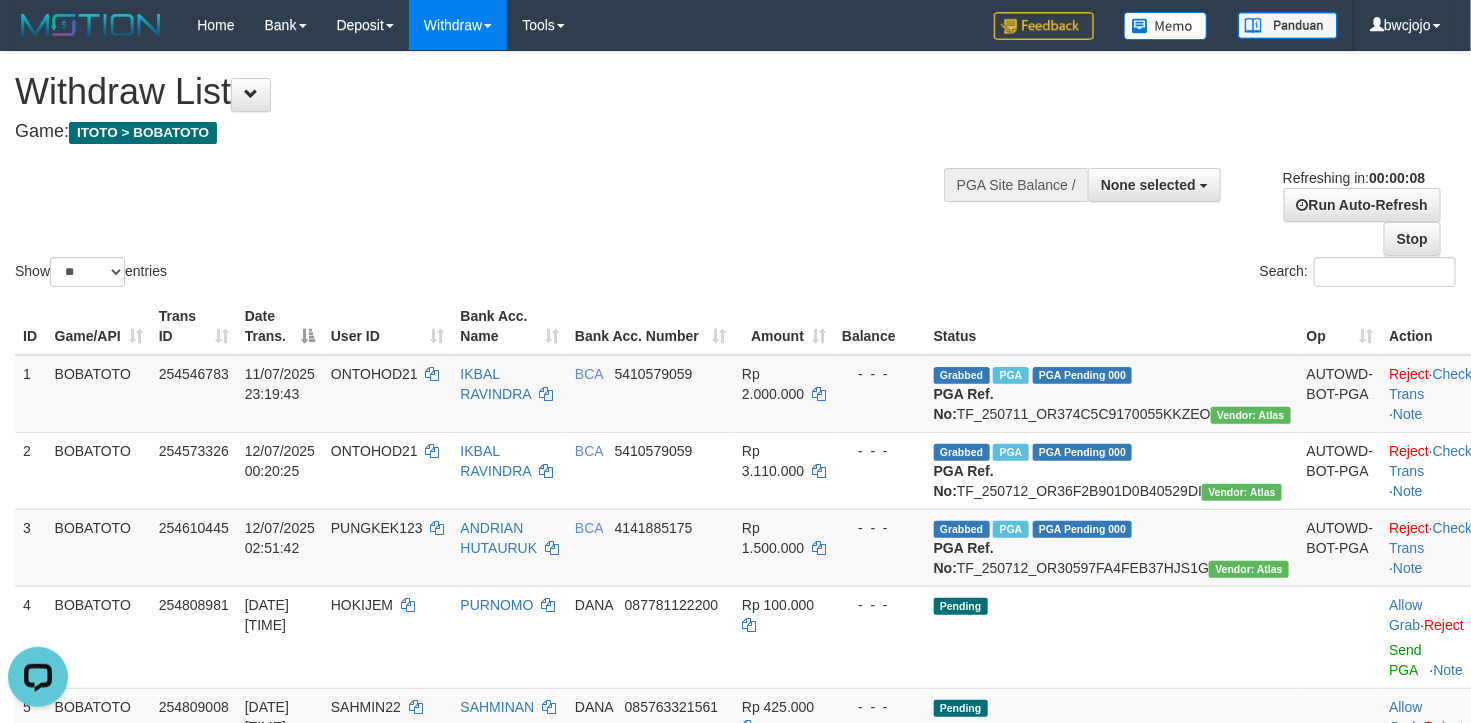 scroll, scrollTop: 0, scrollLeft: 0, axis: both 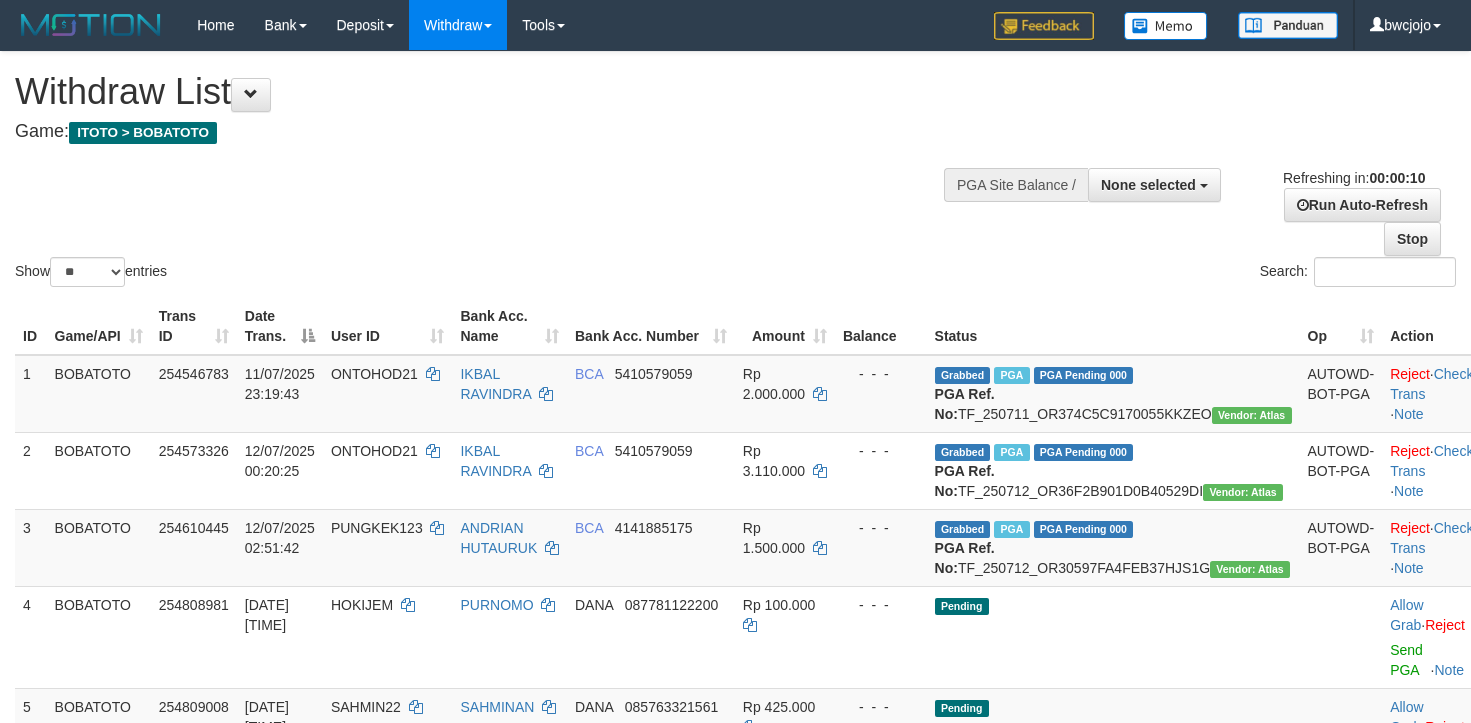select 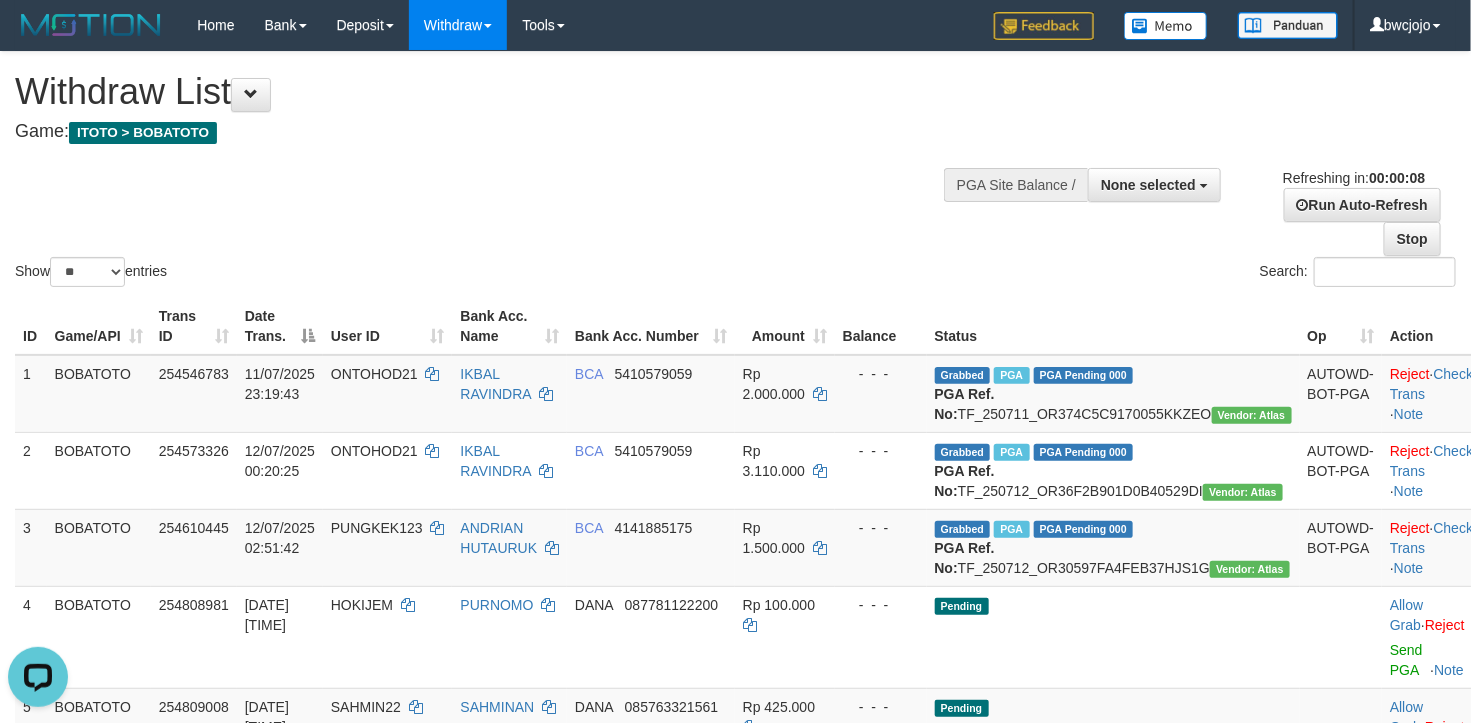 scroll, scrollTop: 0, scrollLeft: 0, axis: both 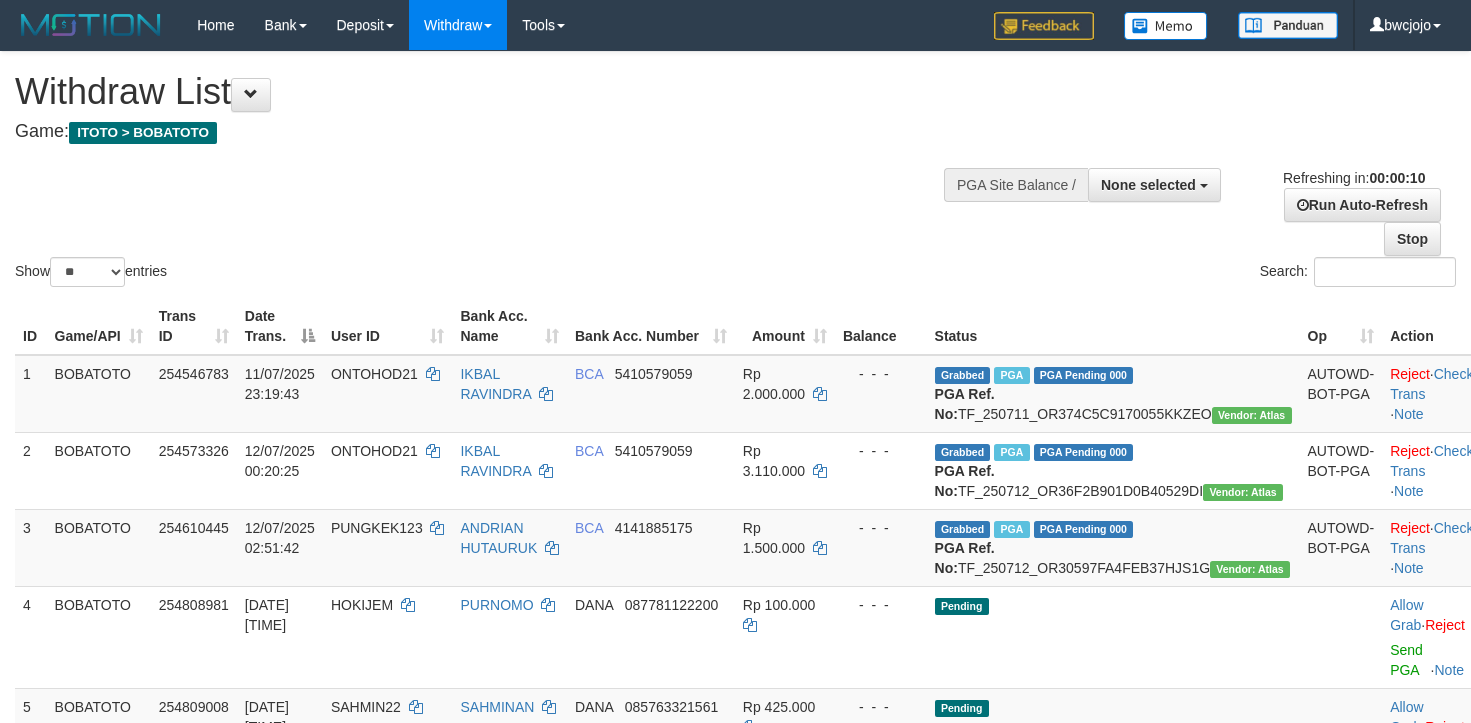 select 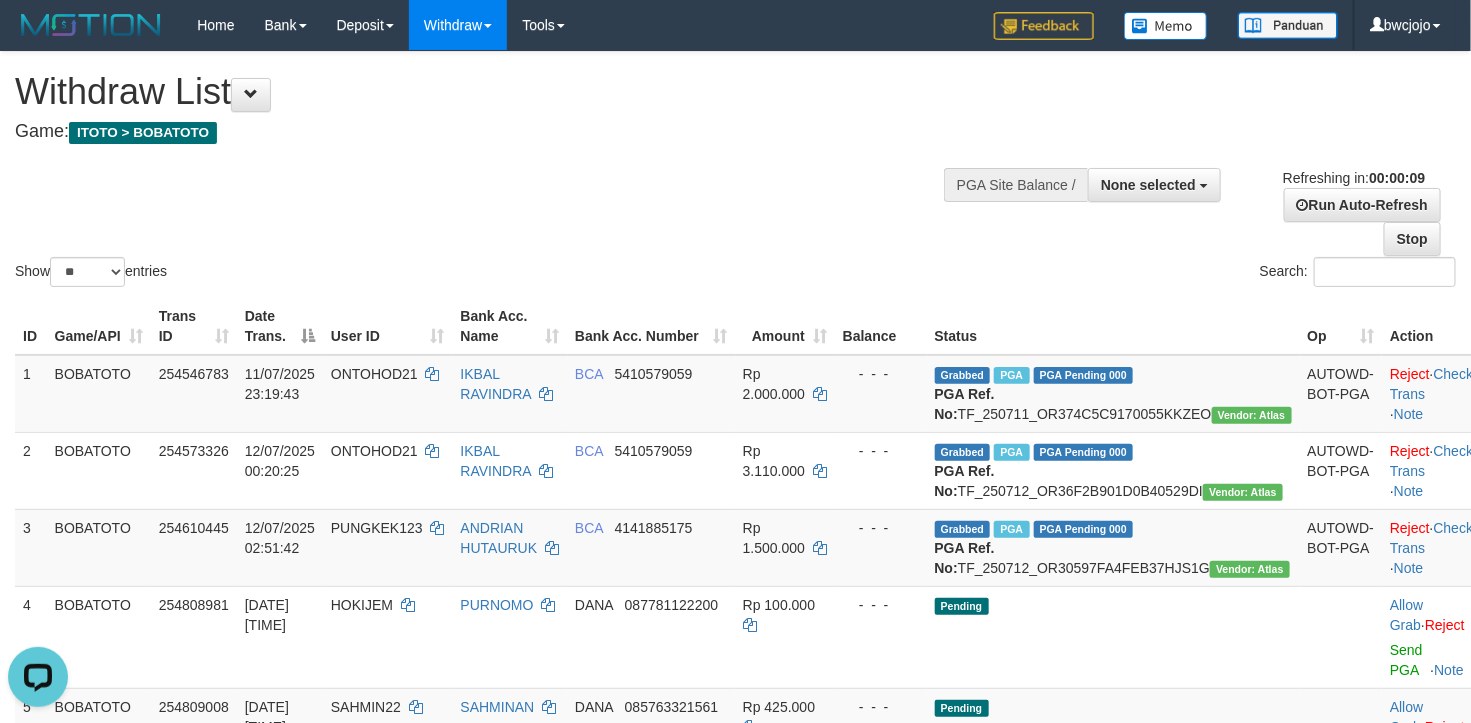 scroll, scrollTop: 0, scrollLeft: 0, axis: both 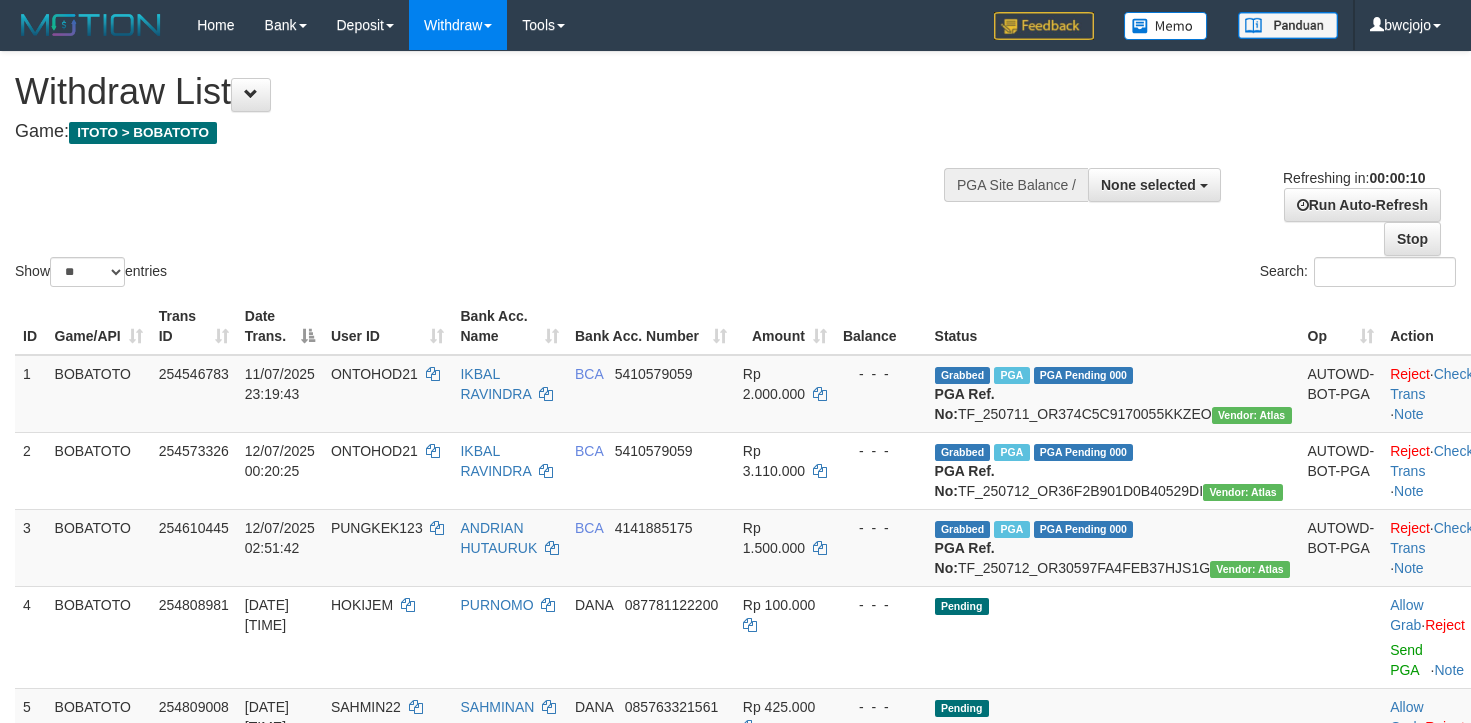 select 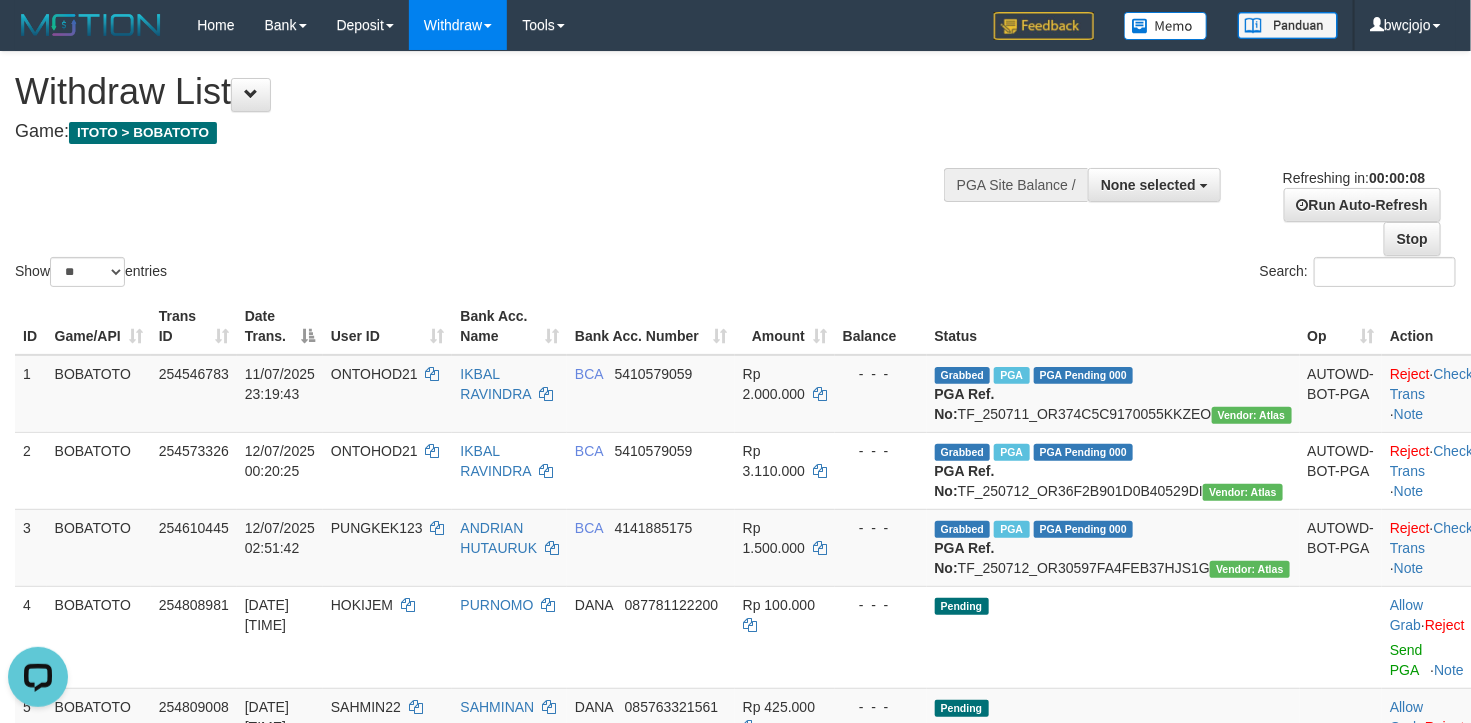 scroll, scrollTop: 0, scrollLeft: 0, axis: both 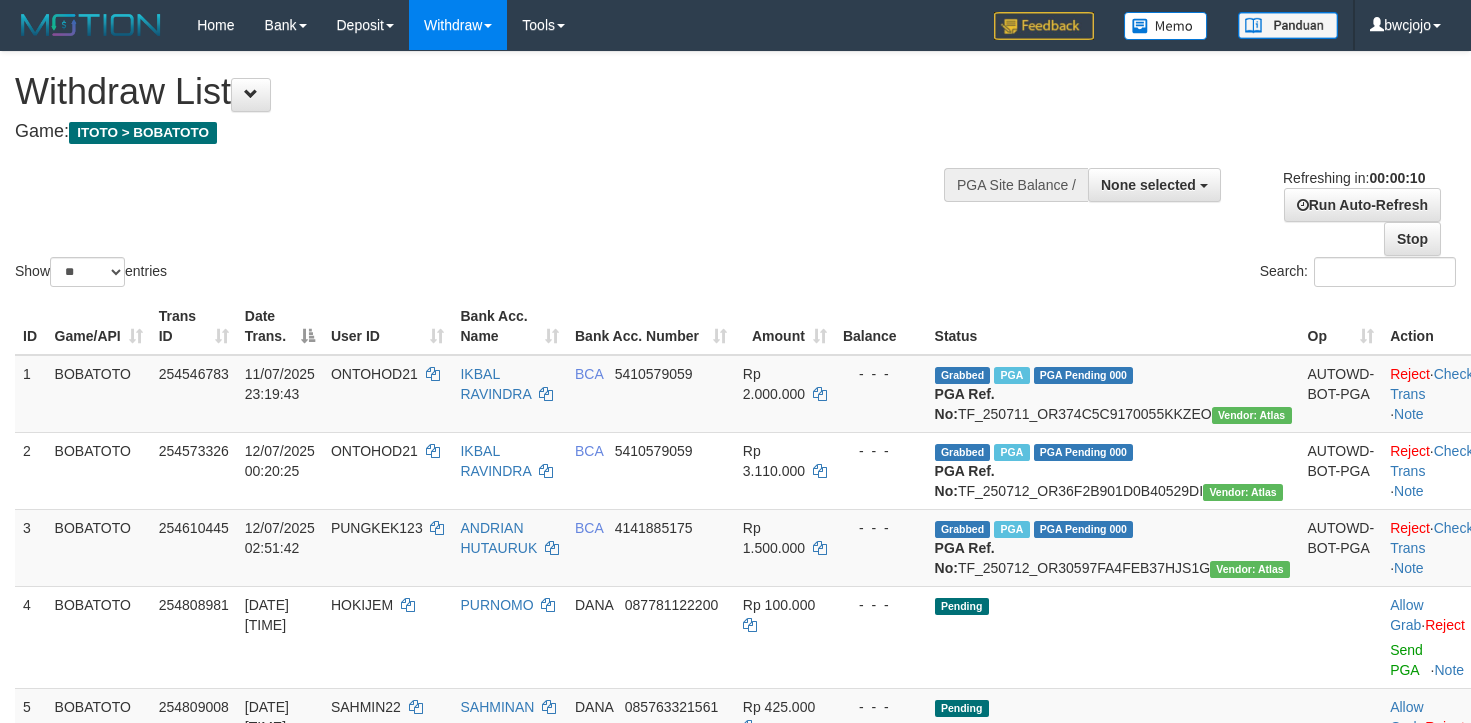 select 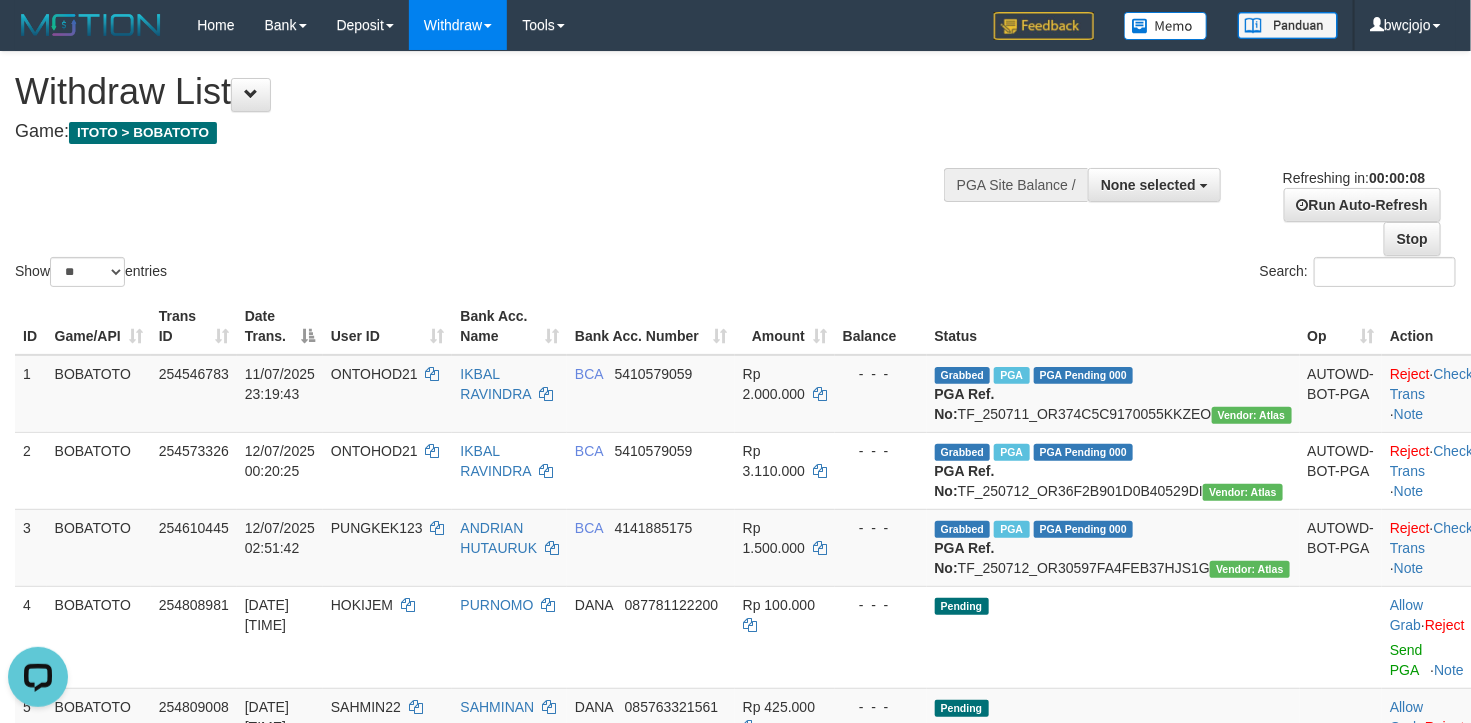 scroll, scrollTop: 0, scrollLeft: 0, axis: both 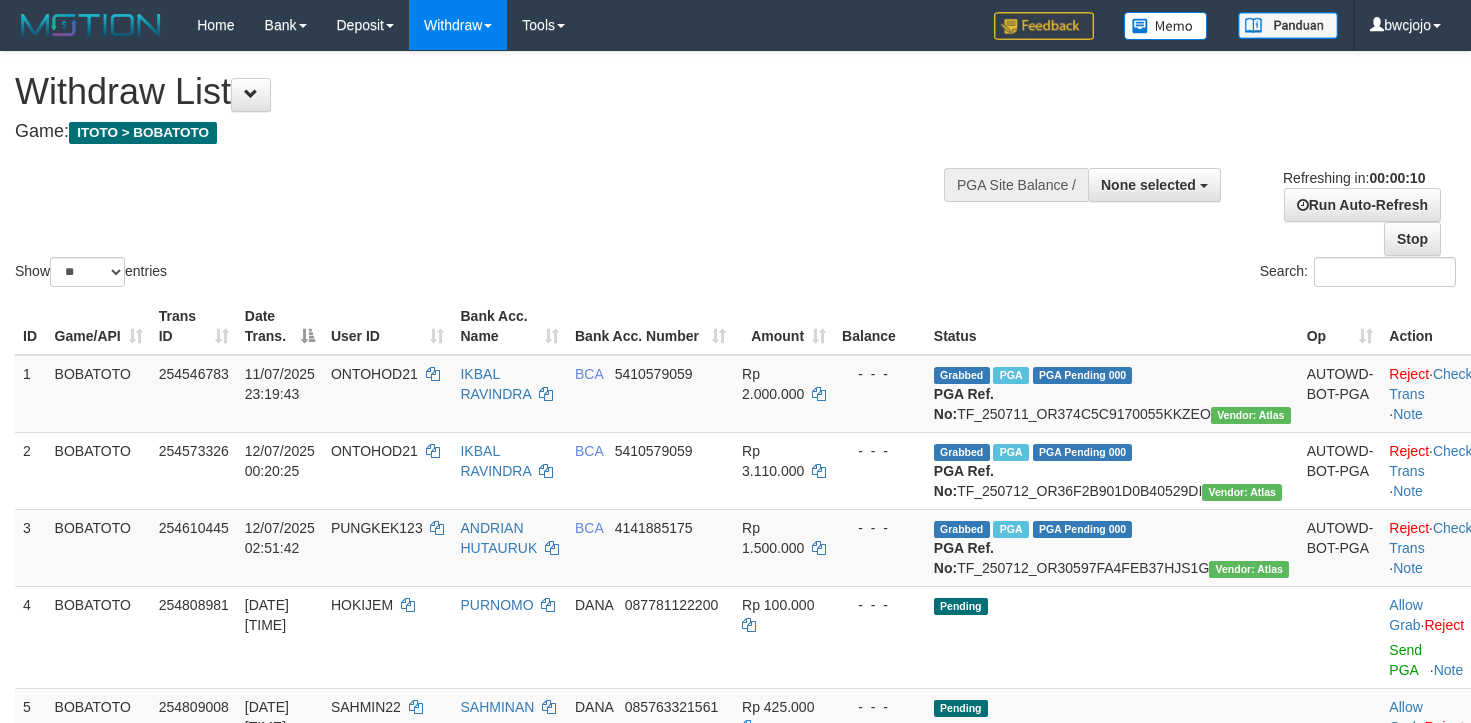 select 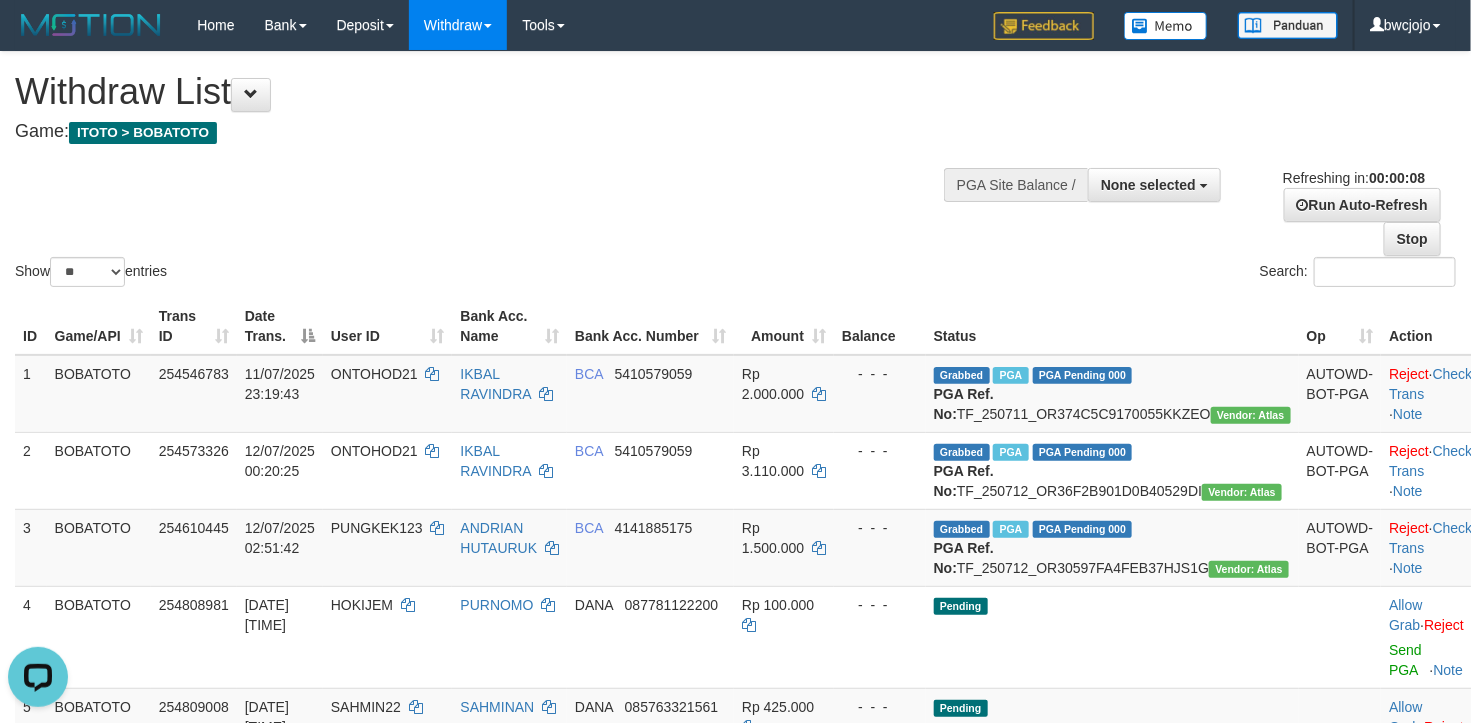 scroll, scrollTop: 0, scrollLeft: 0, axis: both 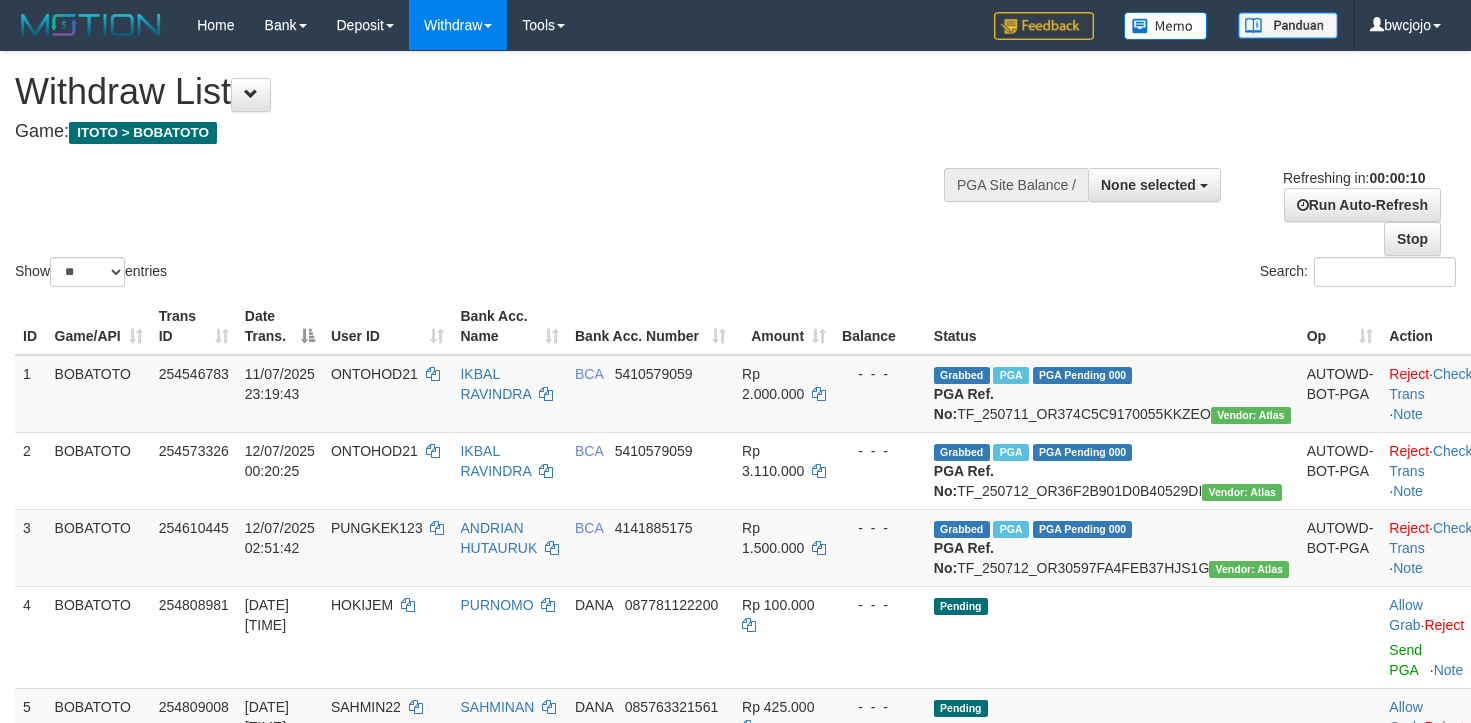 select 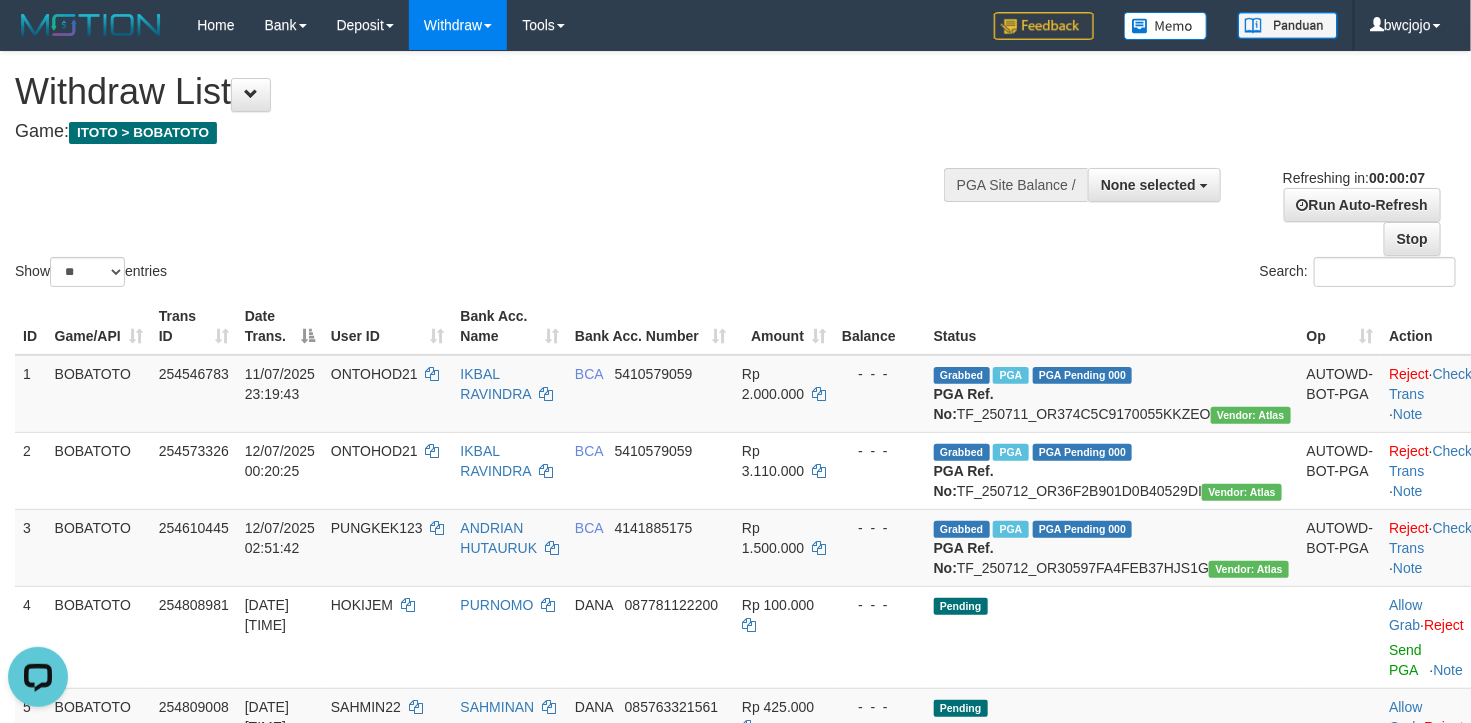 scroll, scrollTop: 0, scrollLeft: 0, axis: both 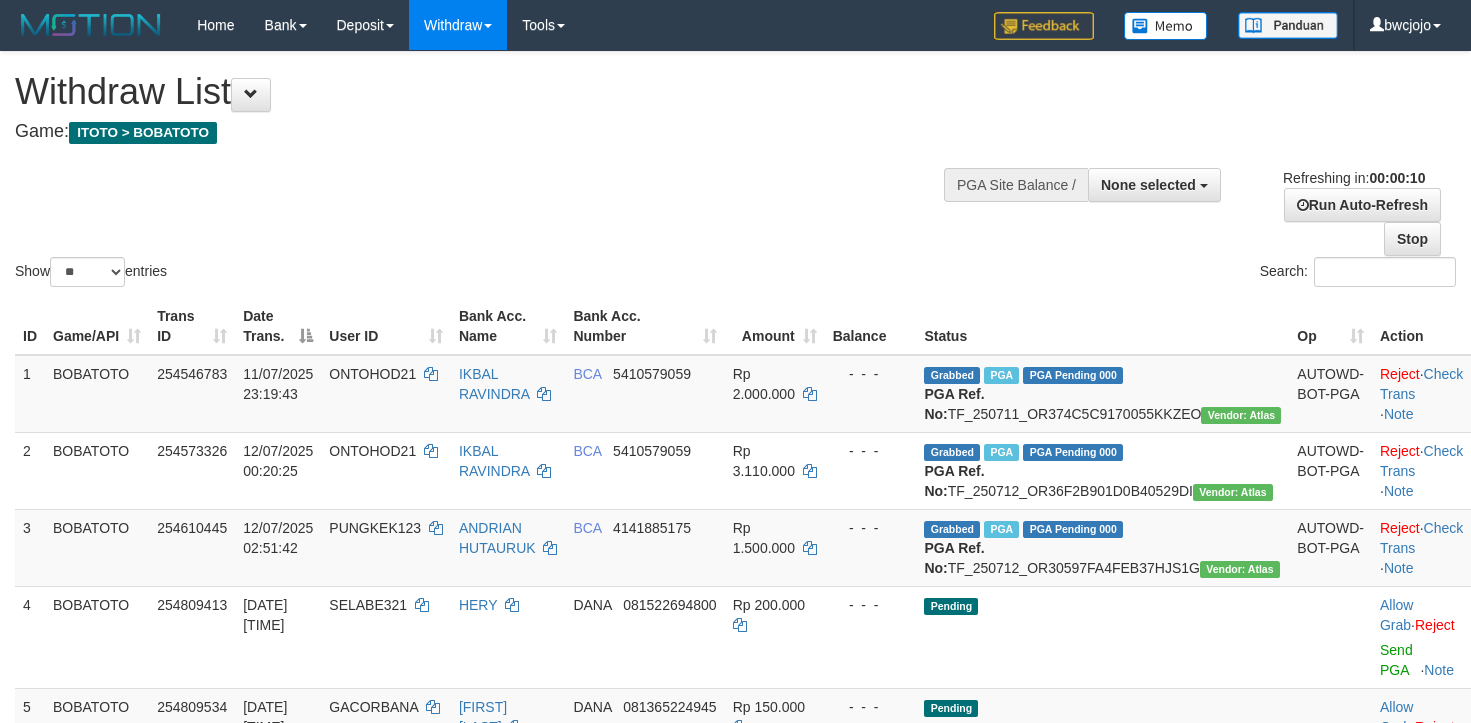 select 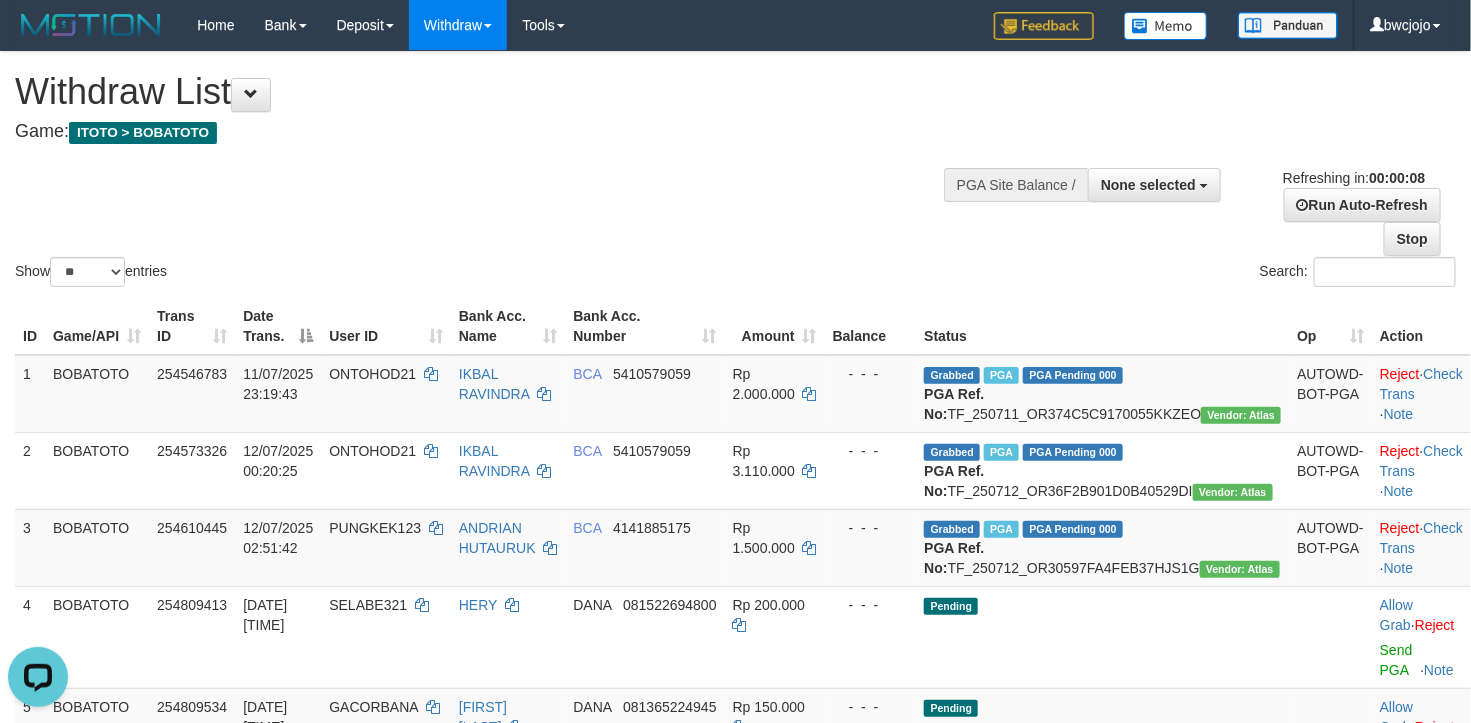 scroll, scrollTop: 0, scrollLeft: 0, axis: both 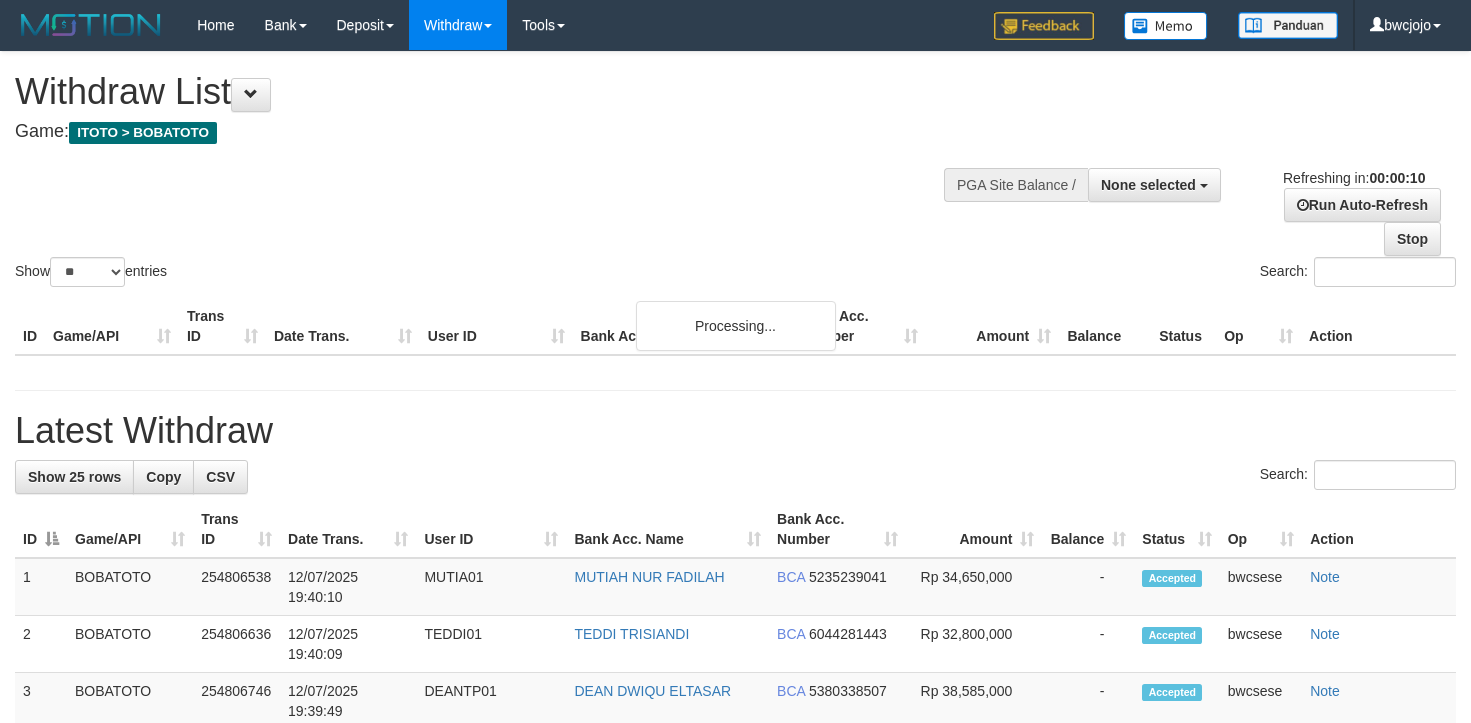 select 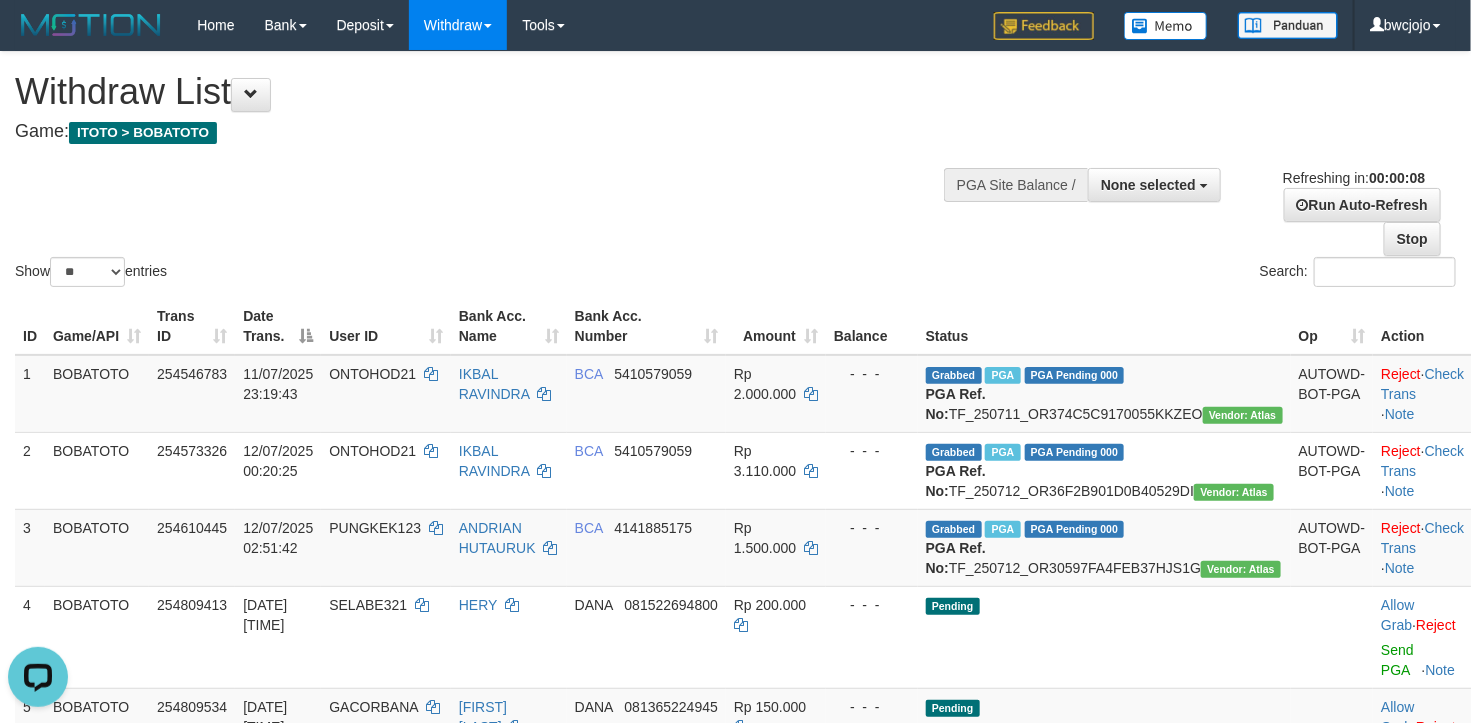 scroll, scrollTop: 0, scrollLeft: 0, axis: both 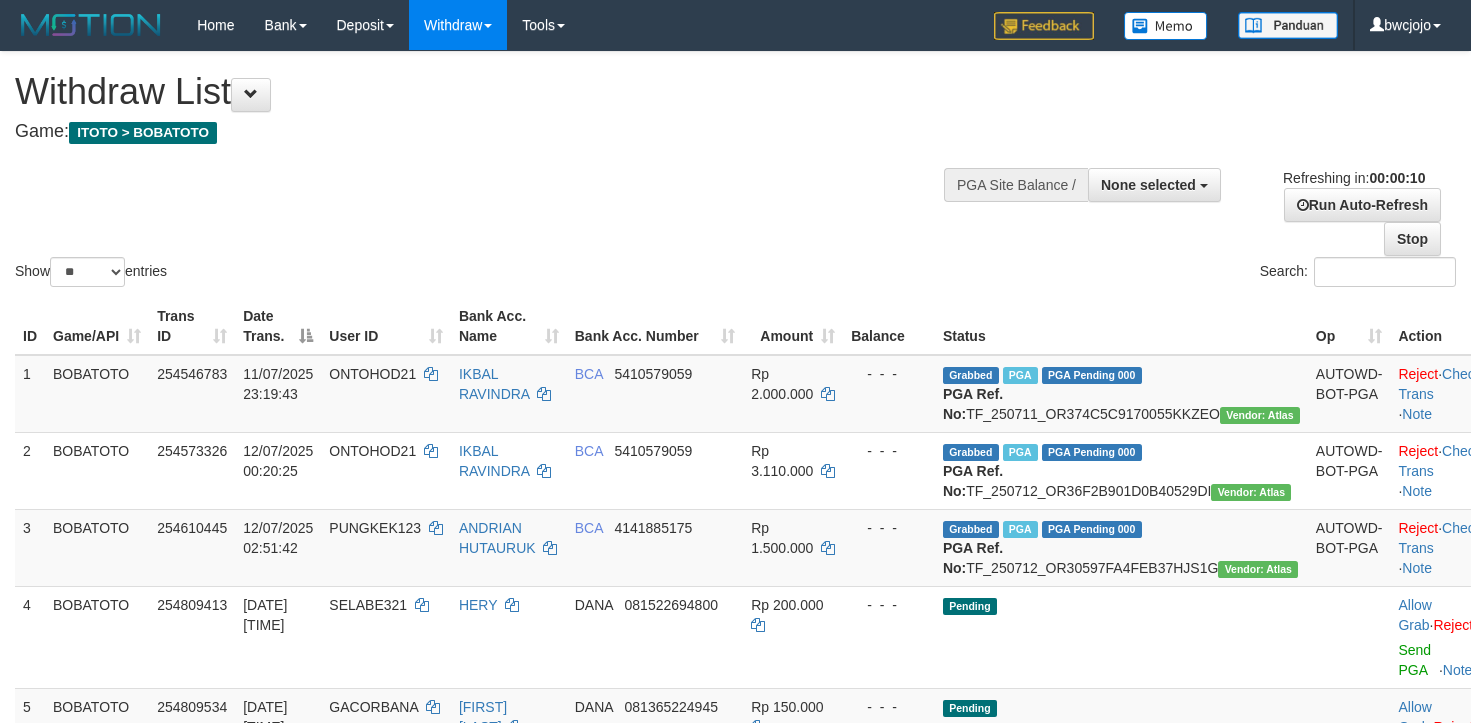 select 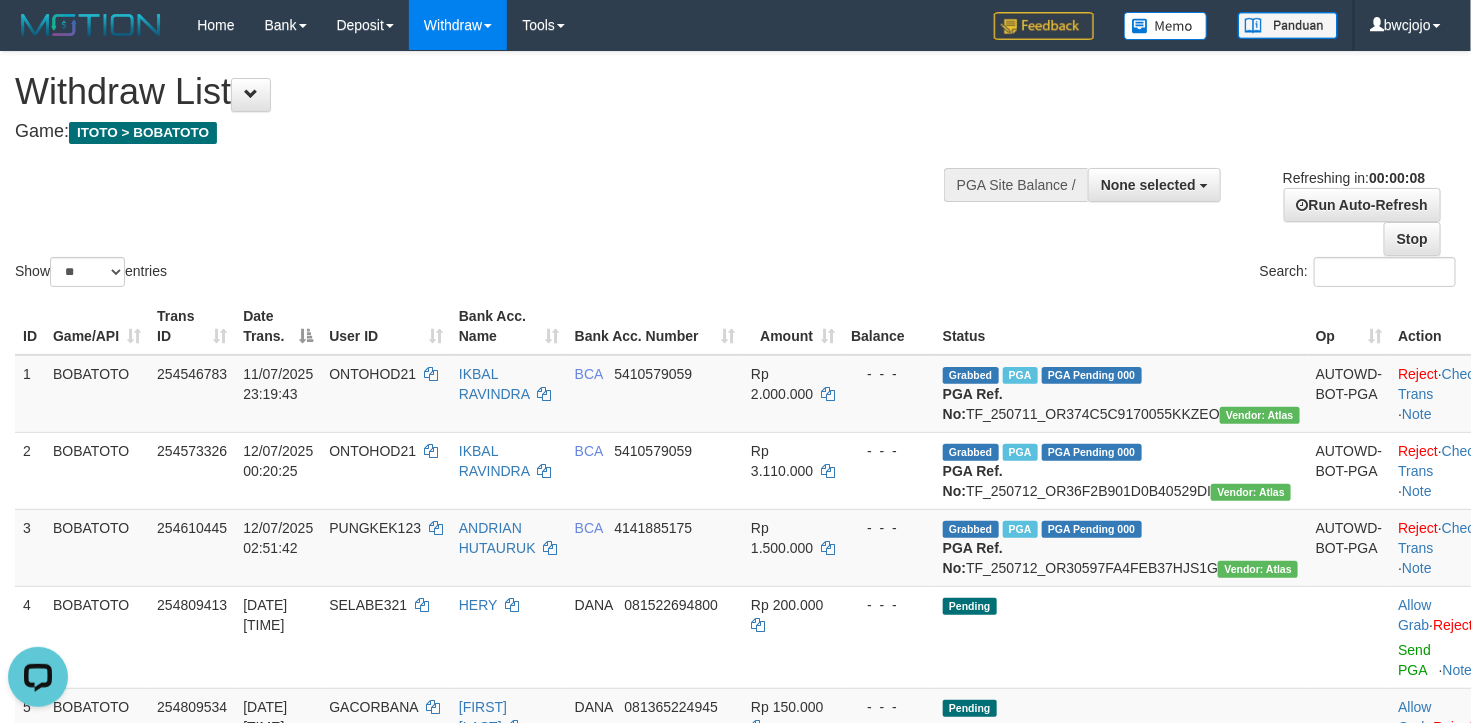 scroll, scrollTop: 0, scrollLeft: 0, axis: both 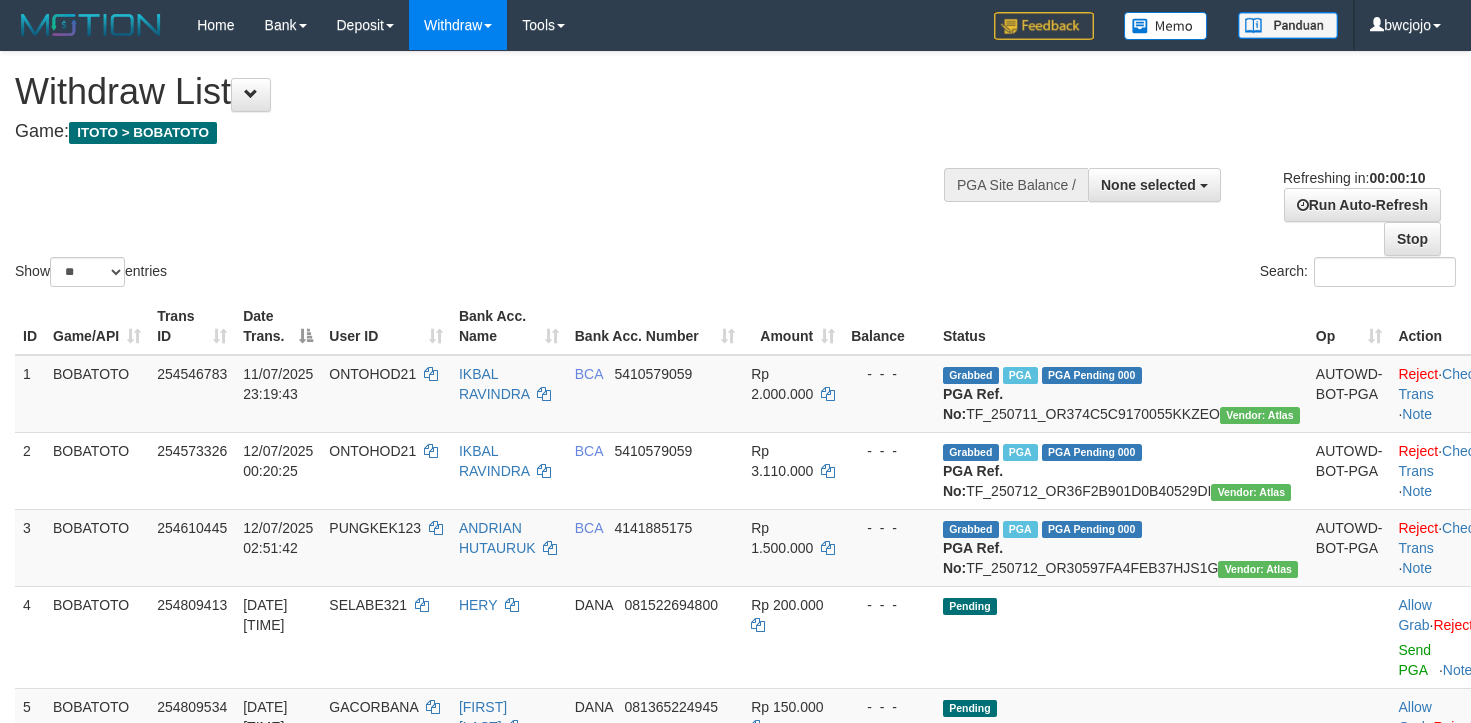 select 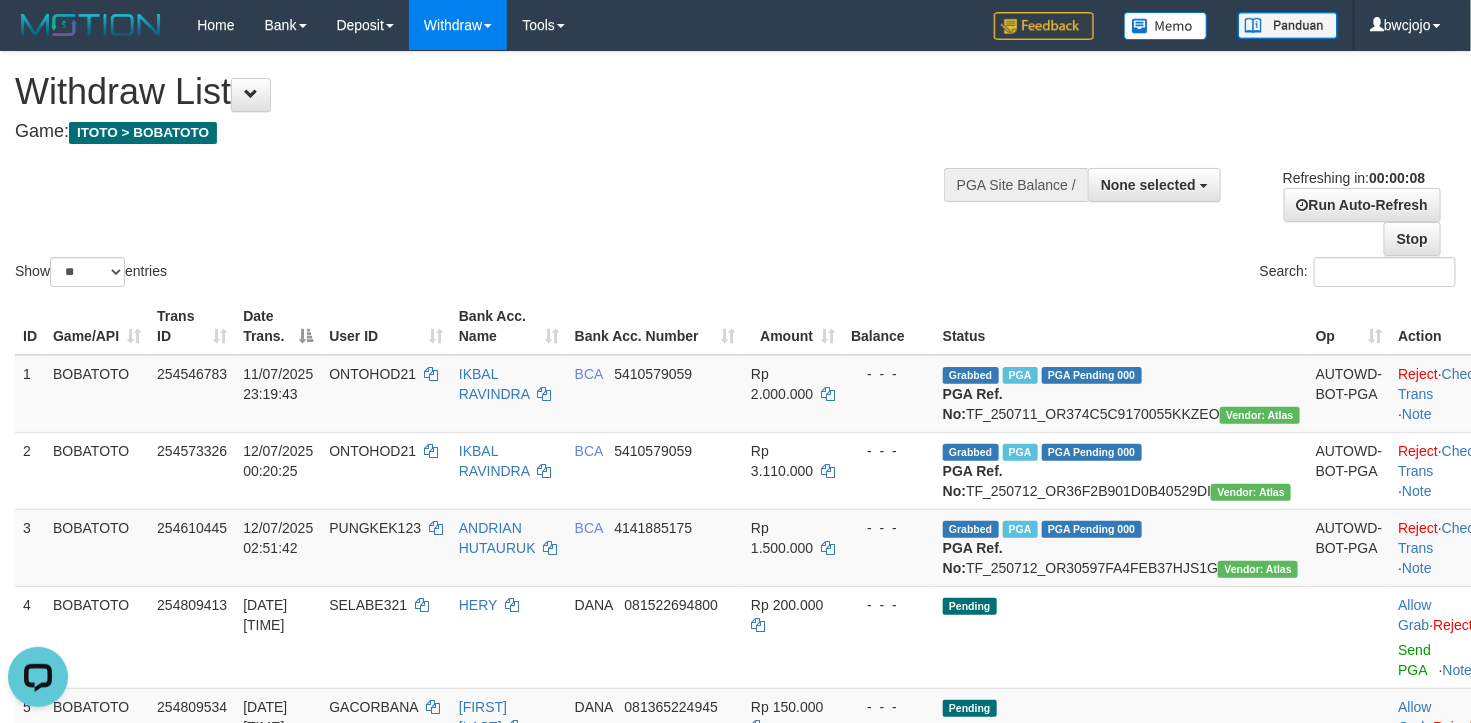 scroll, scrollTop: 0, scrollLeft: 0, axis: both 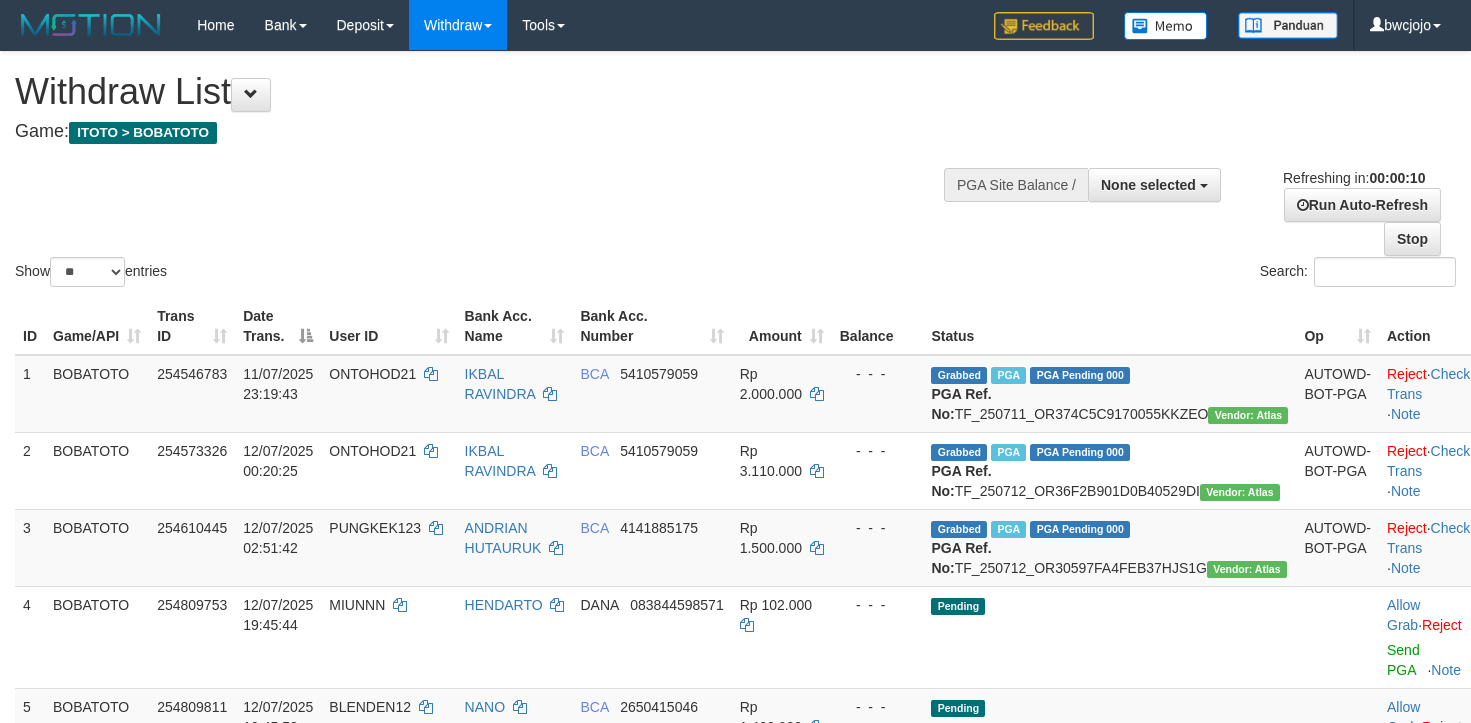 select 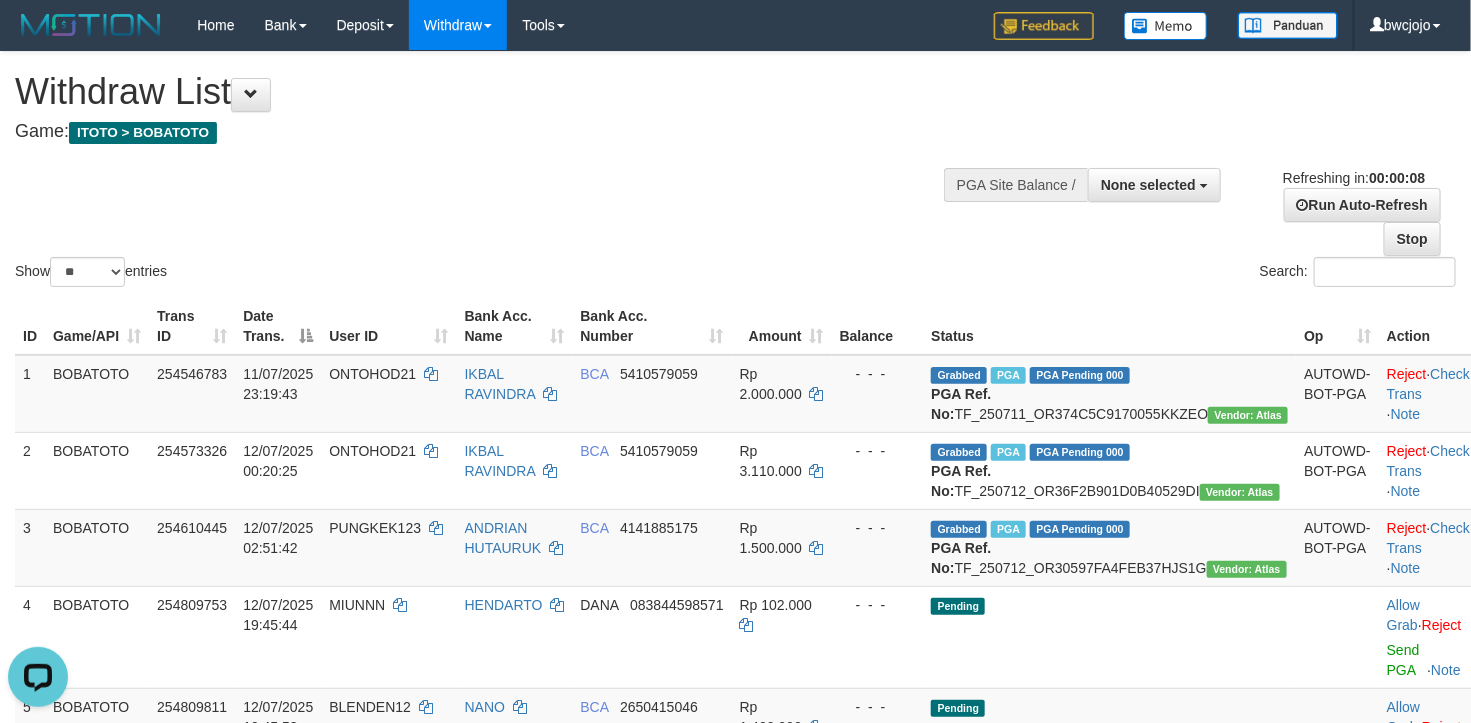 scroll, scrollTop: 0, scrollLeft: 0, axis: both 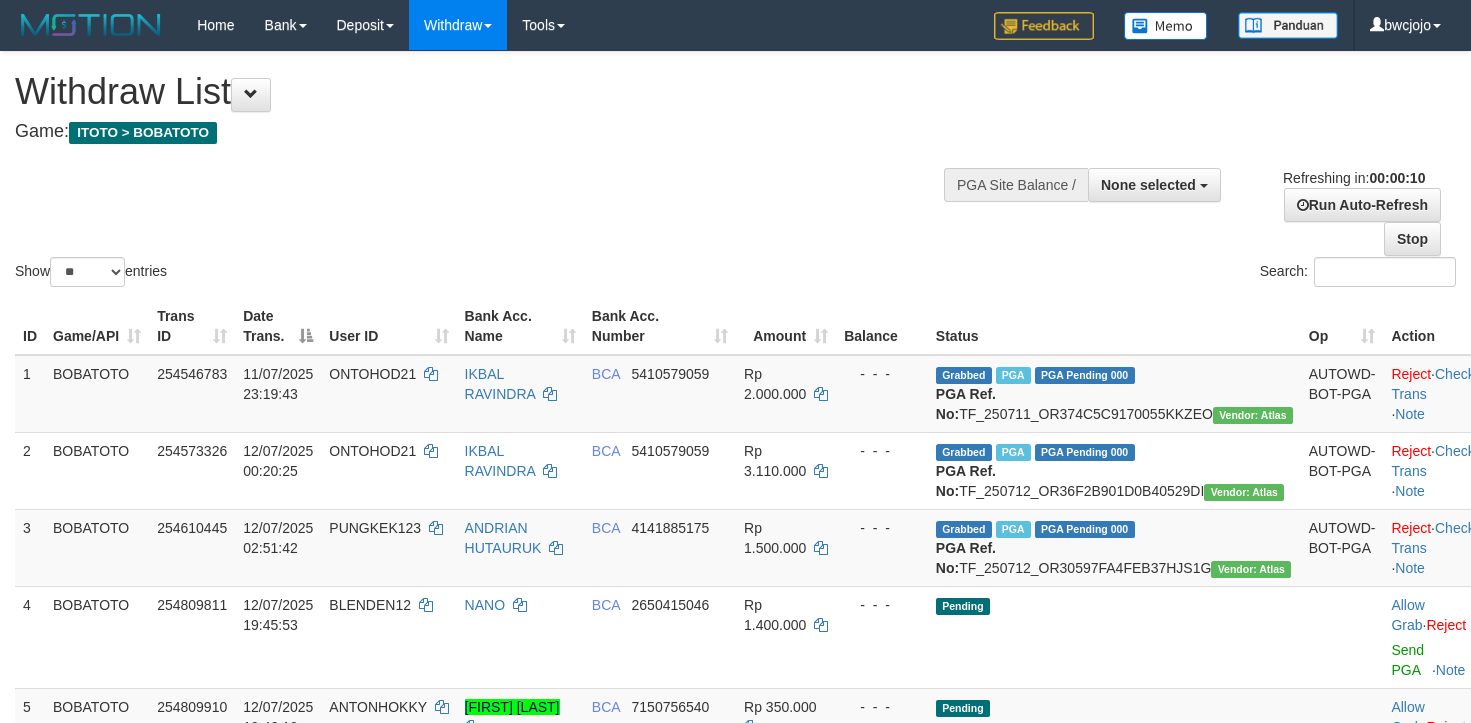 select 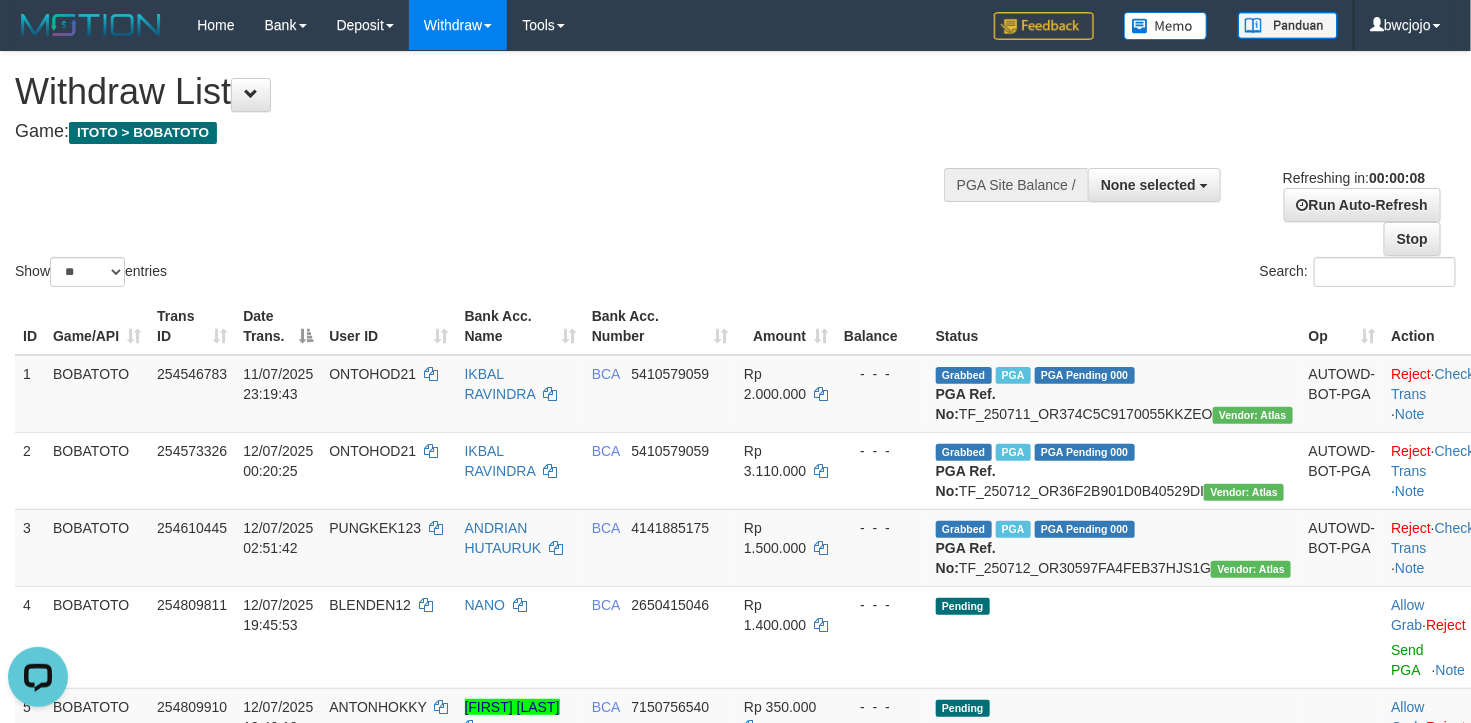 scroll, scrollTop: 0, scrollLeft: 0, axis: both 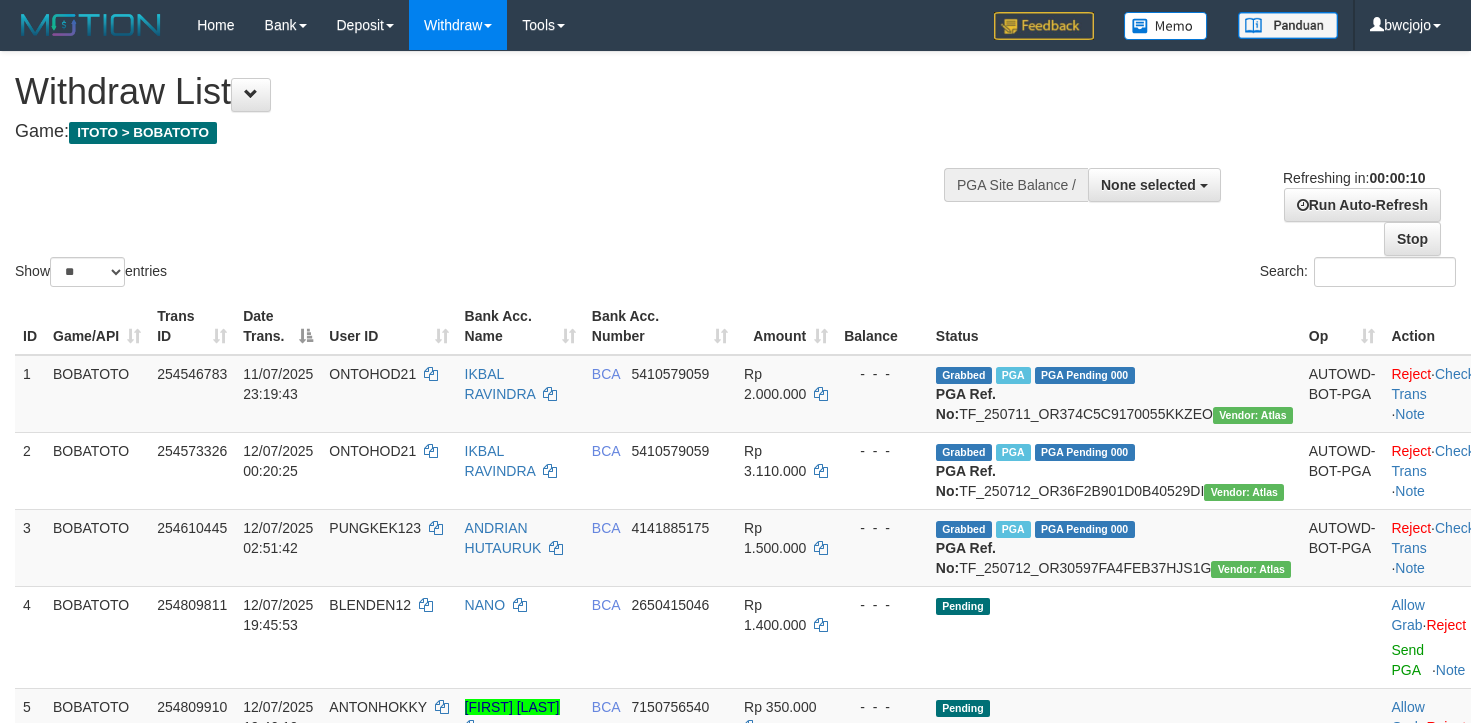 select 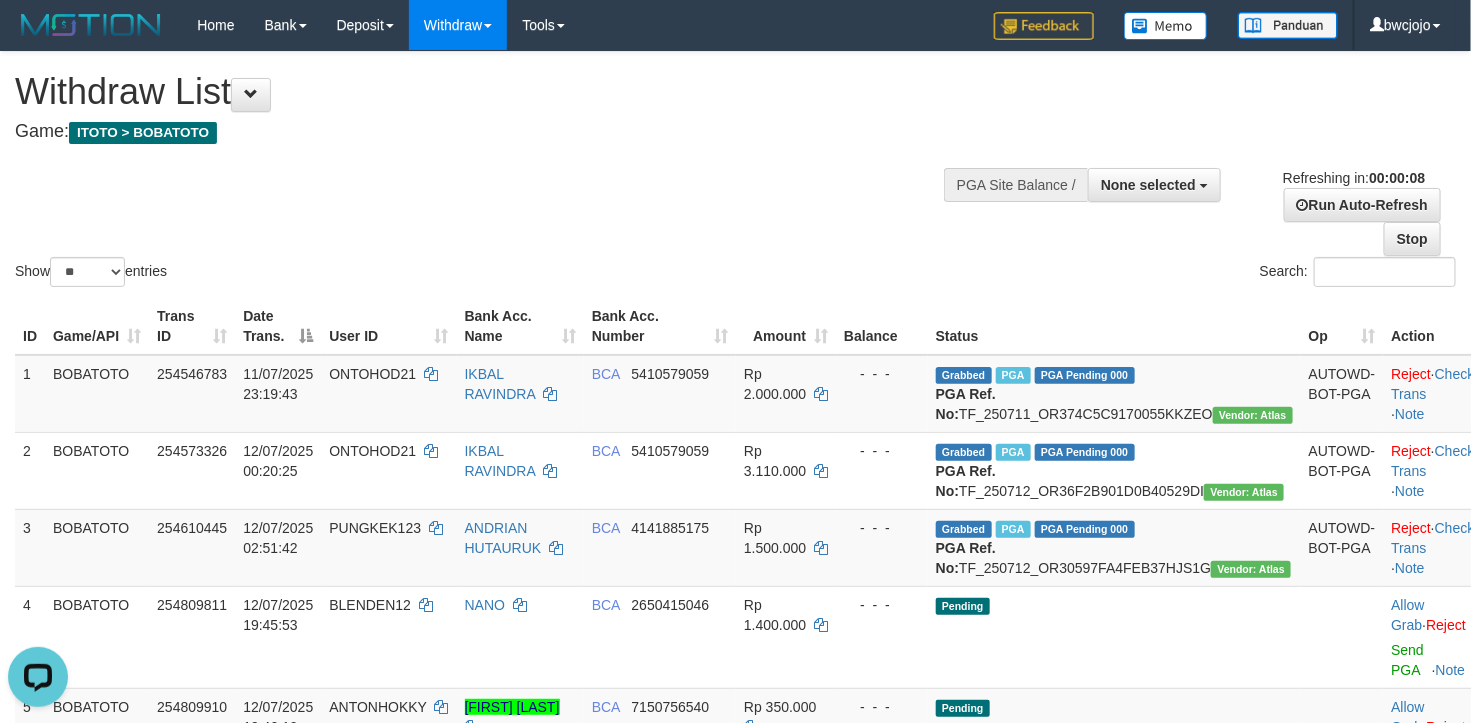 scroll, scrollTop: 0, scrollLeft: 0, axis: both 